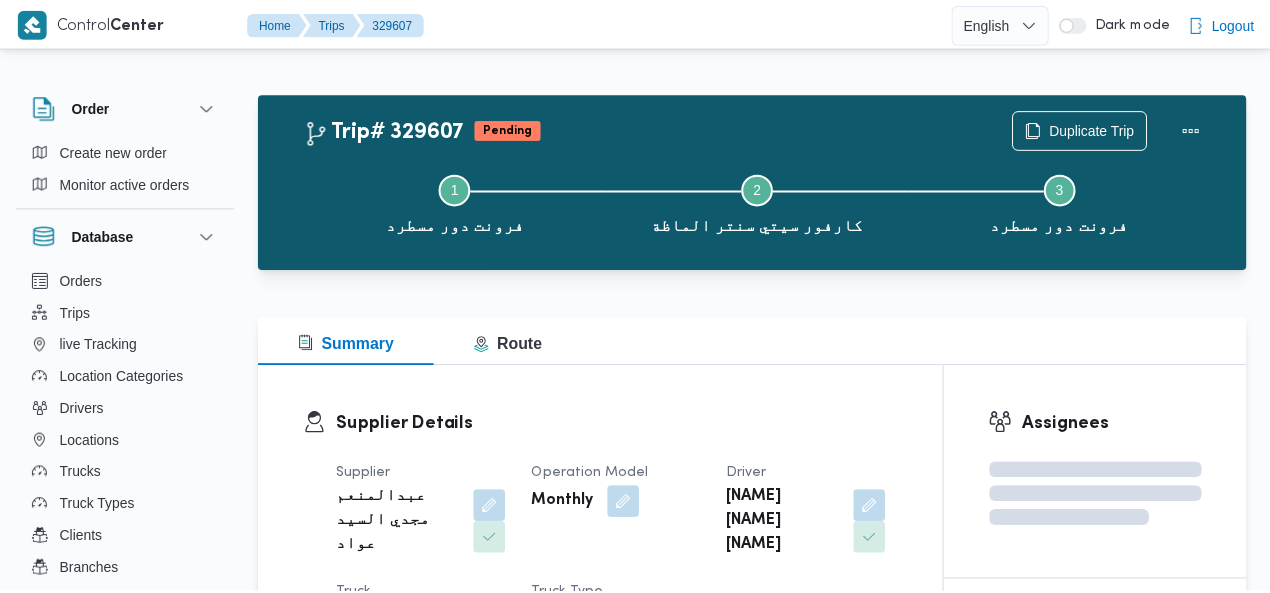 scroll, scrollTop: 0, scrollLeft: 0, axis: both 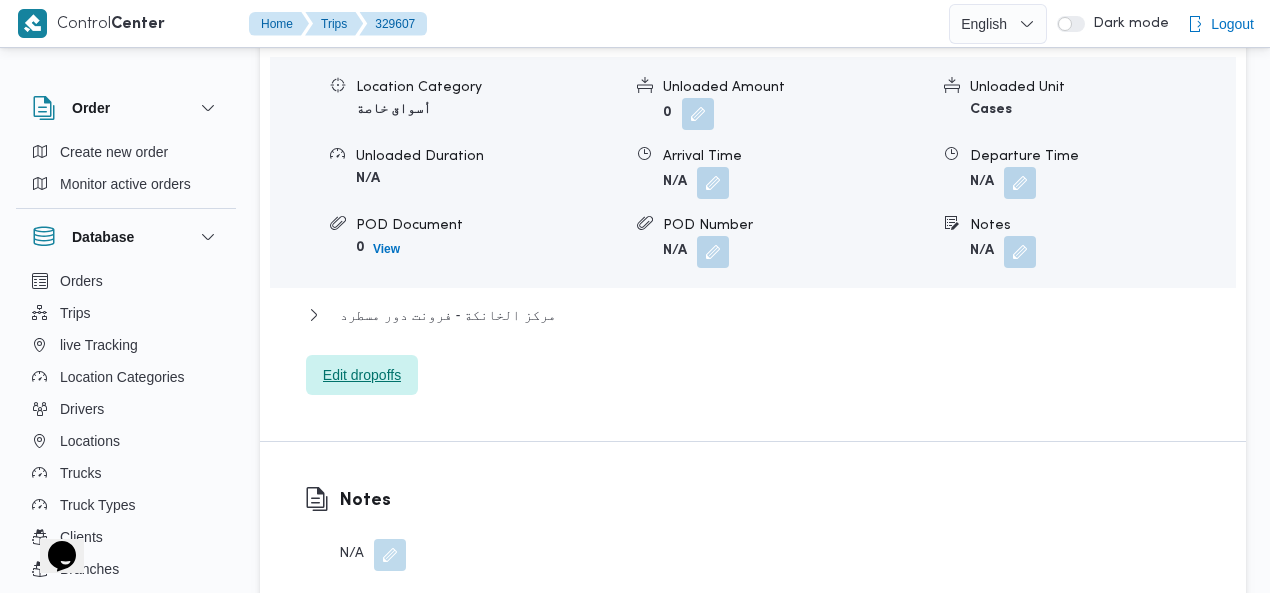 click on "Edit dropoffs" at bounding box center (362, 375) 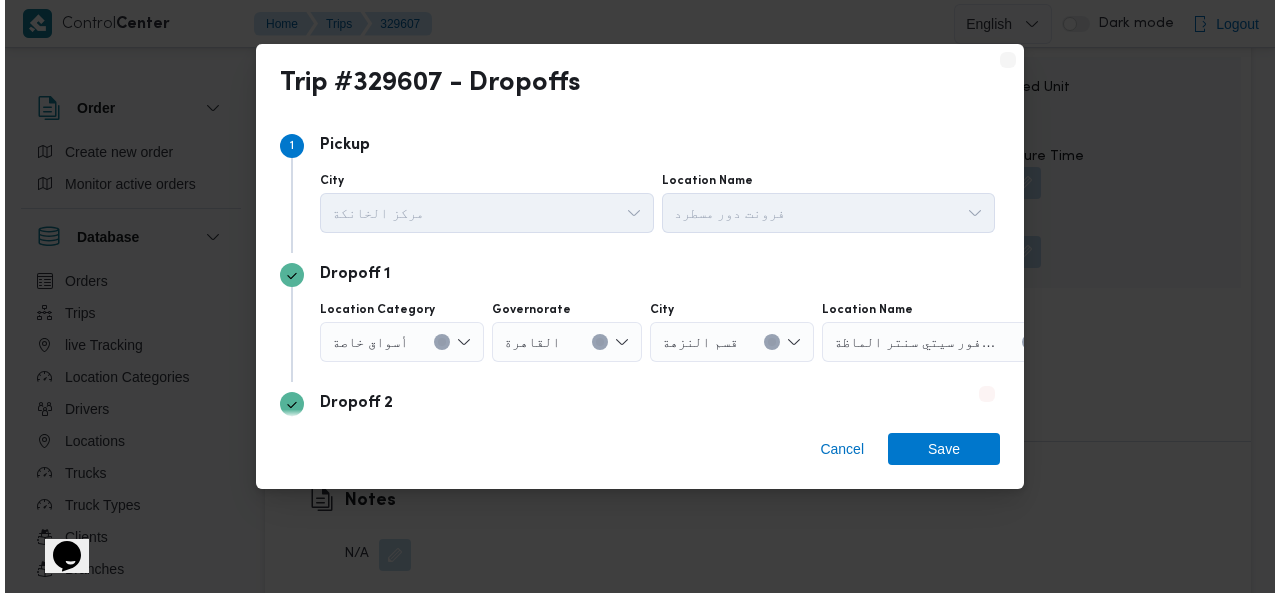 scroll, scrollTop: 1913, scrollLeft: 0, axis: vertical 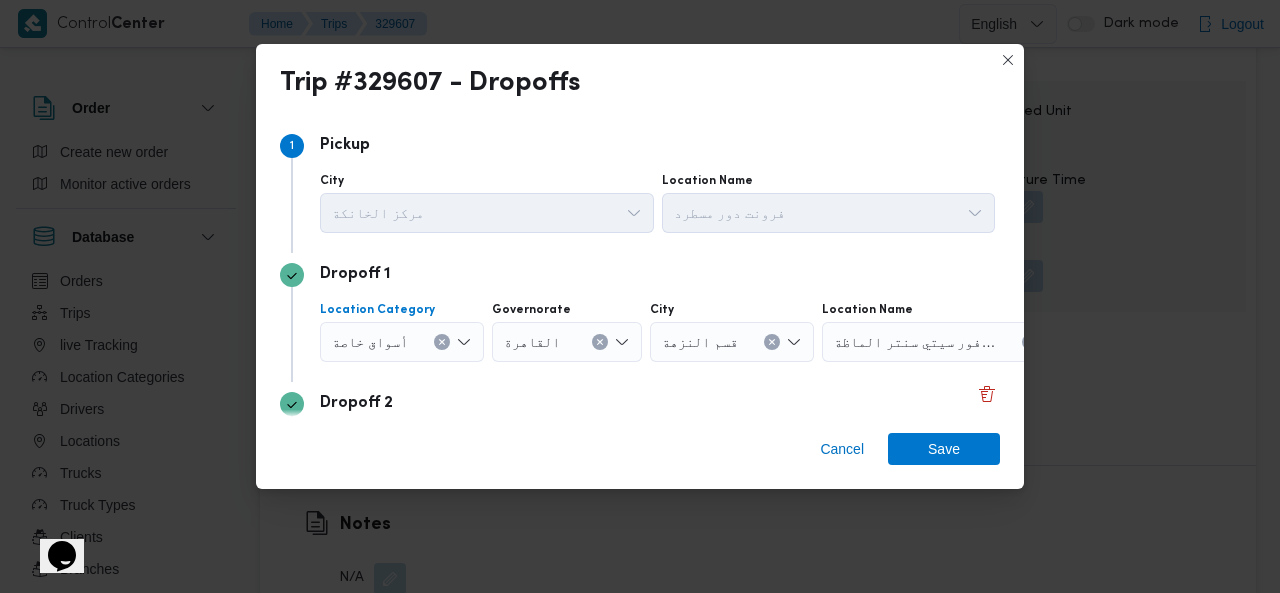 click 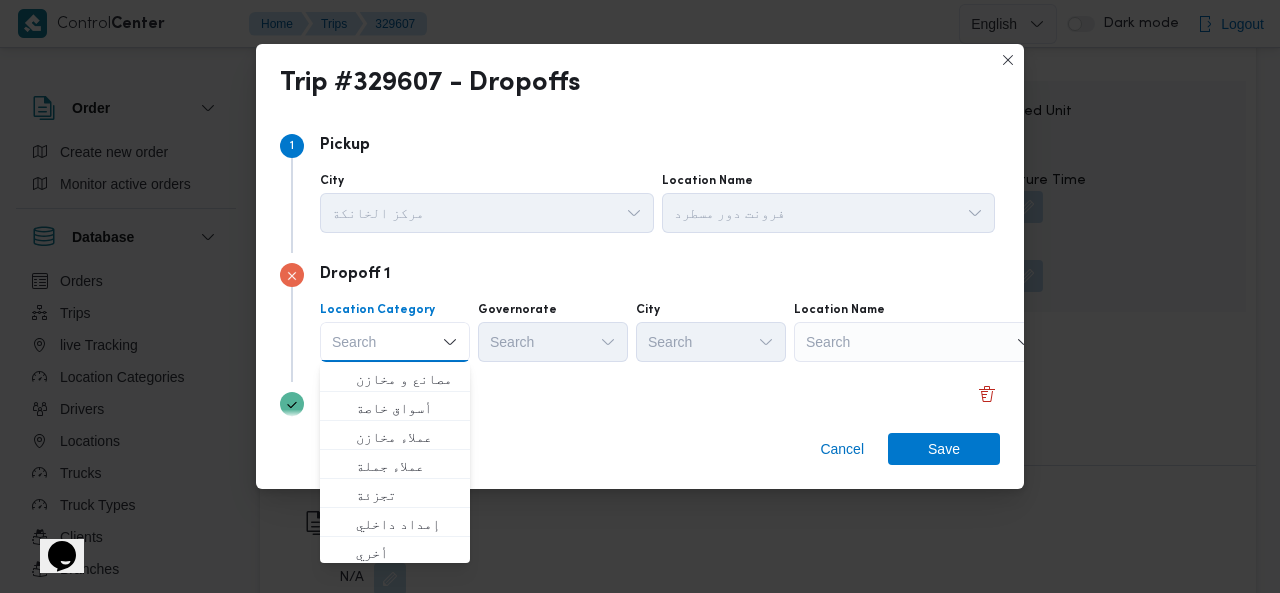 click on "Search" at bounding box center (919, 342) 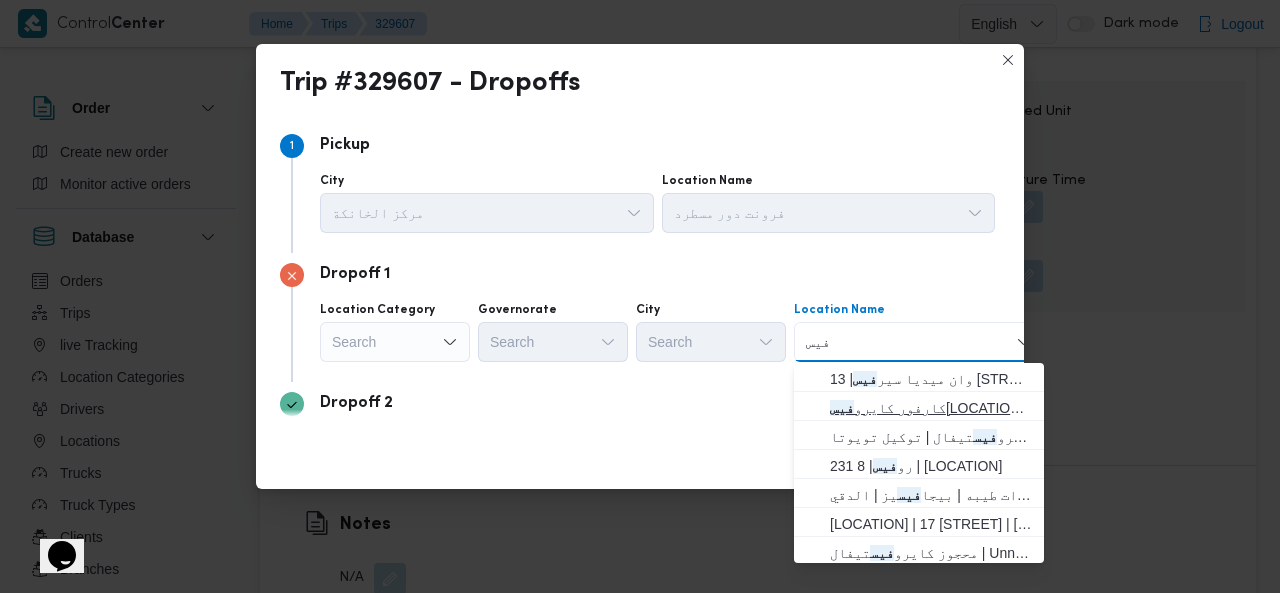 type on "فيس" 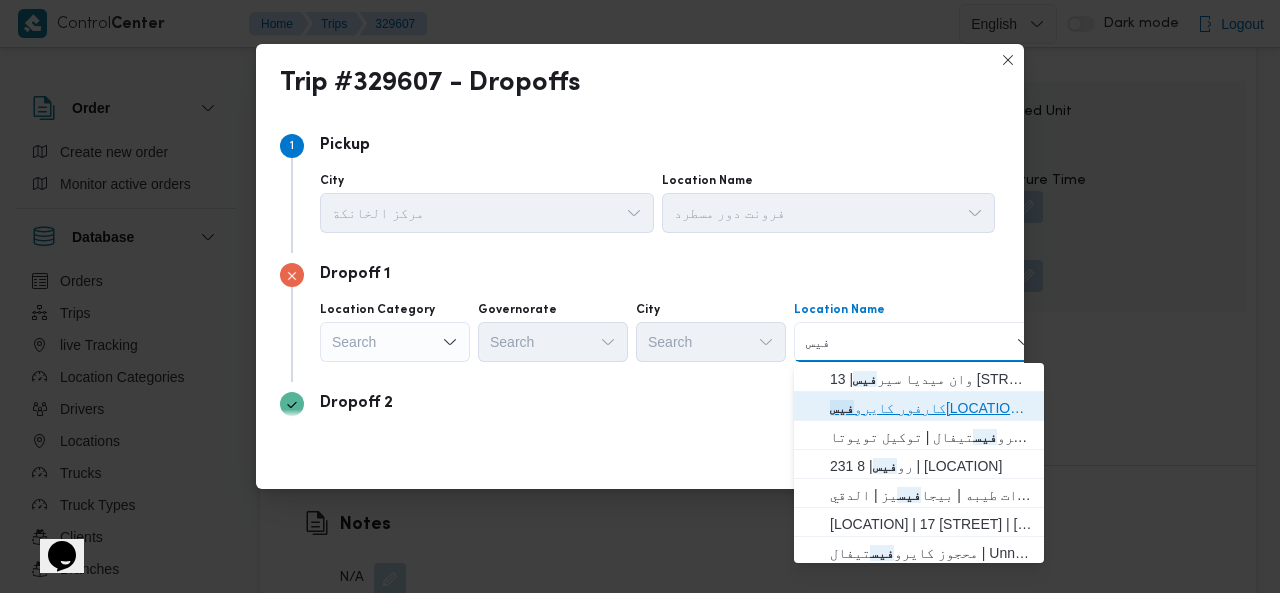 click on "كارفور كايرو  فيس تفال | كارفور كايرو فيستيفال | null" at bounding box center [931, 408] 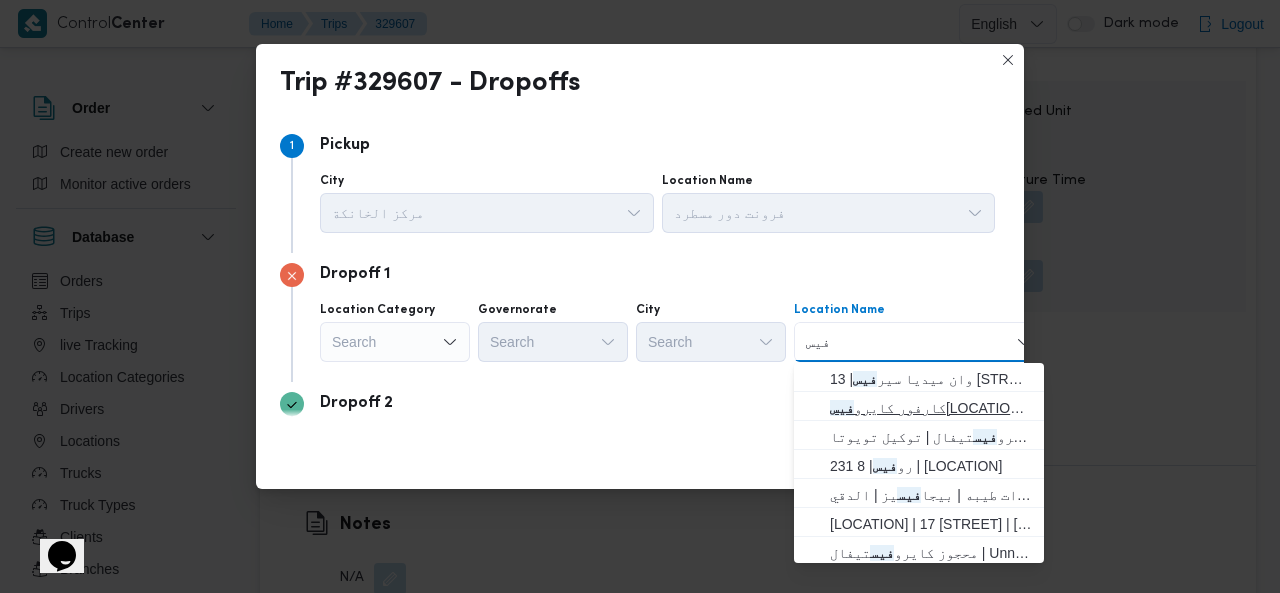 type 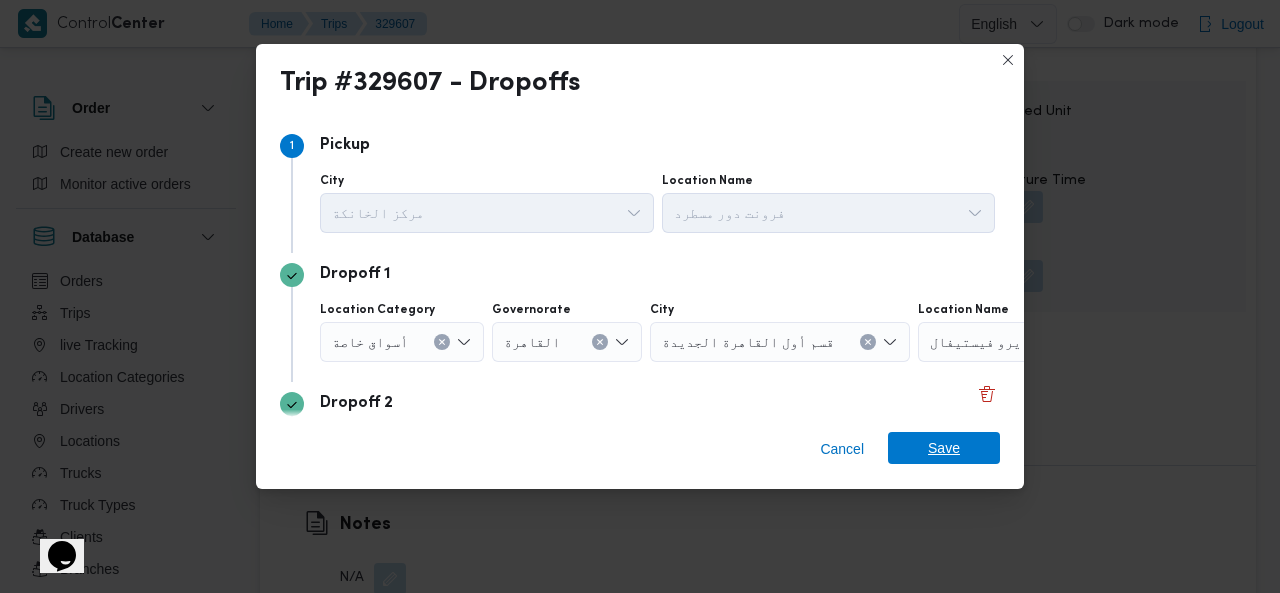 click on "Save" at bounding box center [944, 448] 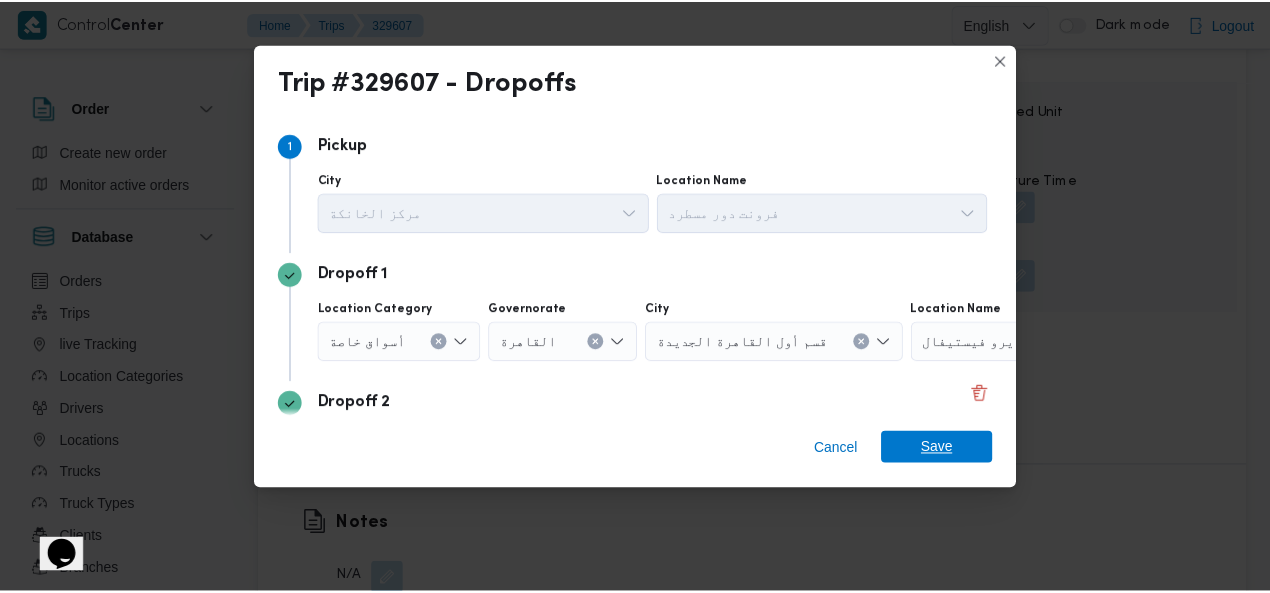 scroll, scrollTop: 1937, scrollLeft: 0, axis: vertical 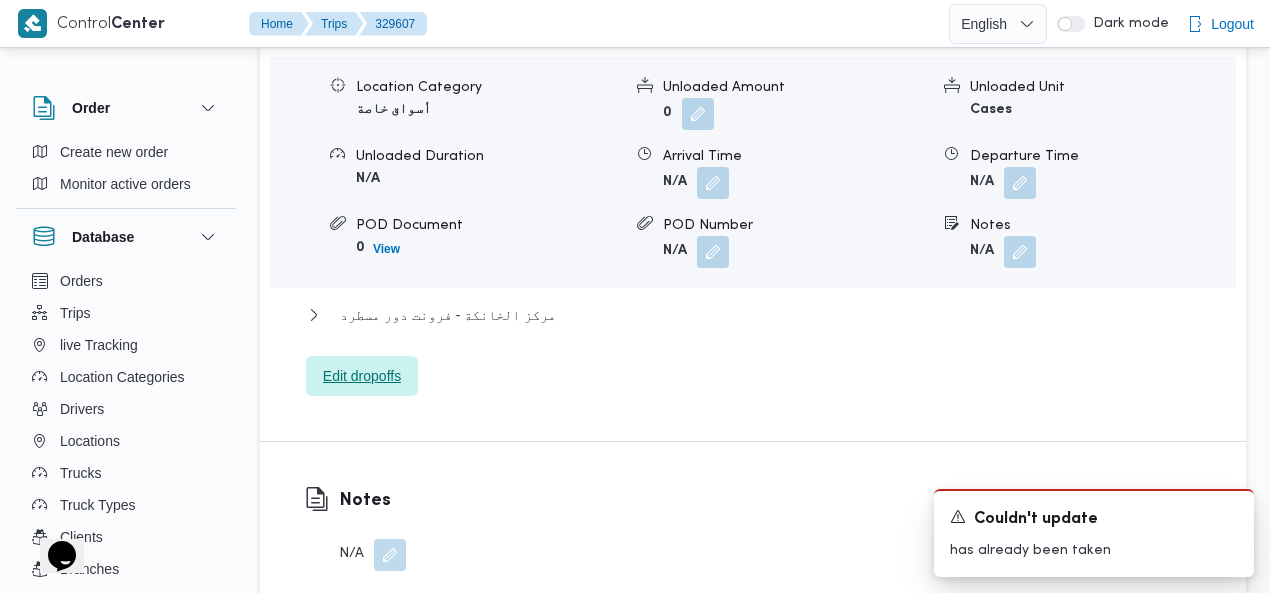 type 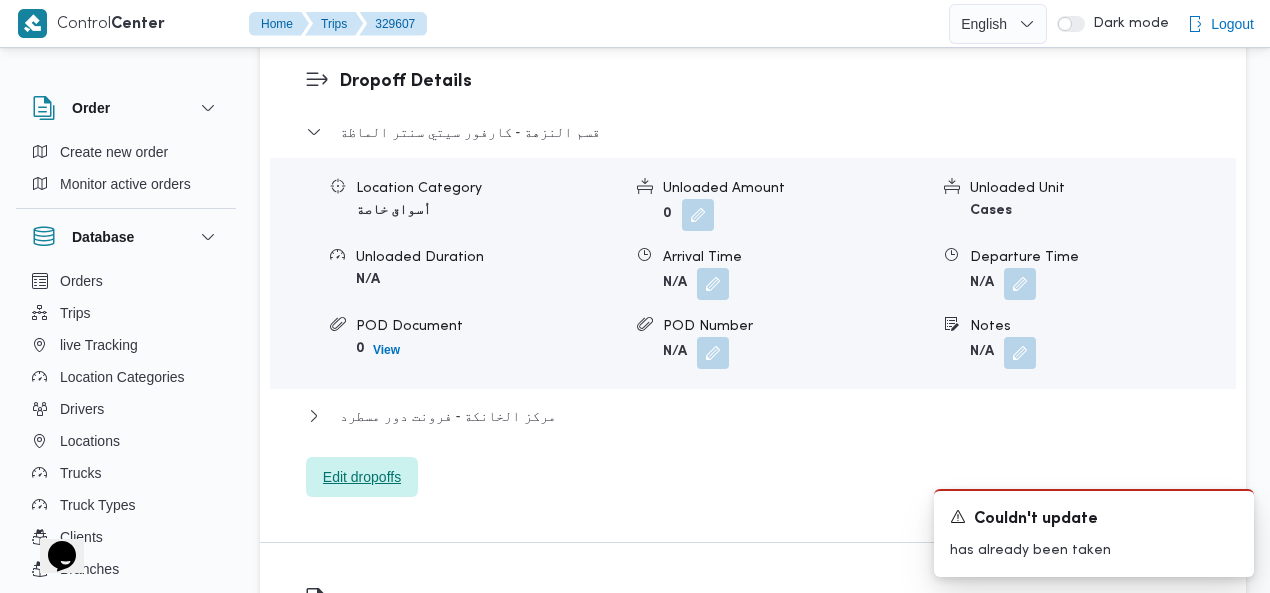 scroll, scrollTop: 1876, scrollLeft: 0, axis: vertical 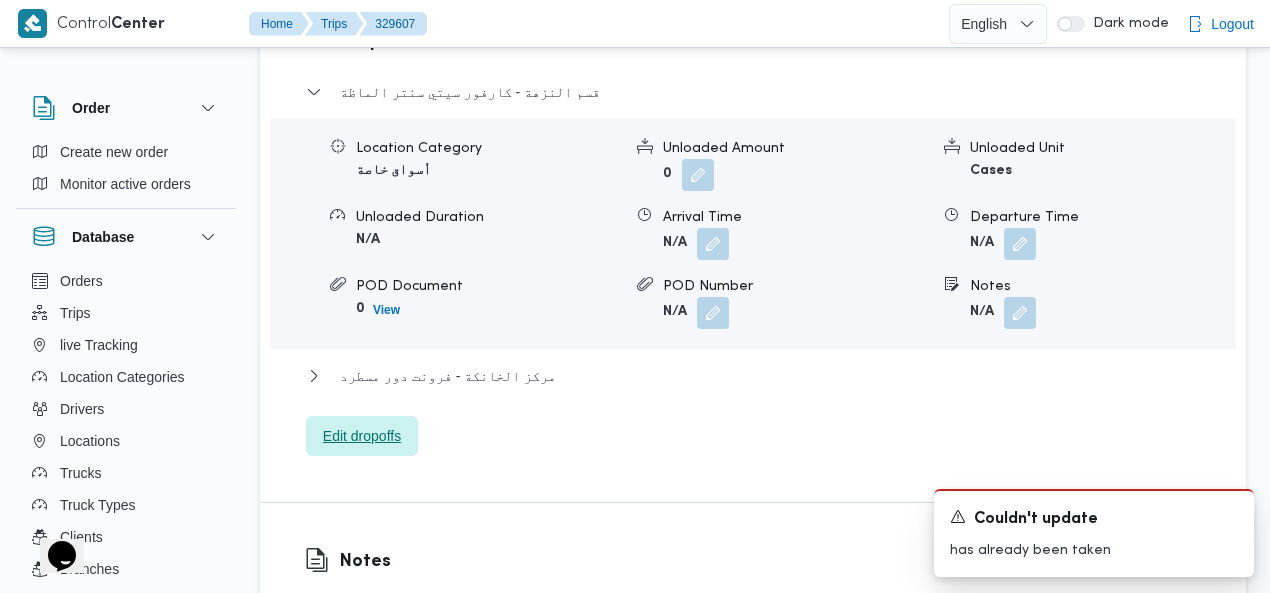 click on "Edit dropoffs" at bounding box center (362, 436) 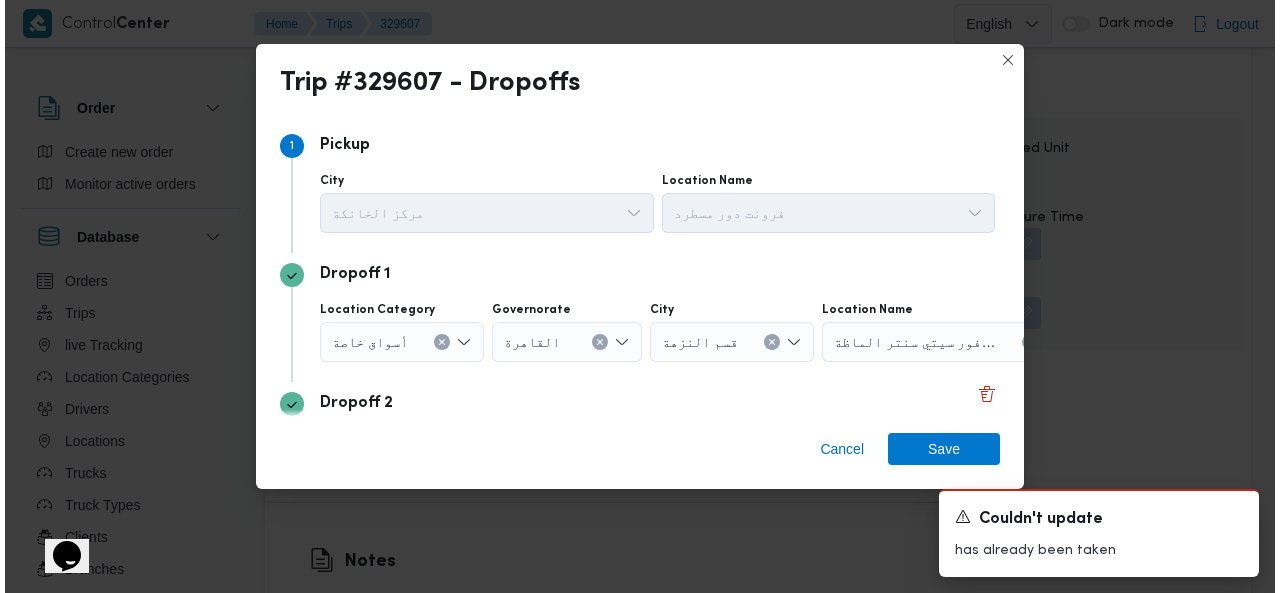 scroll, scrollTop: 1852, scrollLeft: 0, axis: vertical 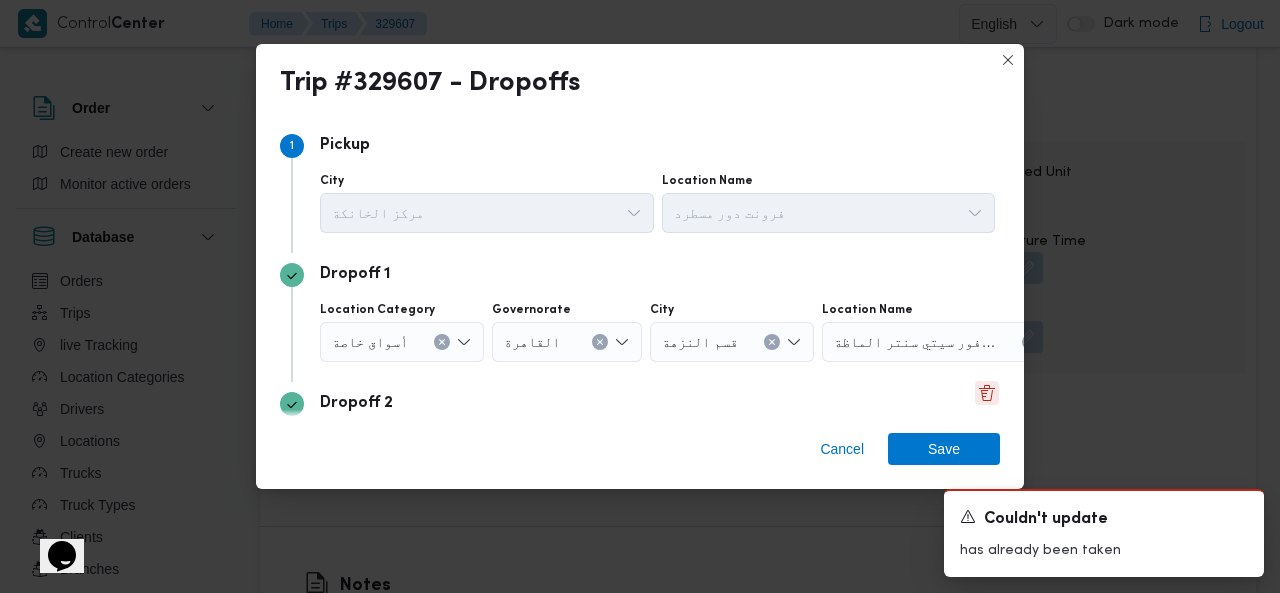 click at bounding box center [987, 393] 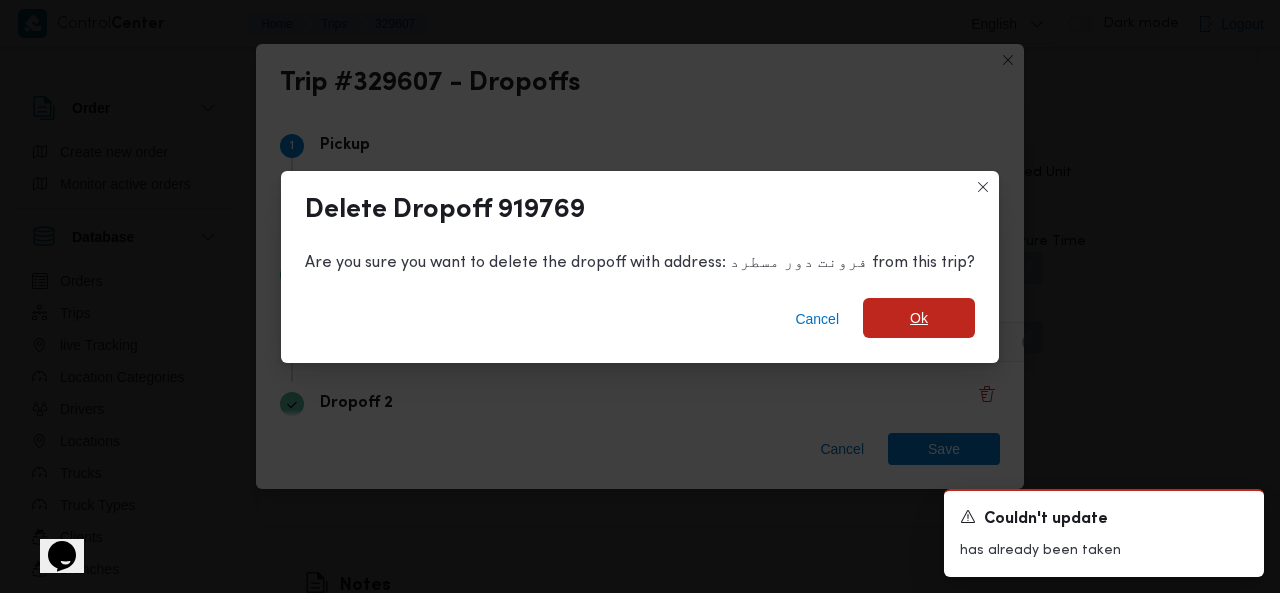 click on "Ok" at bounding box center (919, 318) 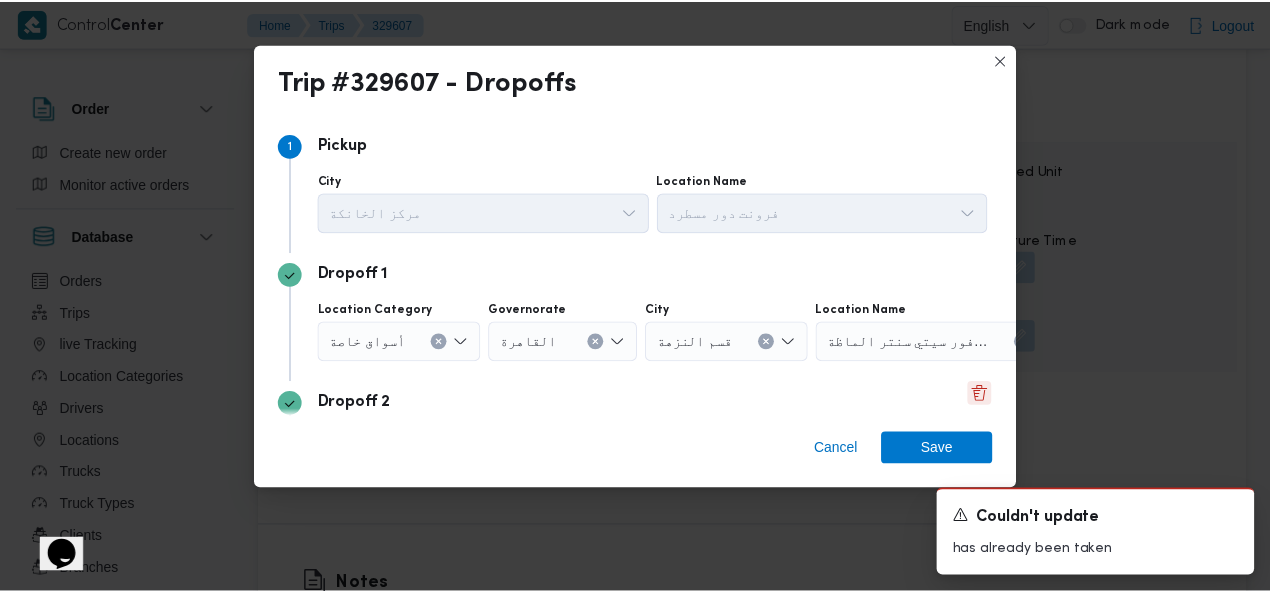 scroll, scrollTop: 1876, scrollLeft: 0, axis: vertical 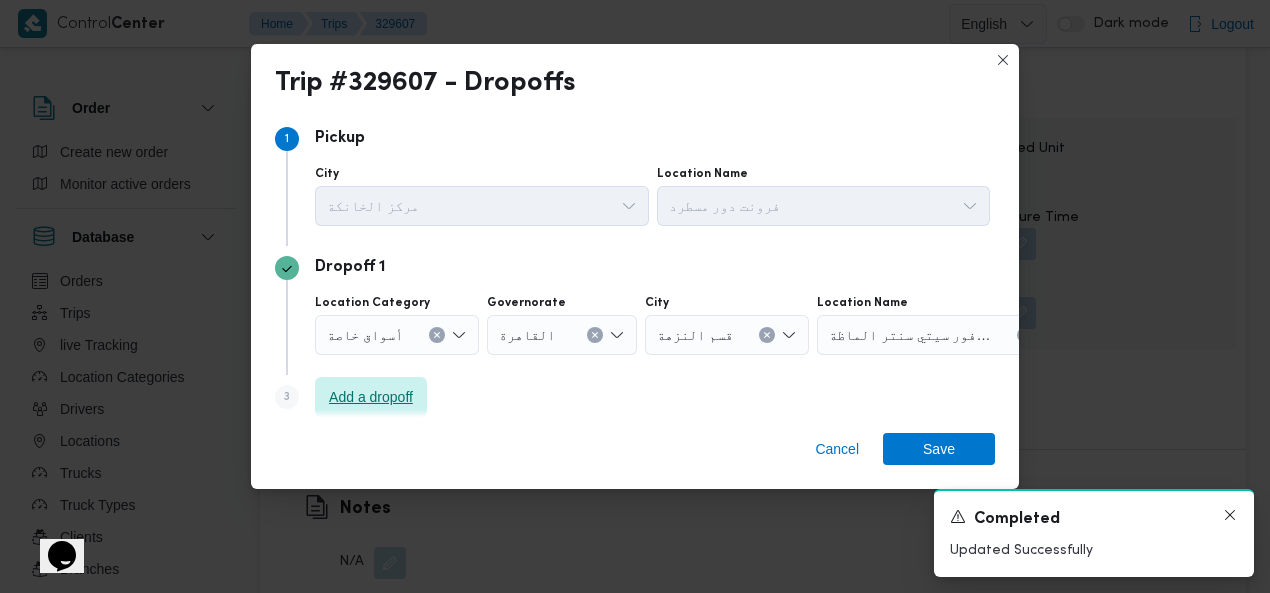 click 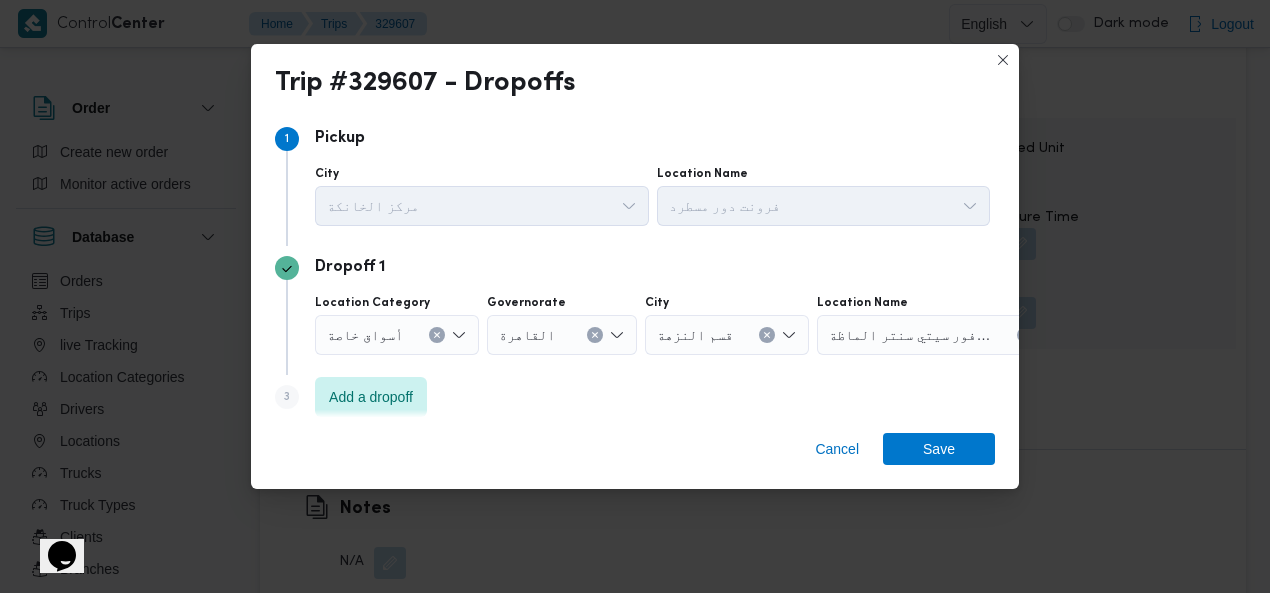 scroll, scrollTop: 24, scrollLeft: 0, axis: vertical 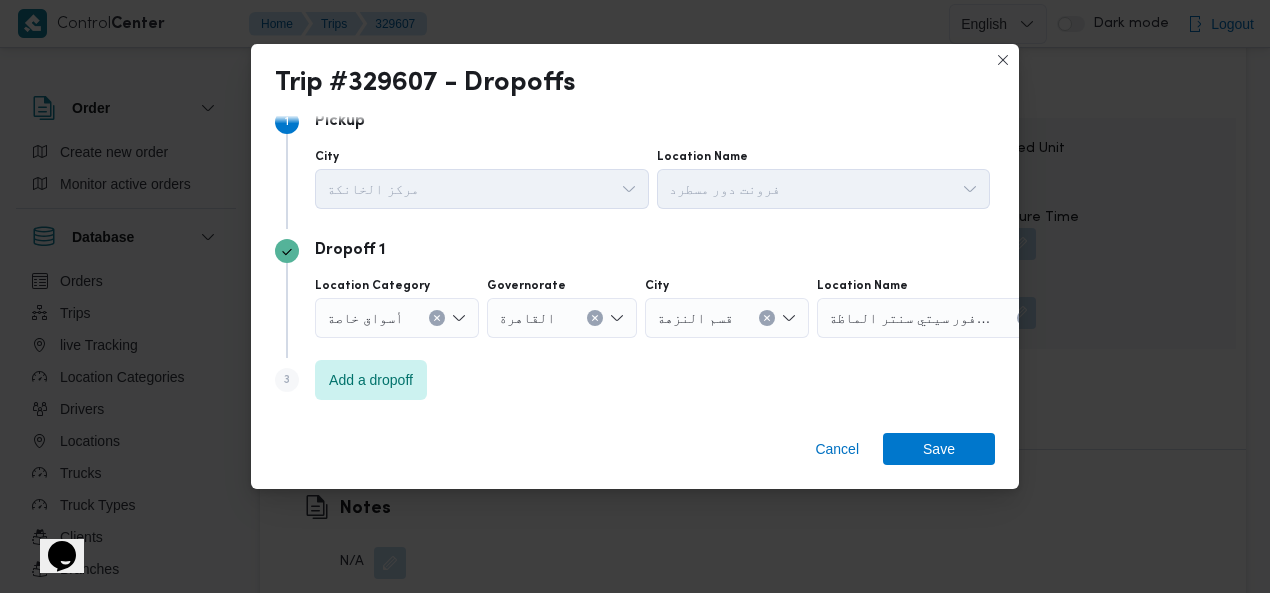 click 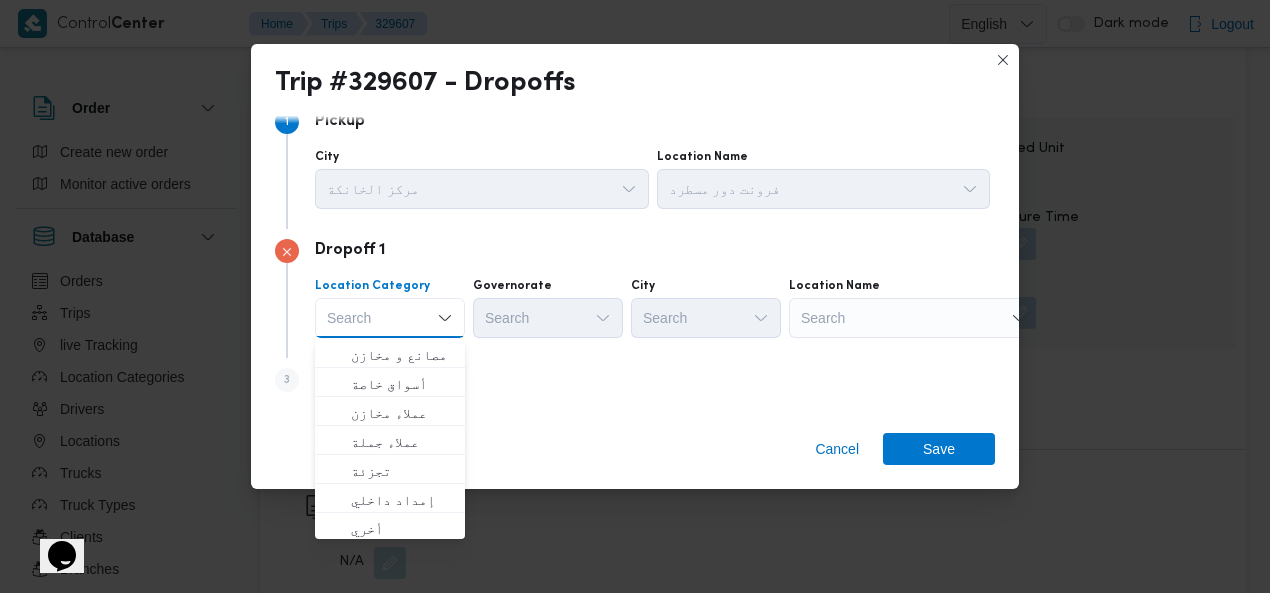 click on "Search" at bounding box center (914, 318) 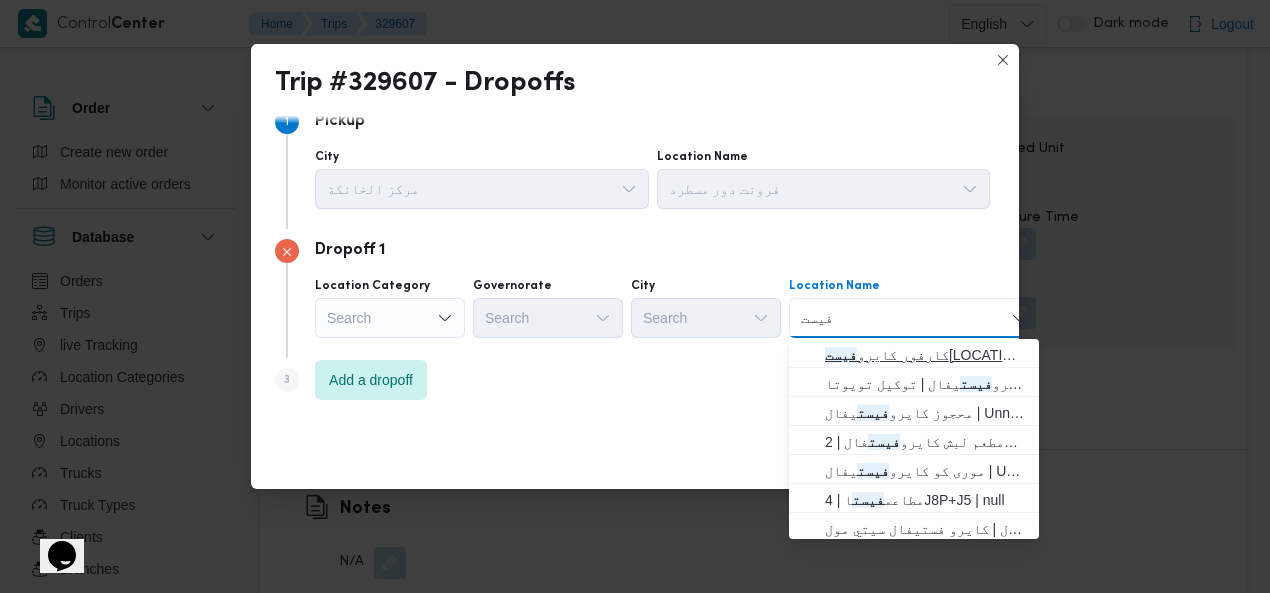 type on "فيست" 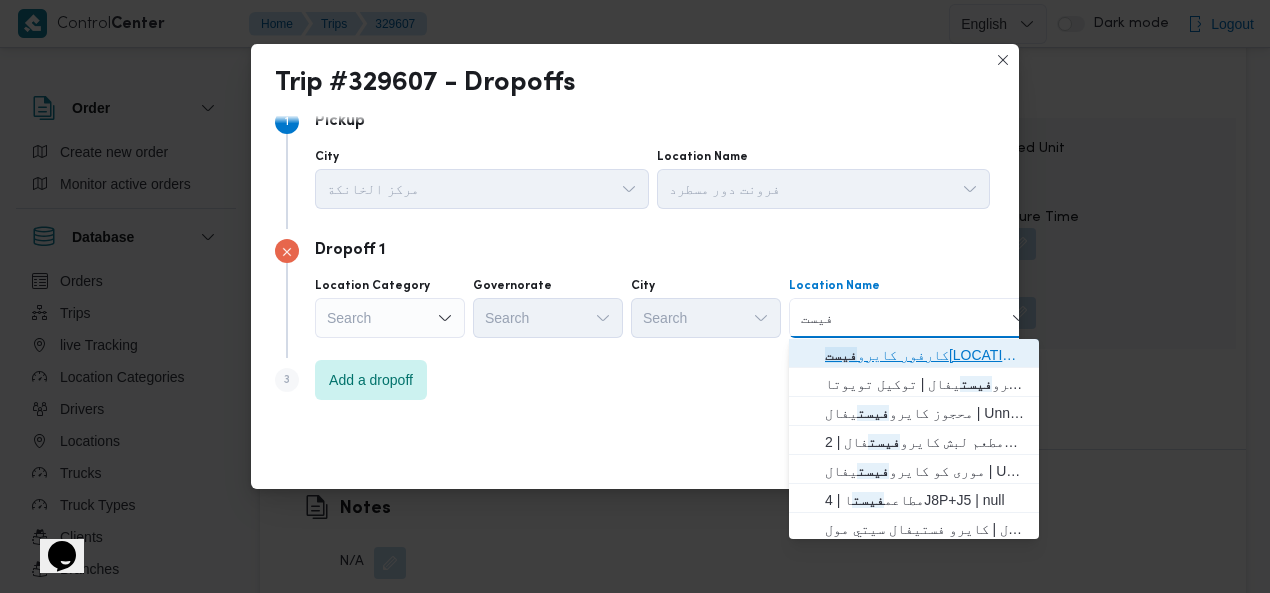 click on "كارفور كايرو  فيست فال | كارفور كايرو فيستيفال | null" at bounding box center [926, 355] 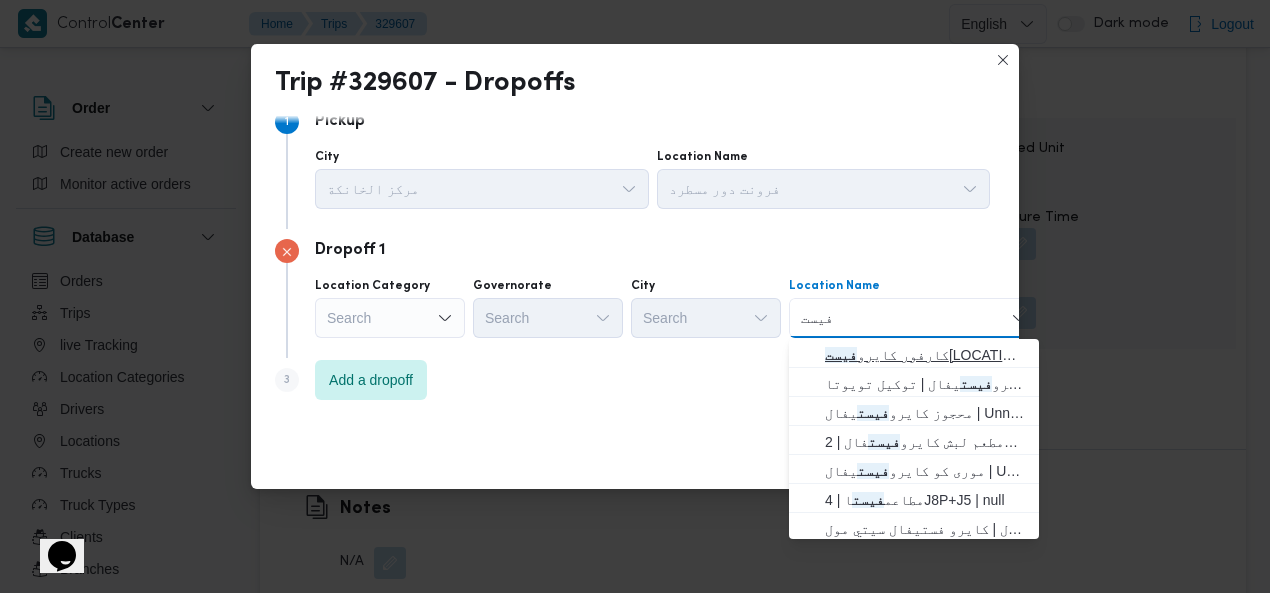 type 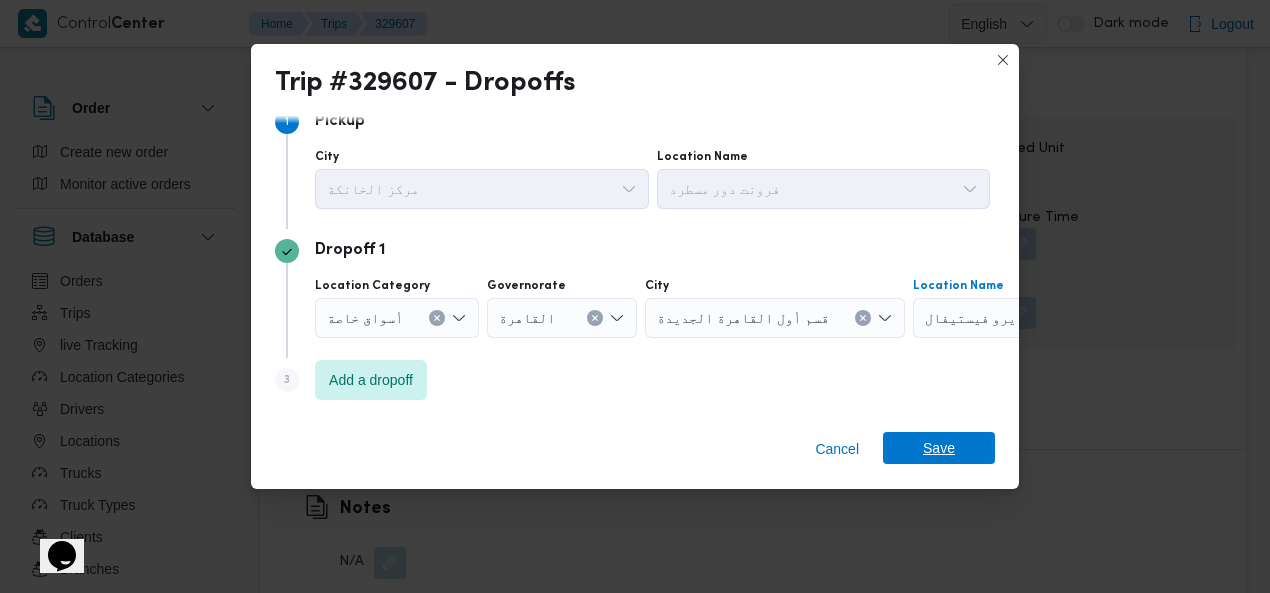 click on "Save" at bounding box center [939, 448] 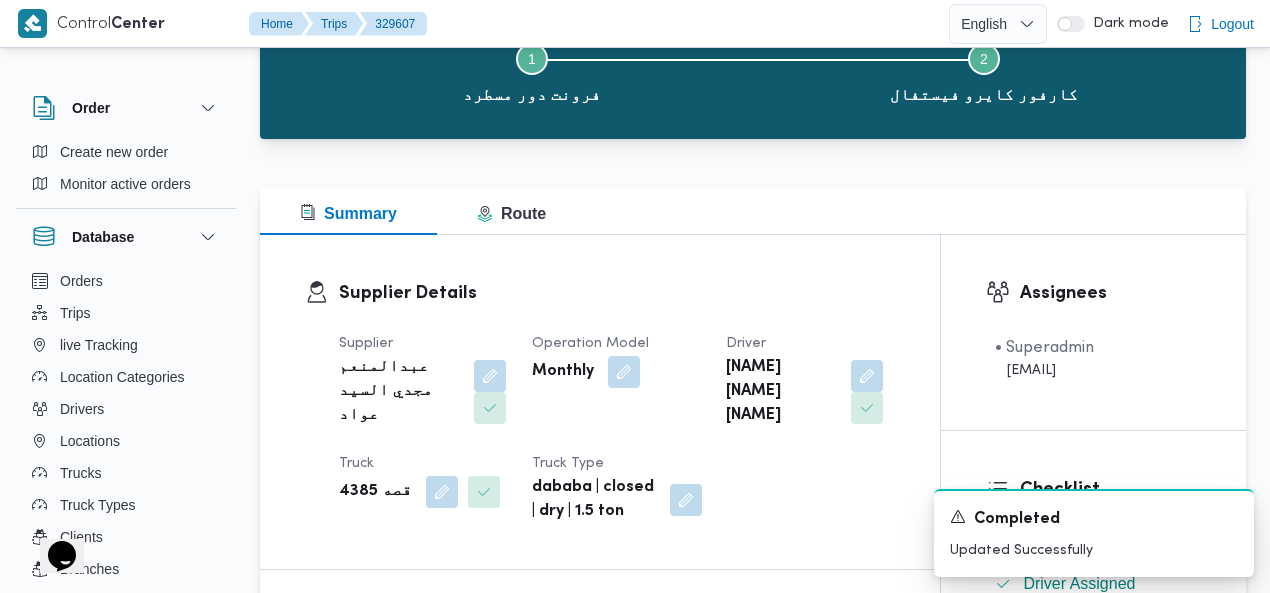 scroll, scrollTop: 0, scrollLeft: 0, axis: both 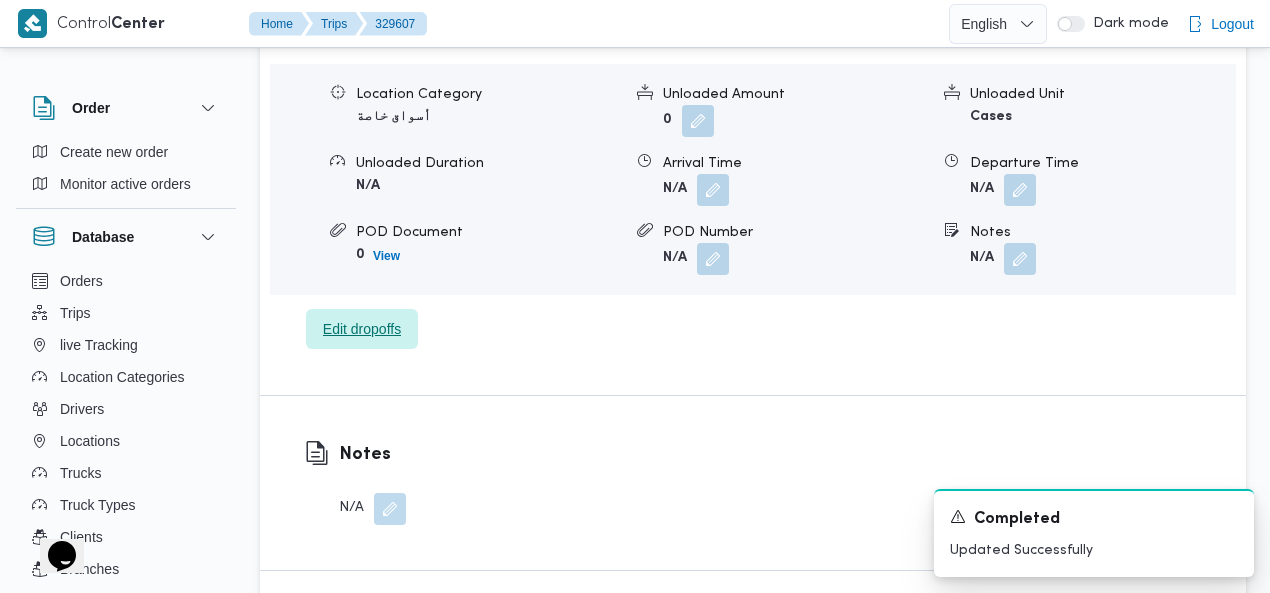 click on "Edit dropoffs" at bounding box center (362, 329) 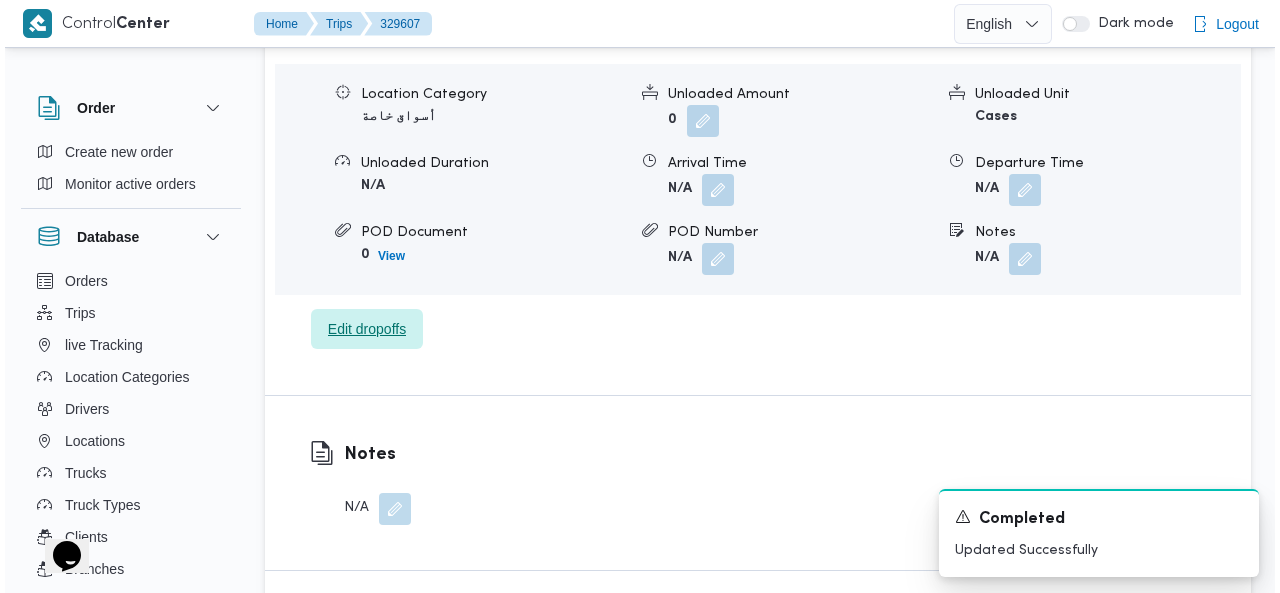 scroll, scrollTop: 1906, scrollLeft: 0, axis: vertical 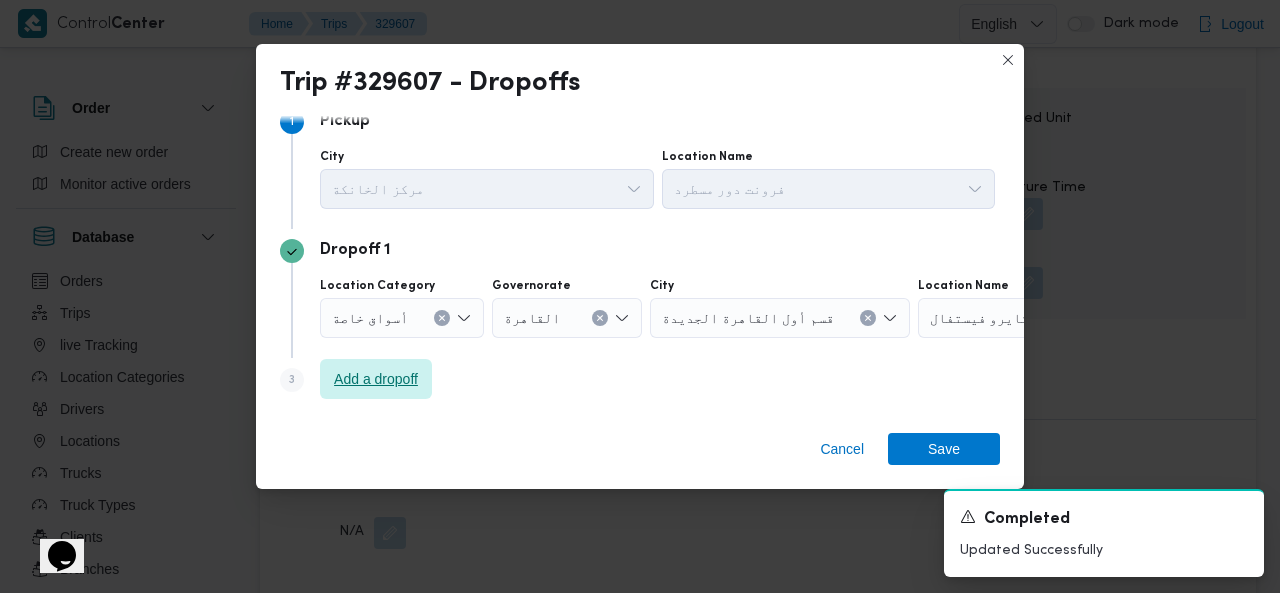 click on "Add a dropoff" at bounding box center [376, 379] 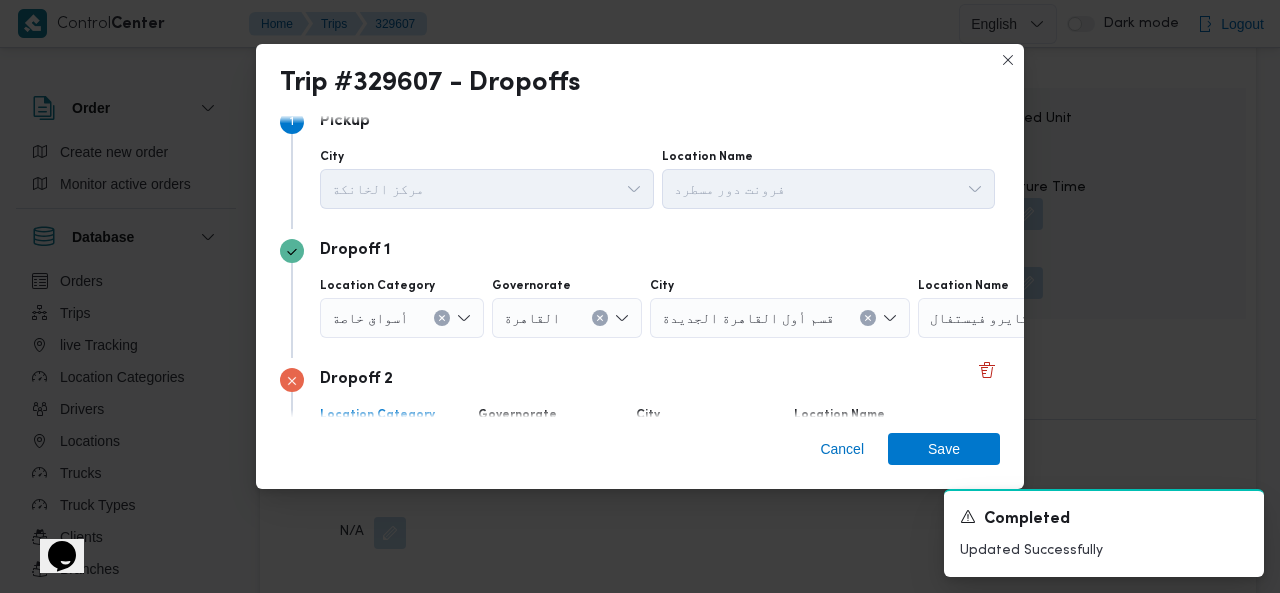 scroll, scrollTop: 154, scrollLeft: 0, axis: vertical 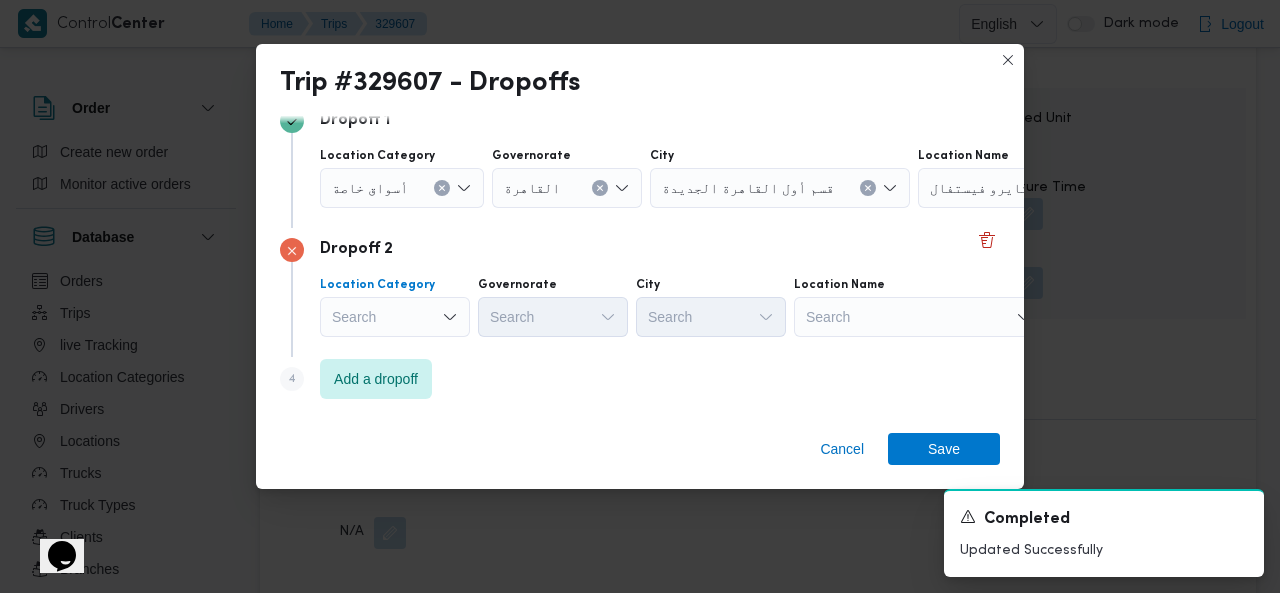 click on "Search" at bounding box center (402, 188) 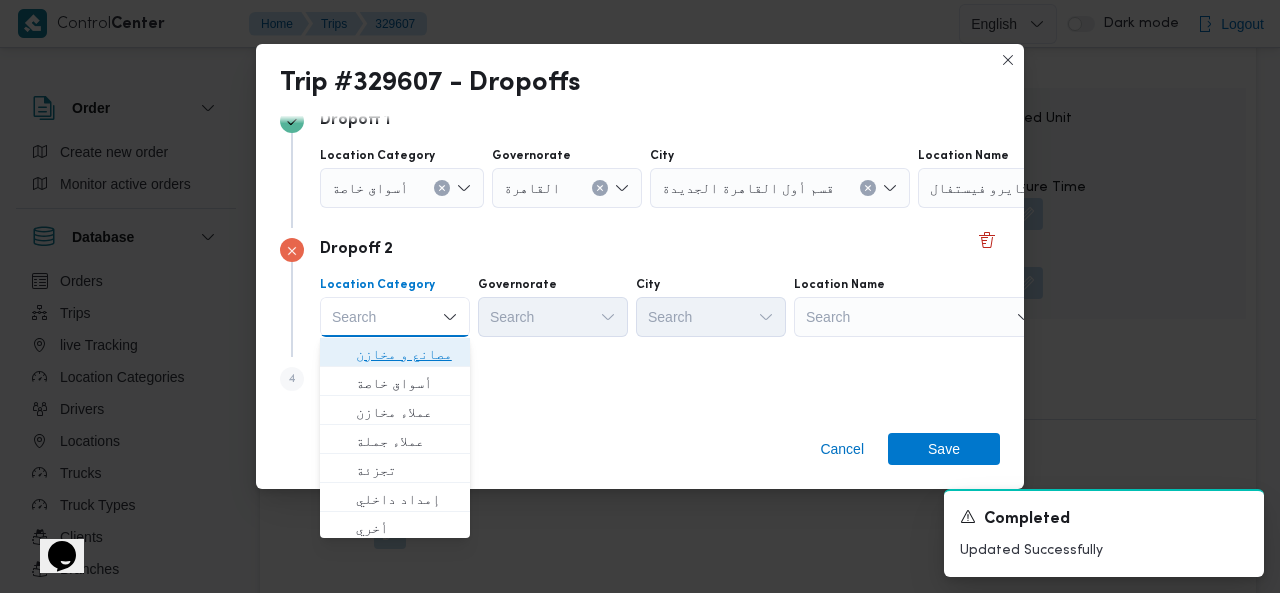 drag, startPoint x: 406, startPoint y: 344, endPoint x: 971, endPoint y: 354, distance: 565.0885 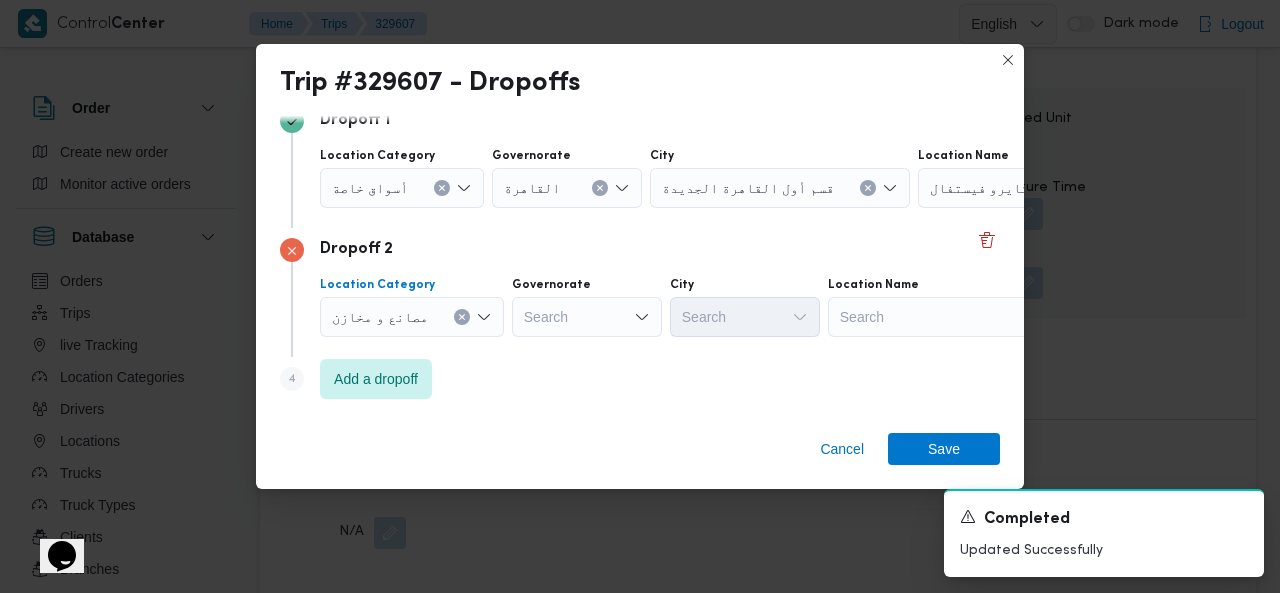 click on "Search" at bounding box center (1043, 188) 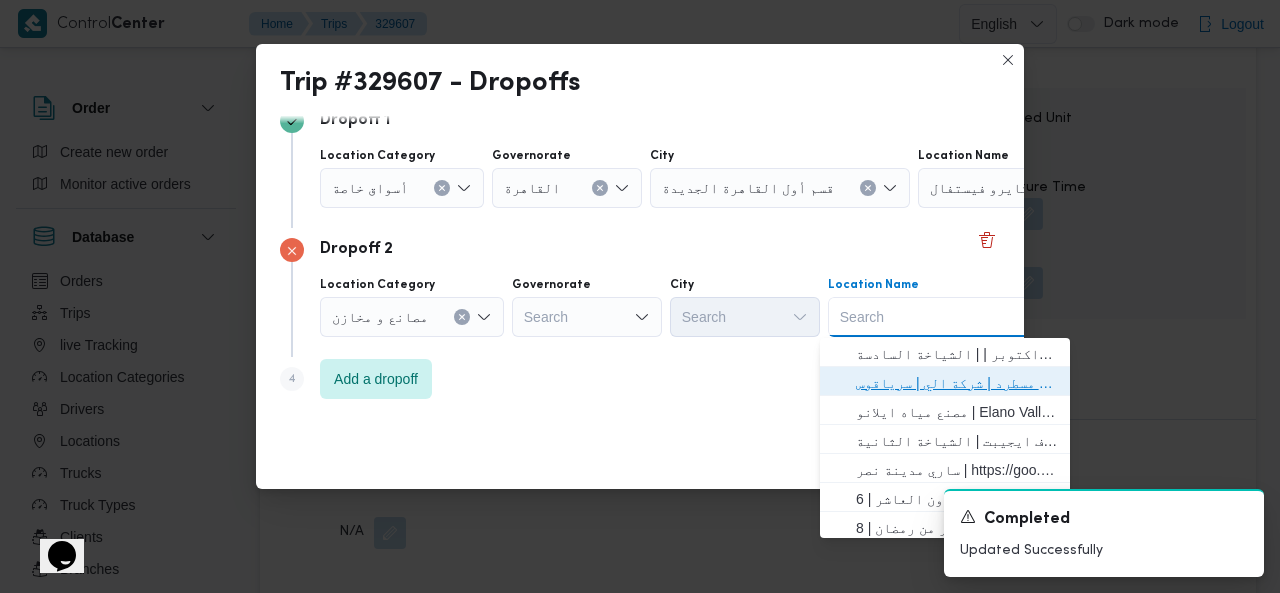 click on "فرونت دور مسطرد | شركة الي | سرياقوس" at bounding box center (957, 383) 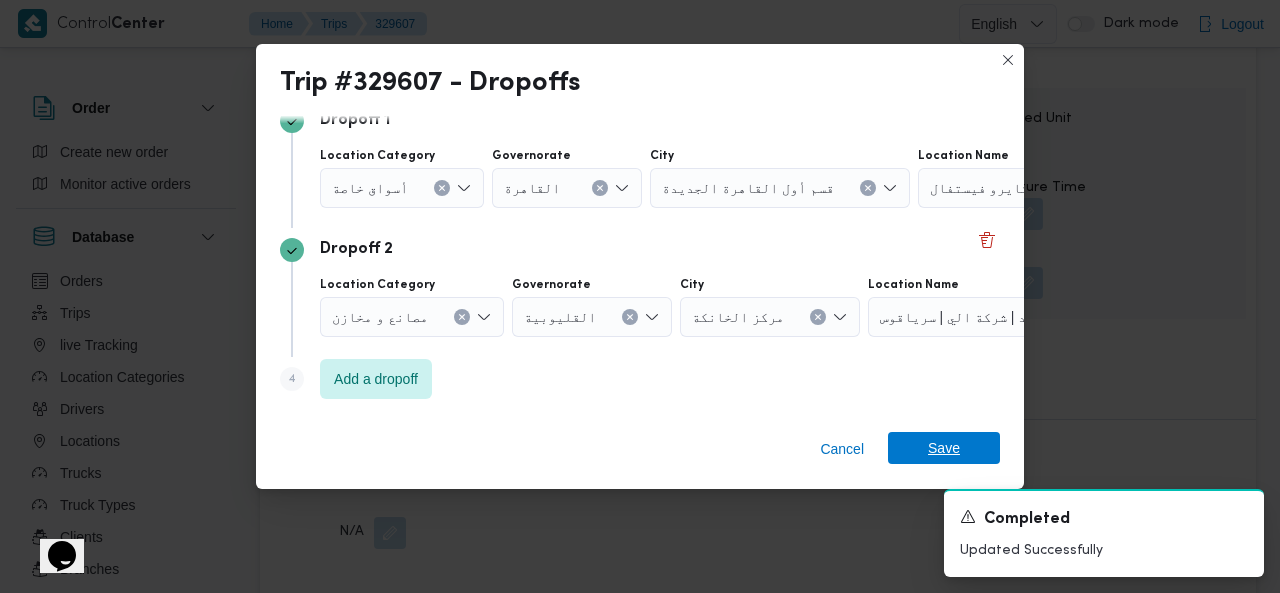 click on "Save" at bounding box center [944, 448] 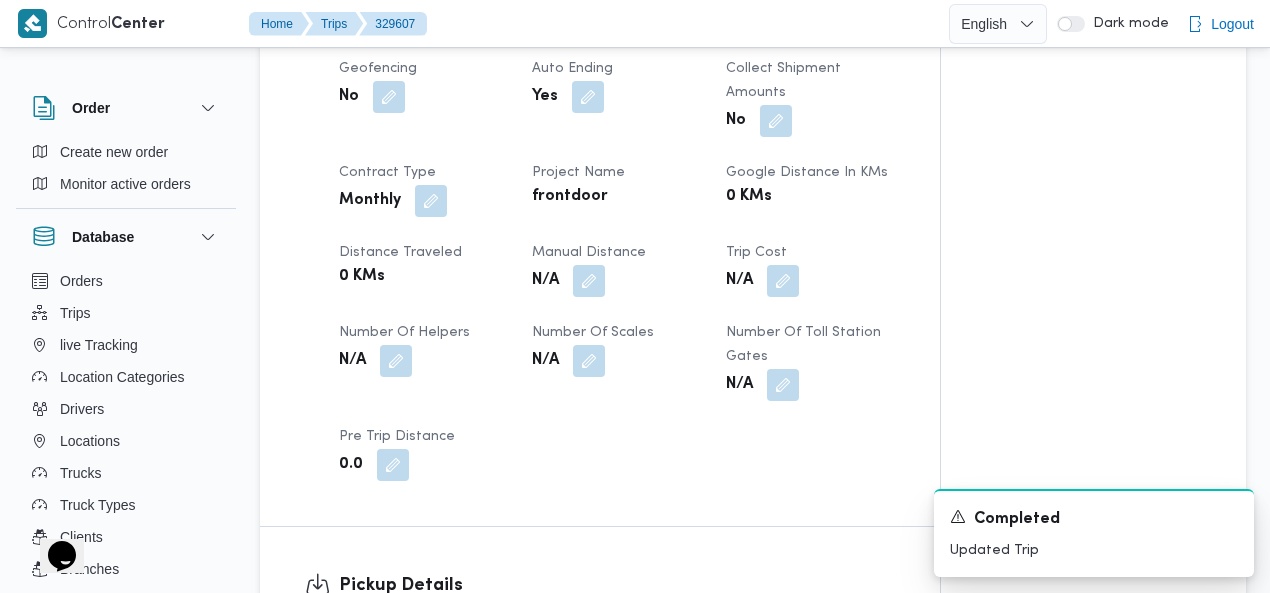 scroll, scrollTop: 0, scrollLeft: 0, axis: both 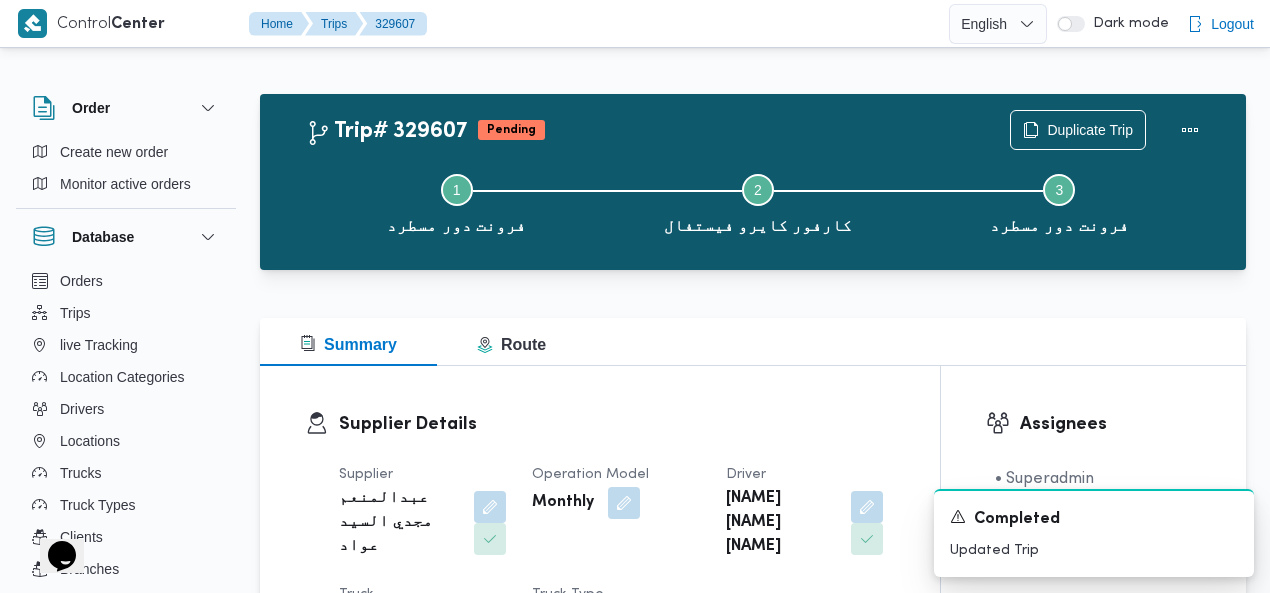 click on "Trip# 329607 Pending Duplicate Trip   Step 1 is incomplete 1 فرونت دور مسطرد Step 2 is incomplete 2 كارفور كايرو فيستفال Step 3 is incomplete 3 فرونت دور مسطرد Summary Route Supplier Details Supplier عبدالمنعم مجدي السيد عواد Operation Model Monthly Driver محمد جميل عمر عبدالله Truck قصه 4385 Truck Type dababa | closed | dry | 1.5 ton Trip Details Client Frontdoor Branch فرونت دور مسطرد Trip Type أسواق خاصة Pickup date & time Wed, Aug 6, 2025 7:00 AM Source Manual Returnable No Geofencing No Auto Ending Yes Collect Shipment Amounts No Contract Type Monthly Project Name frontdoor Google distance in KMs 0 KMs Distance Traveled 0 KMs Manual Distance N/A Trip Cost N/A Number of Helpers N/A Number of Scales N/A Number of Toll Station Gates N/A Pre Trip Distance 0.0 Pickup Details Arrived Pickup At Wed, Aug 6, 2025 7:00 AM Left Pickup At Wed, Aug 6, 2025 8:00 AM Pickup Duration 1 hour 0 Shipment Unit Cases 0" at bounding box center (753, 1916) 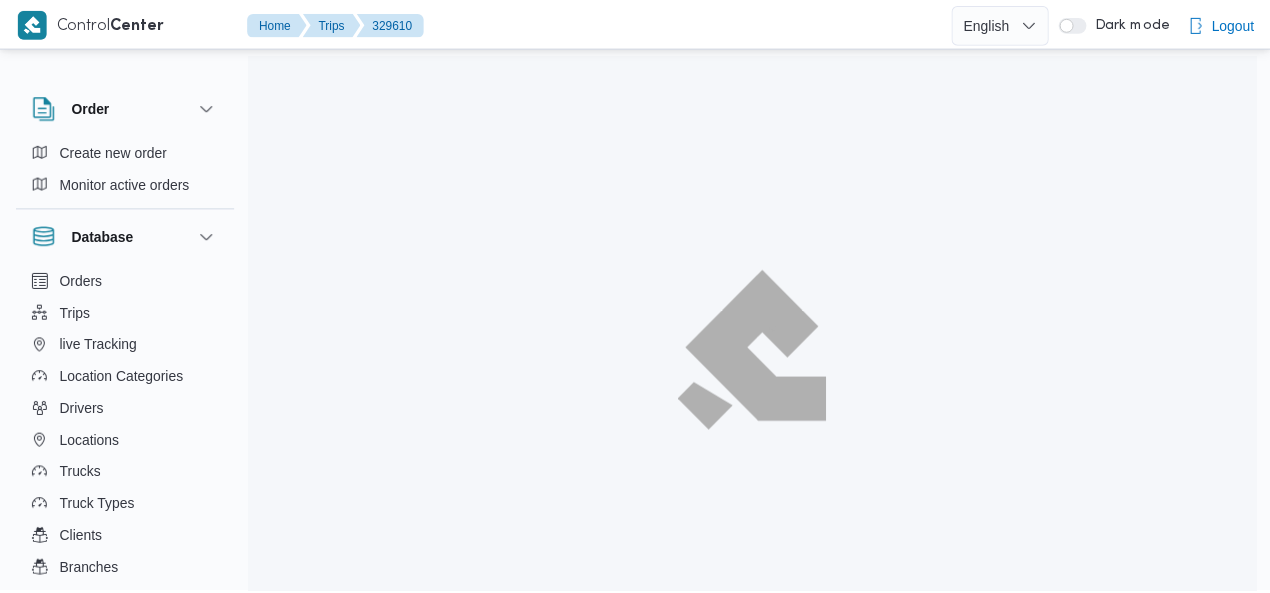 scroll, scrollTop: 0, scrollLeft: 0, axis: both 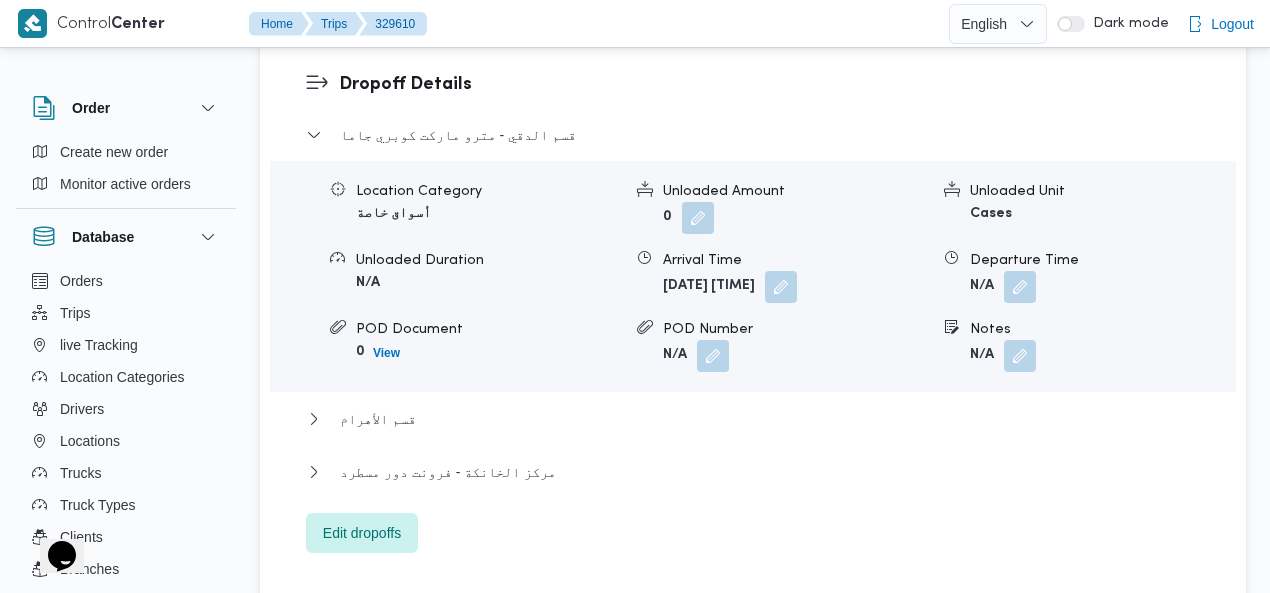 click on "Wed, Aug 6, 2025 11:38 AM" at bounding box center [795, 287] 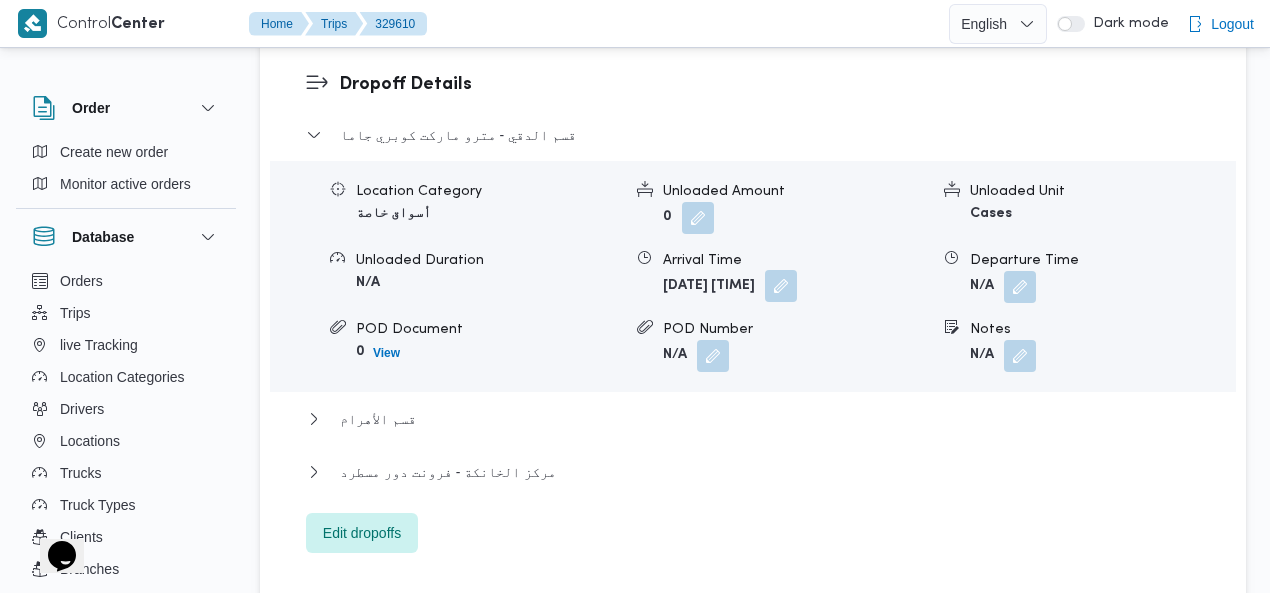click at bounding box center [781, 286] 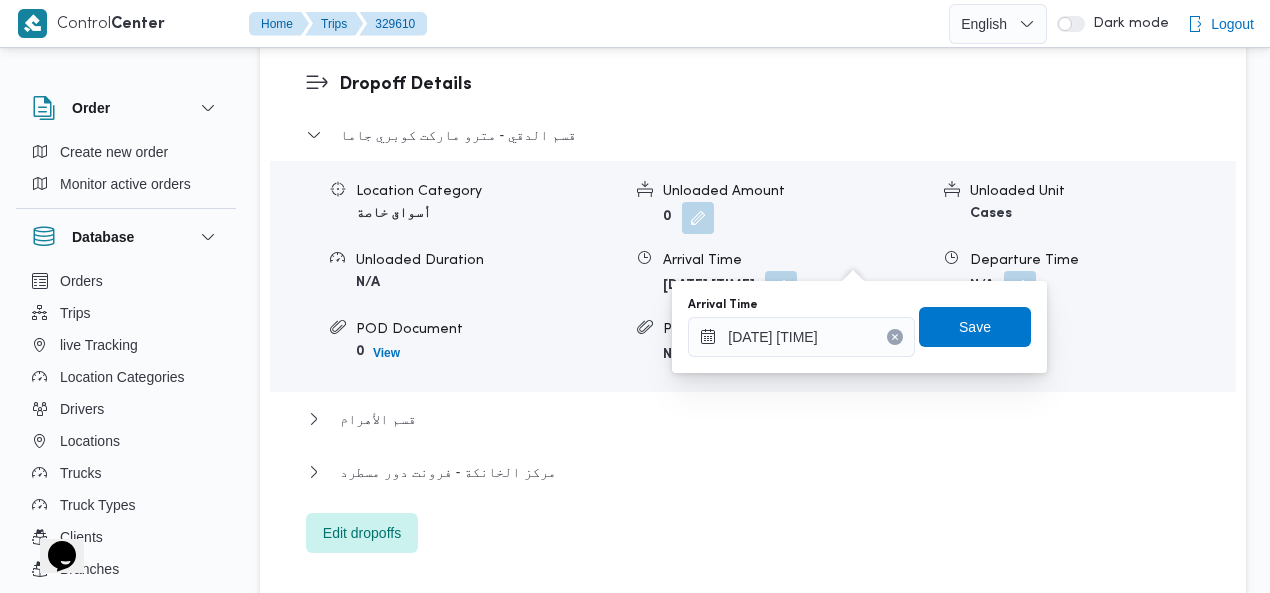 click 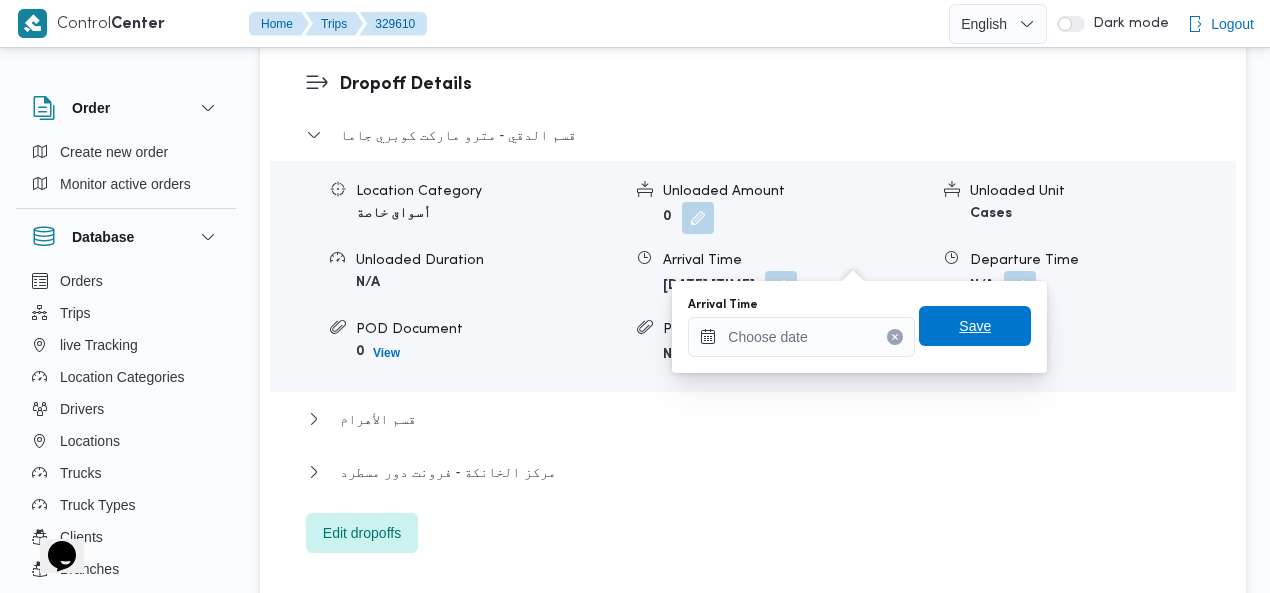 click on "Save" at bounding box center (975, 326) 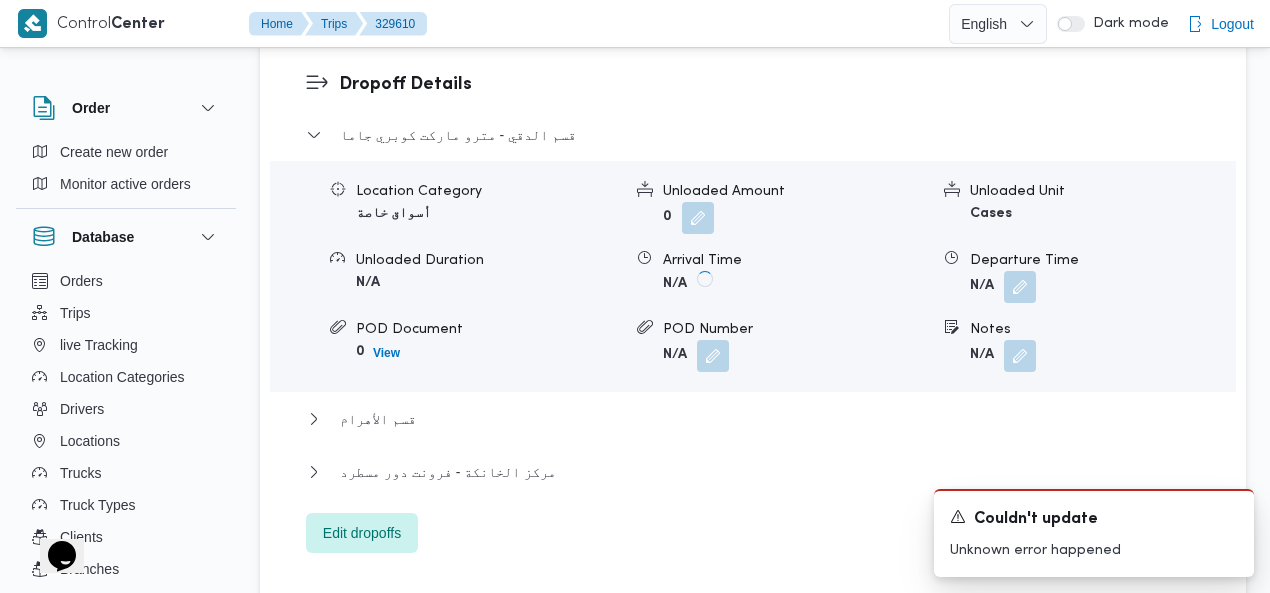 scroll, scrollTop: 2008, scrollLeft: 0, axis: vertical 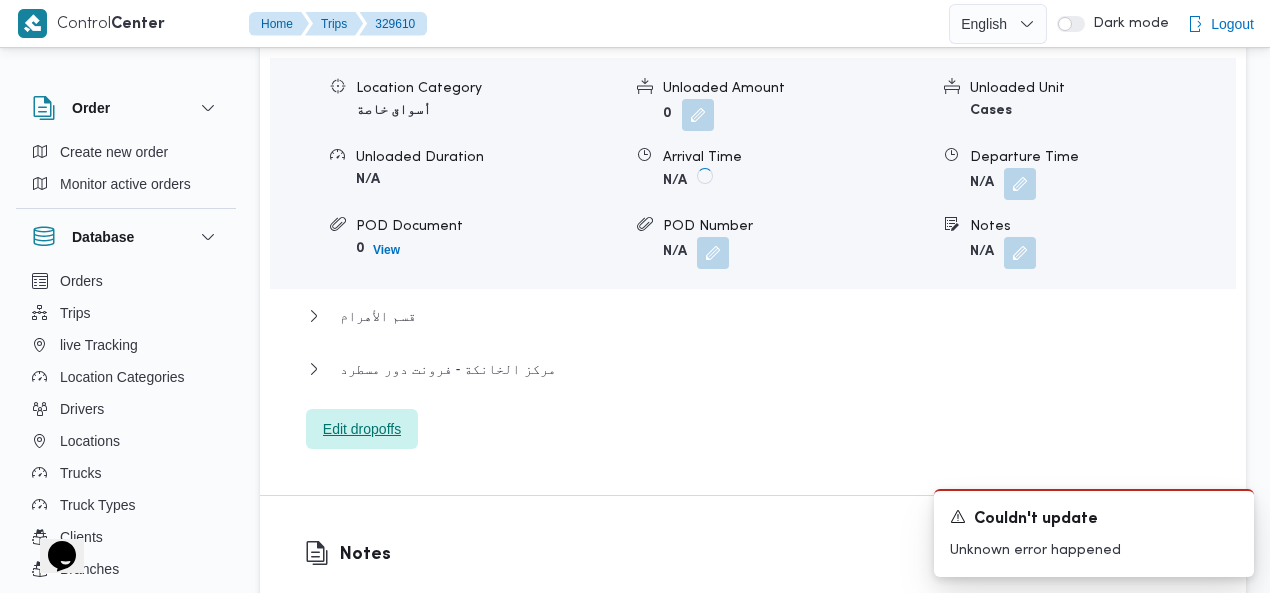 click on "Edit dropoffs" at bounding box center (362, 429) 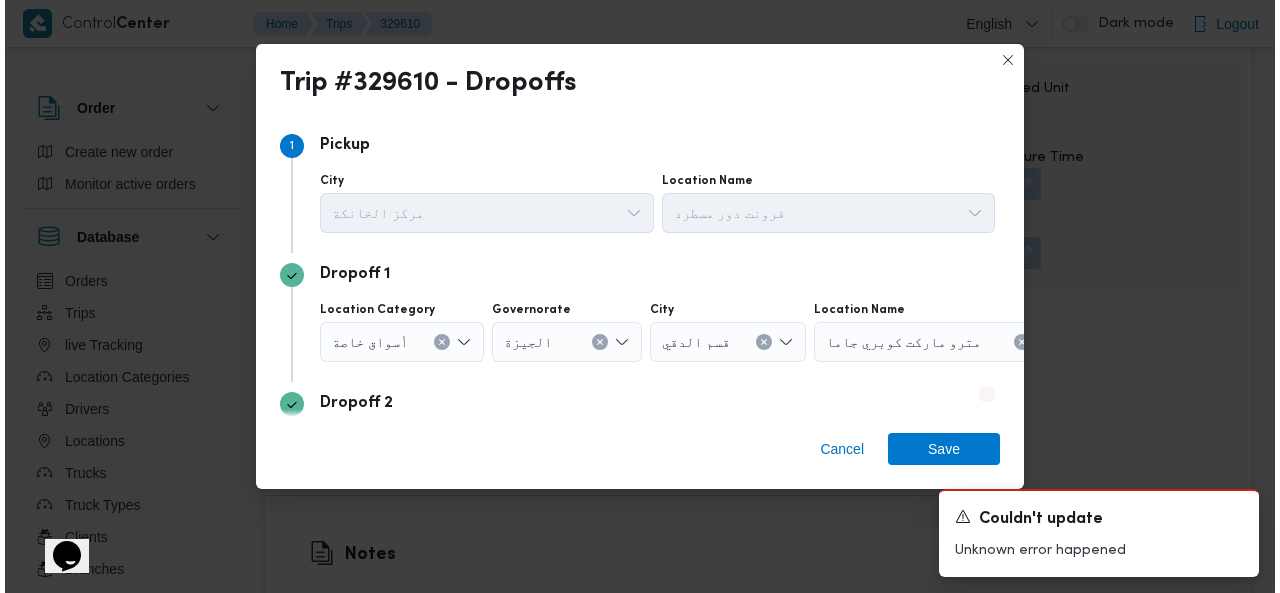 scroll, scrollTop: 1984, scrollLeft: 0, axis: vertical 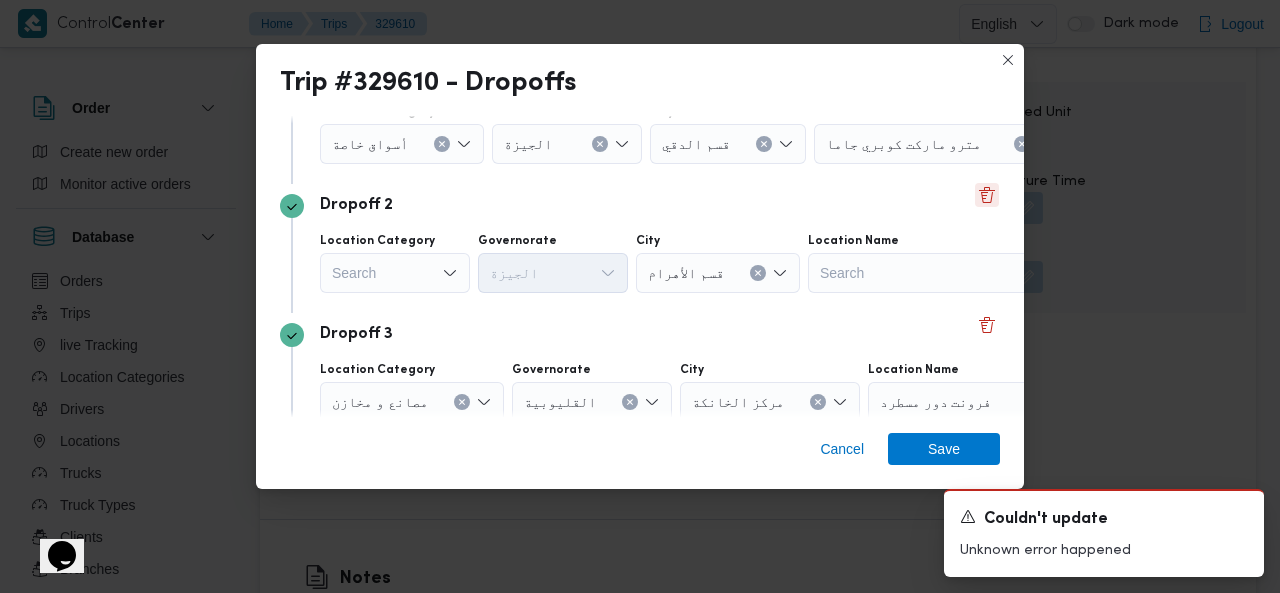 click at bounding box center (987, 195) 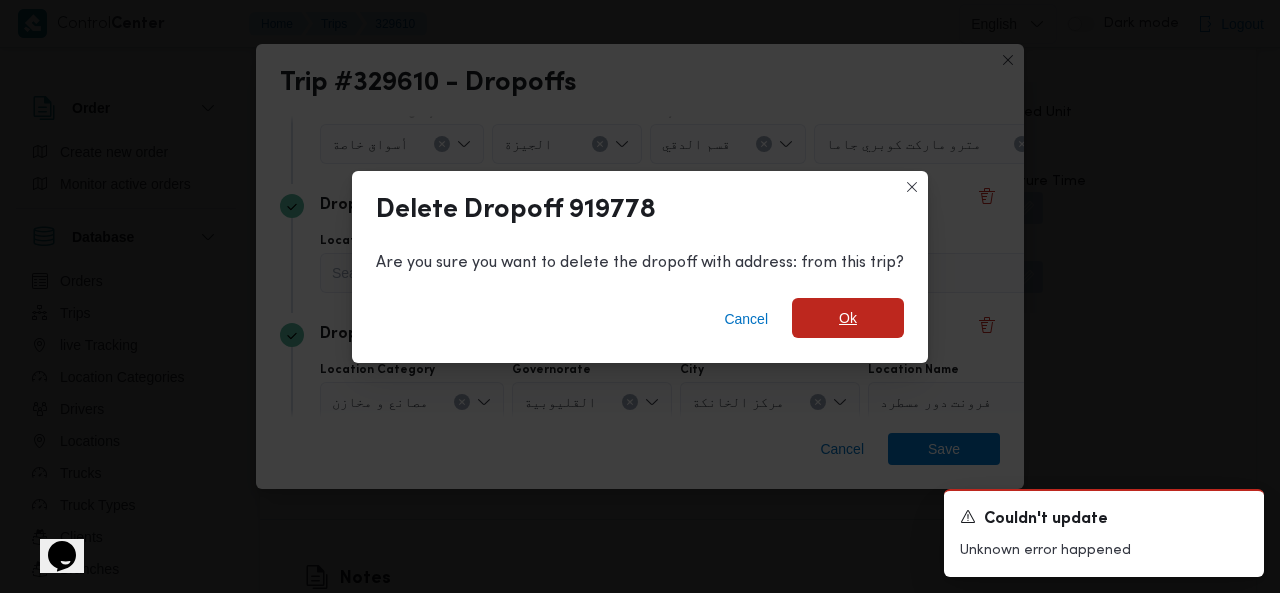 click on "Ok" at bounding box center [848, 318] 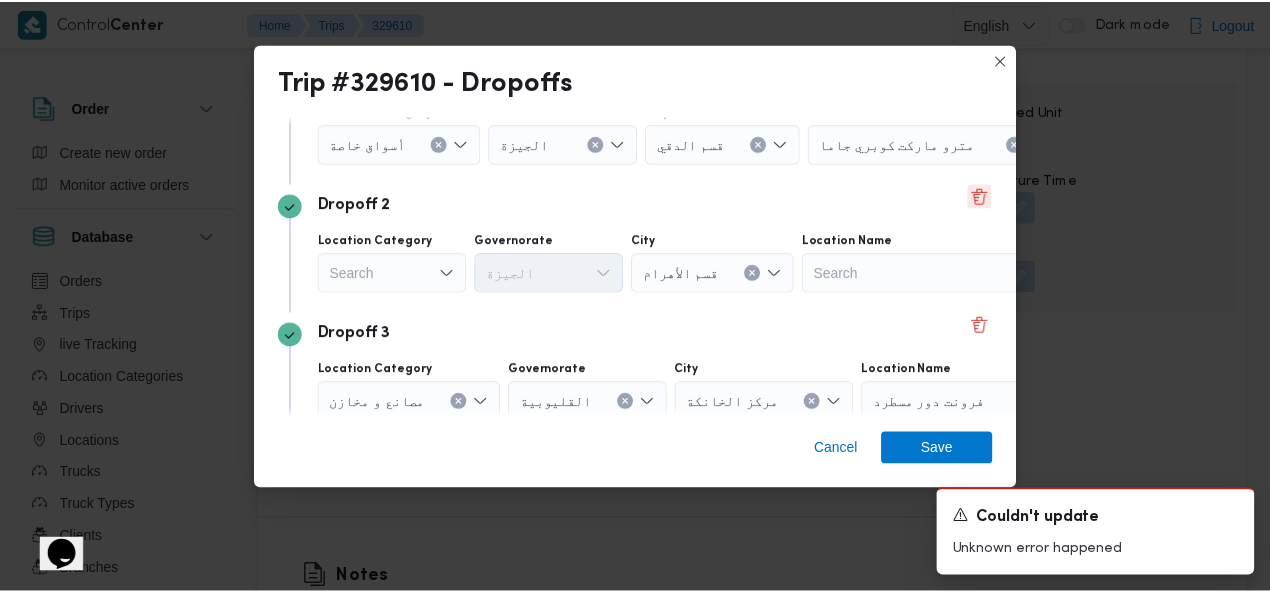 scroll, scrollTop: 2008, scrollLeft: 0, axis: vertical 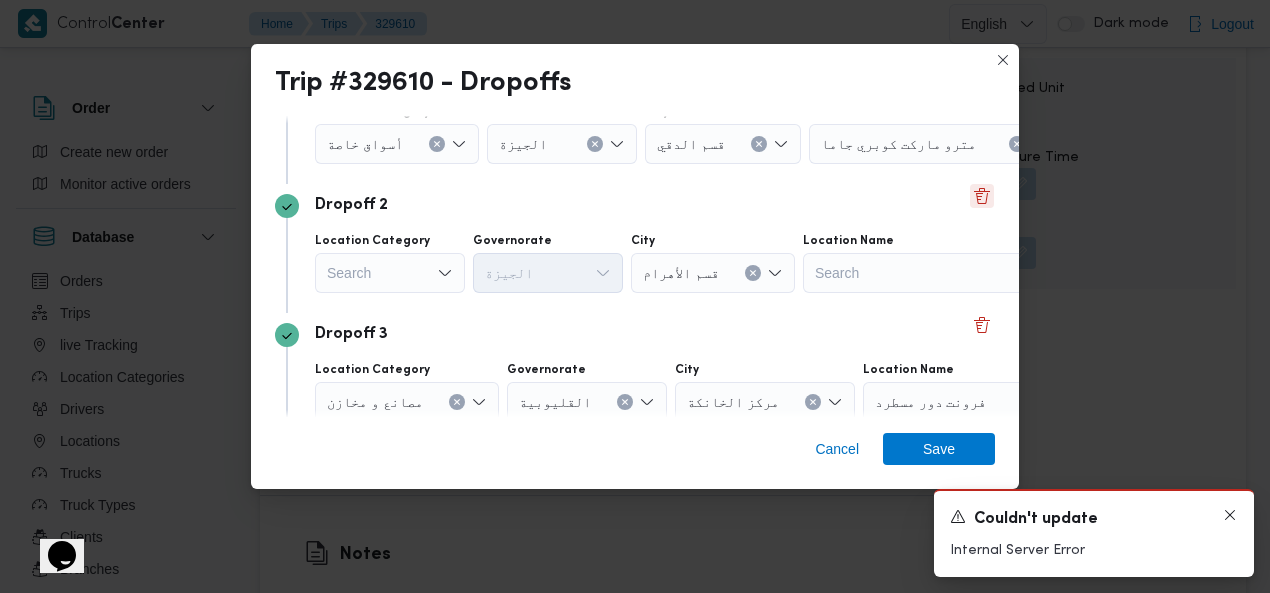 click 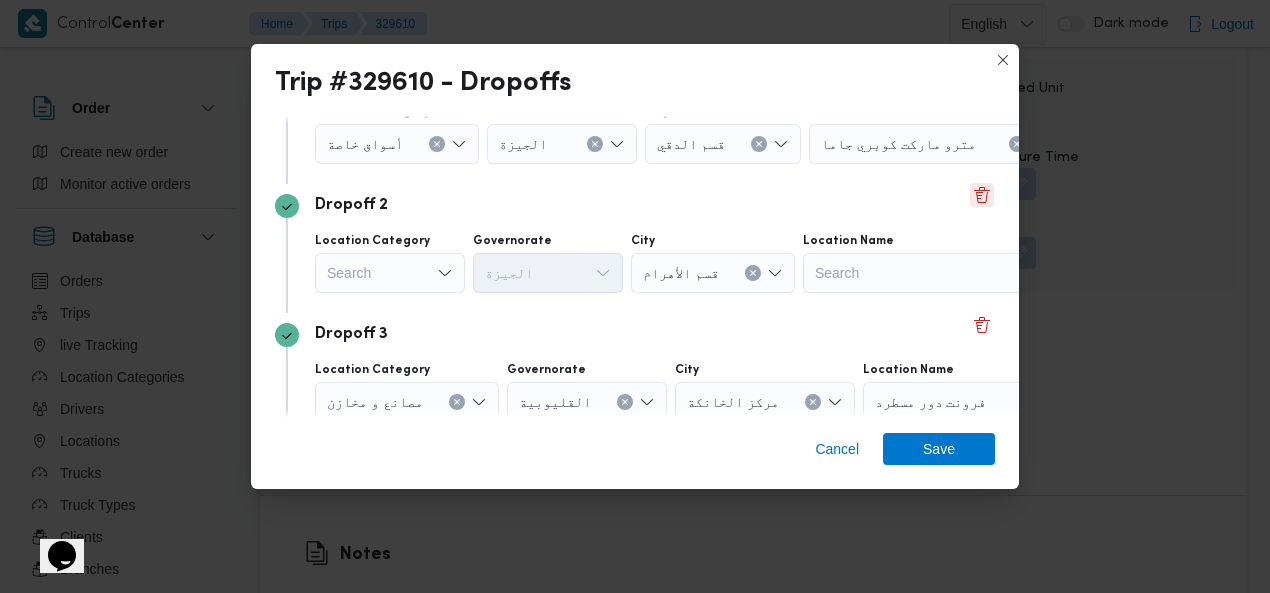 click at bounding box center (982, 195) 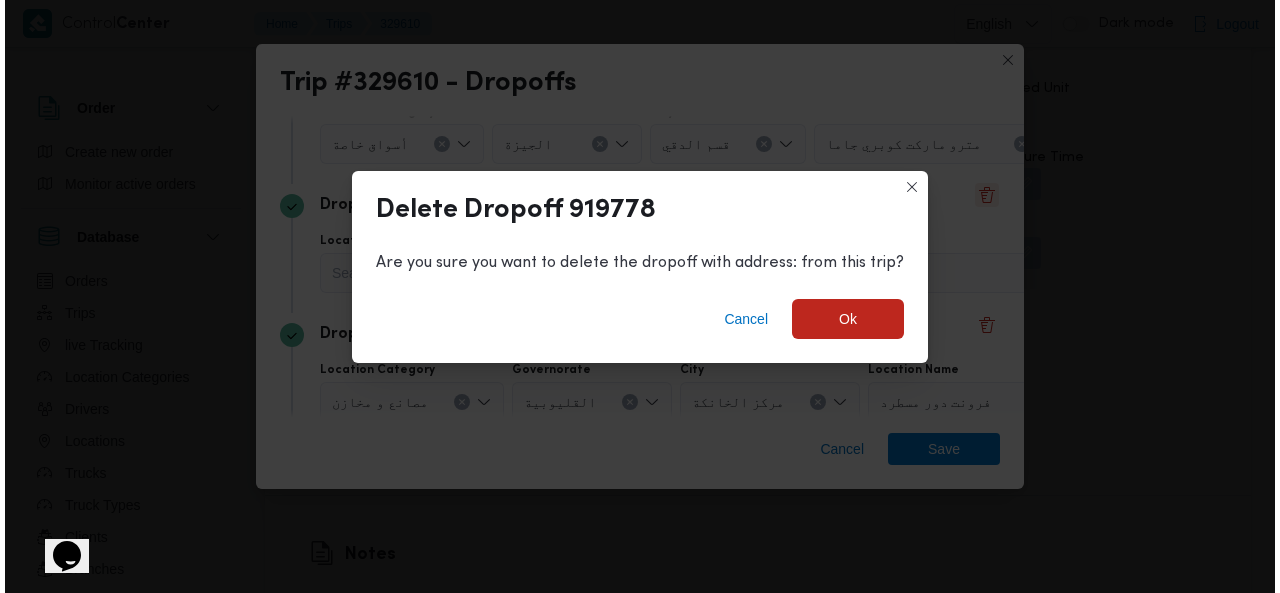 scroll, scrollTop: 1984, scrollLeft: 0, axis: vertical 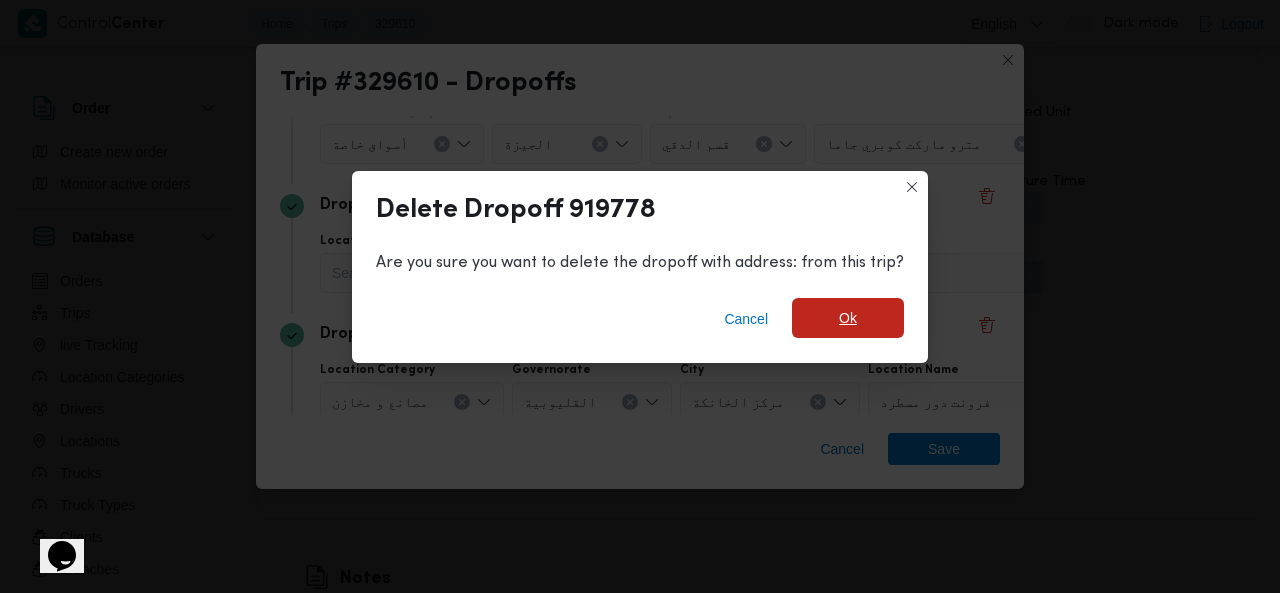 click on "Ok" at bounding box center [848, 318] 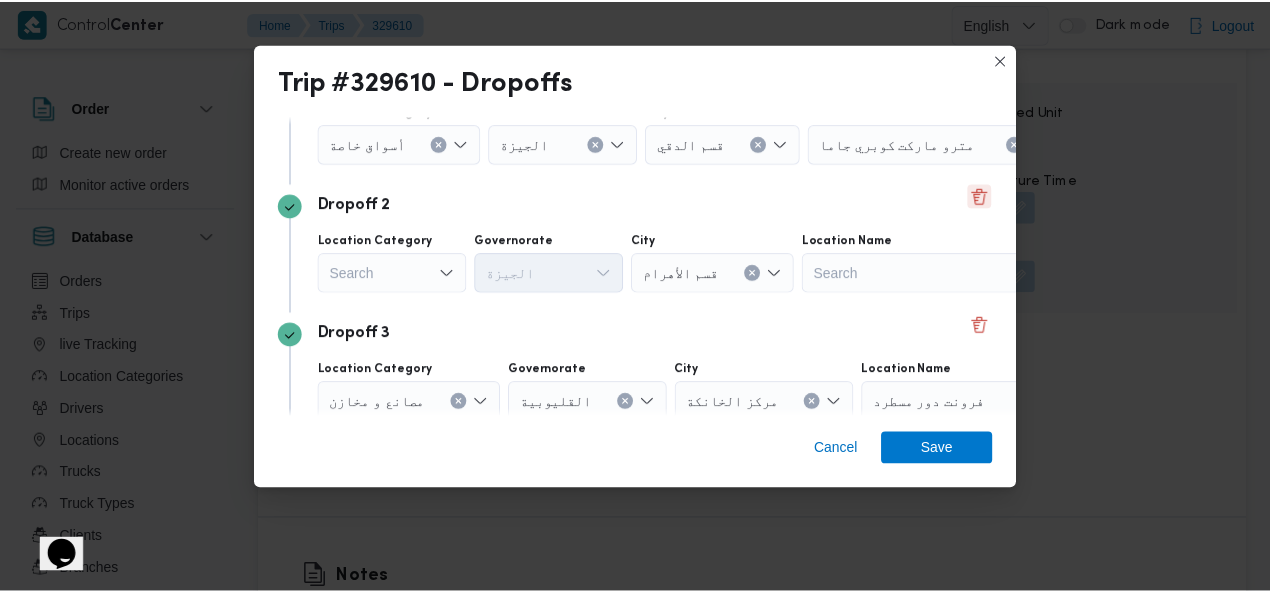 scroll, scrollTop: 2008, scrollLeft: 0, axis: vertical 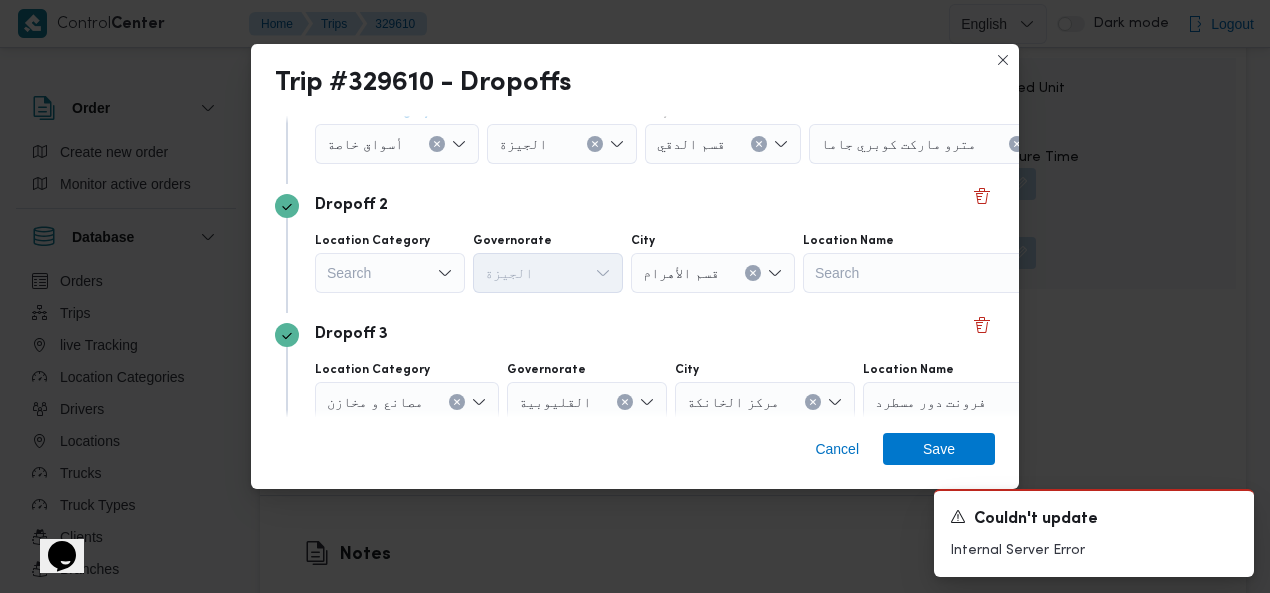 click 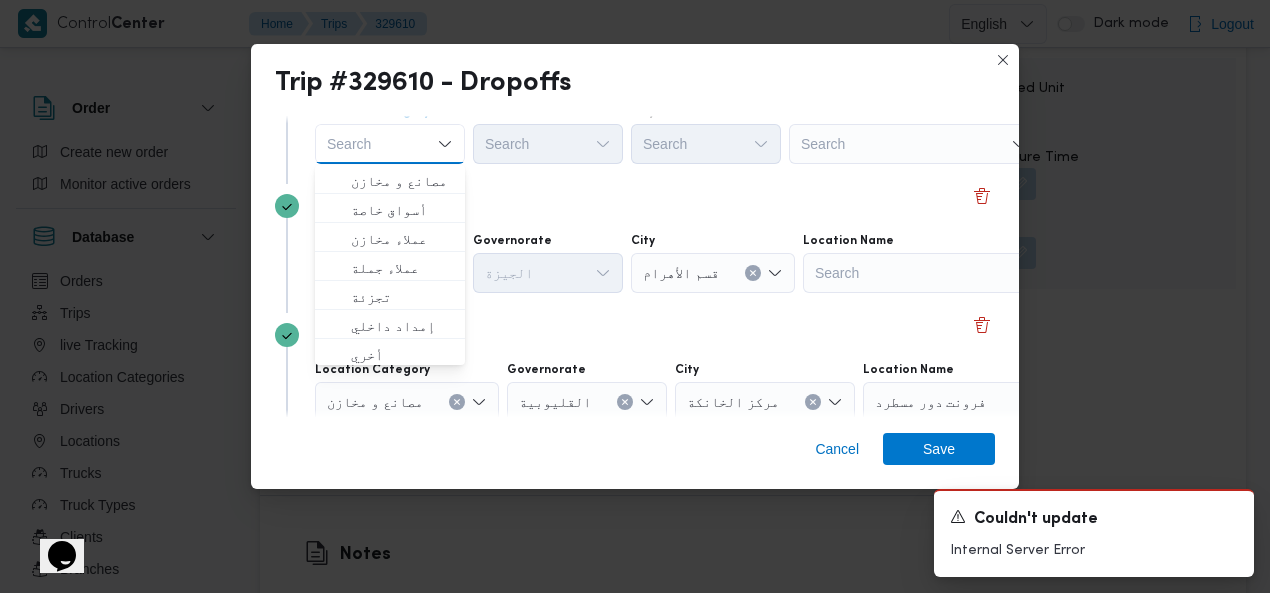 click on "Search Combo box. Selected. Combo box input. Search. Type some text or, to display a list of choices, press Down Arrow. To exit the list of choices, press Escape." at bounding box center (390, 144) 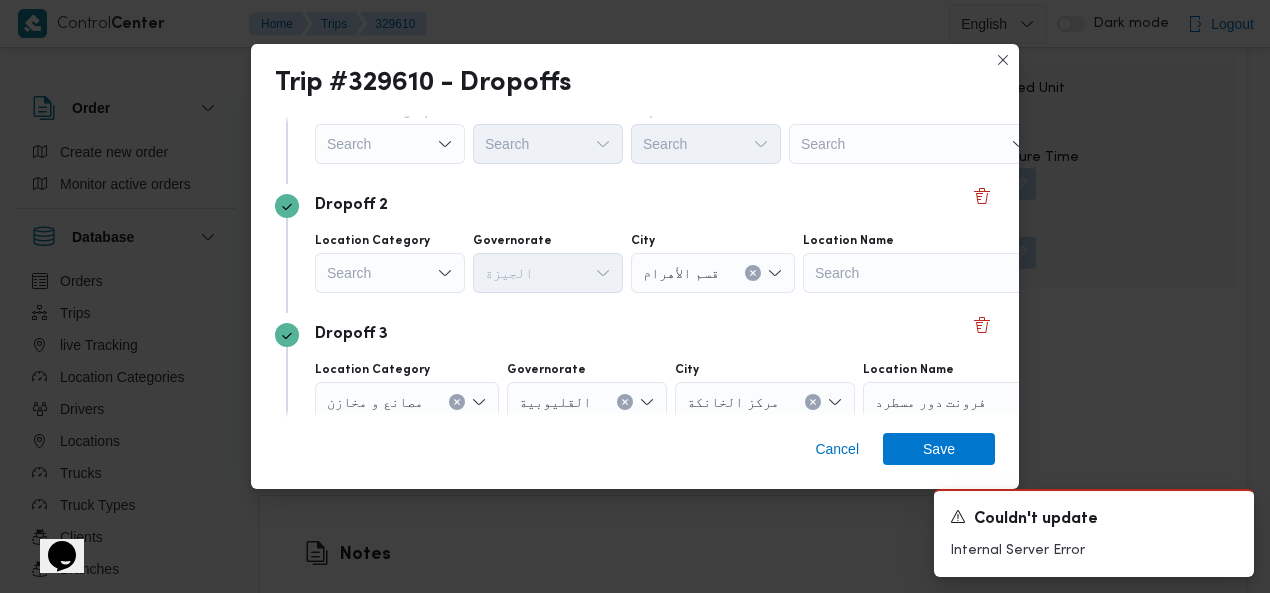 click on "Search" at bounding box center [390, 144] 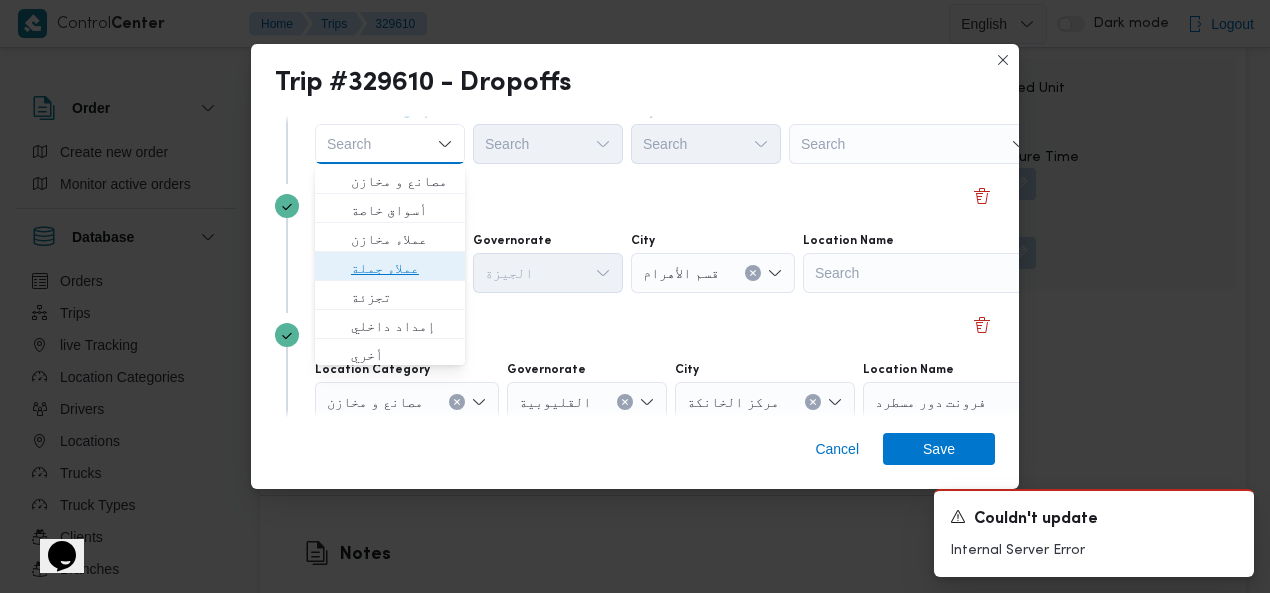 click on "عملاء جملة" at bounding box center (402, 268) 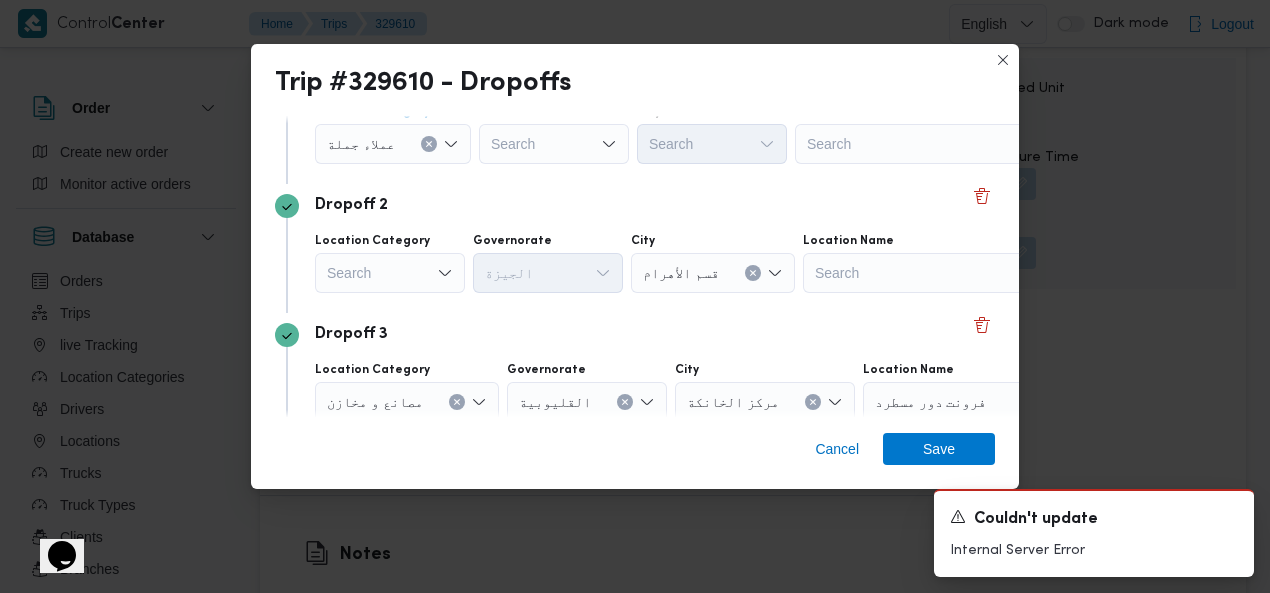 click on "Search" at bounding box center [554, 144] 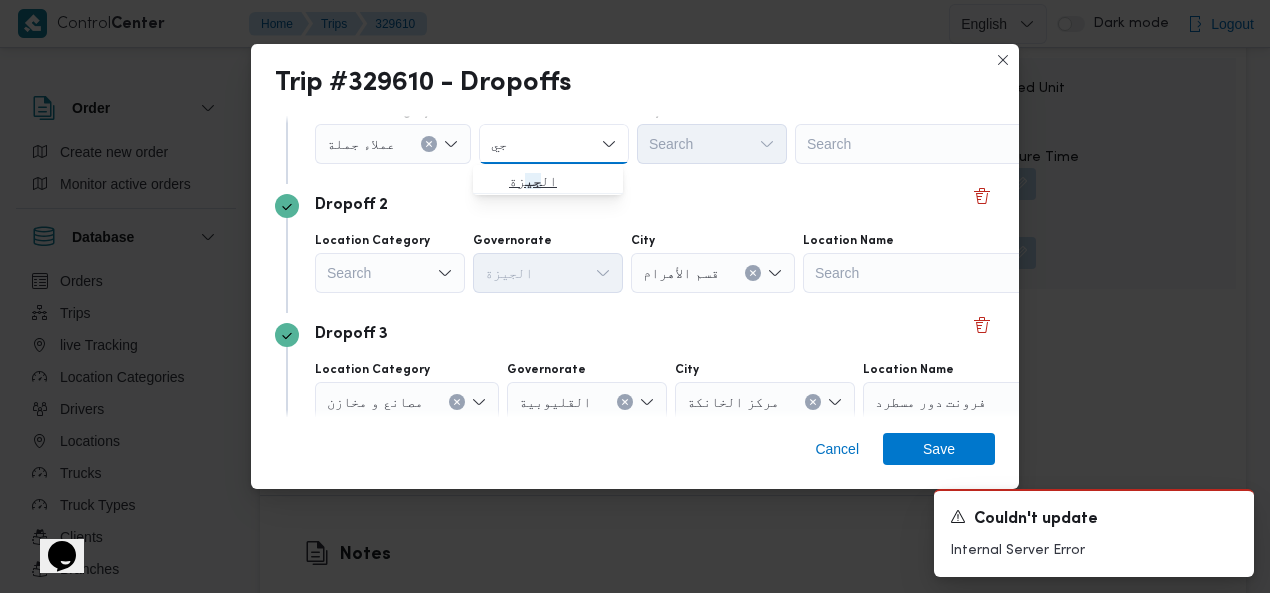 type on "جي" 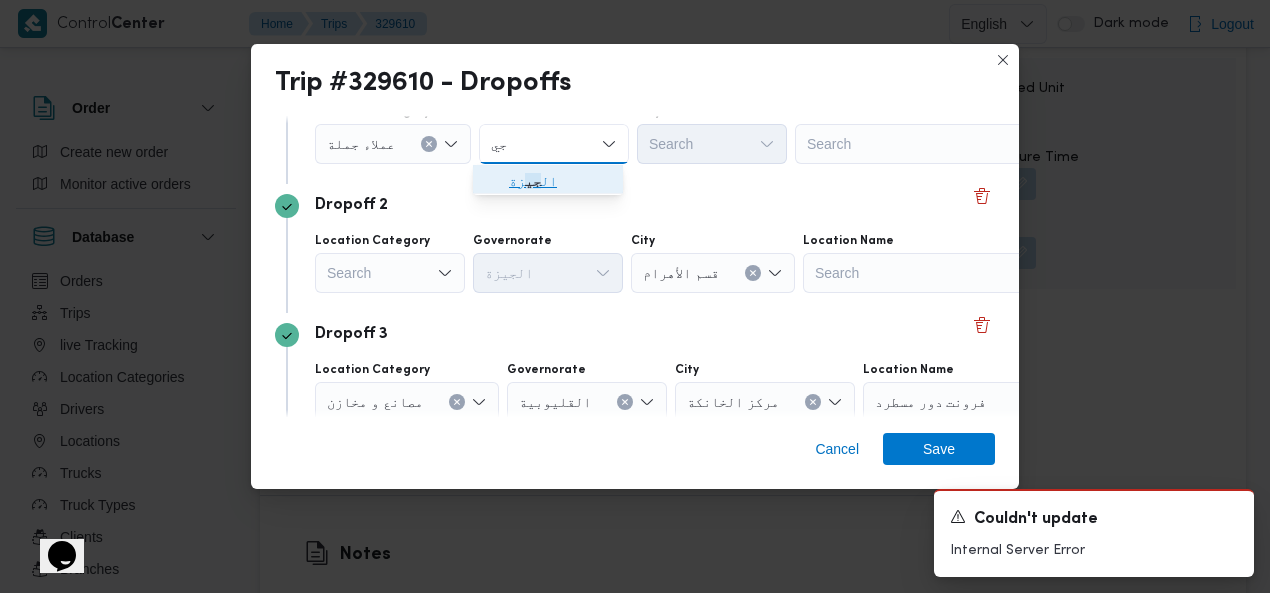 click on "جي" at bounding box center (533, 181) 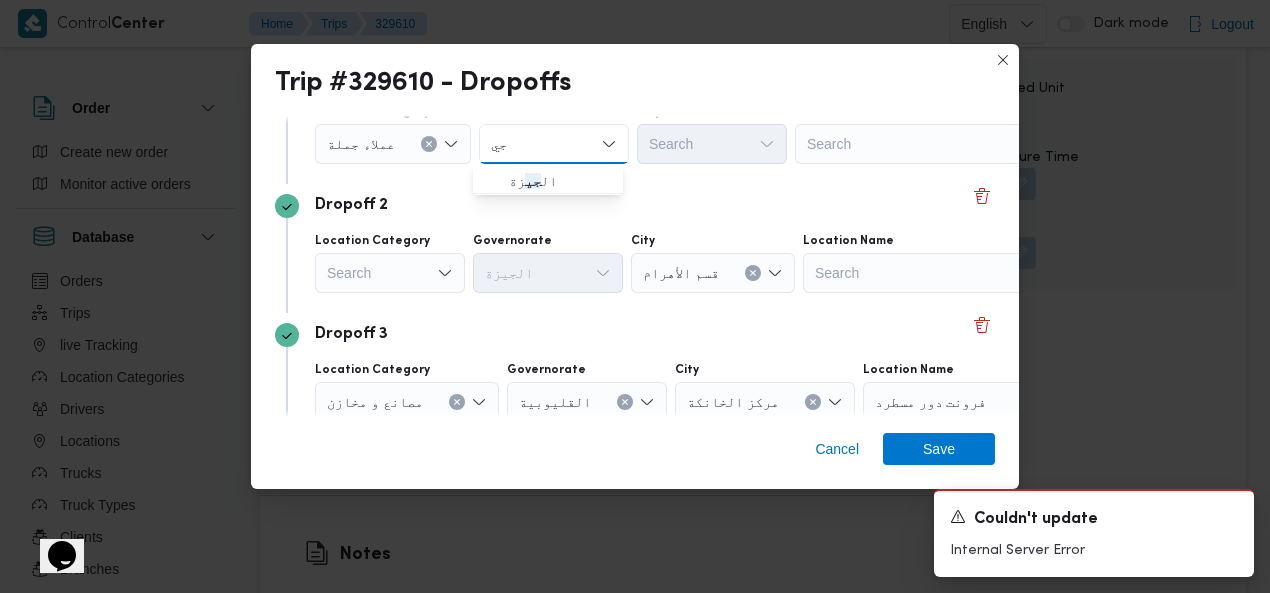 type 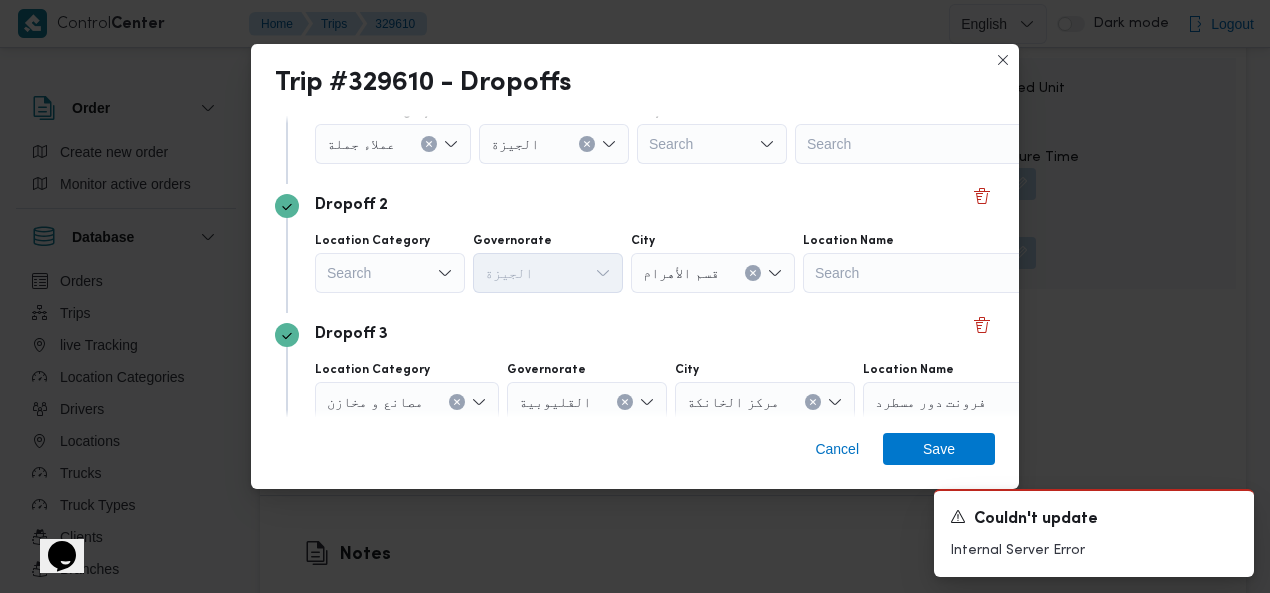 click on "Search" at bounding box center [712, 144] 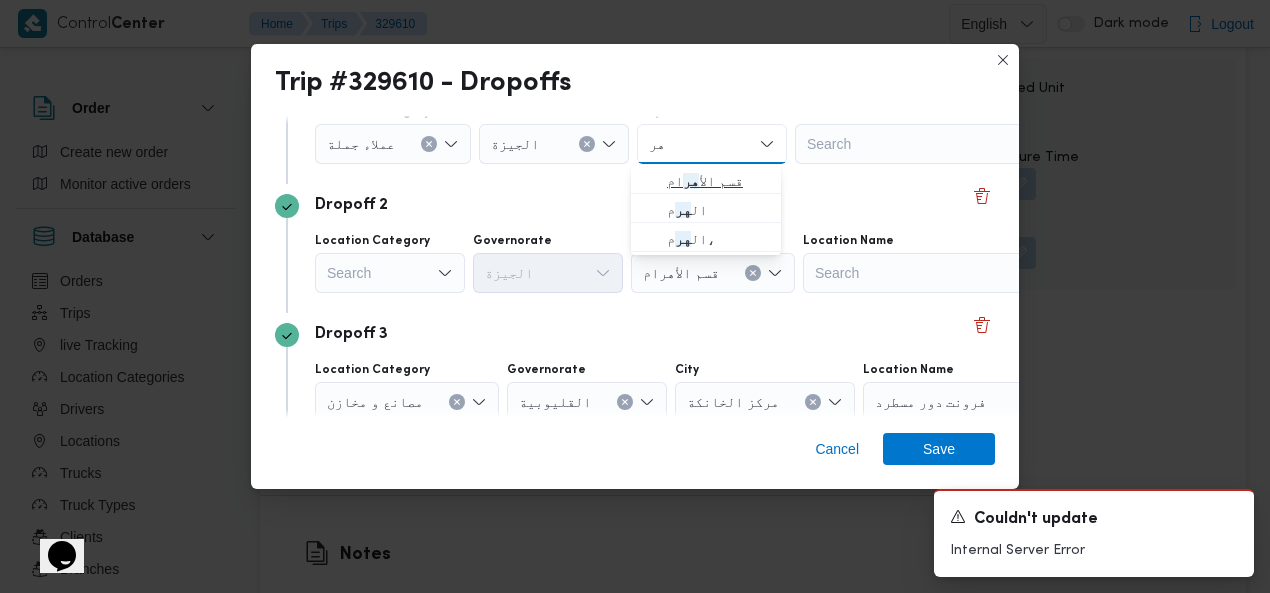 type on "هر" 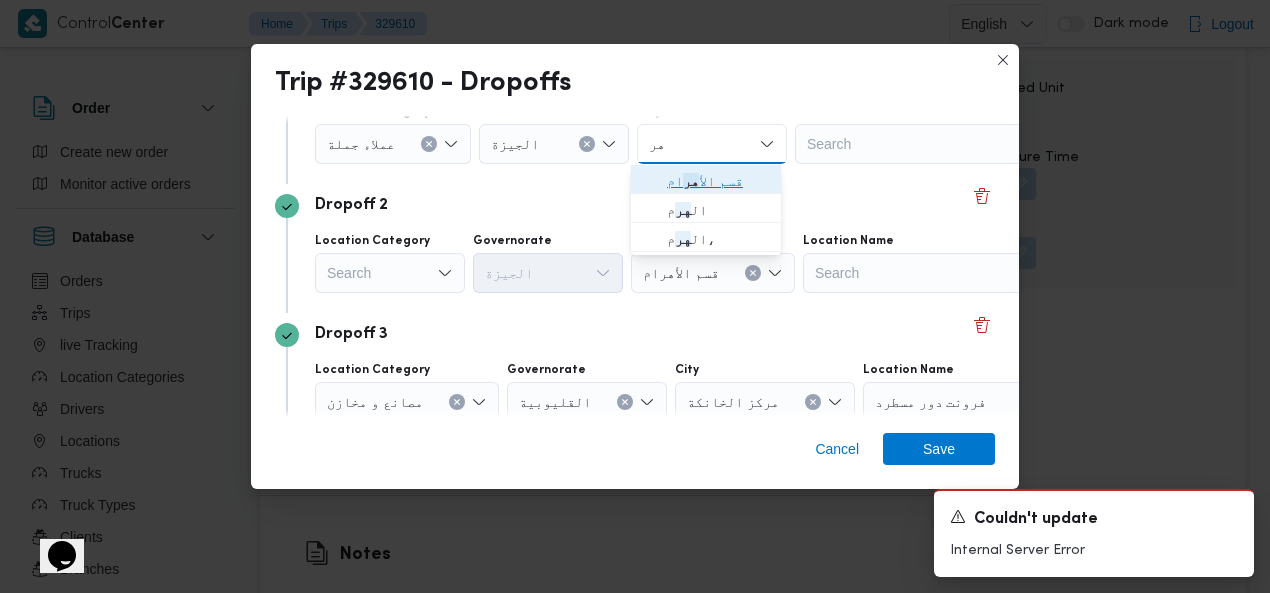 click on "قسم الأ هر ام" at bounding box center [718, 181] 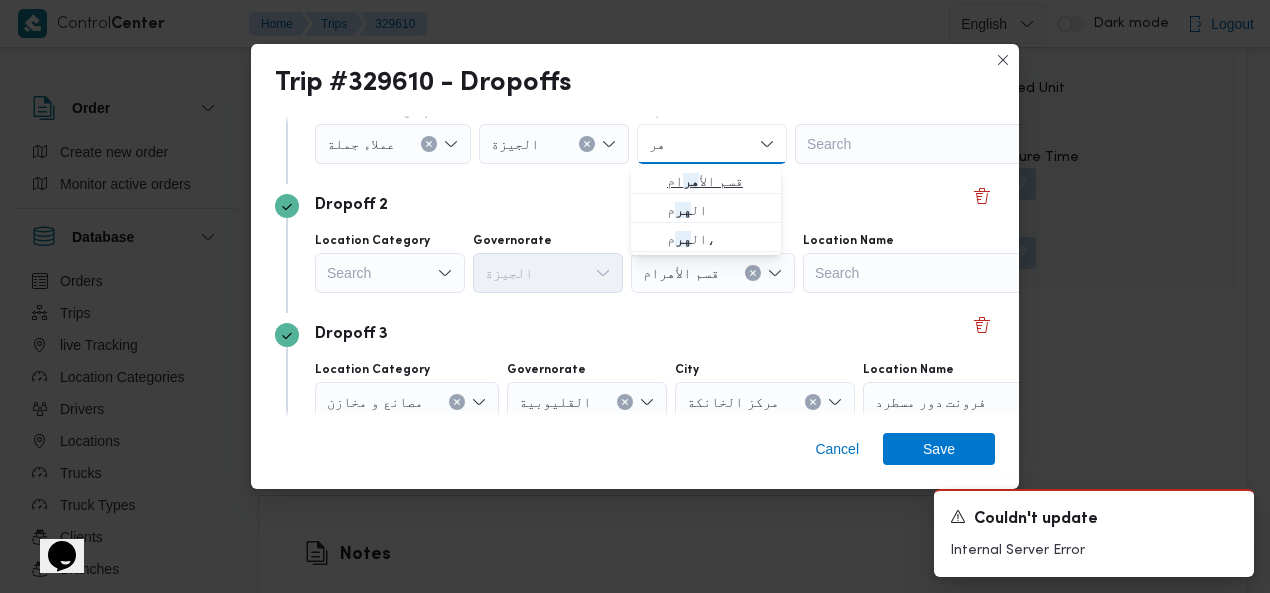 type 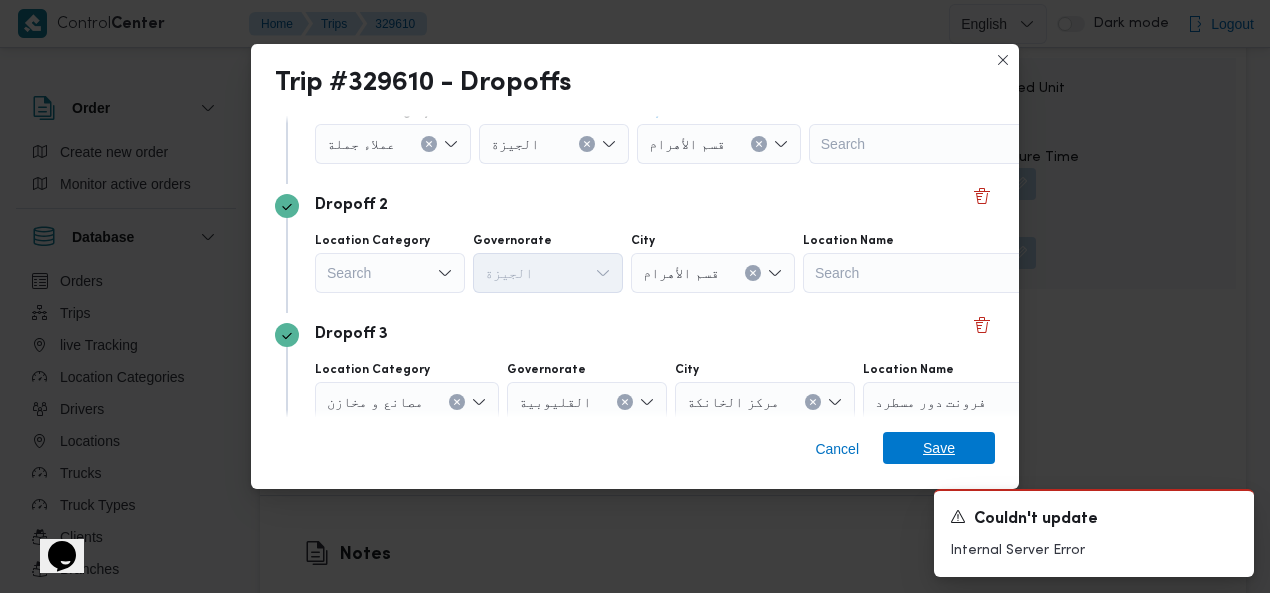 click on "Save" at bounding box center (939, 448) 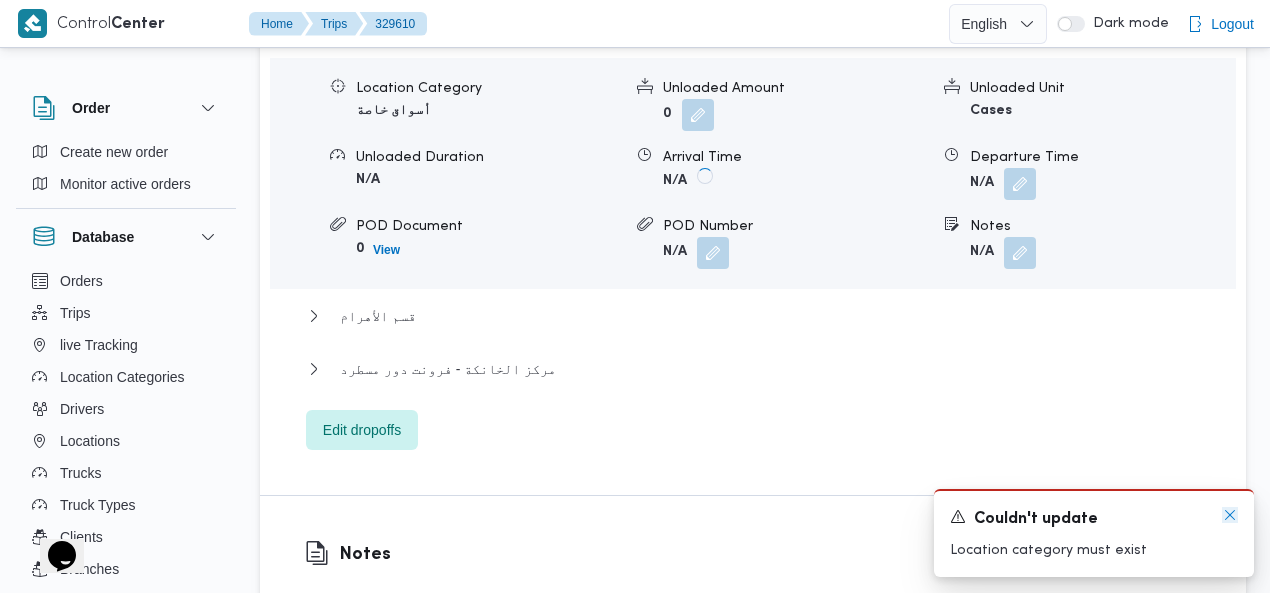 click 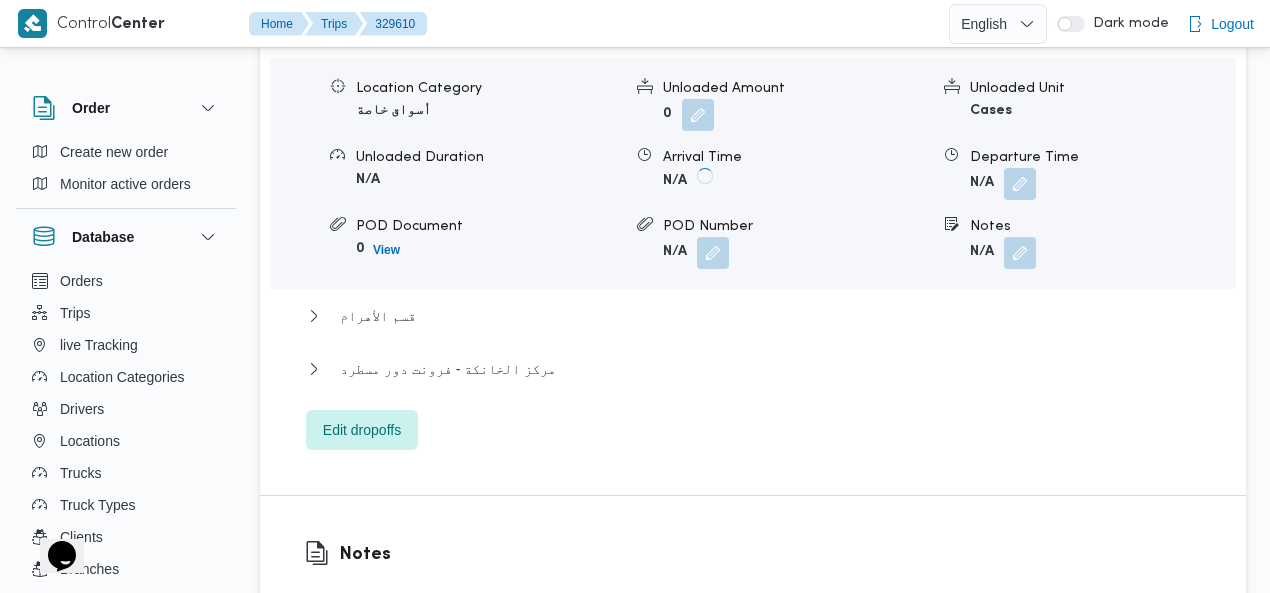 scroll, scrollTop: 2019, scrollLeft: 0, axis: vertical 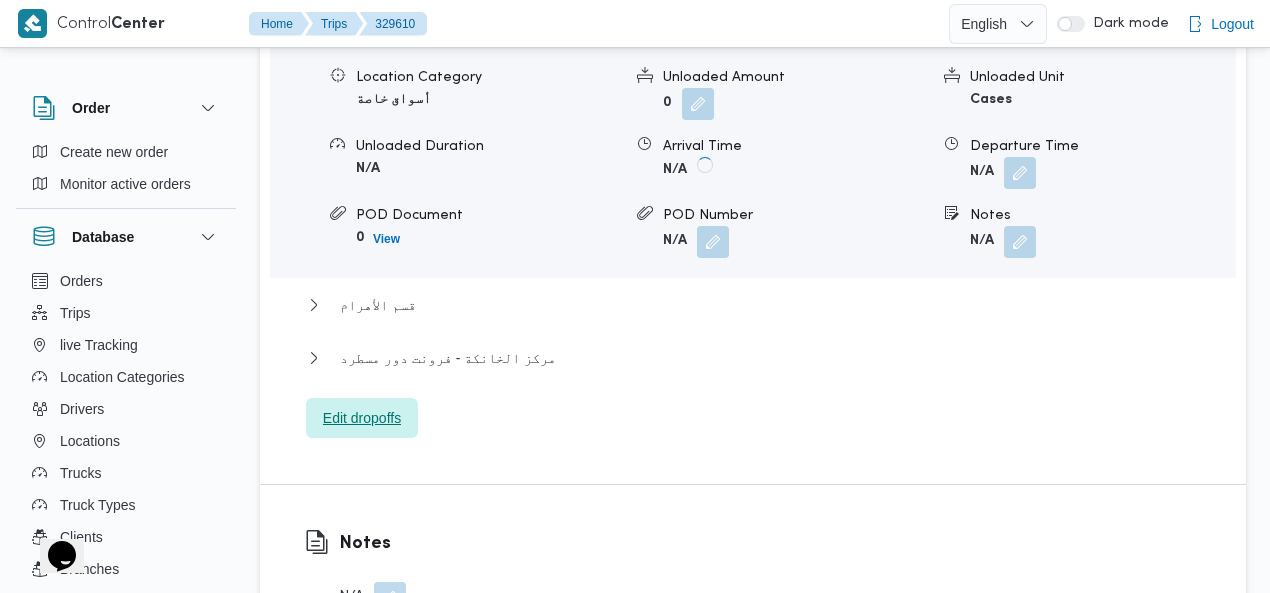 click on "Edit dropoffs" at bounding box center [362, 418] 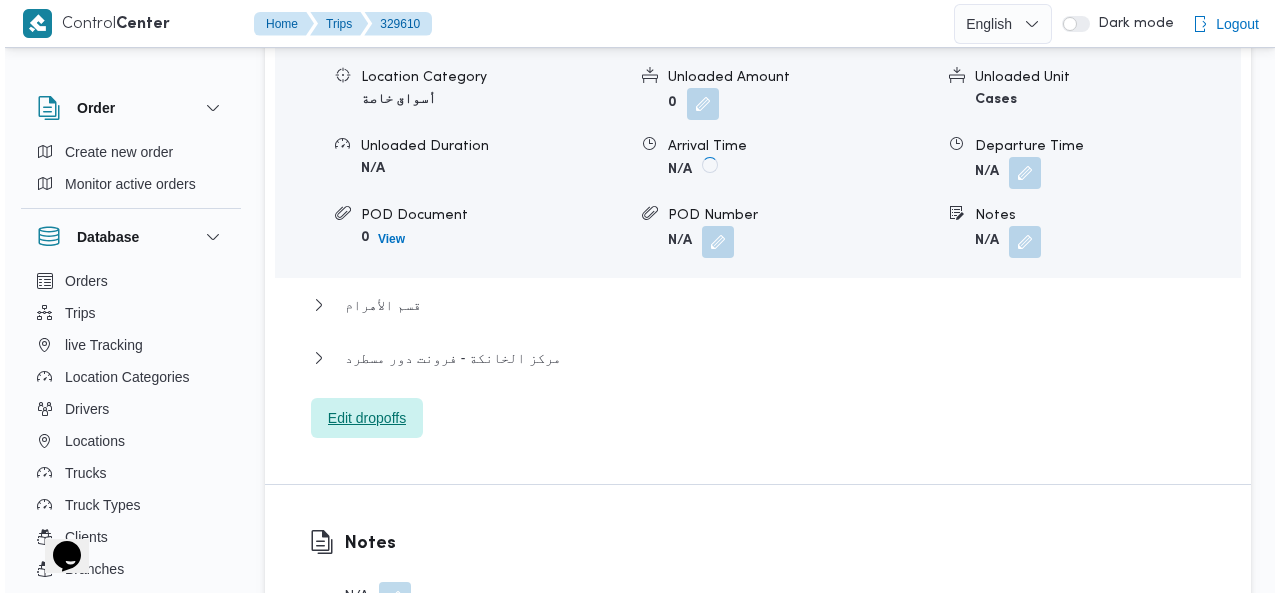 scroll, scrollTop: 1995, scrollLeft: 0, axis: vertical 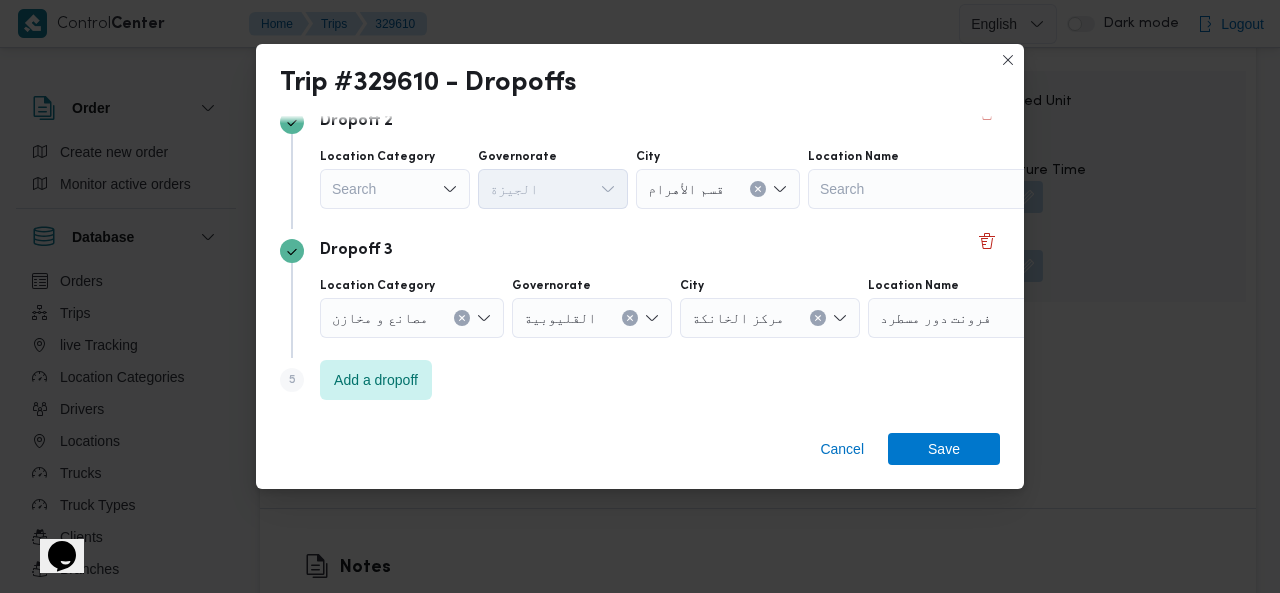click on "Search" at bounding box center (402, 60) 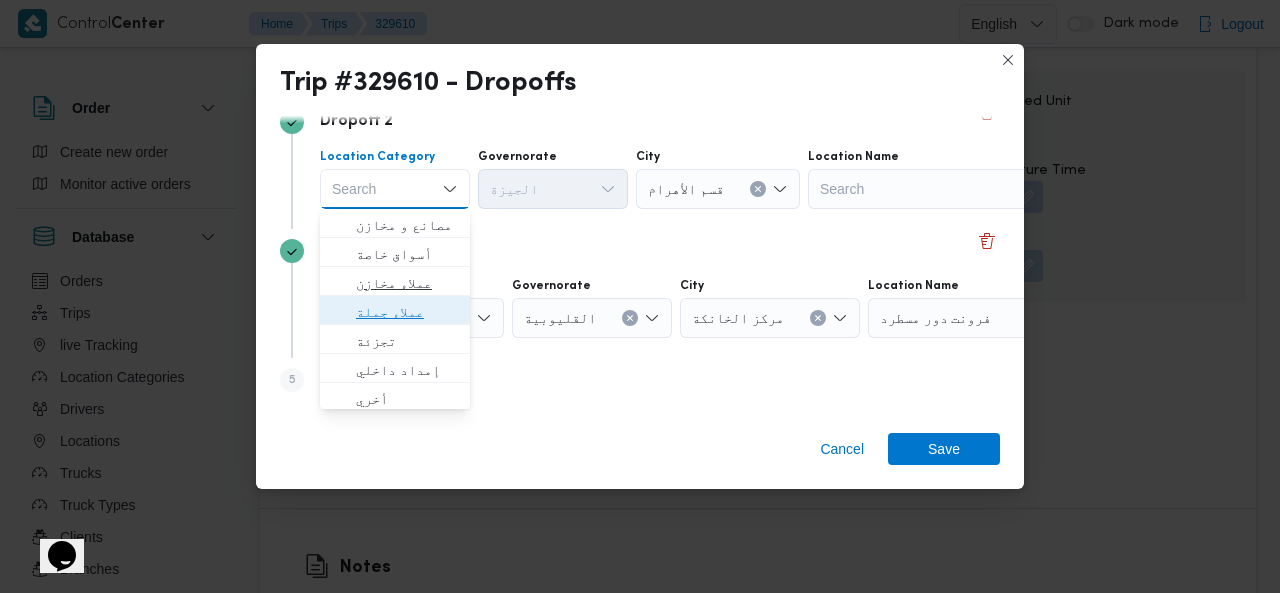click on "عملاء جملة" at bounding box center (407, 312) 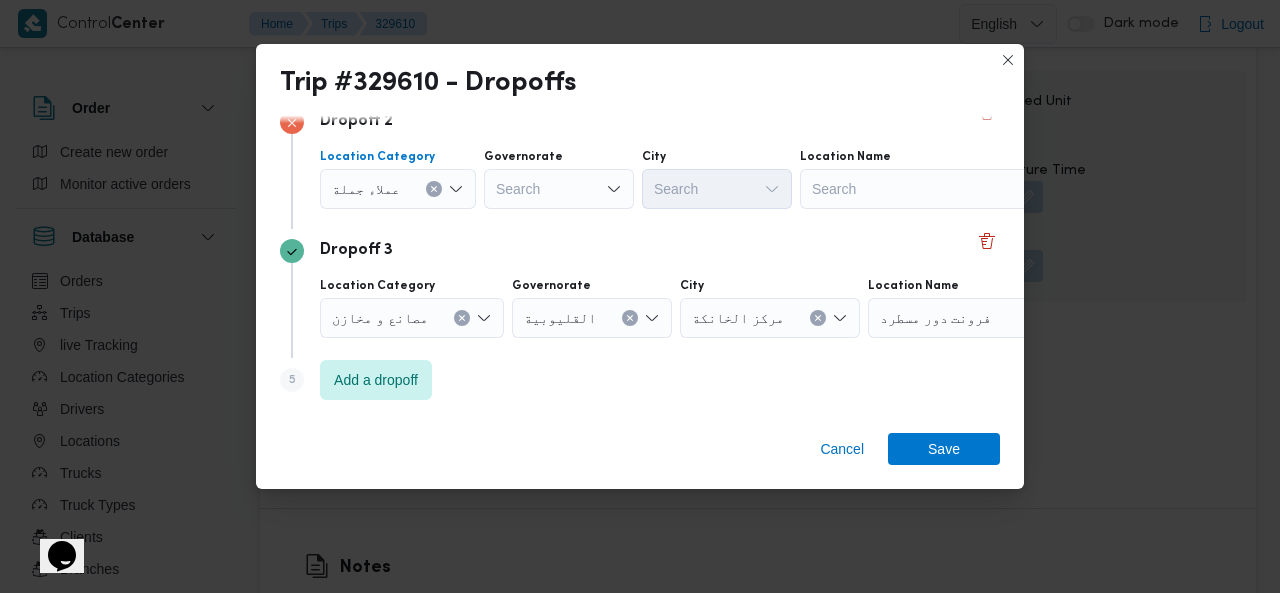 click on "Search" at bounding box center [567, 60] 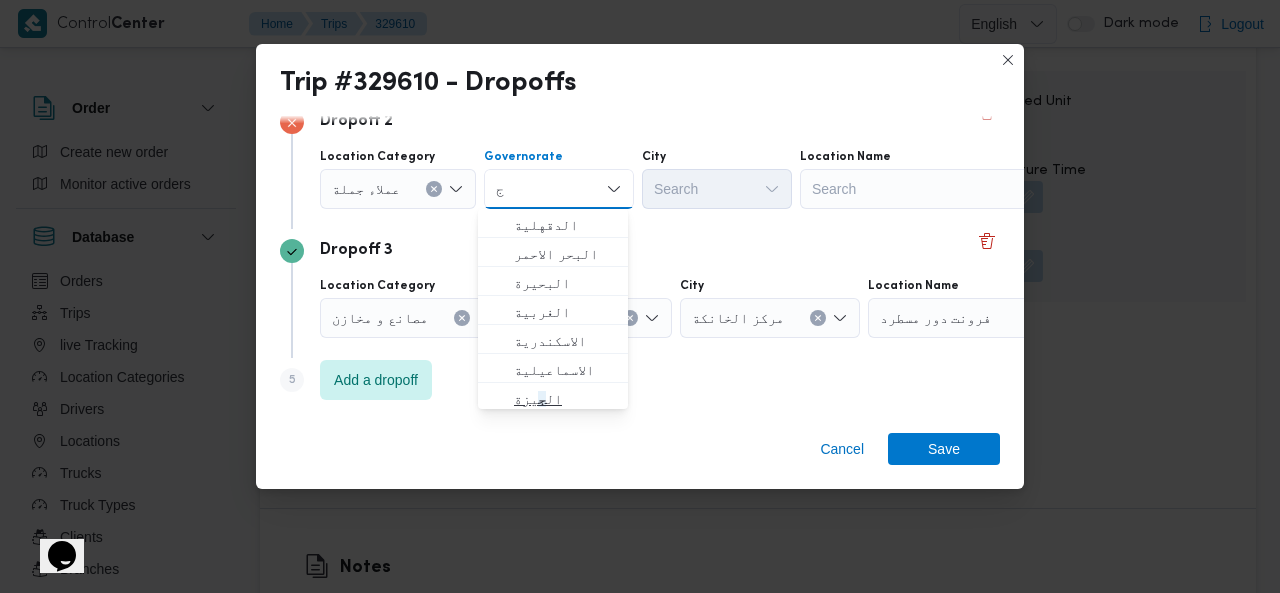 type on "ج" 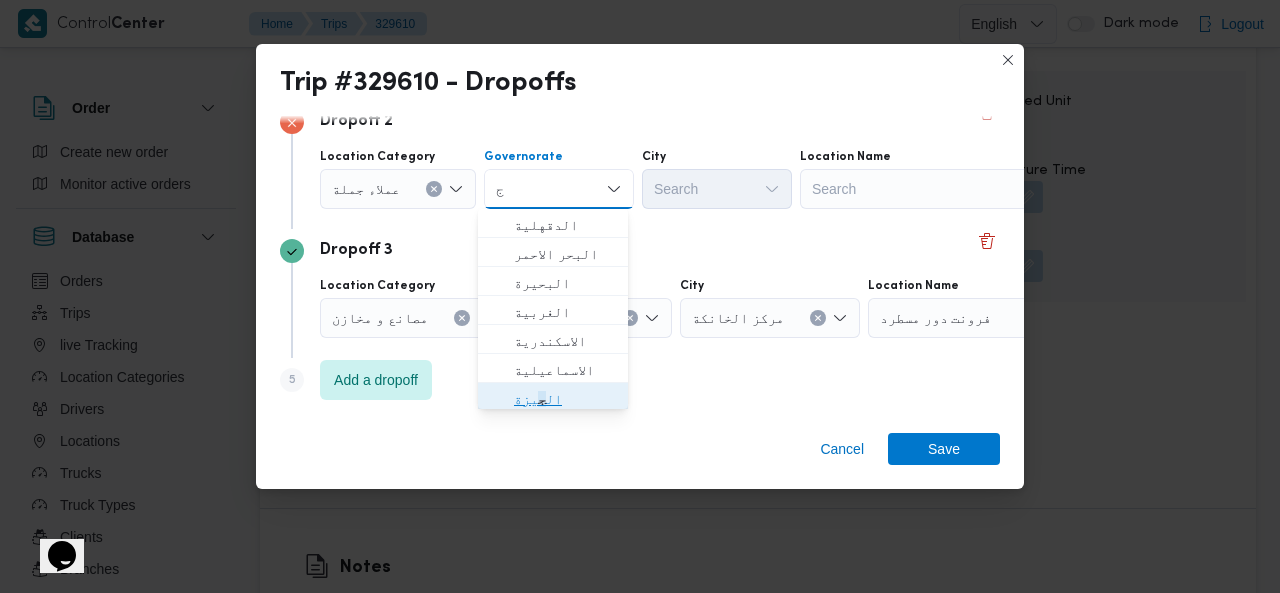 click on "ج" at bounding box center [542, 399] 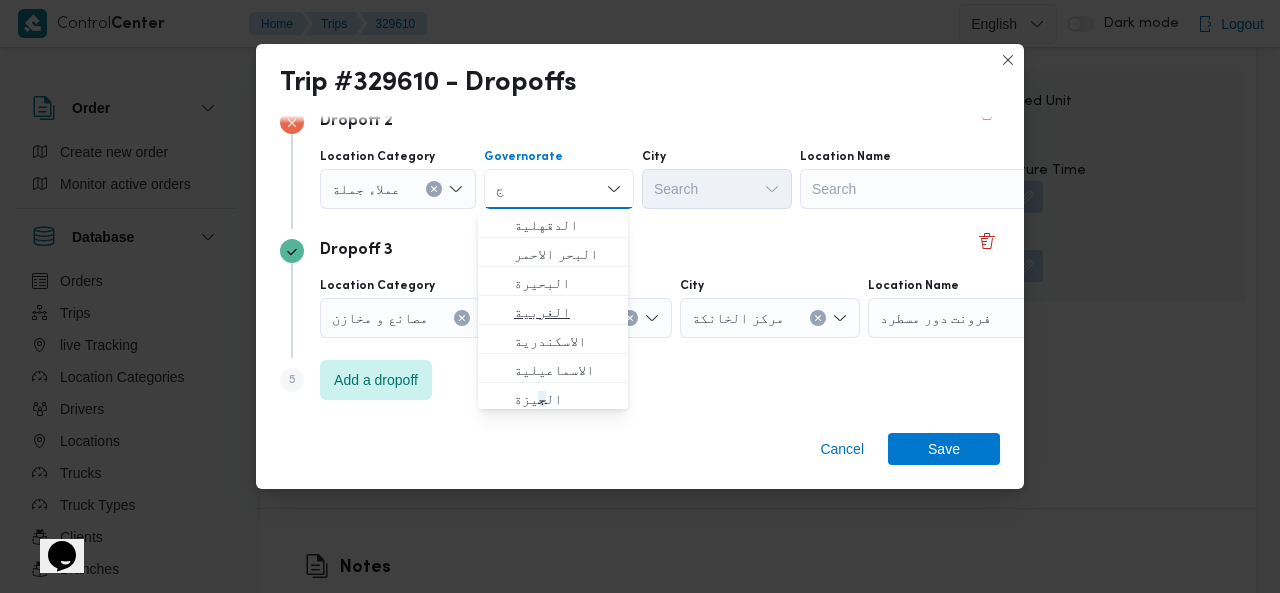 type 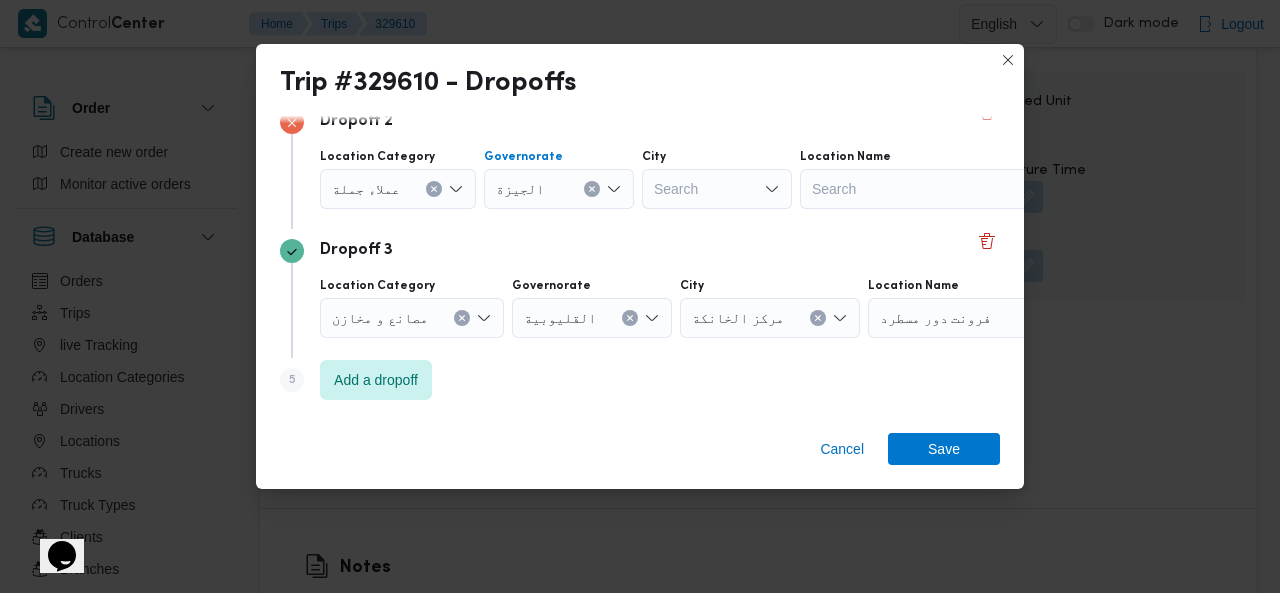 click on "Search" at bounding box center [728, 60] 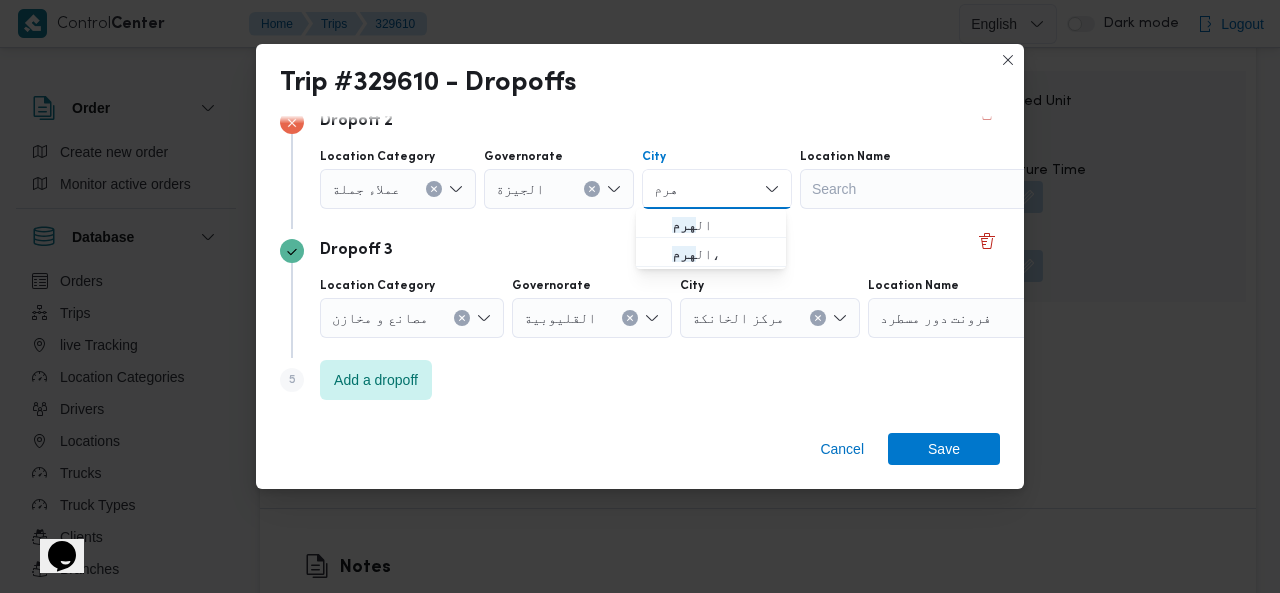 click on "هرم" at bounding box center [666, 189] 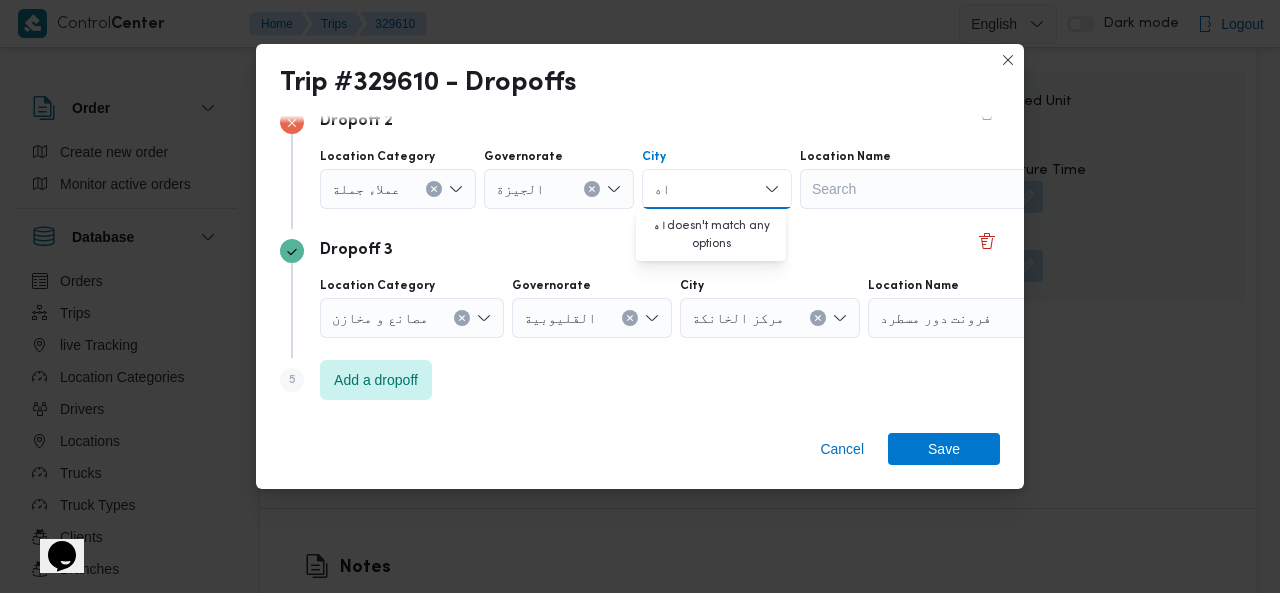 click on "اه" at bounding box center [660, 189] 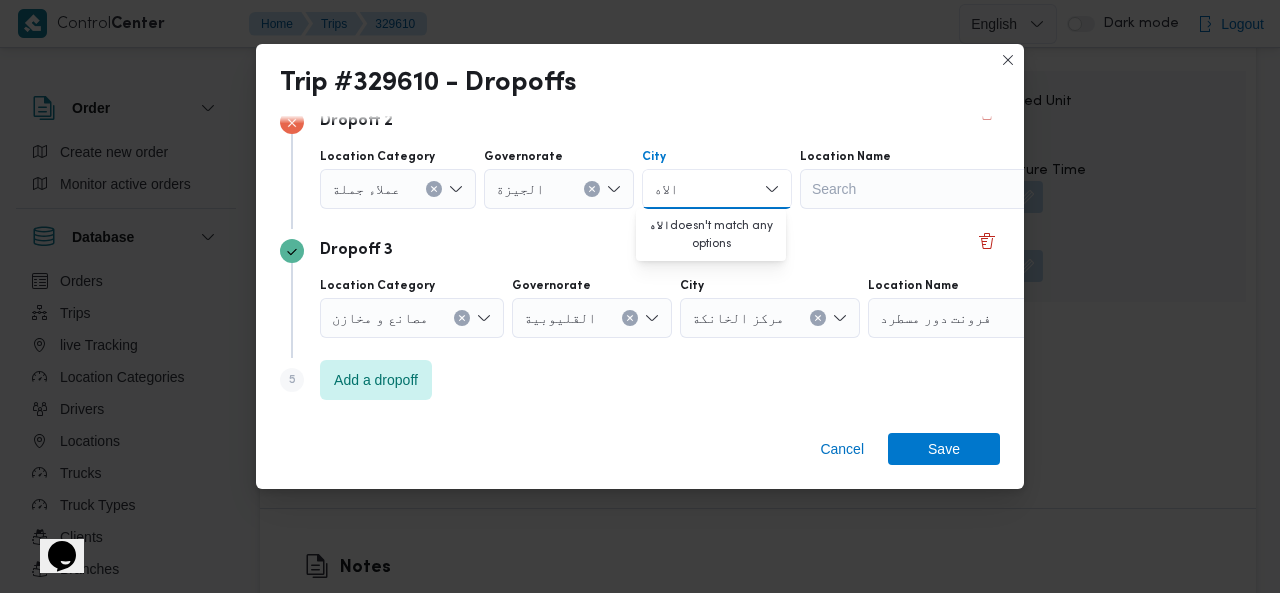 type on "الاهر" 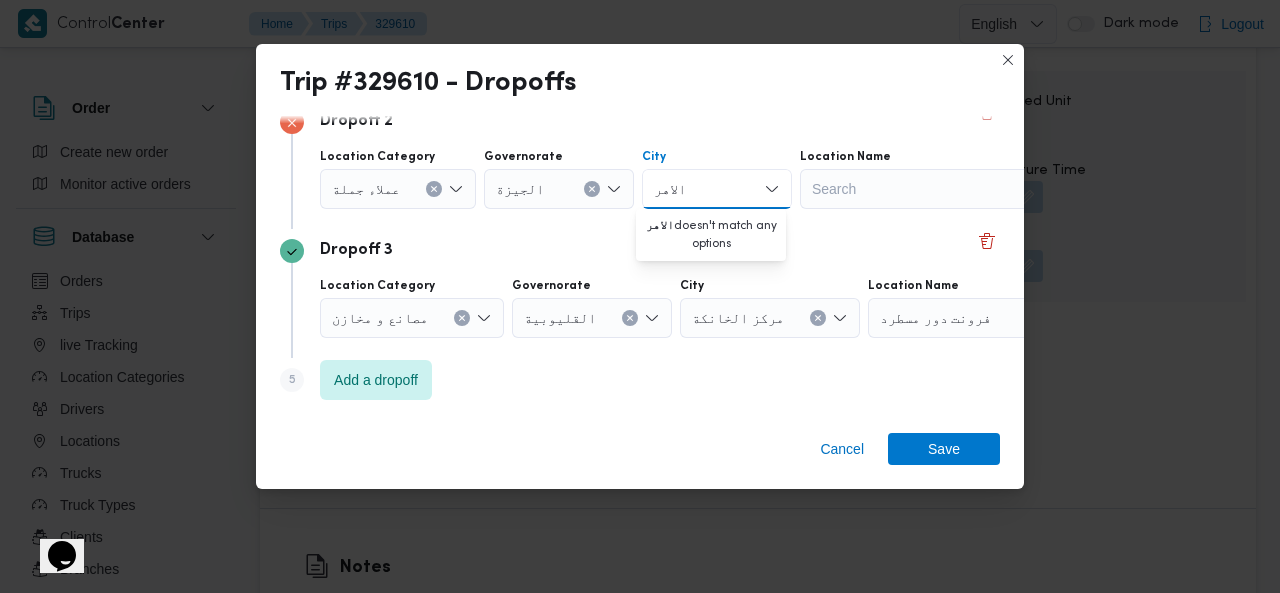 click on "الاهر" at bounding box center (668, 189) 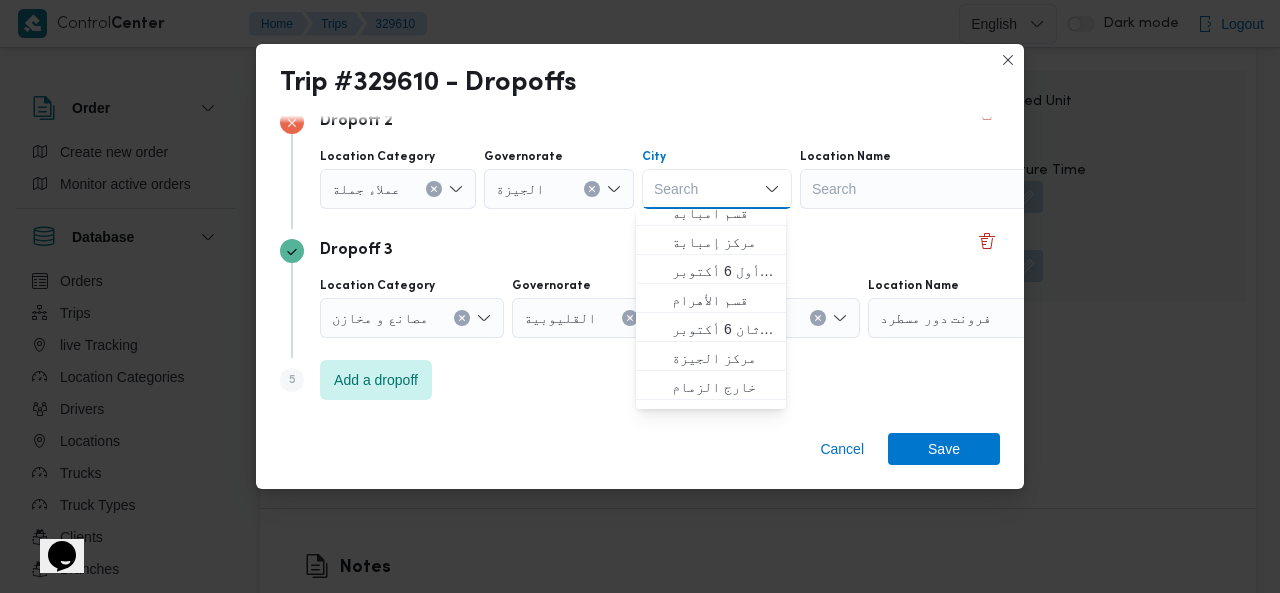 scroll, scrollTop: 400, scrollLeft: 0, axis: vertical 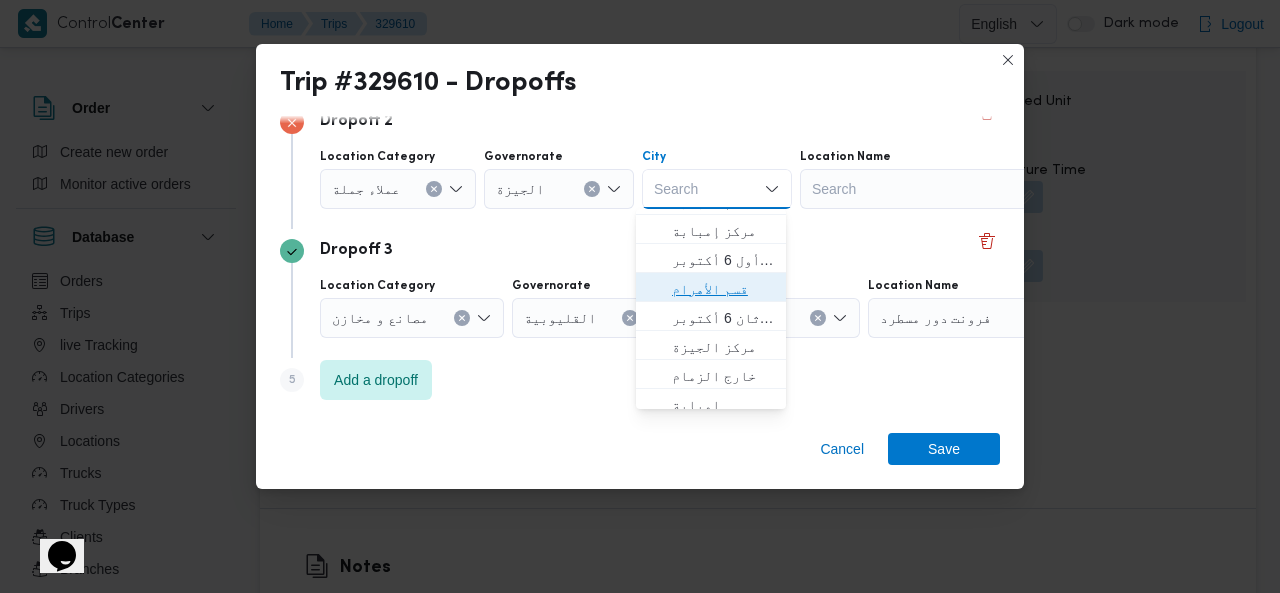click on "قسم الأهرام" at bounding box center (723, 289) 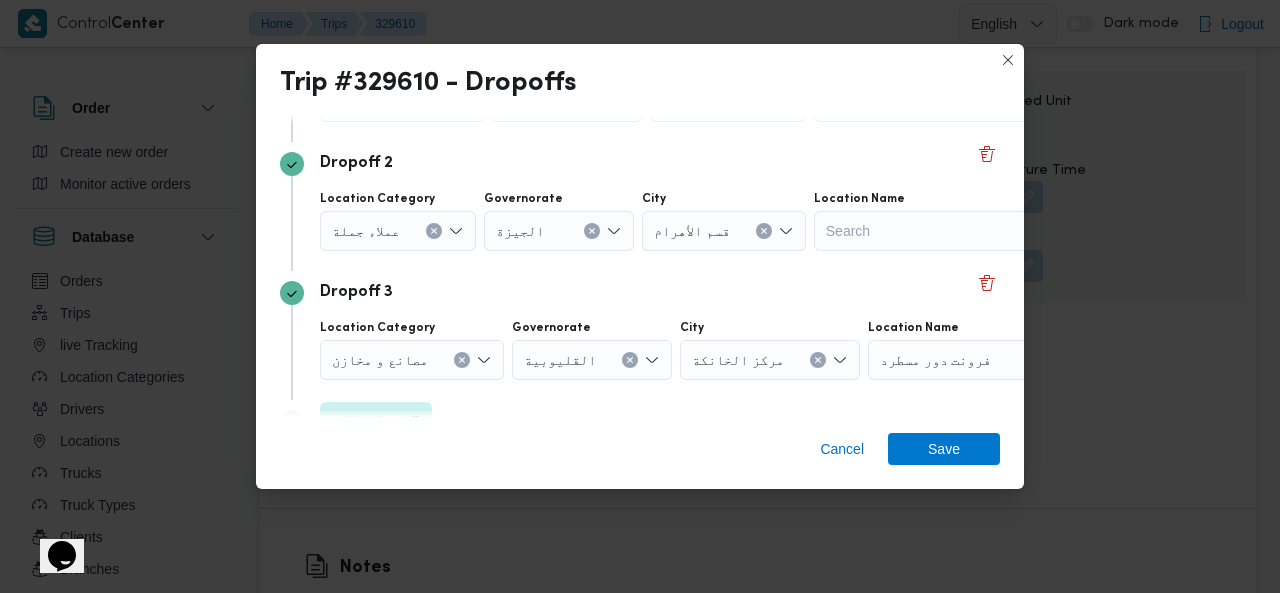 scroll, scrollTop: 282, scrollLeft: 0, axis: vertical 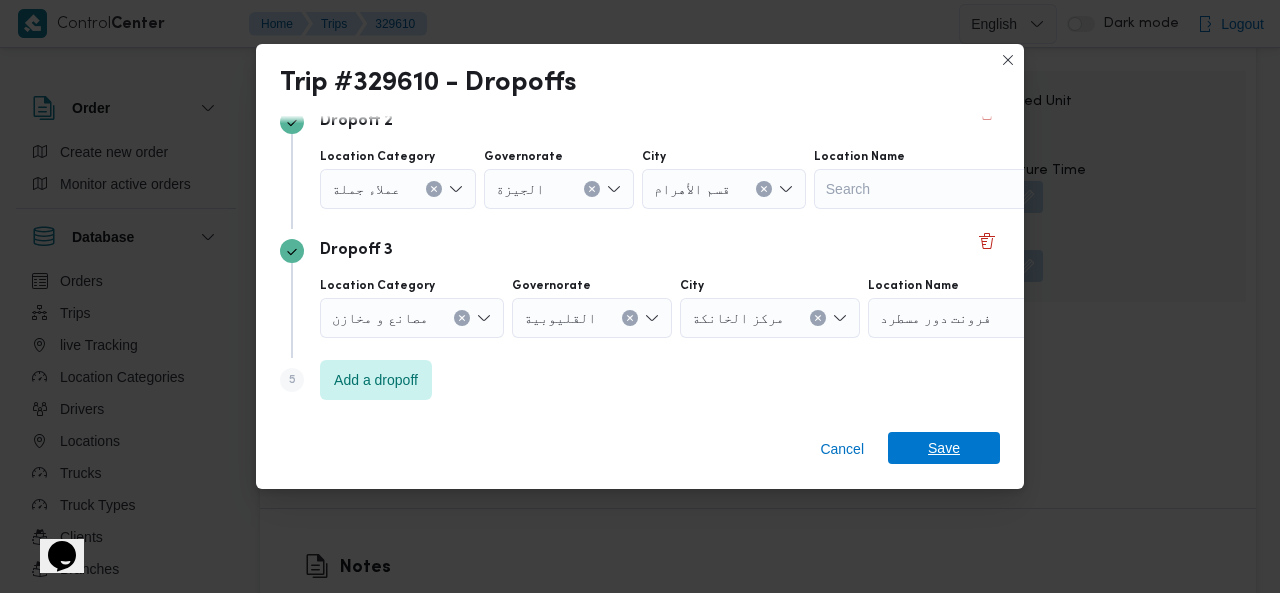 click on "Save" at bounding box center (944, 448) 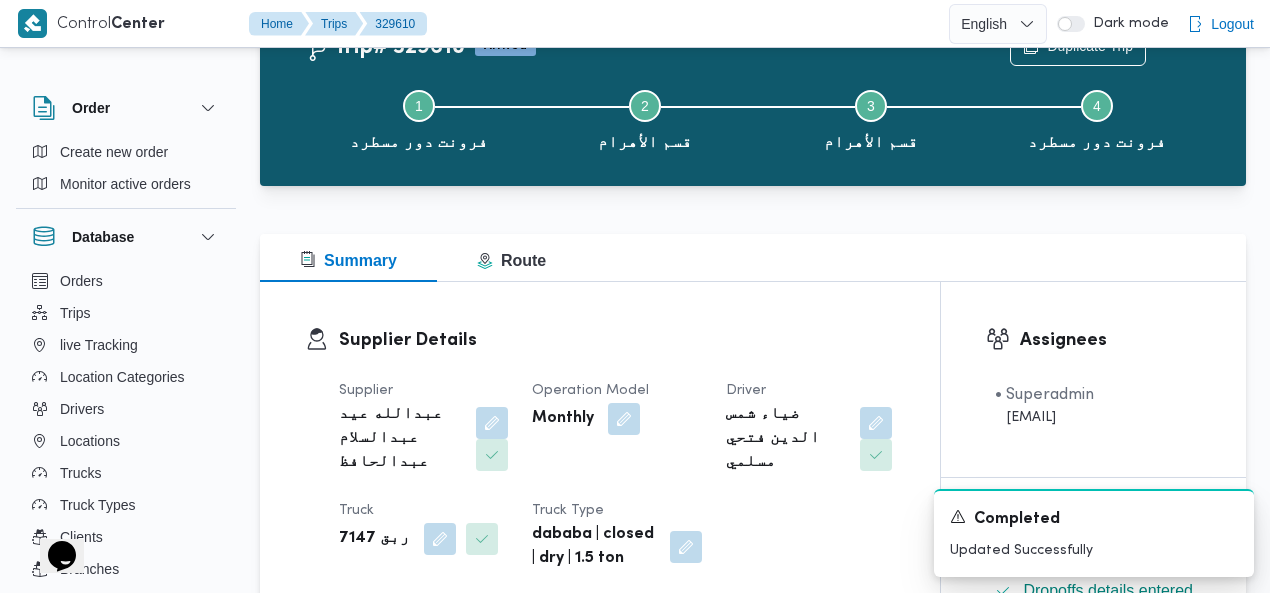 scroll, scrollTop: 0, scrollLeft: 0, axis: both 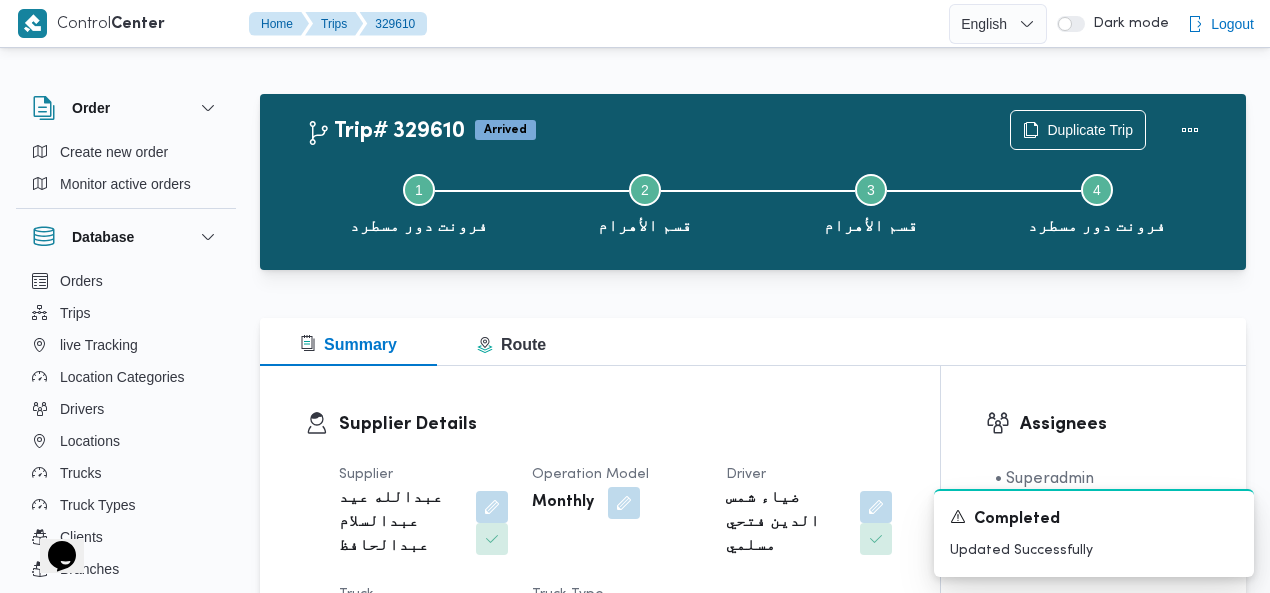 click on "Trip# 329610 Arrived Duplicate Trip   Step 1 is incomplete 1 فرونت دور مسطرد Step 2 is incomplete 2 قسم الأهرام Step 3 is incomplete 3 قسم الأهرام Step 4 is incomplete 4 فرونت دور مسطرد" at bounding box center [753, 182] 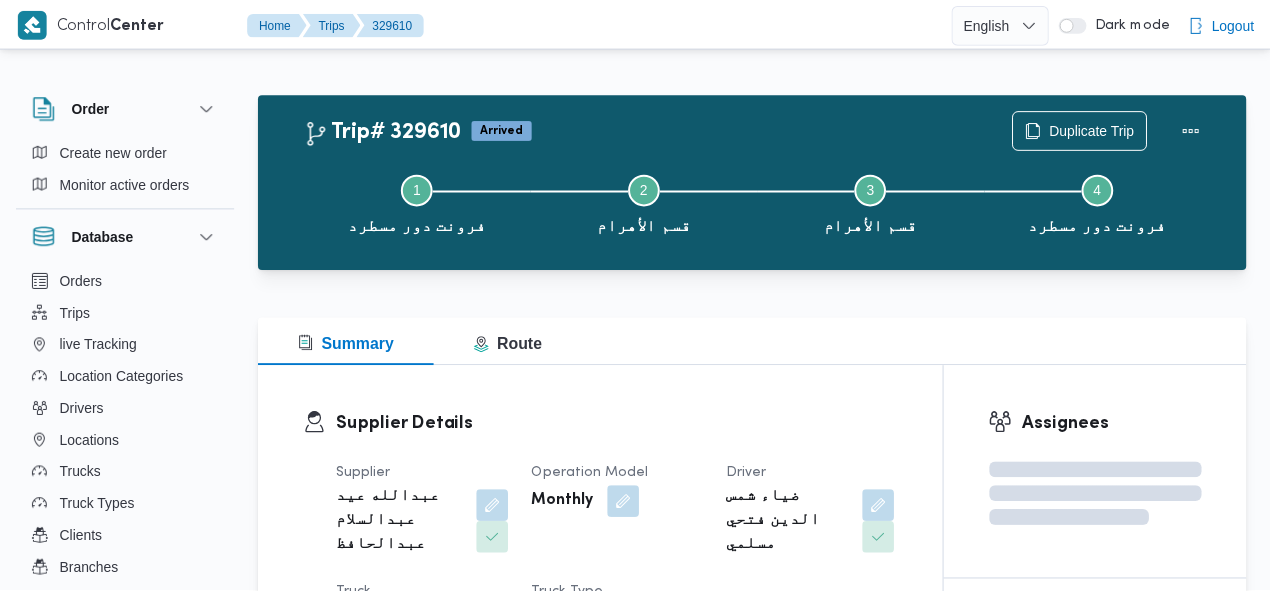 scroll, scrollTop: 0, scrollLeft: 0, axis: both 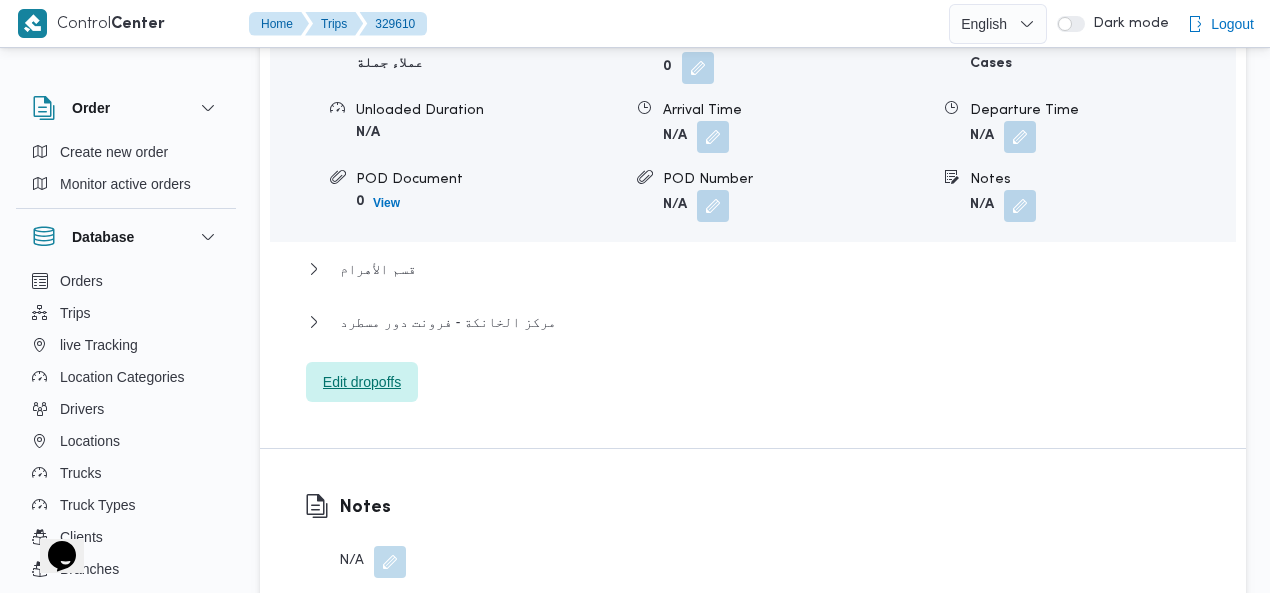click on "Edit dropoffs" at bounding box center (362, 382) 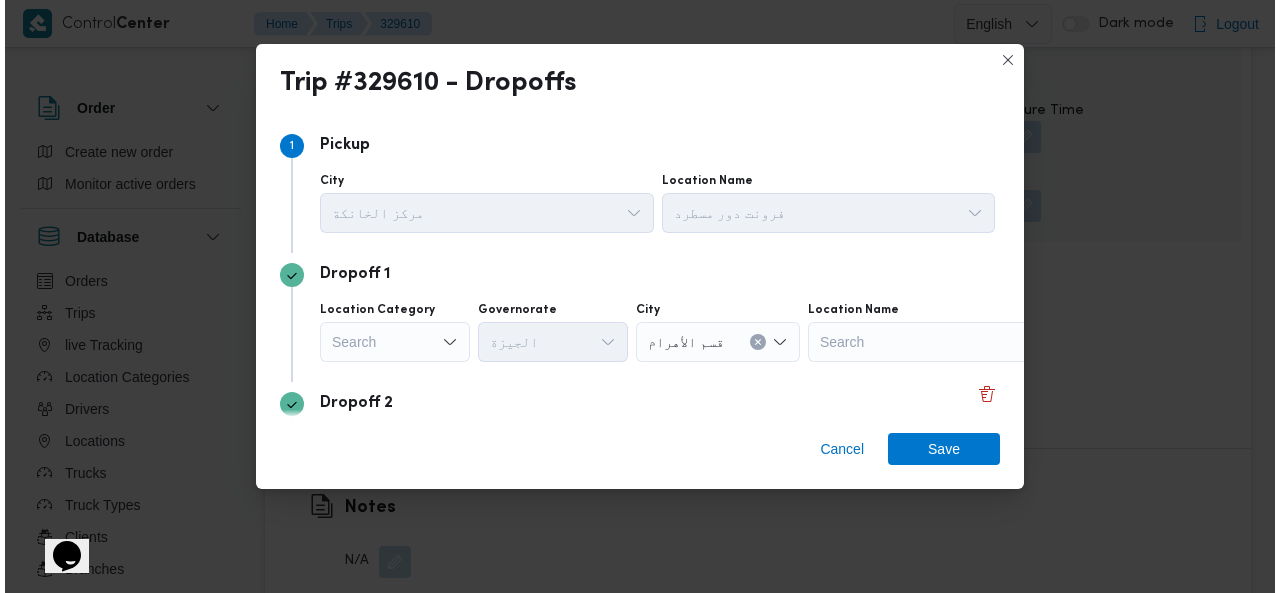 scroll, scrollTop: 2031, scrollLeft: 0, axis: vertical 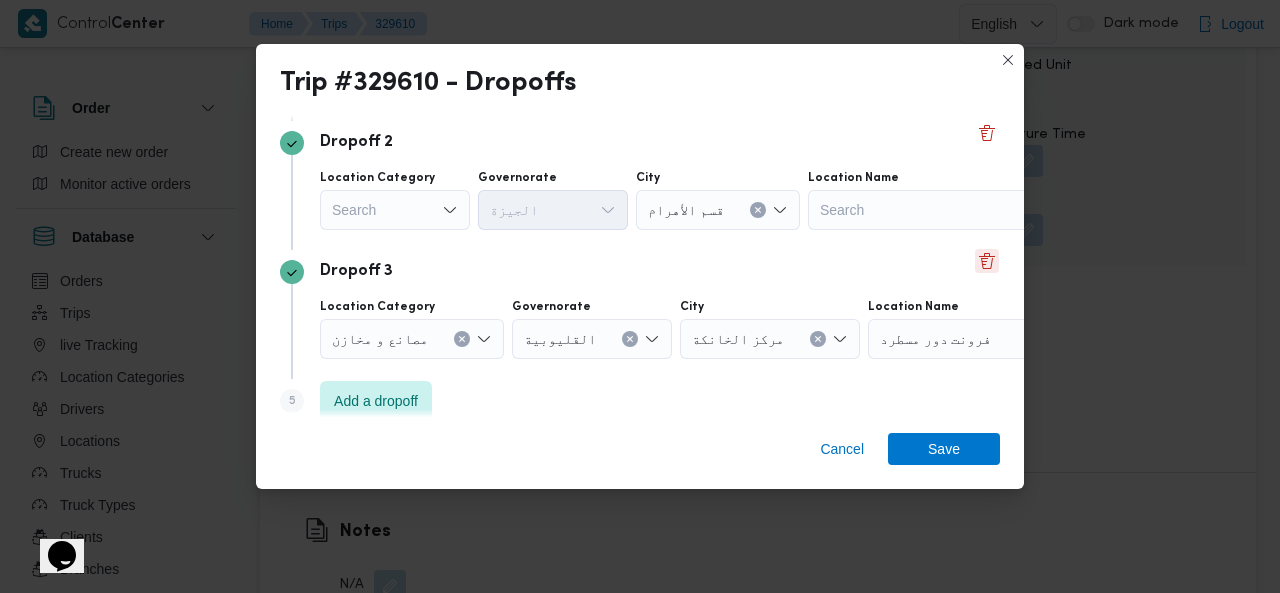 click at bounding box center [987, 261] 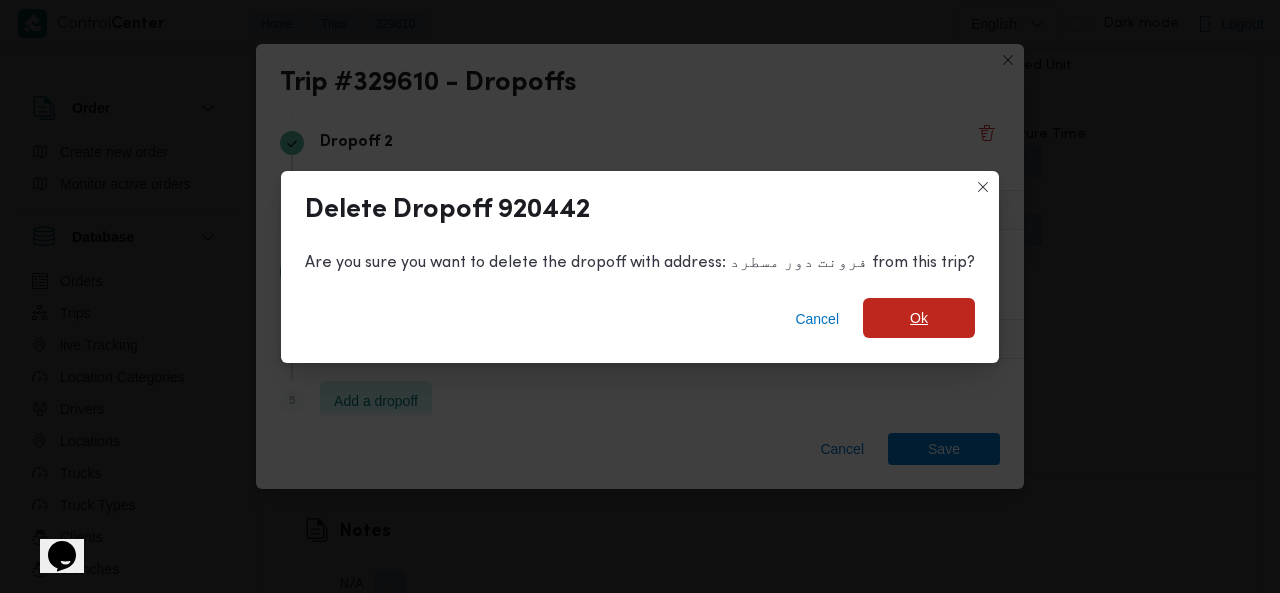 click on "Ok" at bounding box center [919, 318] 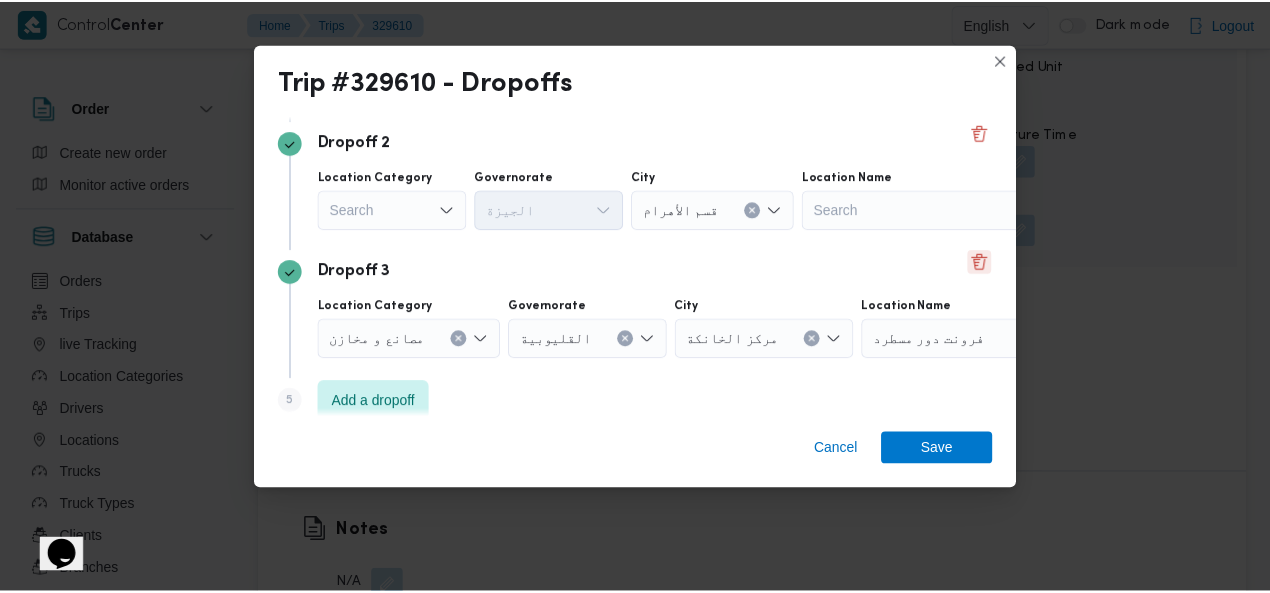 scroll, scrollTop: 2055, scrollLeft: 0, axis: vertical 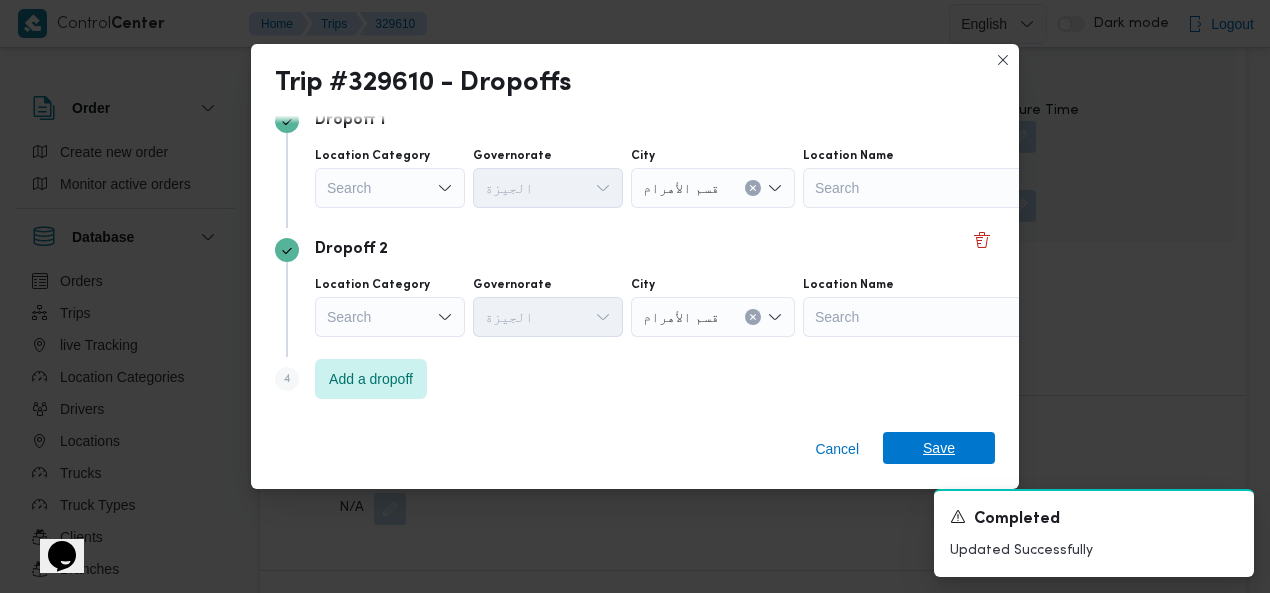 click on "Save" at bounding box center (939, 448) 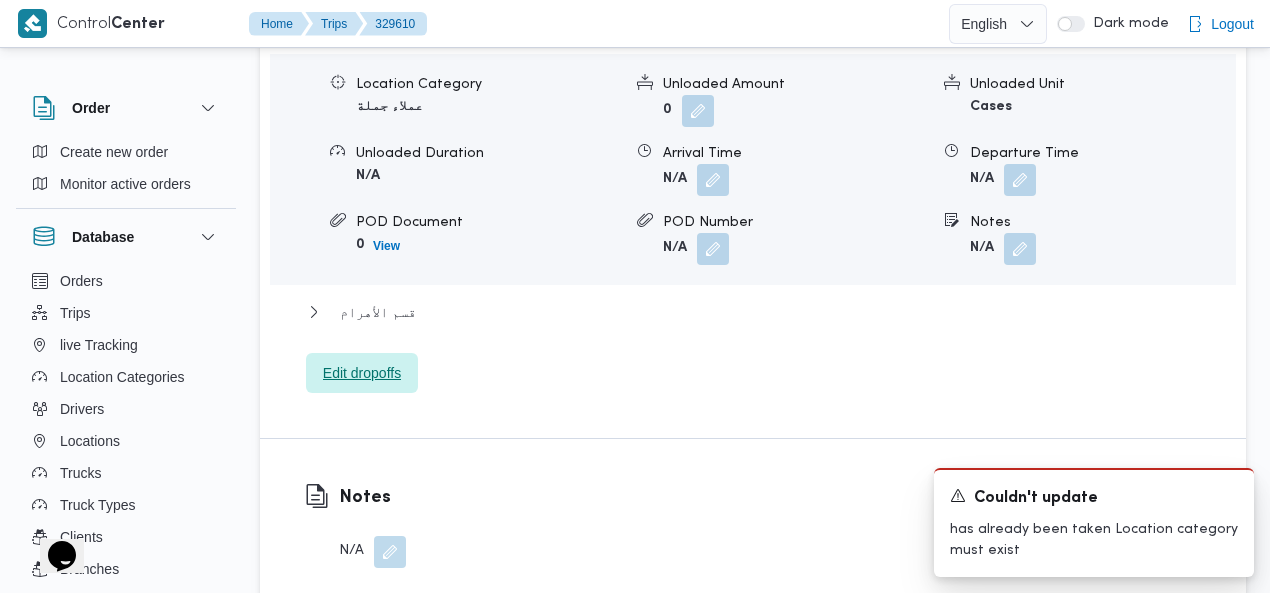scroll, scrollTop: 2117, scrollLeft: 0, axis: vertical 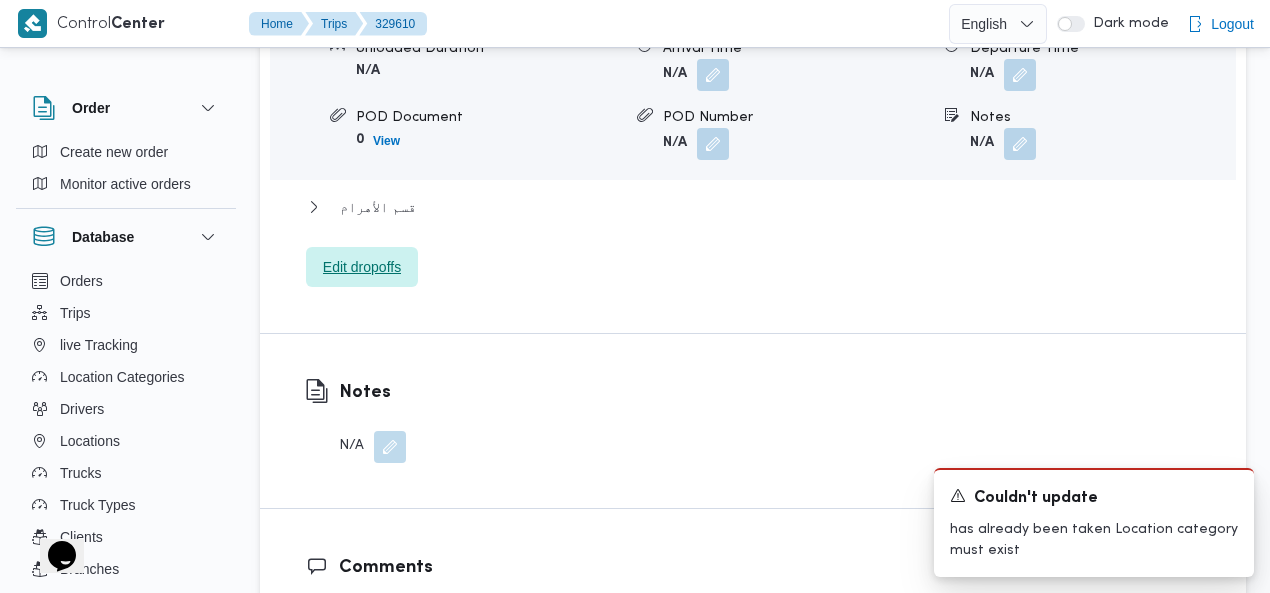 click on "Edit dropoffs" at bounding box center (362, 267) 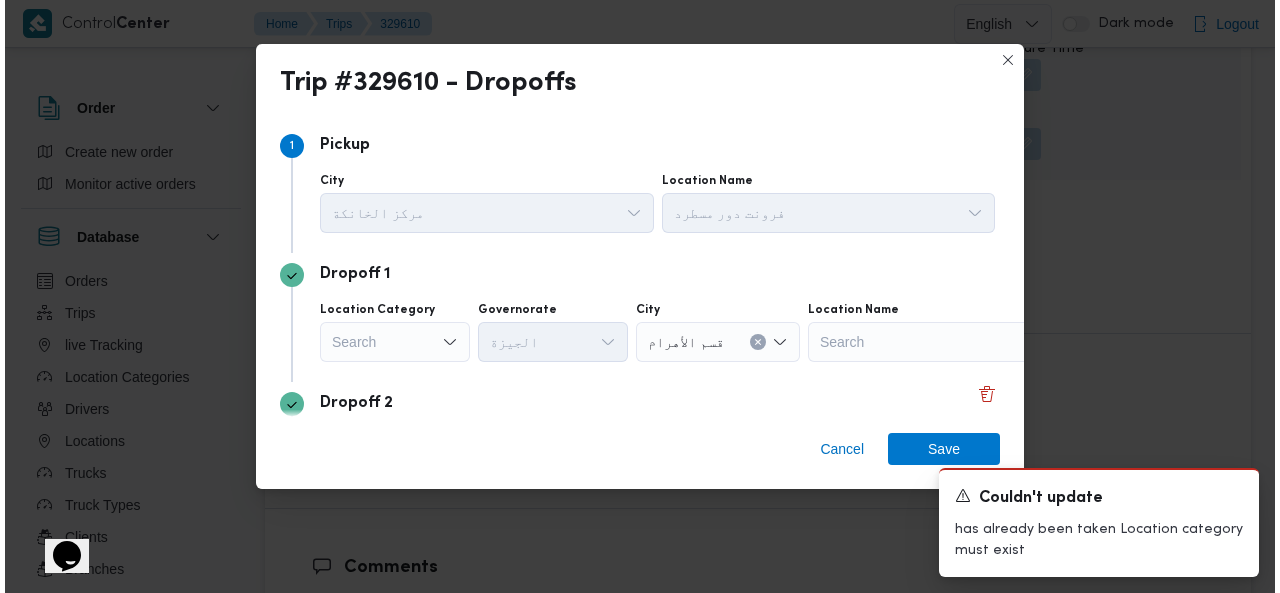 scroll, scrollTop: 2093, scrollLeft: 0, axis: vertical 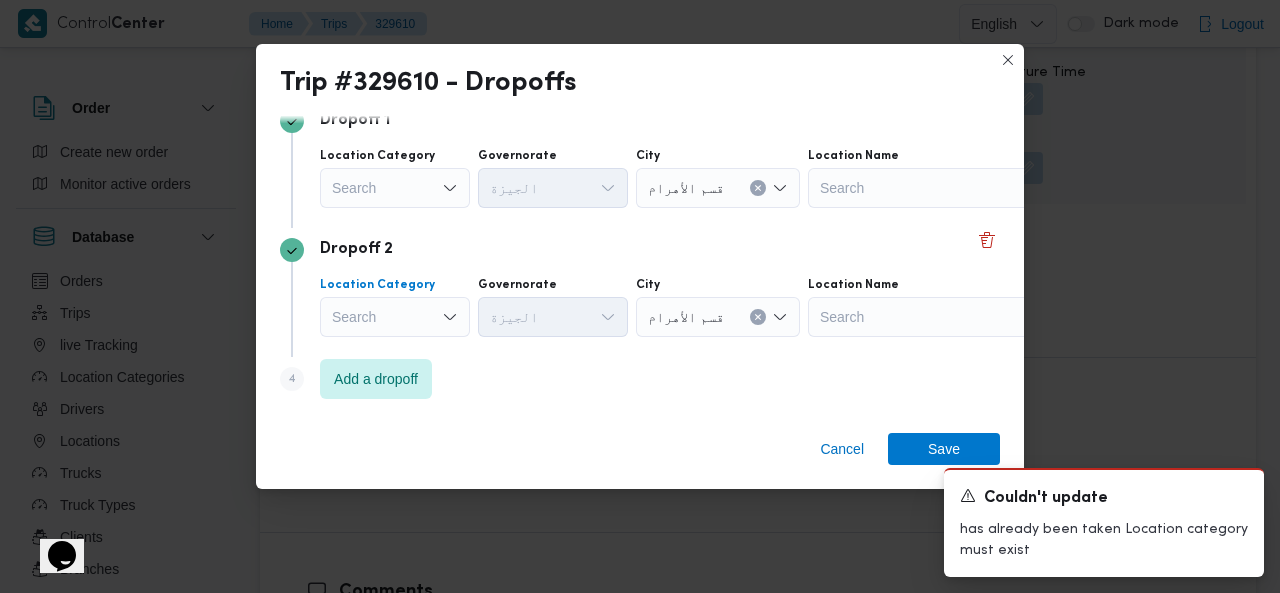 click on "Search" at bounding box center (395, 188) 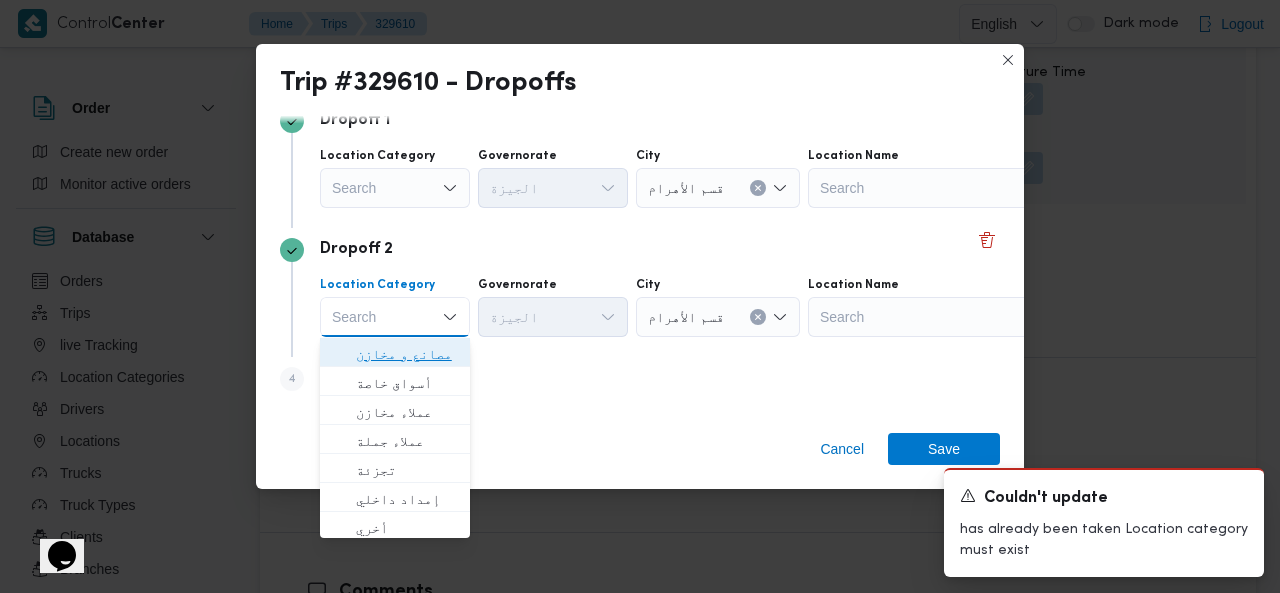 click on "مصانع و مخازن" at bounding box center [407, 354] 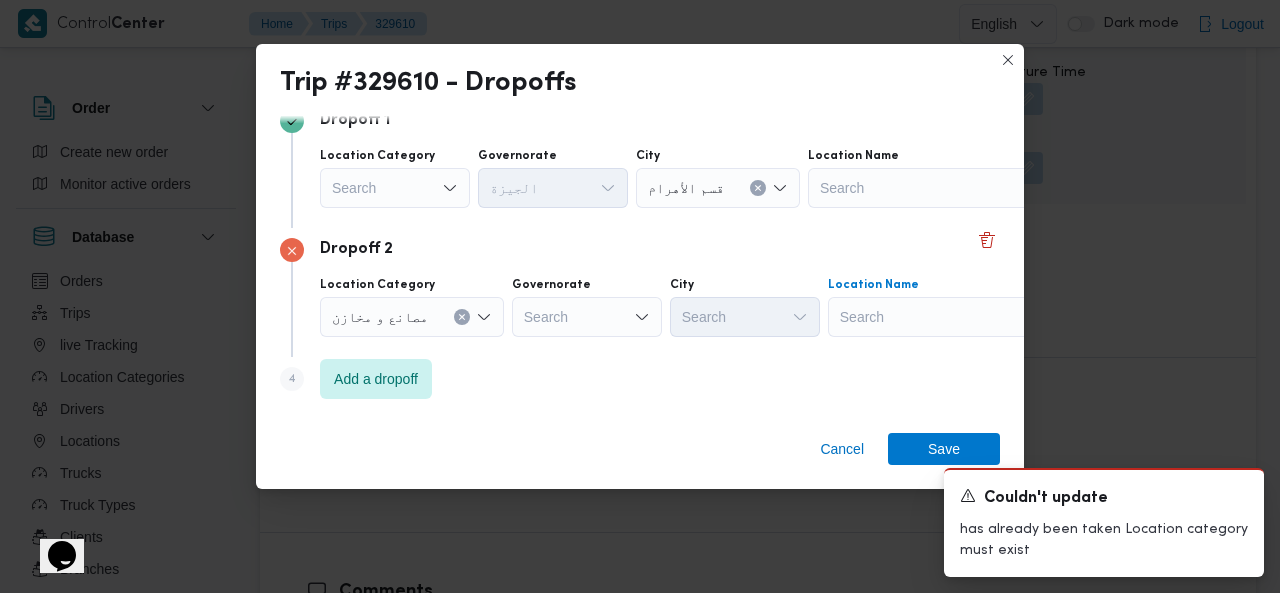 click on "Search" at bounding box center (933, 188) 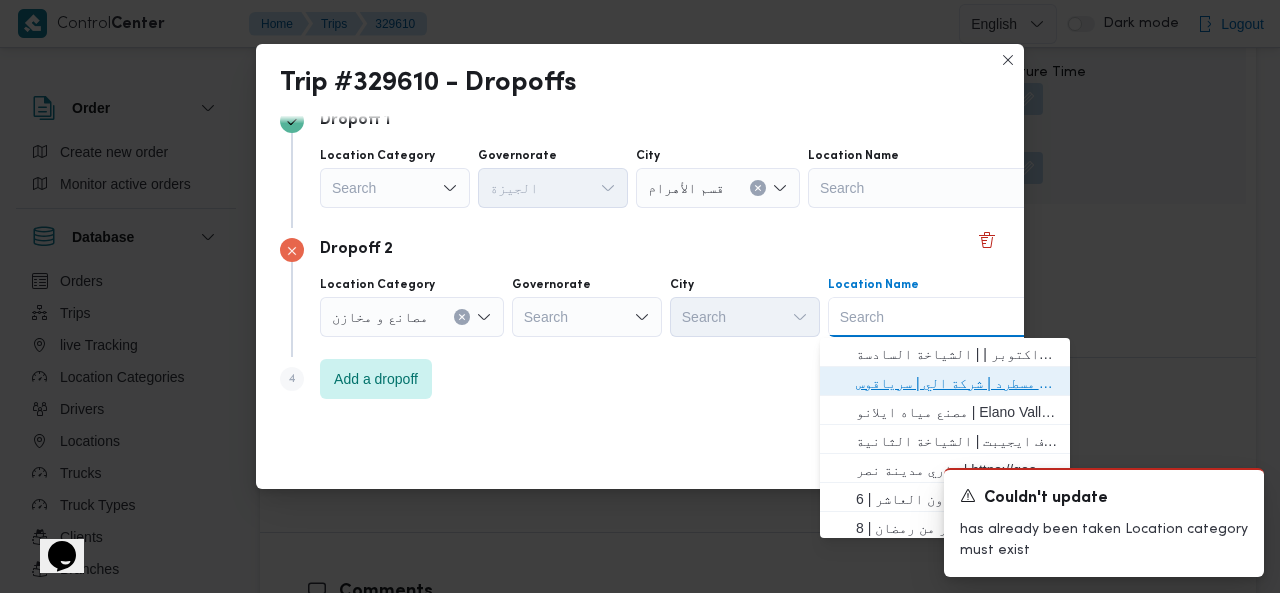 click on "فرونت دور مسطرد | شركة الي | سرياقوس" at bounding box center [957, 383] 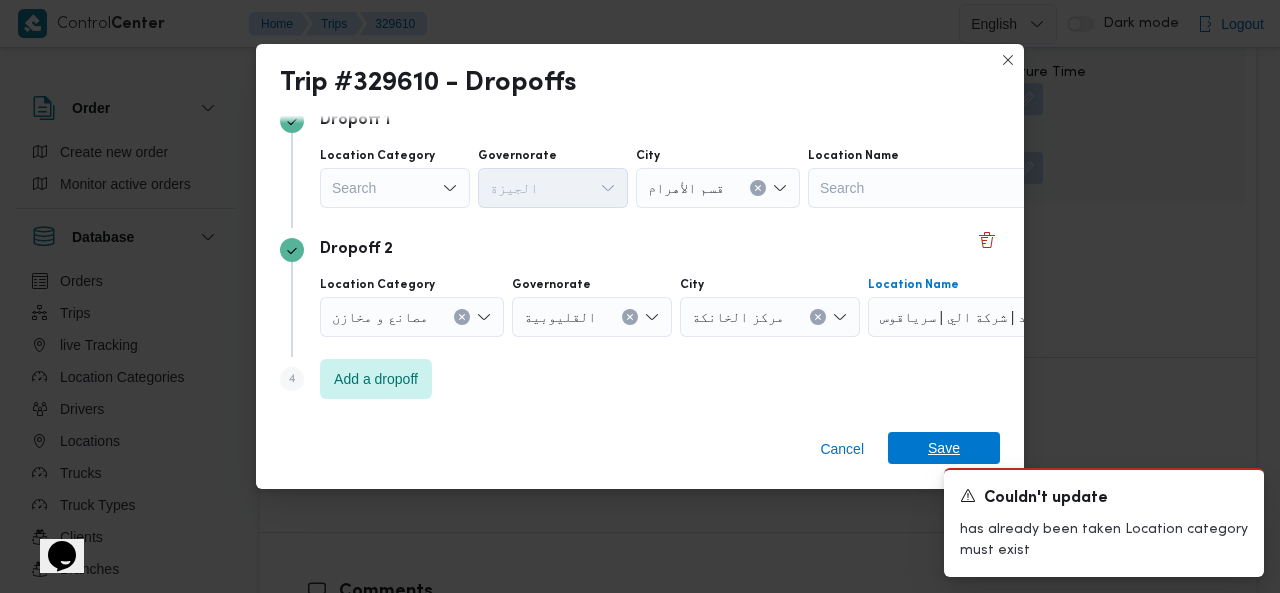 click on "Save" at bounding box center [944, 448] 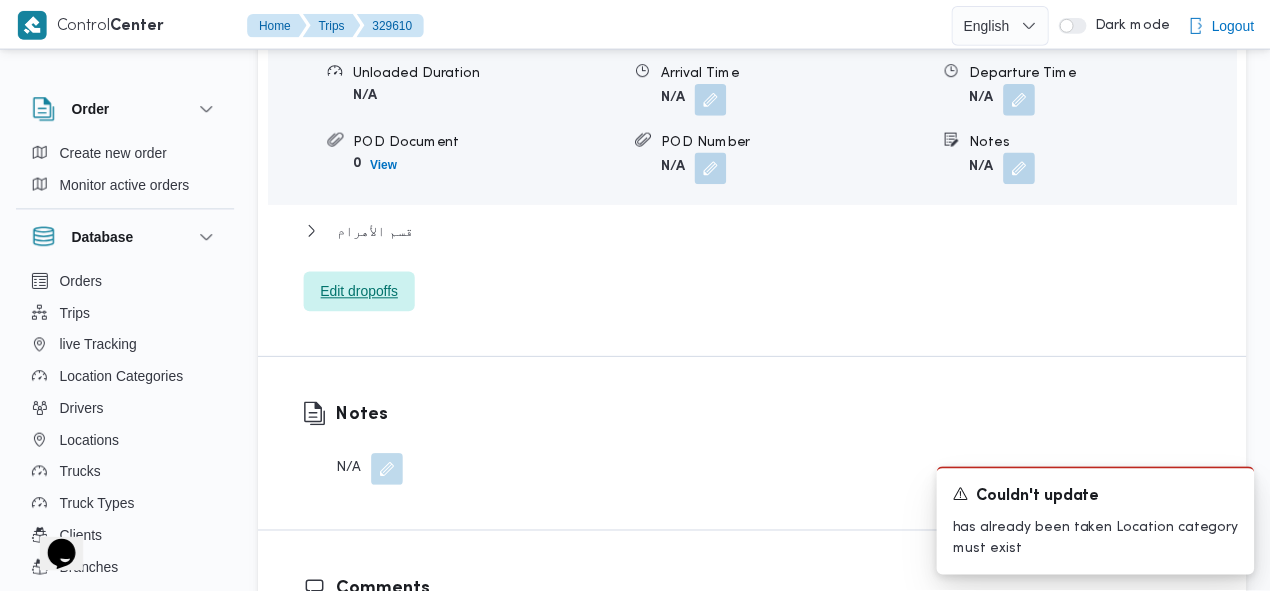 scroll, scrollTop: 2117, scrollLeft: 0, axis: vertical 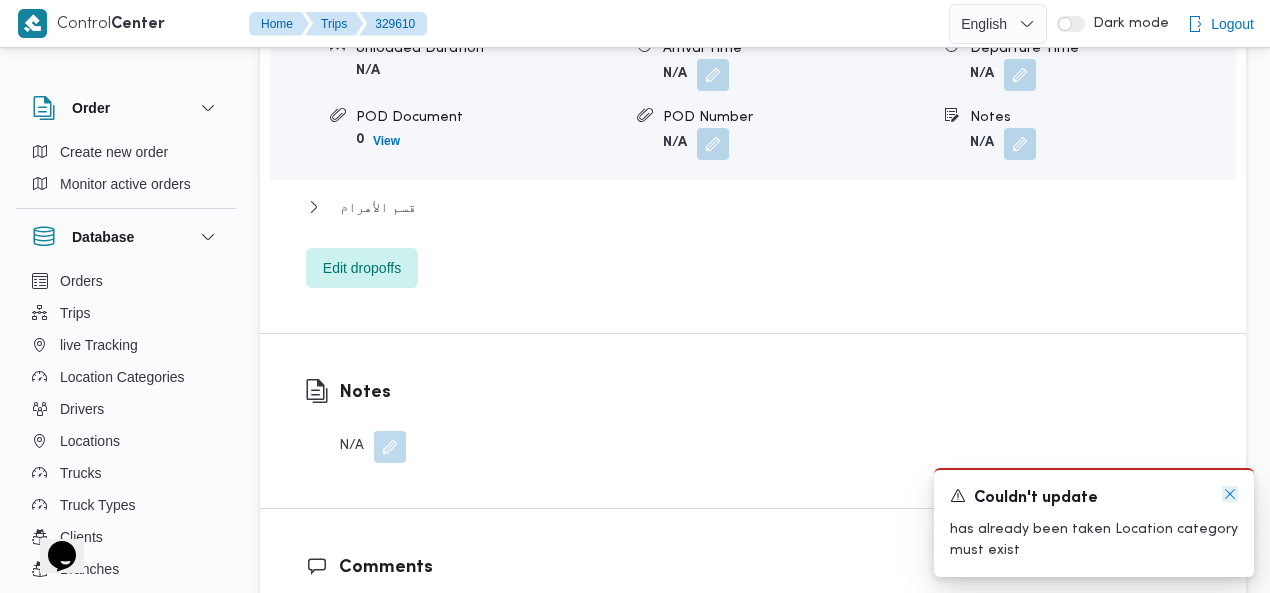 click 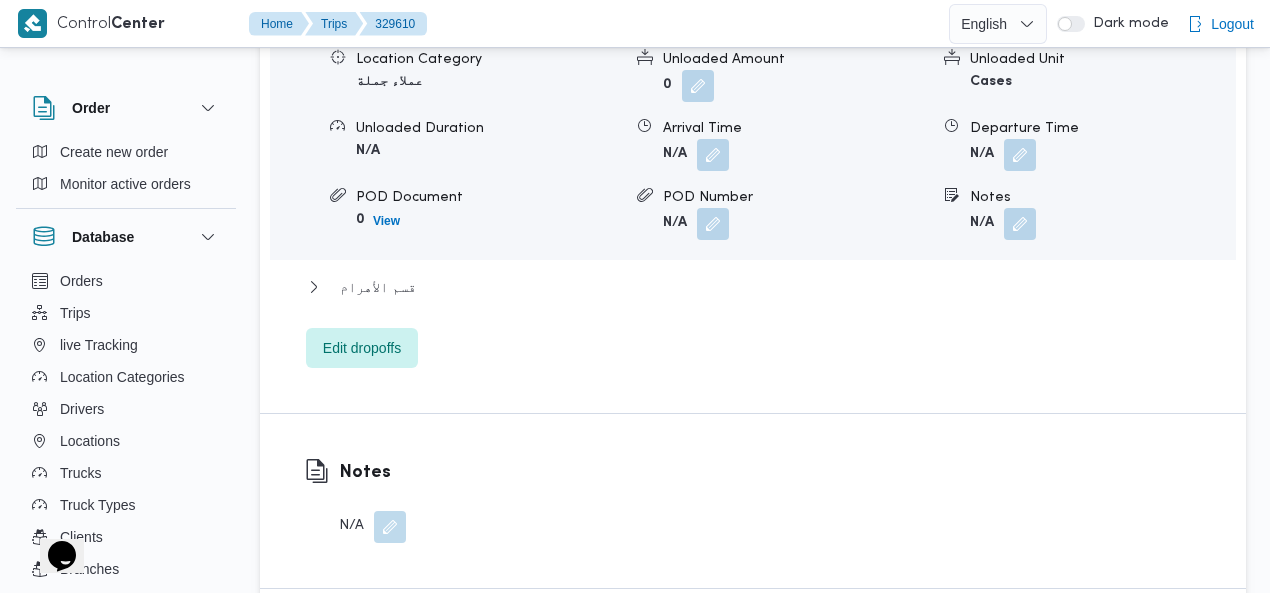 scroll, scrollTop: 0, scrollLeft: 0, axis: both 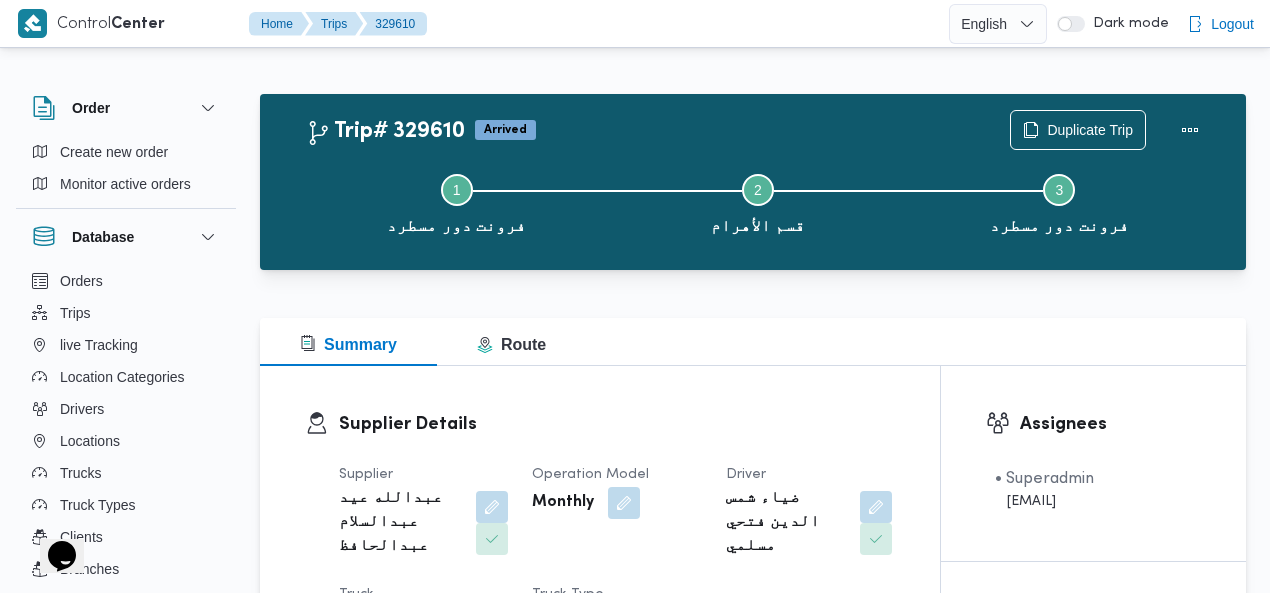 click on "Trip# 329610 Arrived Duplicate Trip   Step 1 is incomplete 1 فرونت دور مسطرد Step 2 is incomplete 2 قسم الأهرام Step 3 is incomplete 3 فرونت دور مسطرد" at bounding box center (753, 182) 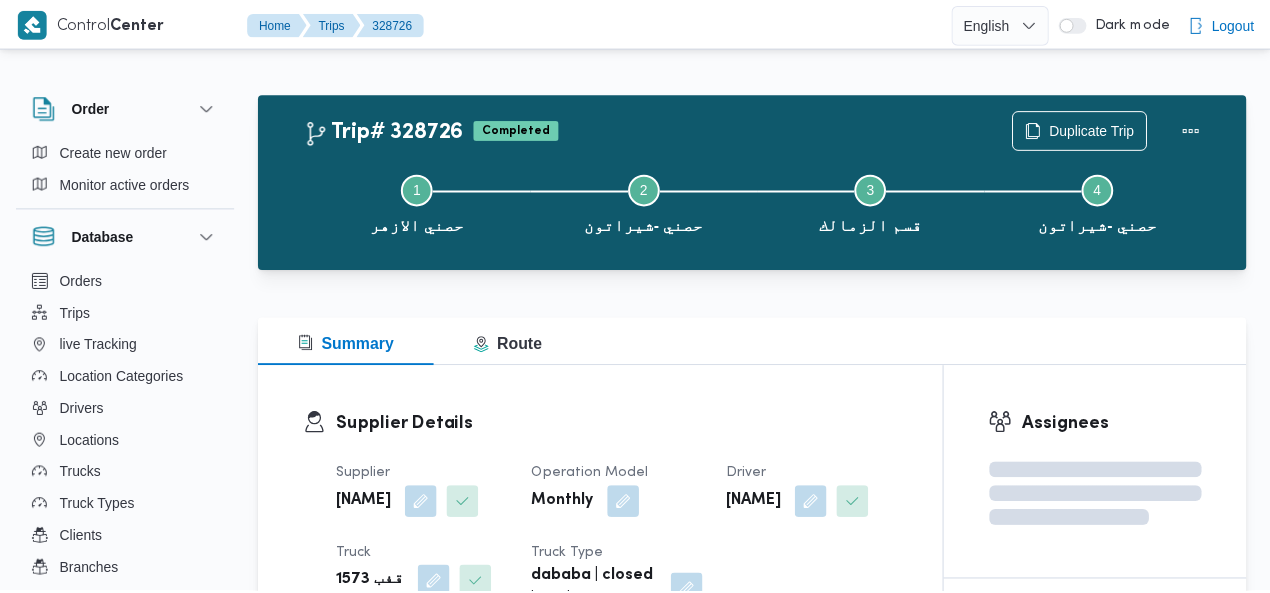 scroll, scrollTop: 0, scrollLeft: 0, axis: both 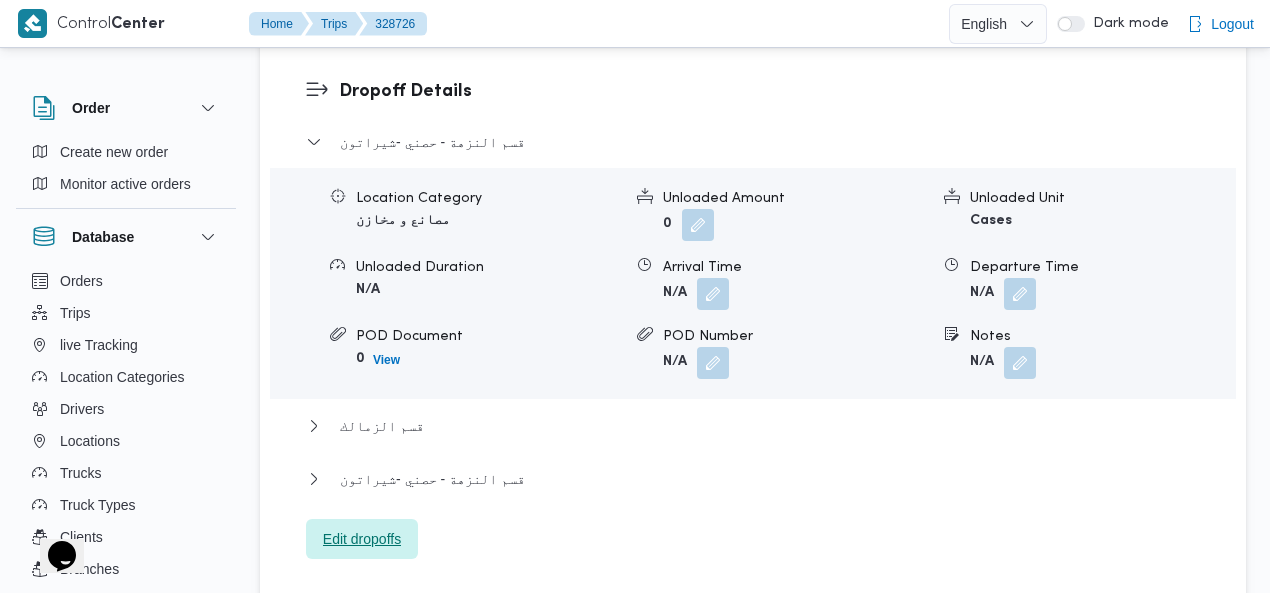 click on "Edit dropoffs" at bounding box center [362, 539] 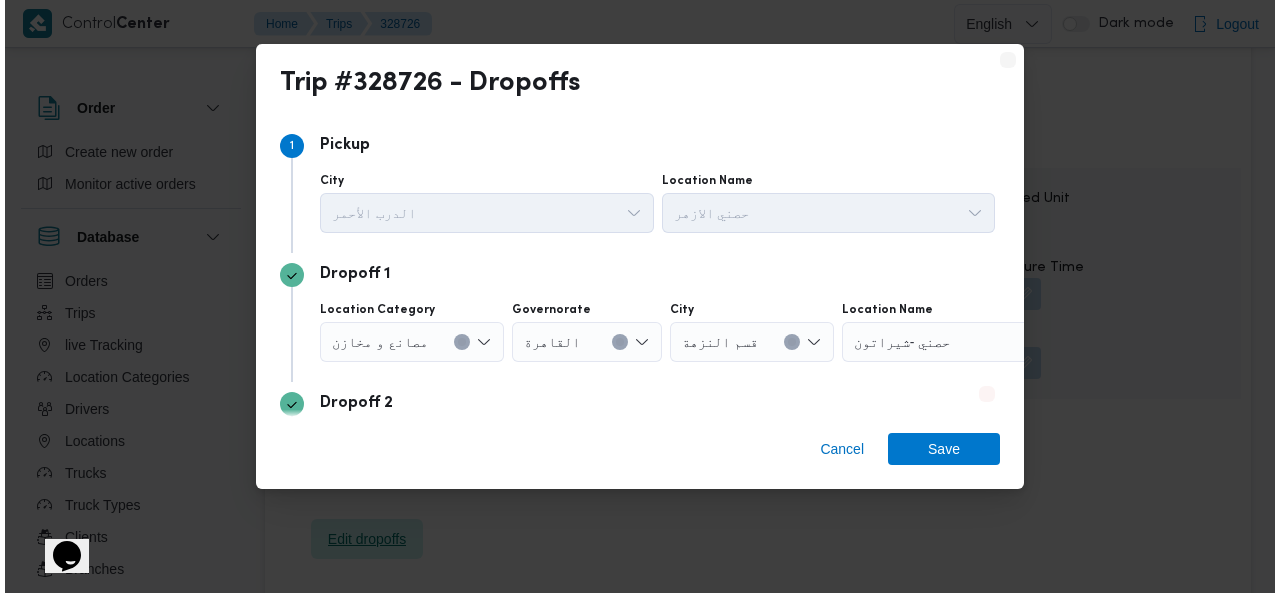 scroll, scrollTop: 1786, scrollLeft: 0, axis: vertical 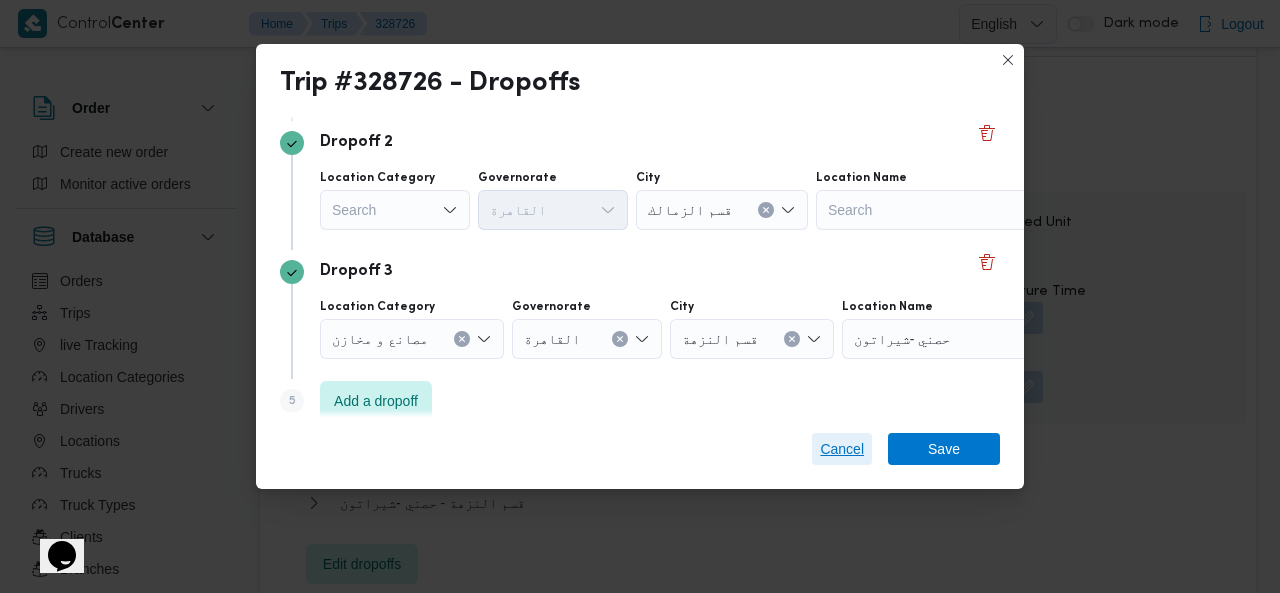 click on "Cancel" at bounding box center [842, 449] 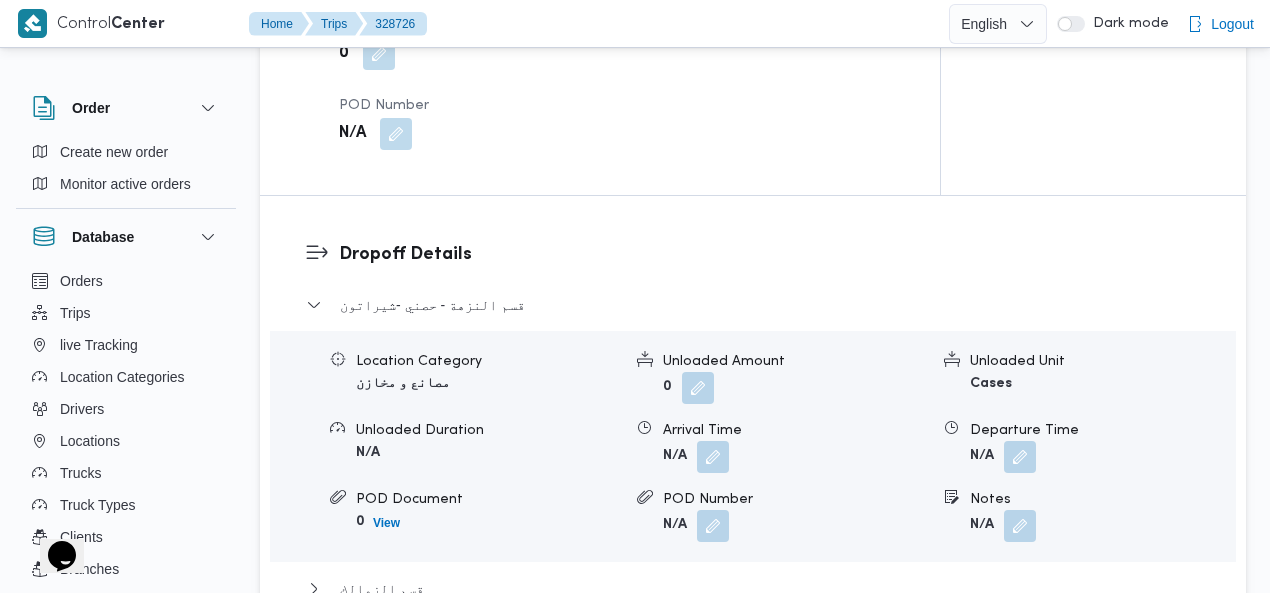 scroll, scrollTop: 0, scrollLeft: 0, axis: both 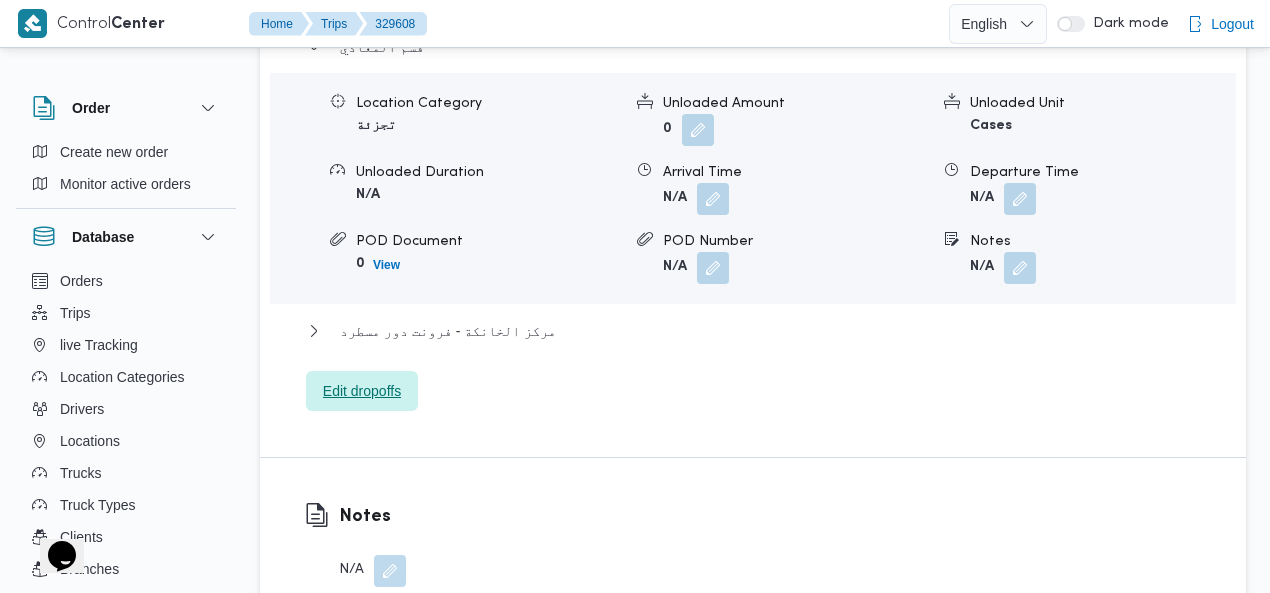 click on "Edit dropoffs" at bounding box center [362, 391] 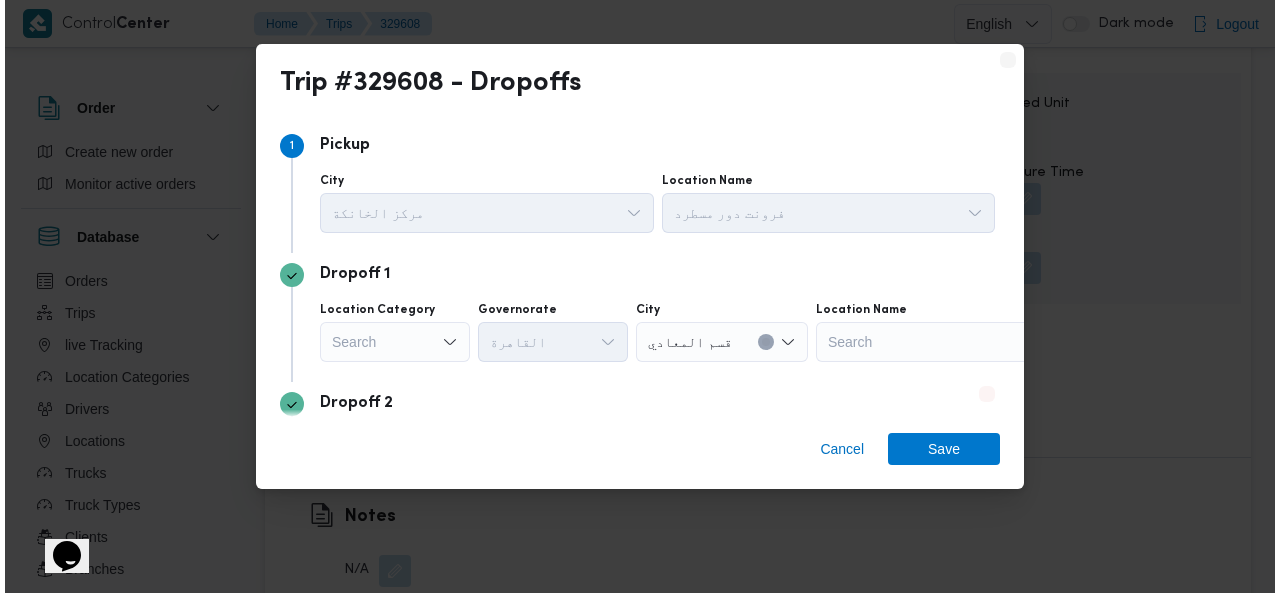 scroll, scrollTop: 1969, scrollLeft: 0, axis: vertical 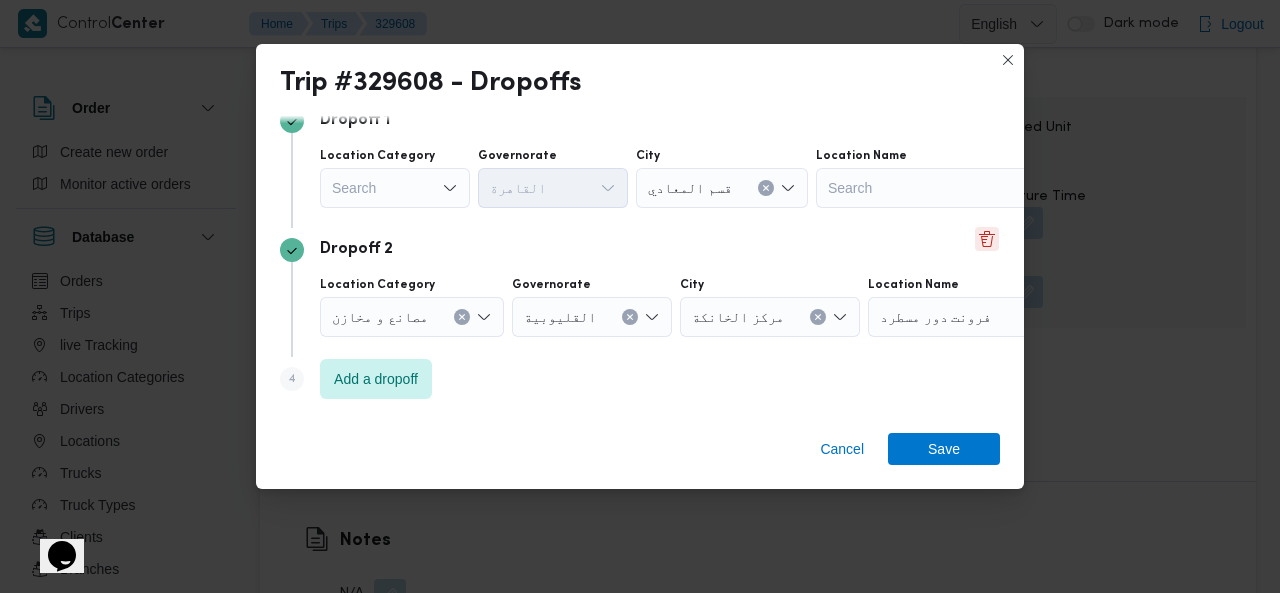 click at bounding box center (987, 239) 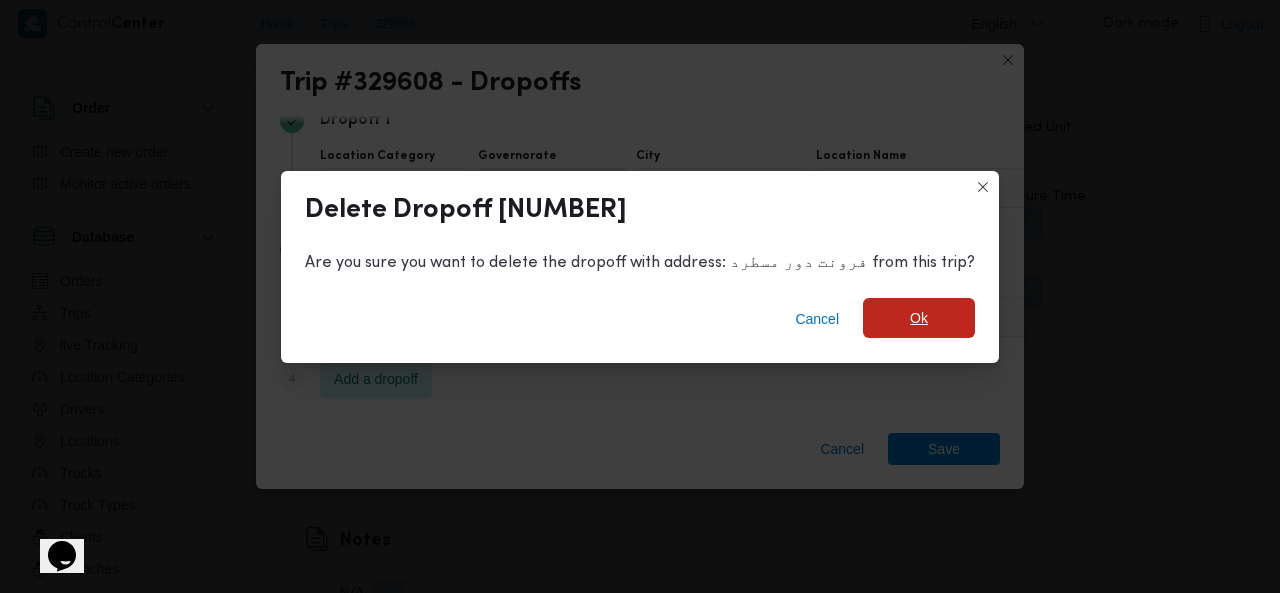 click on "Ok" at bounding box center (919, 318) 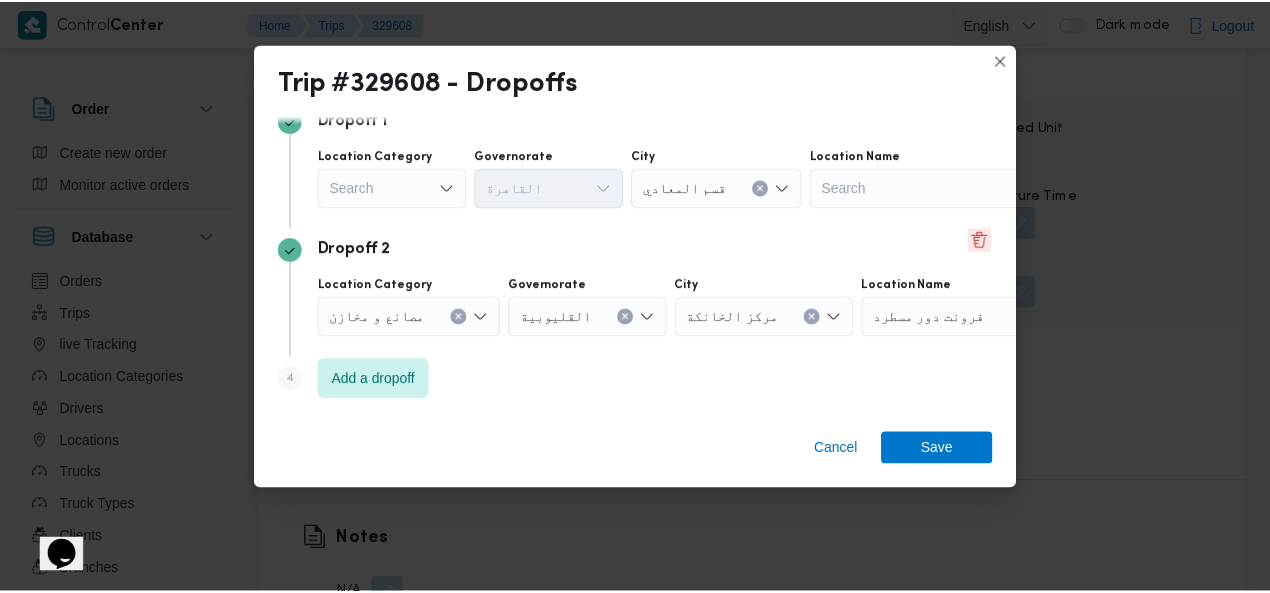 scroll, scrollTop: 1993, scrollLeft: 0, axis: vertical 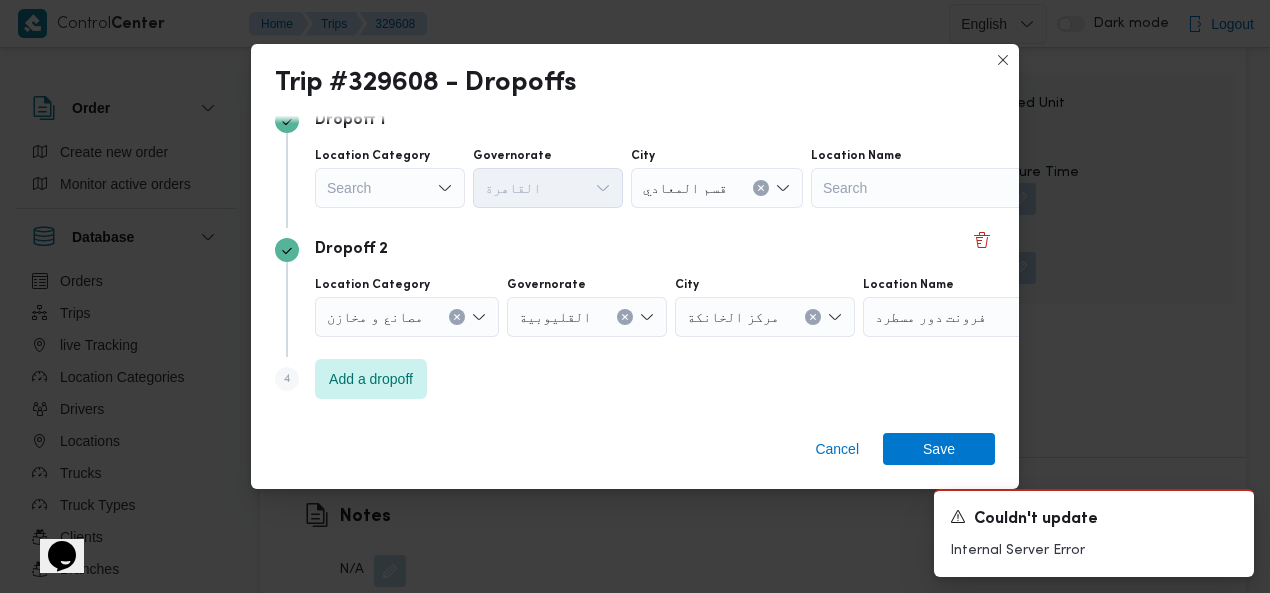 click at bounding box center (457, 317) 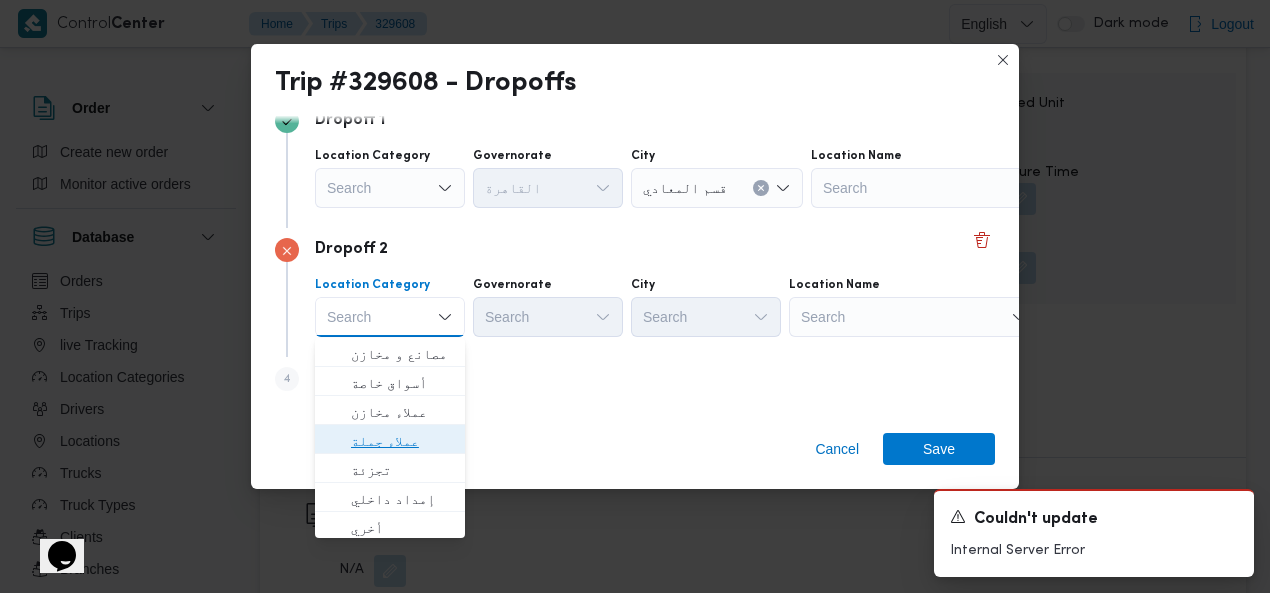 click on "عملاء جملة" at bounding box center [402, 441] 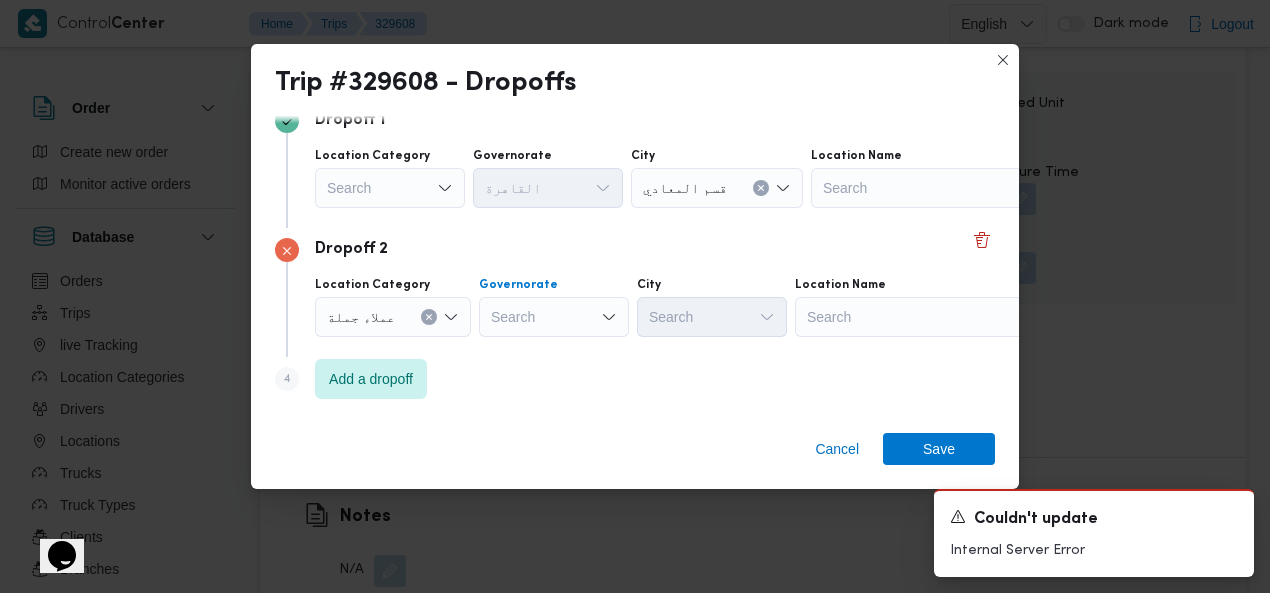 click on "Search" at bounding box center [554, 317] 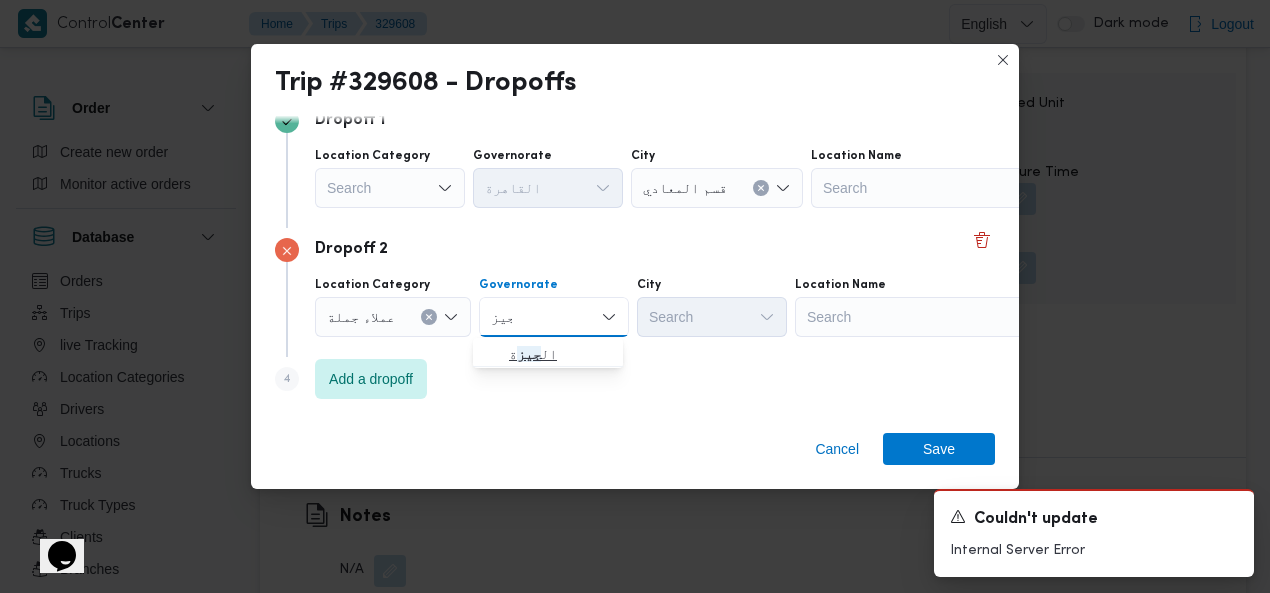 type on "جيز" 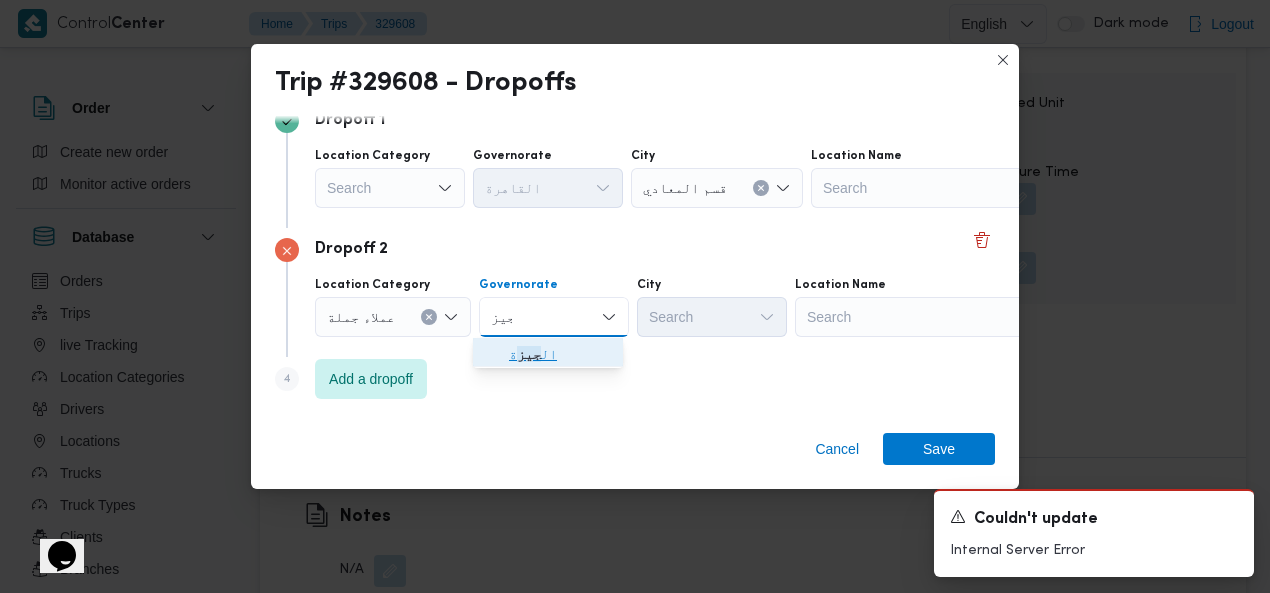click on "ال جيز ة" at bounding box center [560, 354] 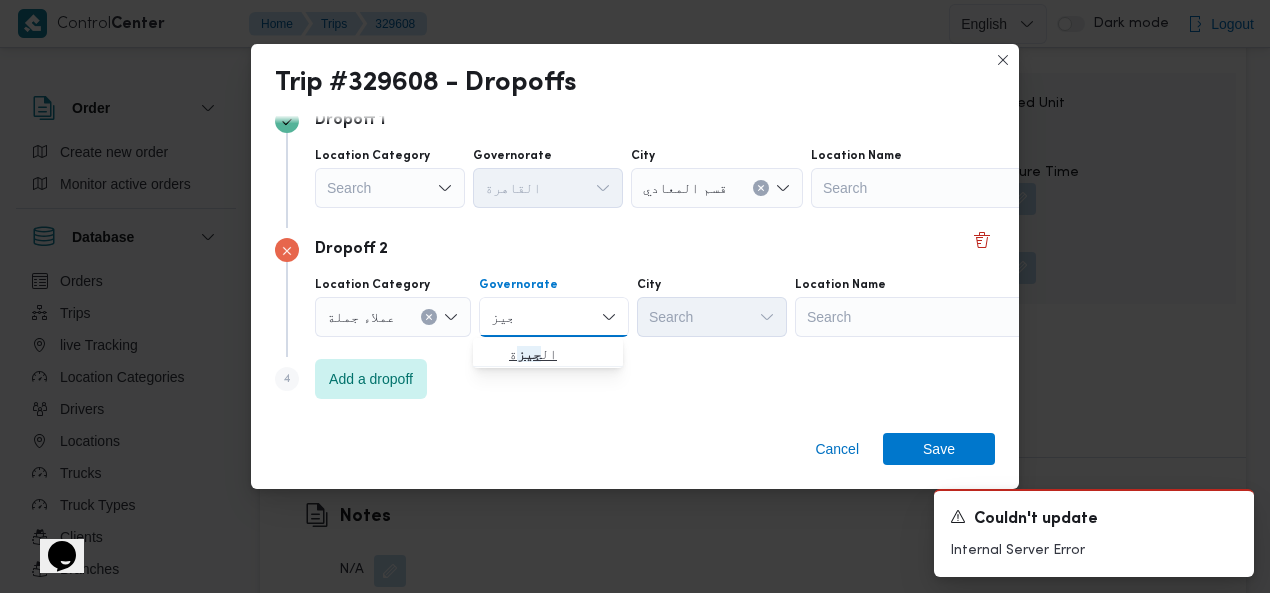 type 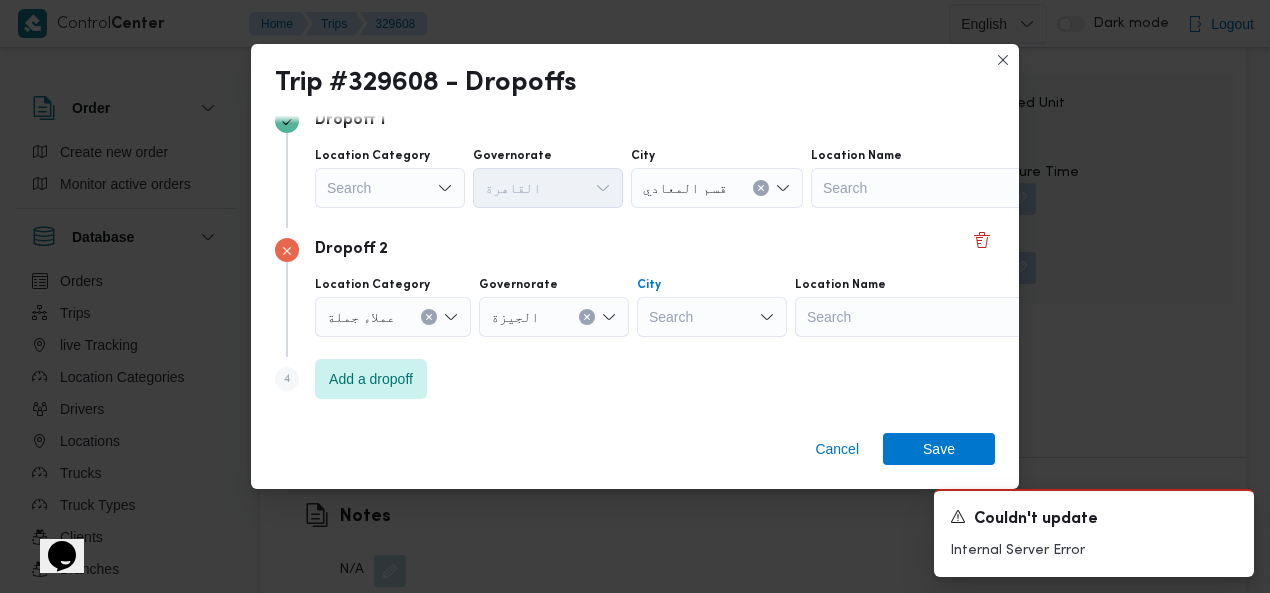 click on "Search" at bounding box center (717, 188) 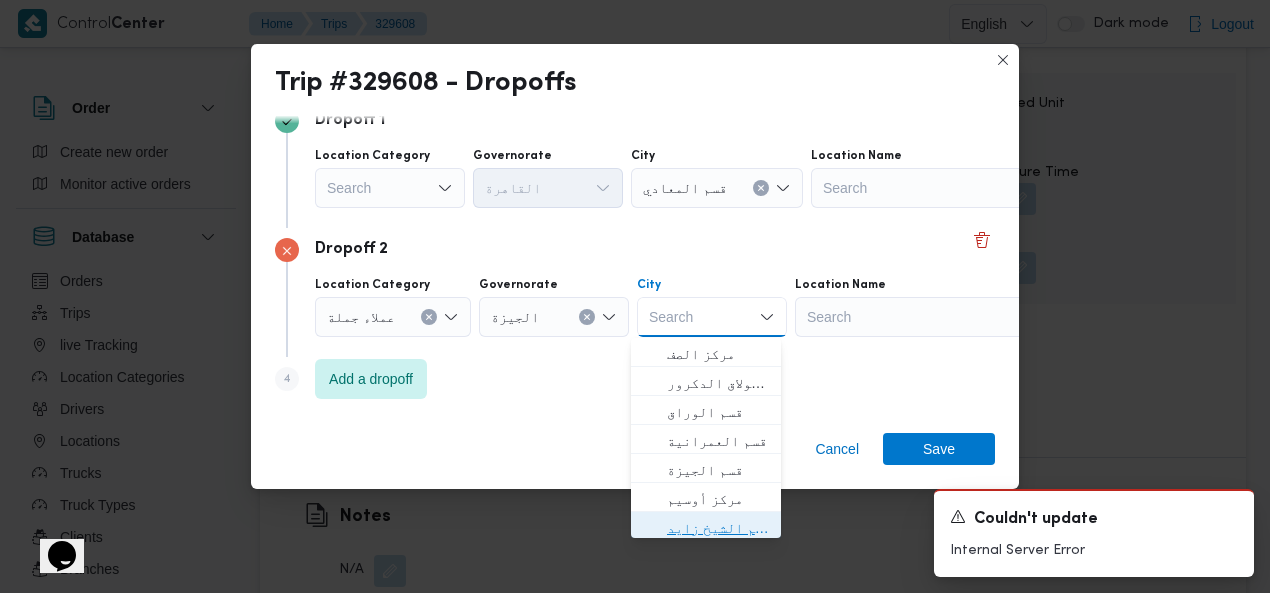 click on "قسم الشيخ زايد" at bounding box center (718, 528) 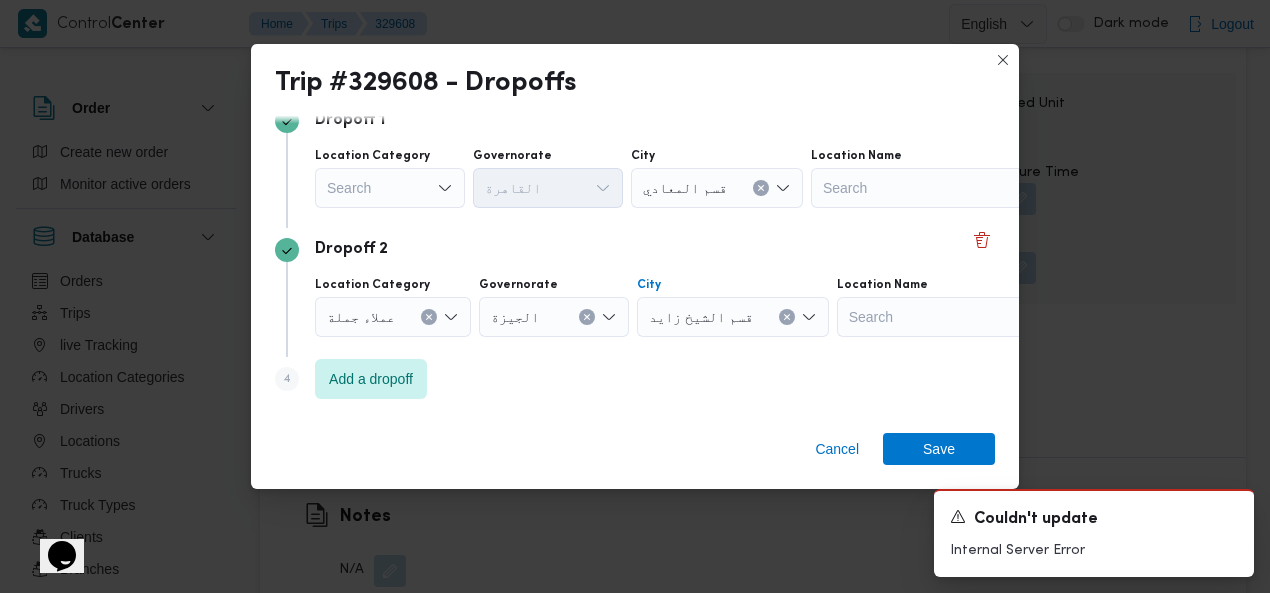 click on "Search" at bounding box center [390, 188] 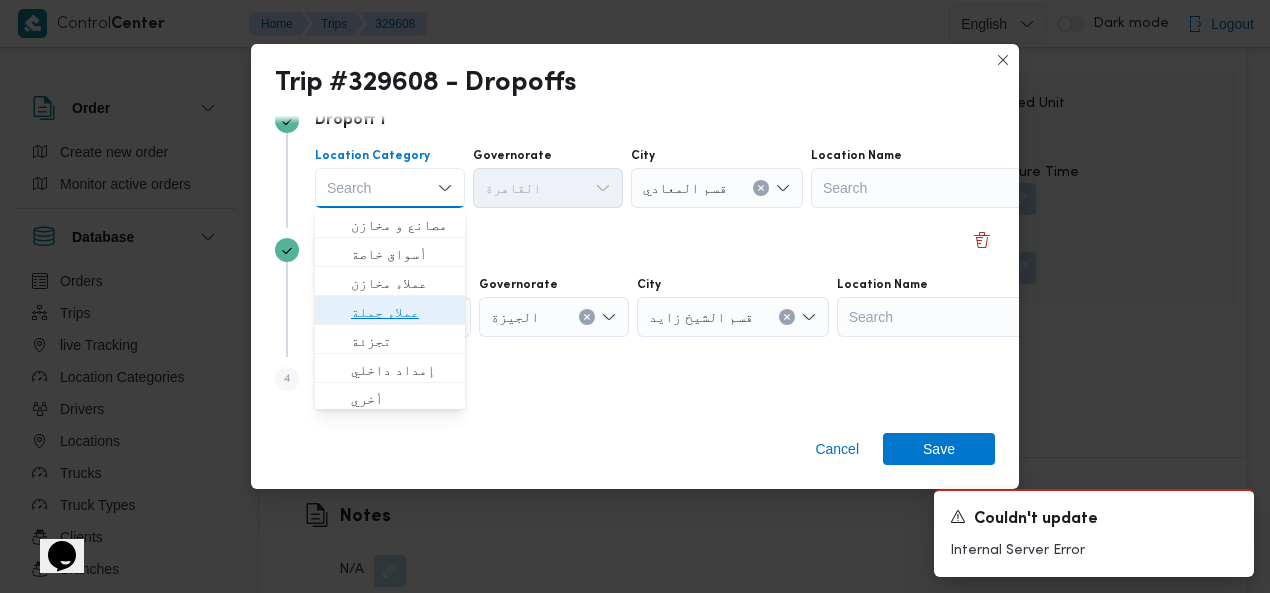 click on "عملاء جملة" at bounding box center (402, 312) 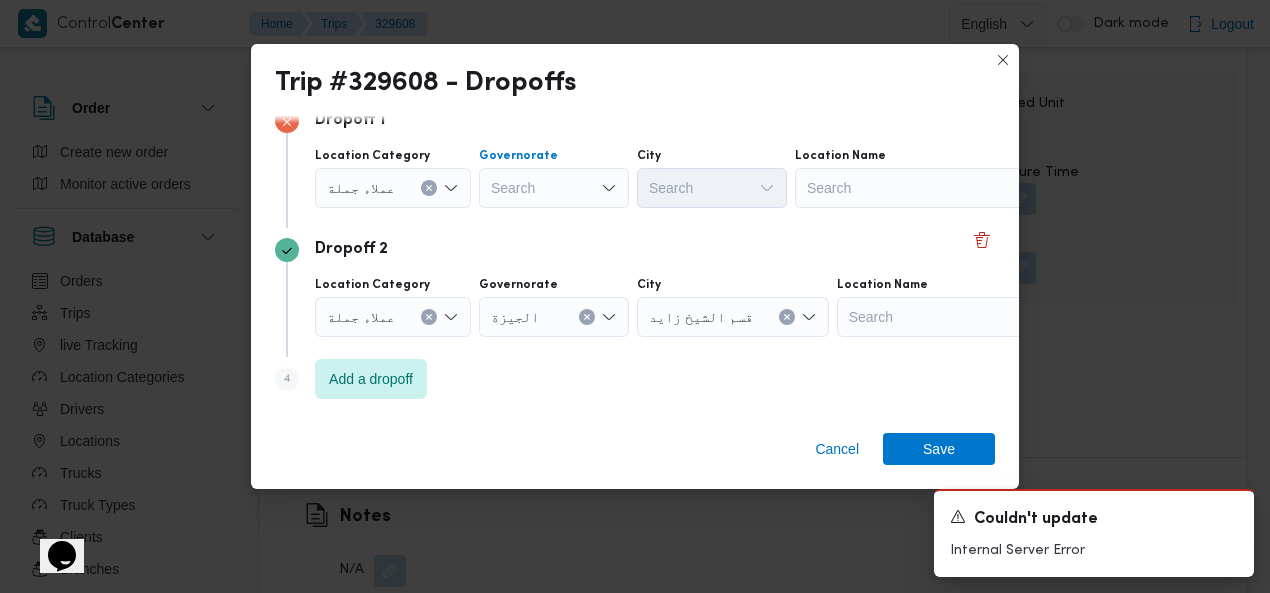 click on "Search" at bounding box center [554, 188] 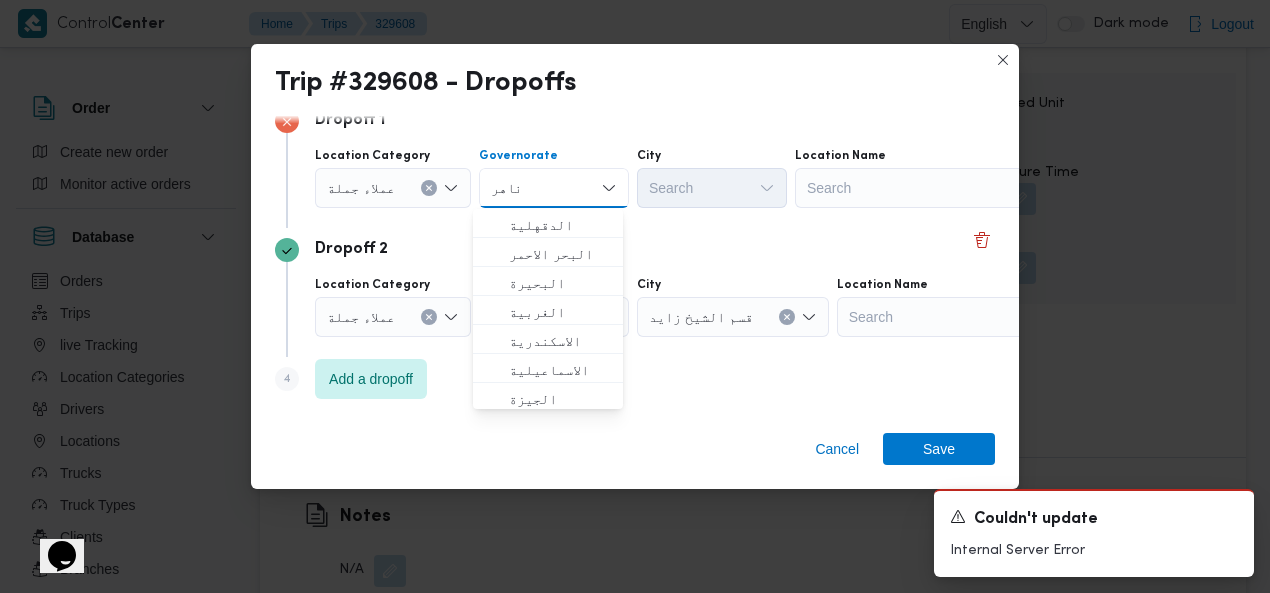 click on "قاهر" at bounding box center (505, 188) 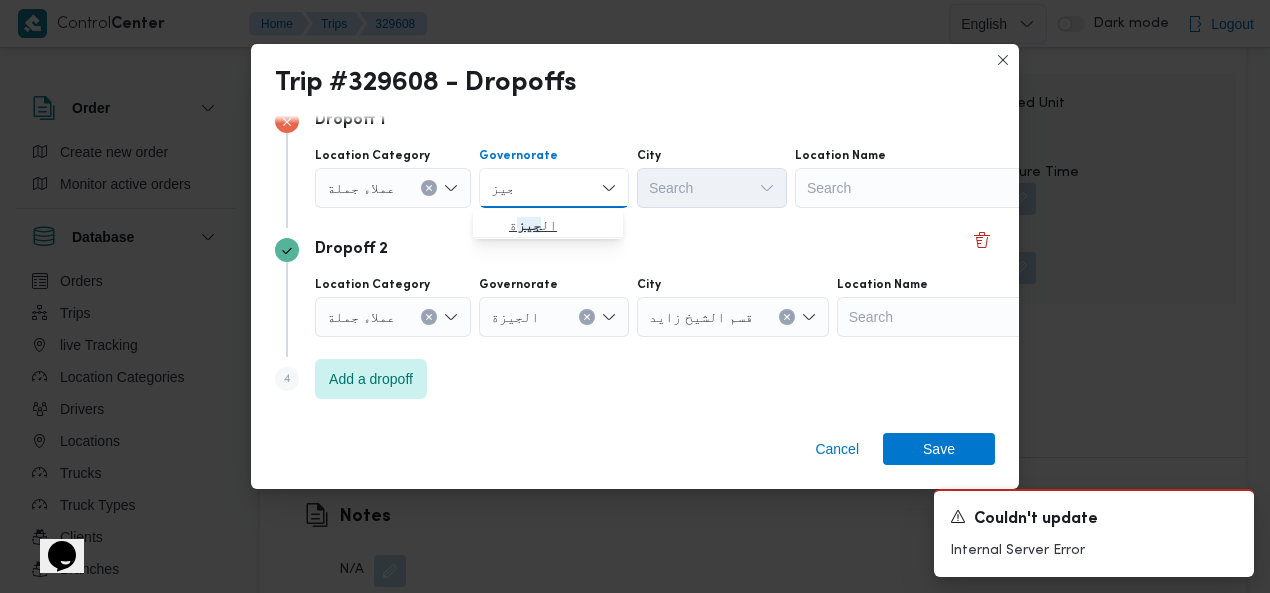 type on "جيز" 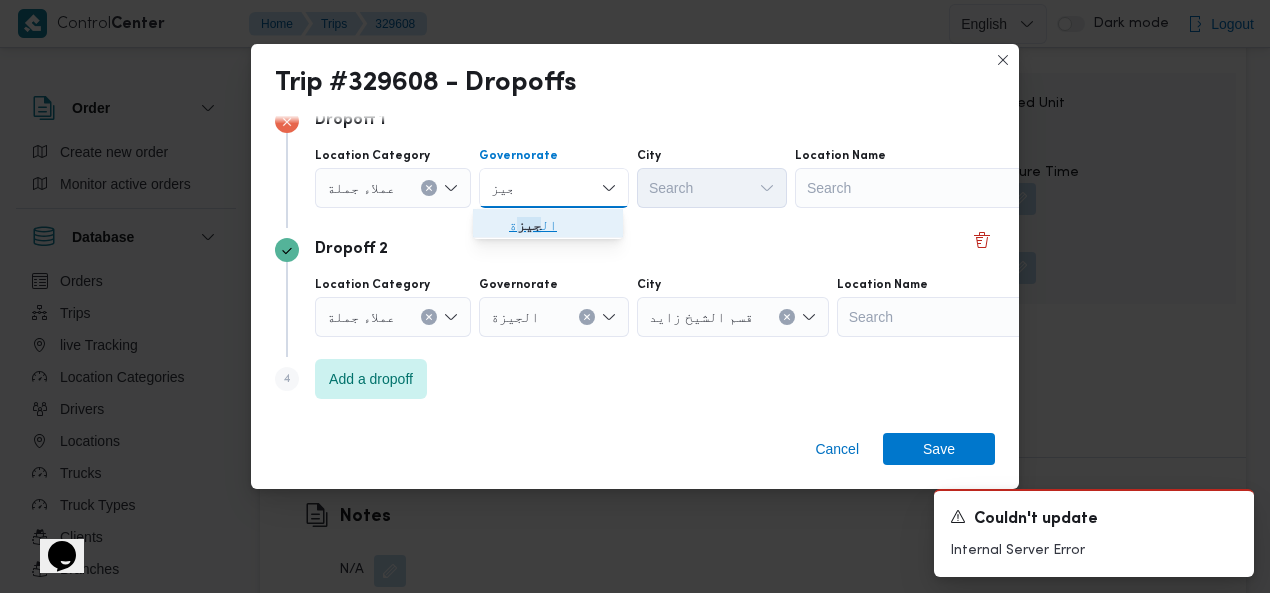 click on "جيز" at bounding box center (529, 225) 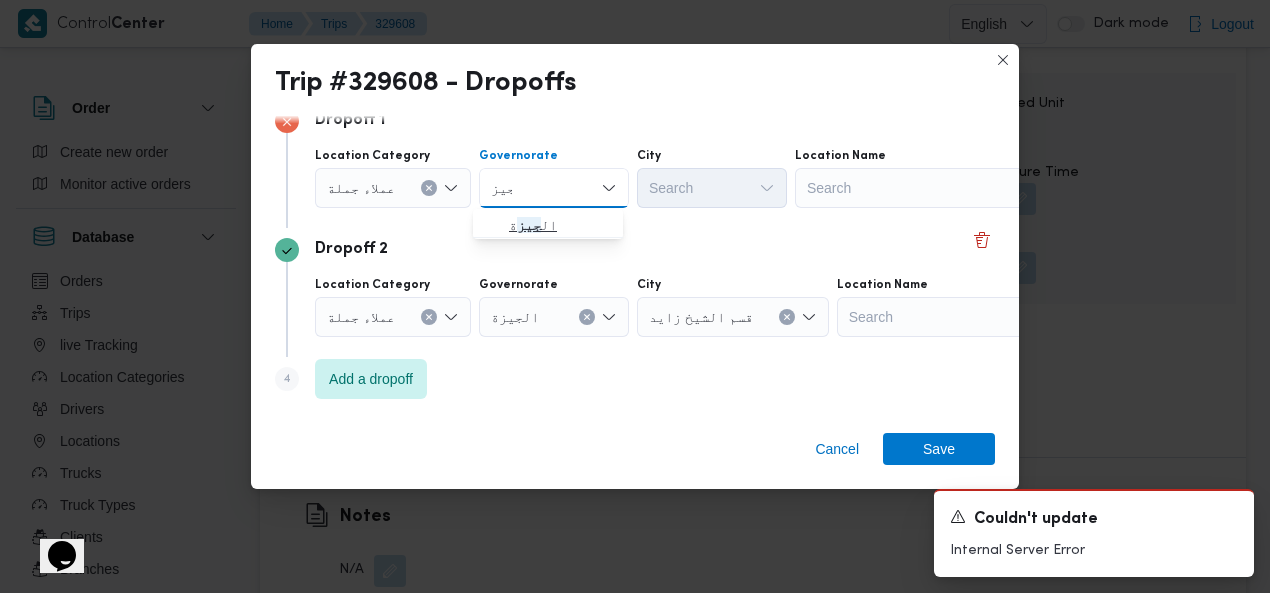 type 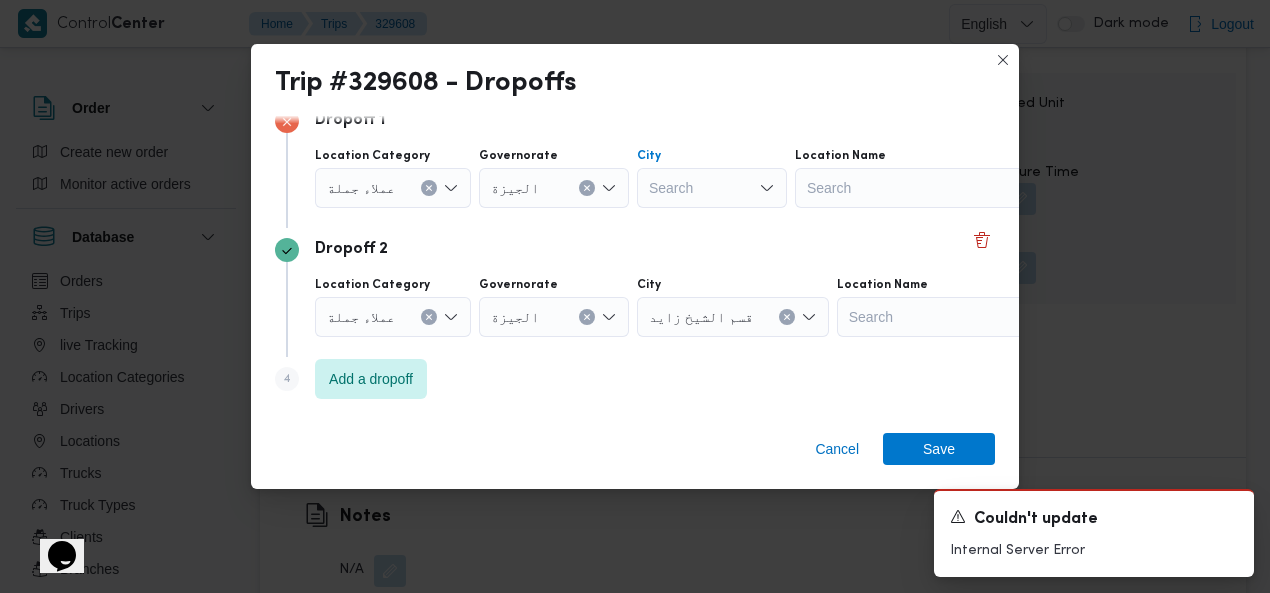 click on "Search" at bounding box center [712, 188] 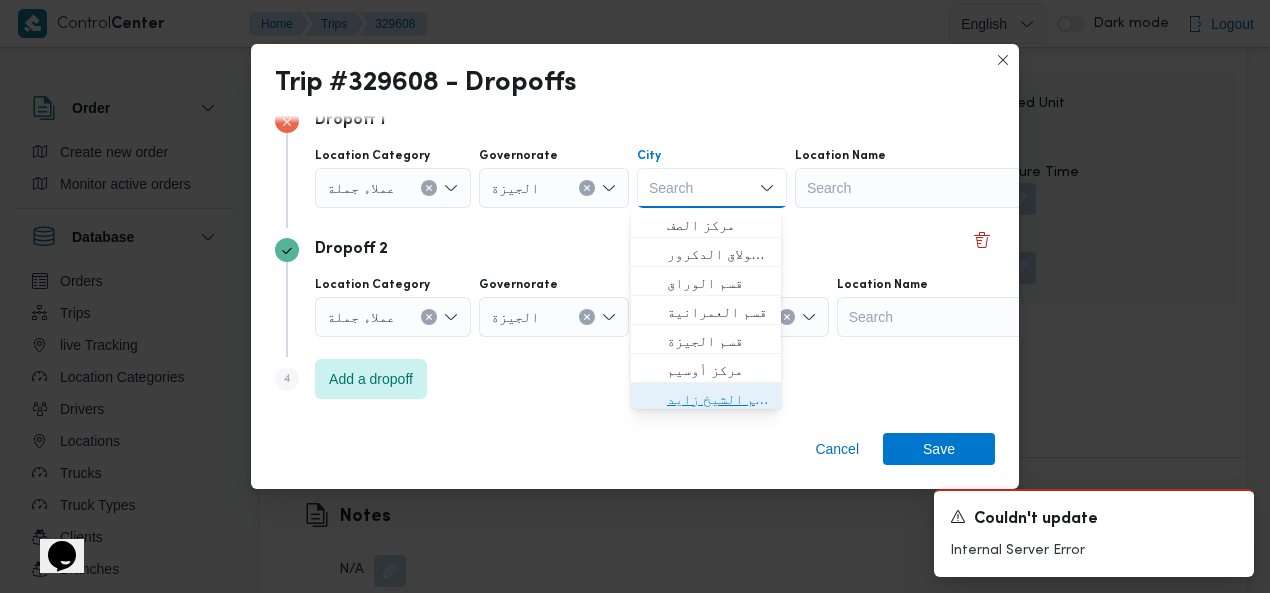 click on "قسم الشيخ زايد" at bounding box center (718, 399) 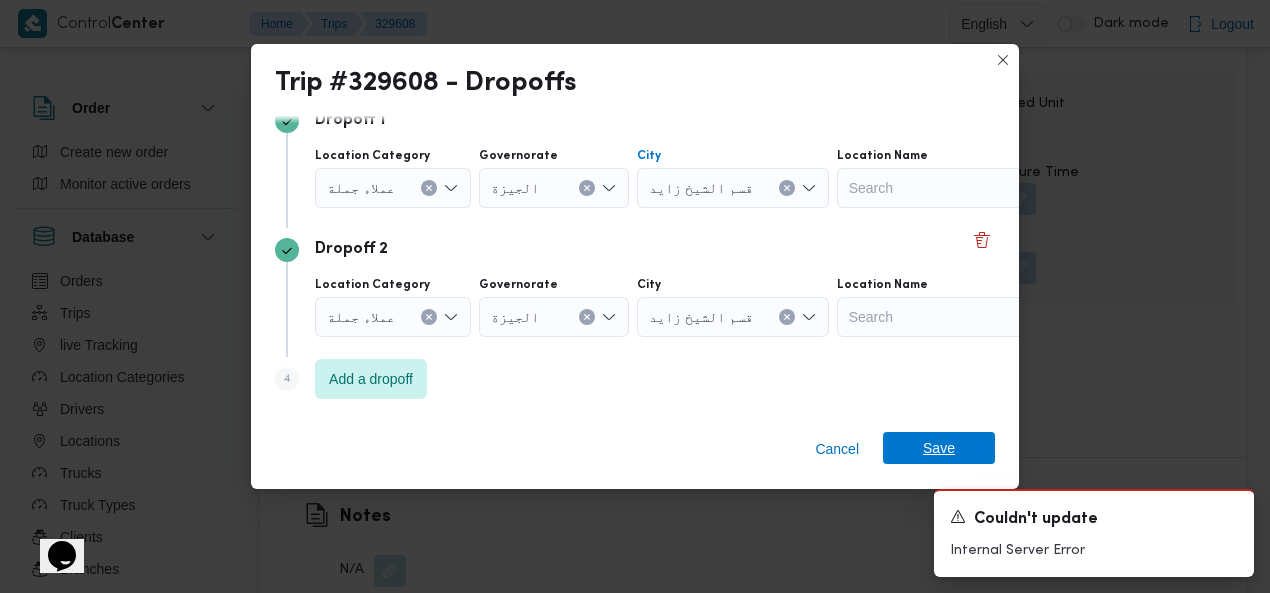 click on "Save" at bounding box center [939, 448] 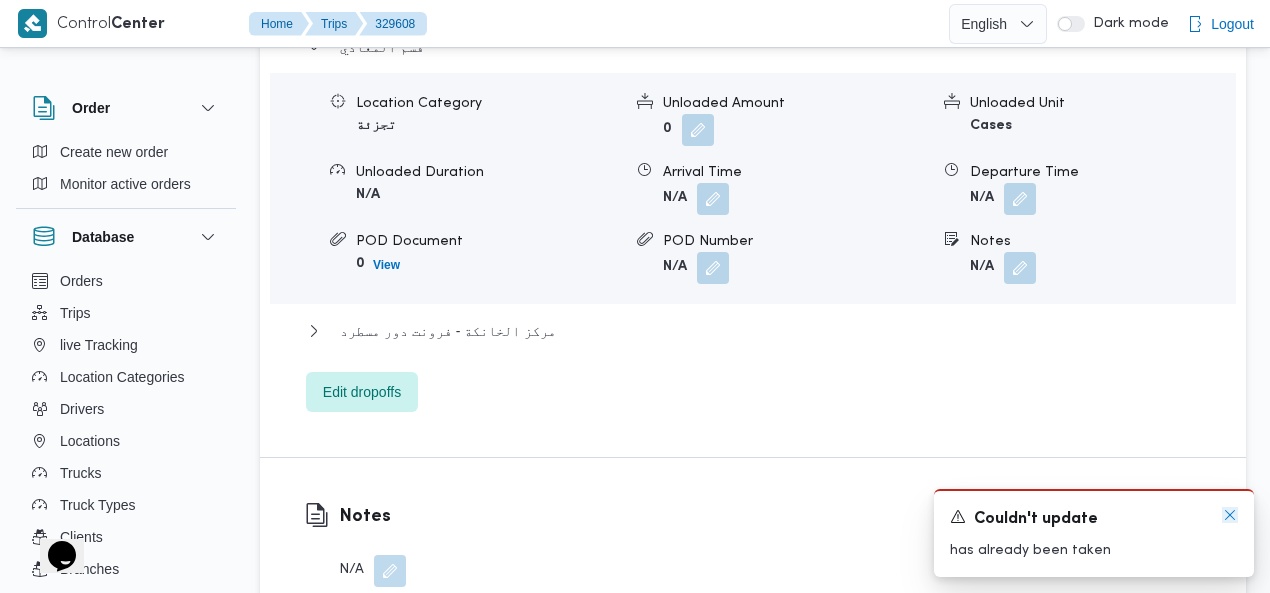 click 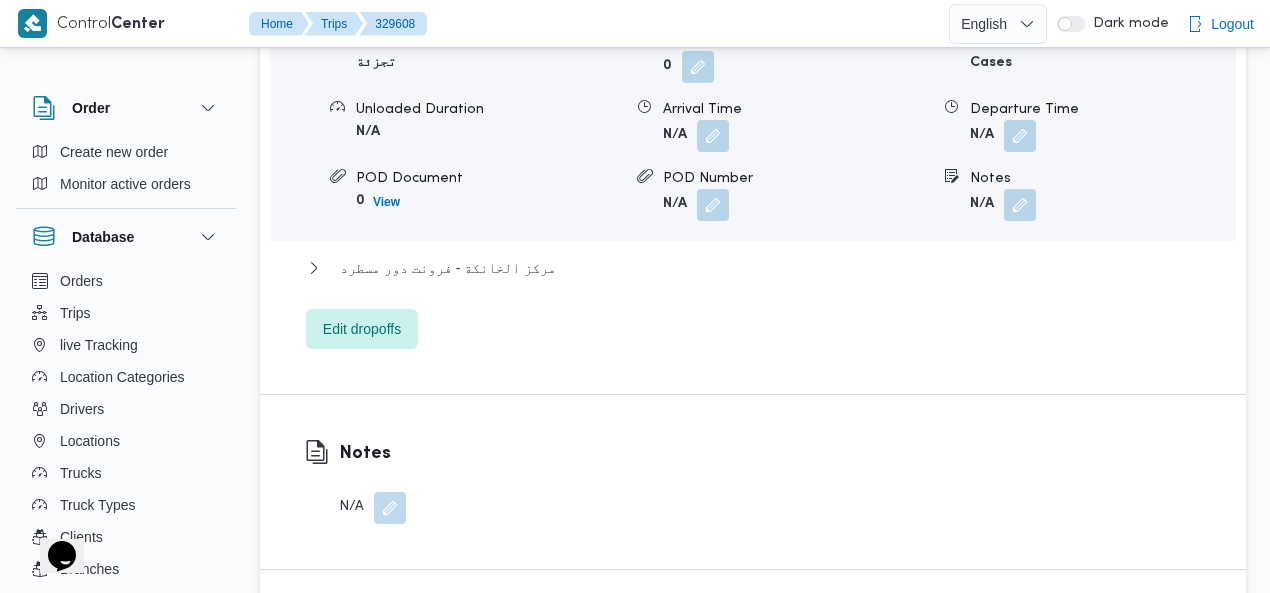 scroll, scrollTop: 2073, scrollLeft: 0, axis: vertical 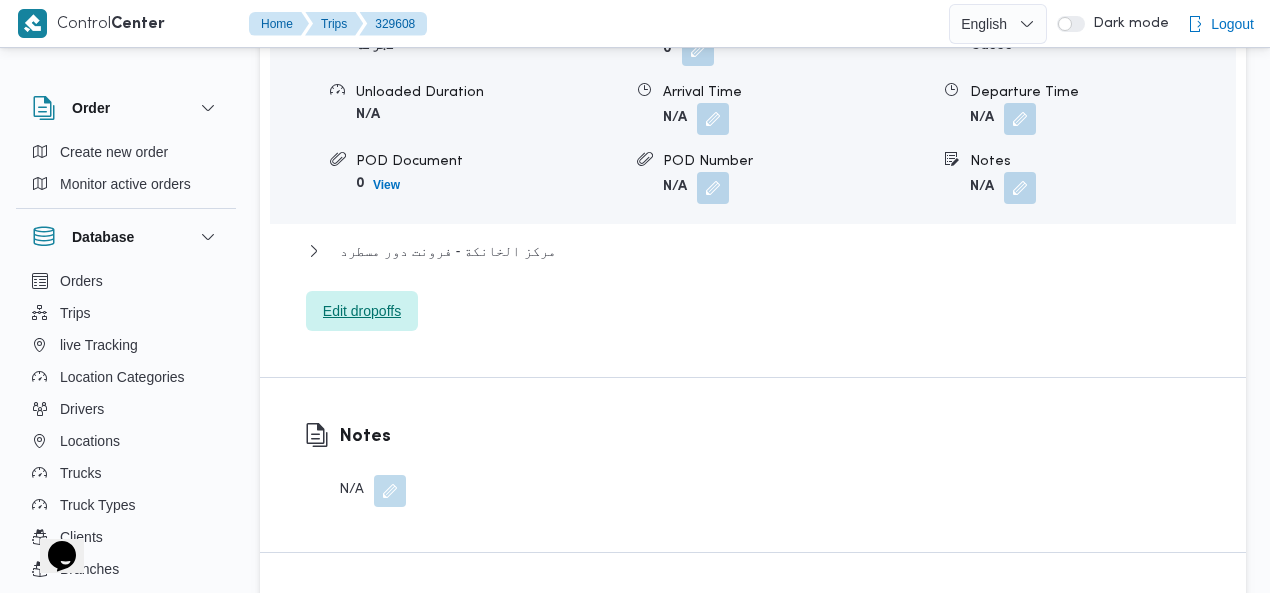 click on "Edit dropoffs" at bounding box center [362, 311] 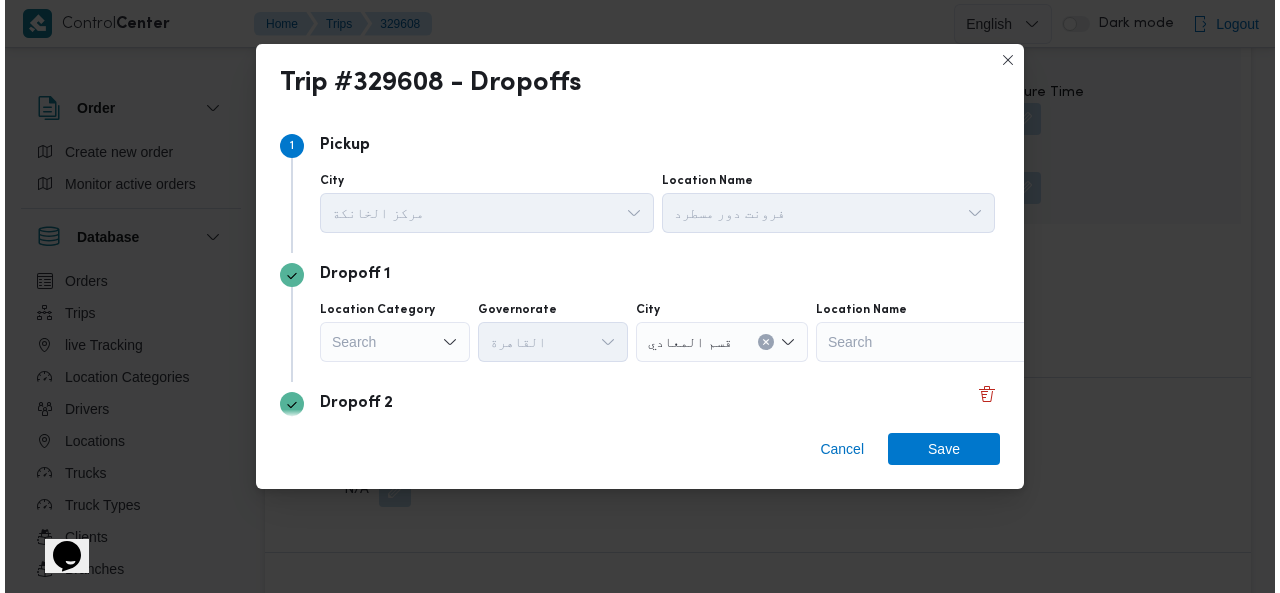 scroll, scrollTop: 2049, scrollLeft: 0, axis: vertical 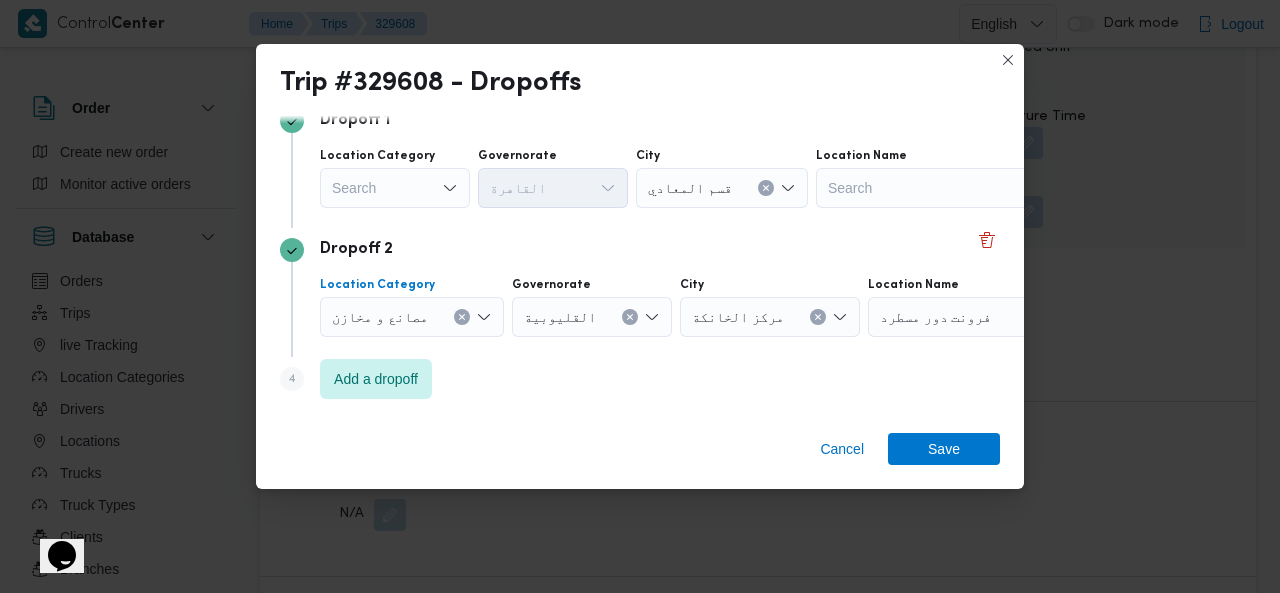 click 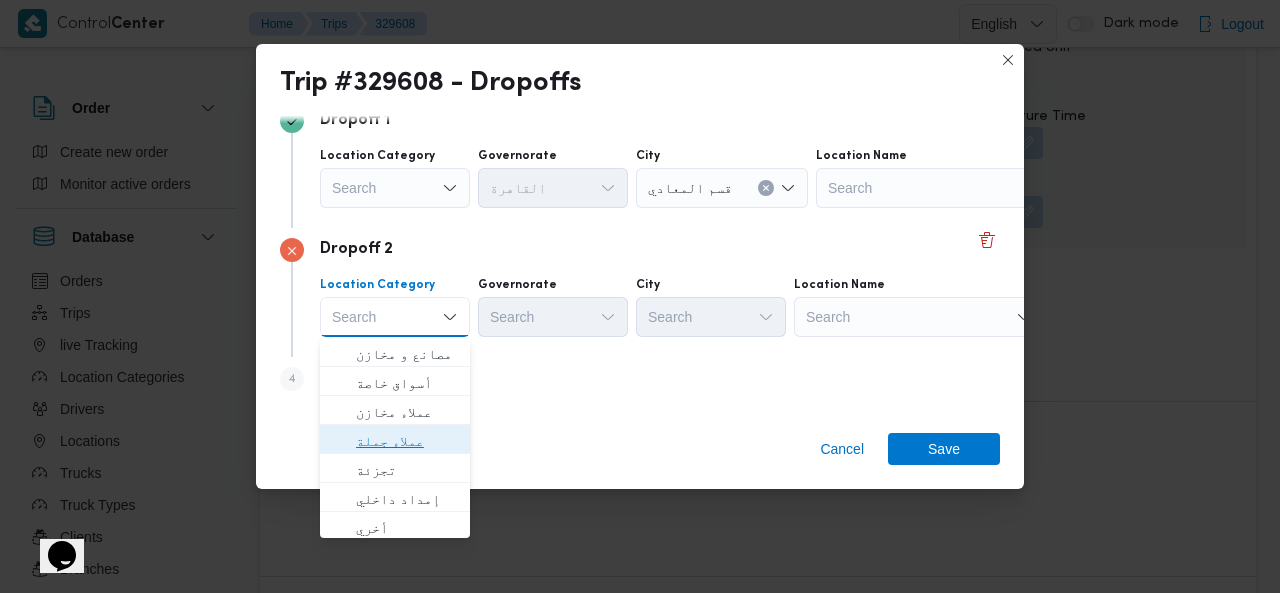 click on "عملاء جملة" at bounding box center [407, 441] 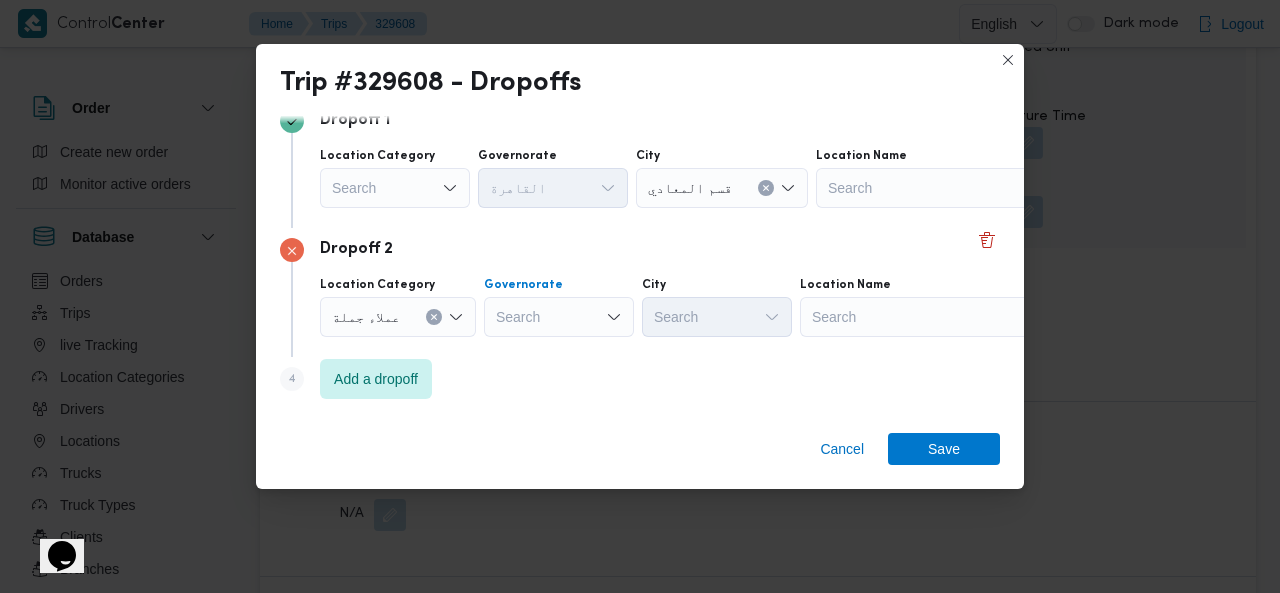 click on "Search" at bounding box center [559, 317] 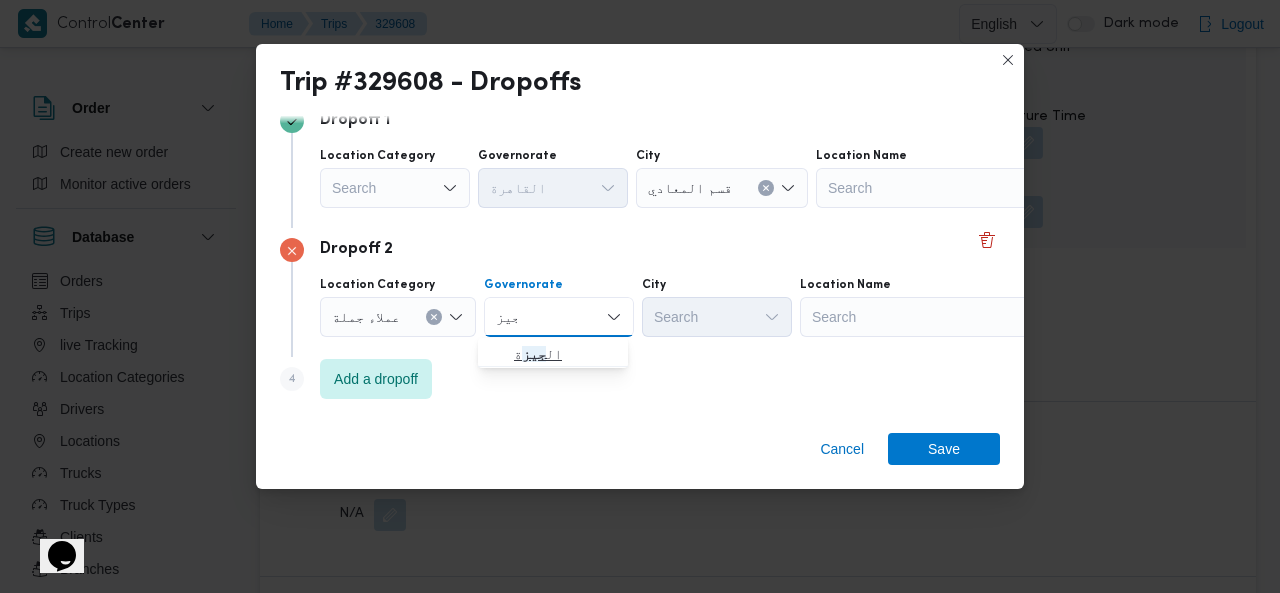 type on "جيز" 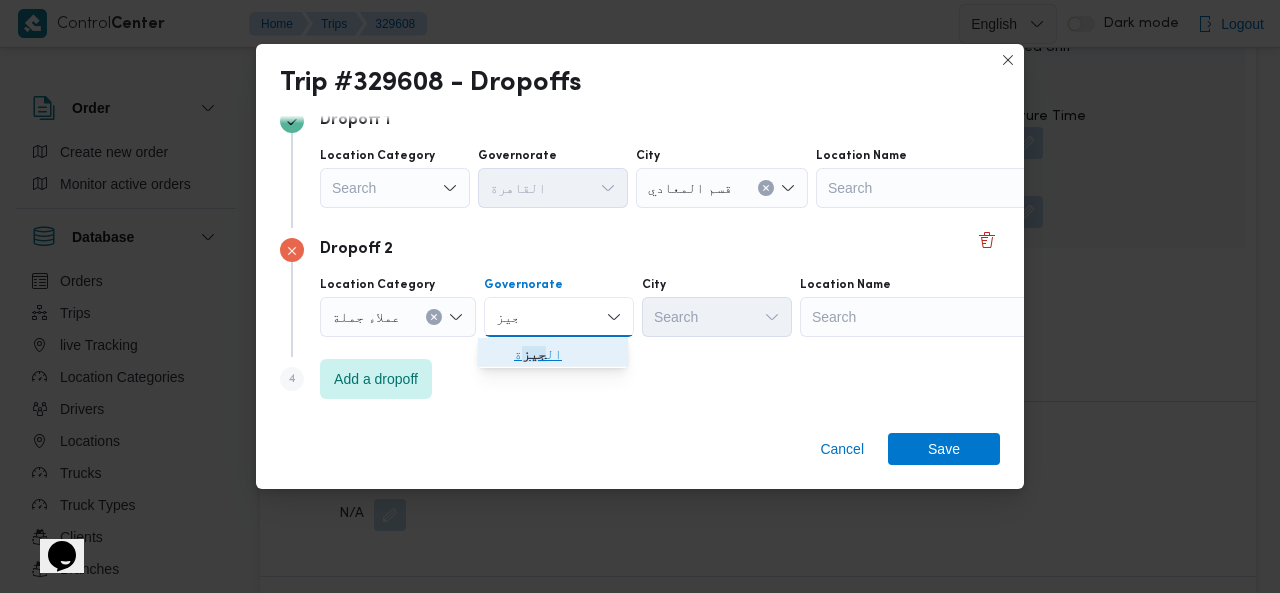 click on "ال جيز ة" at bounding box center [565, 354] 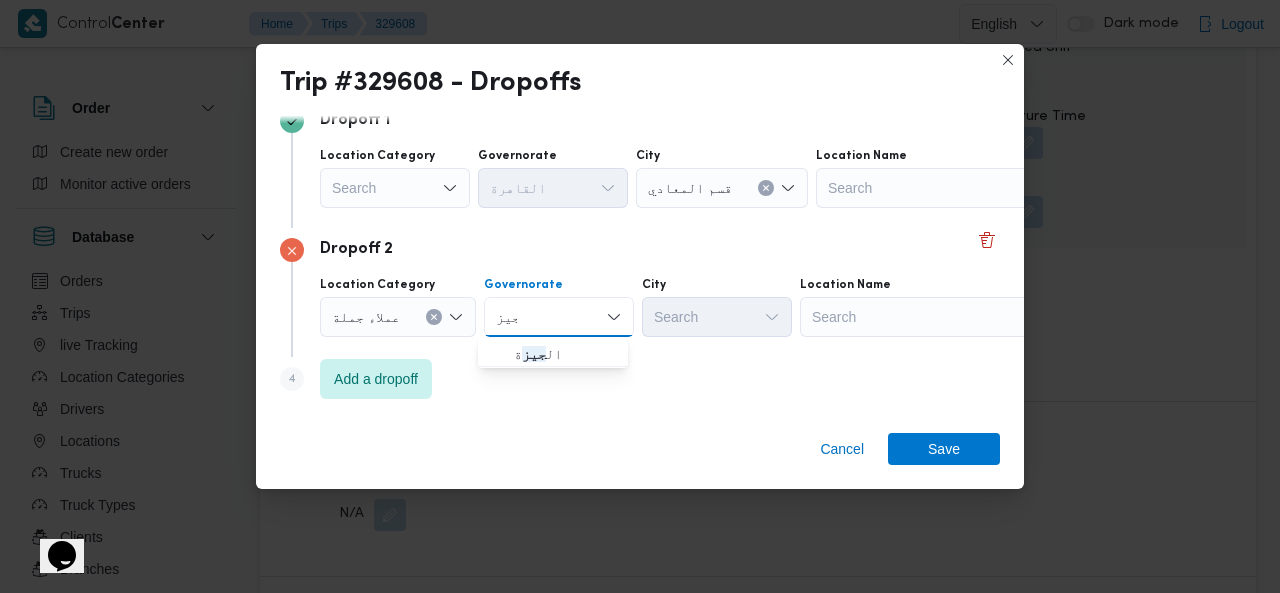 type 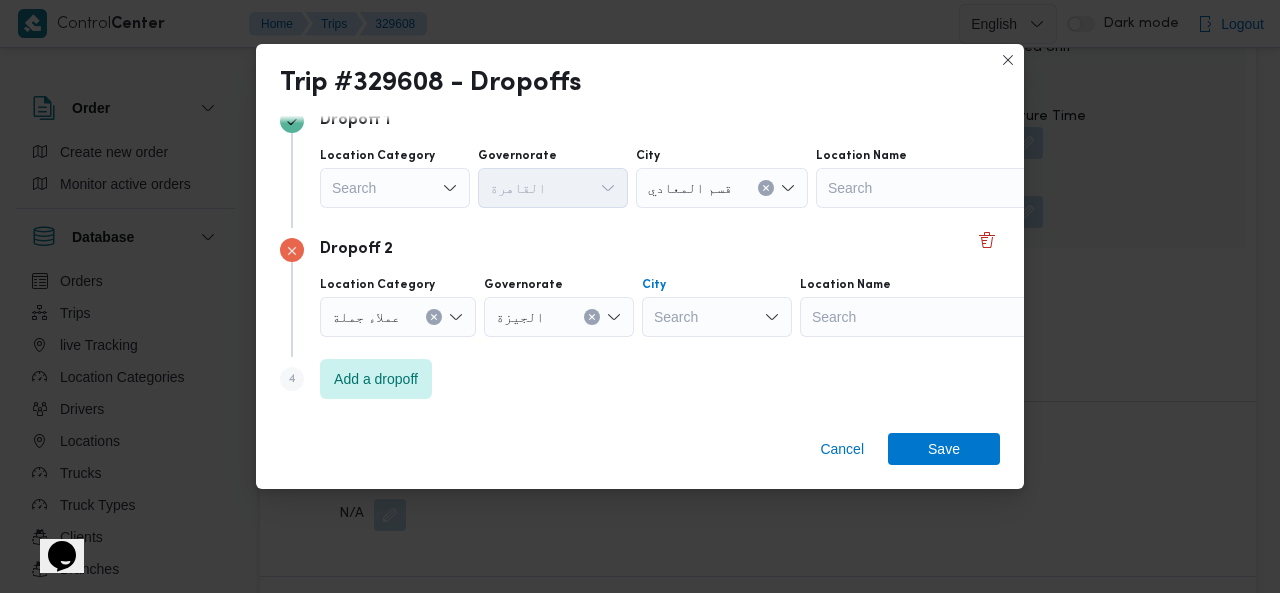 click on "Search" at bounding box center [722, 188] 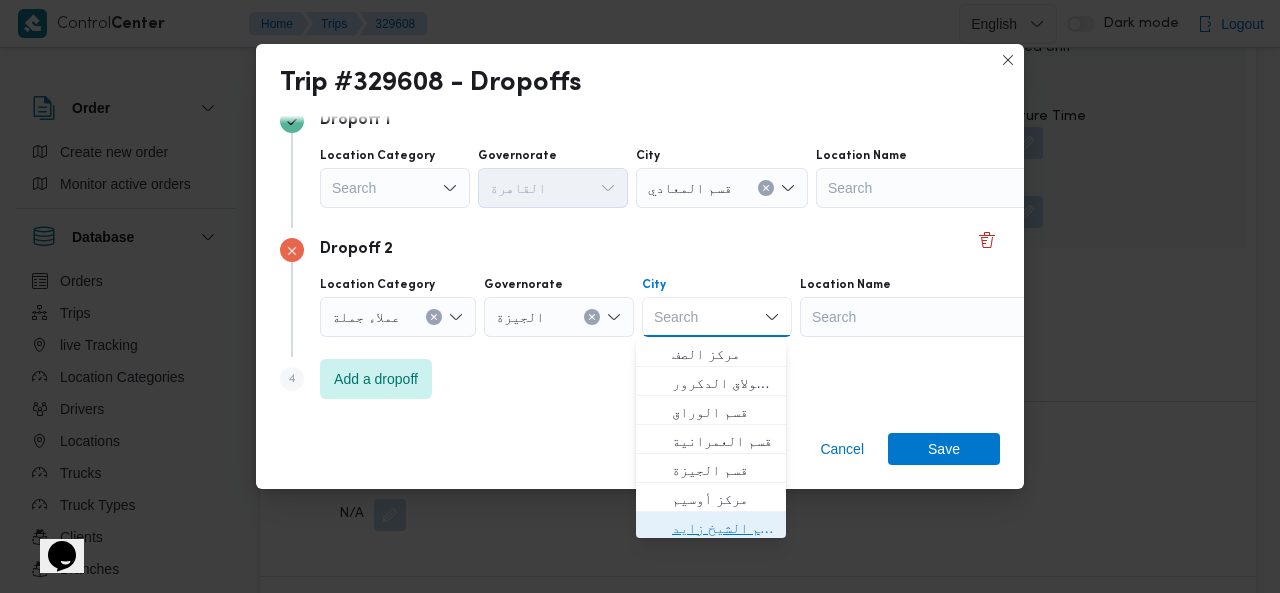 click on "قسم الشيخ زايد" at bounding box center [723, 528] 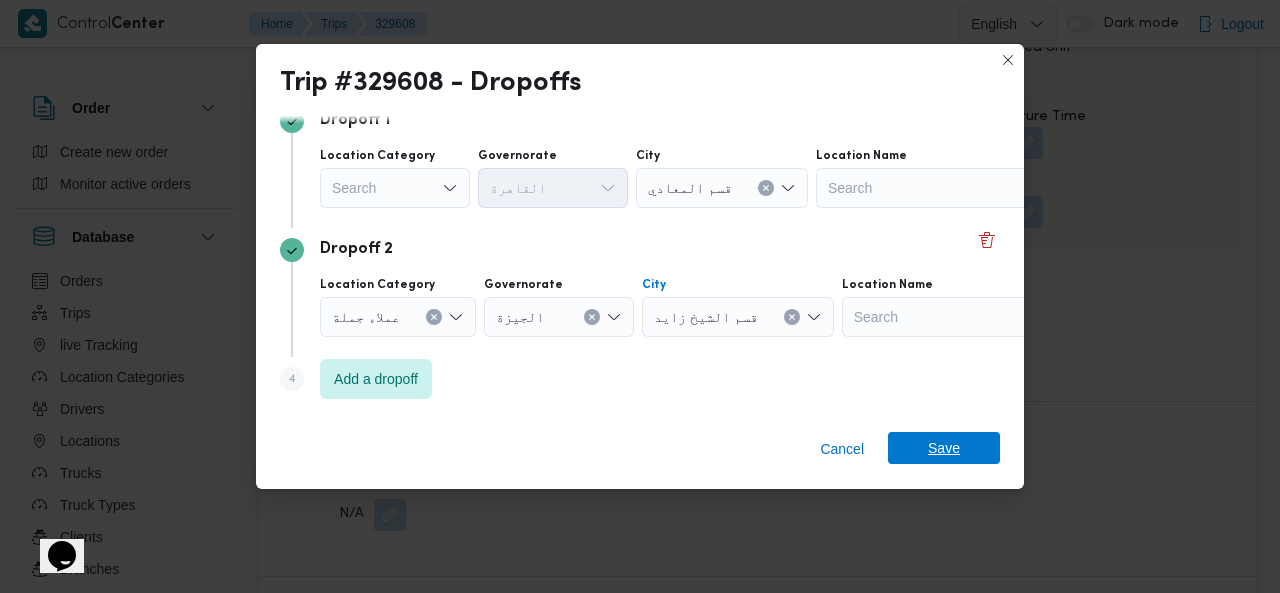 click on "Save" at bounding box center (944, 448) 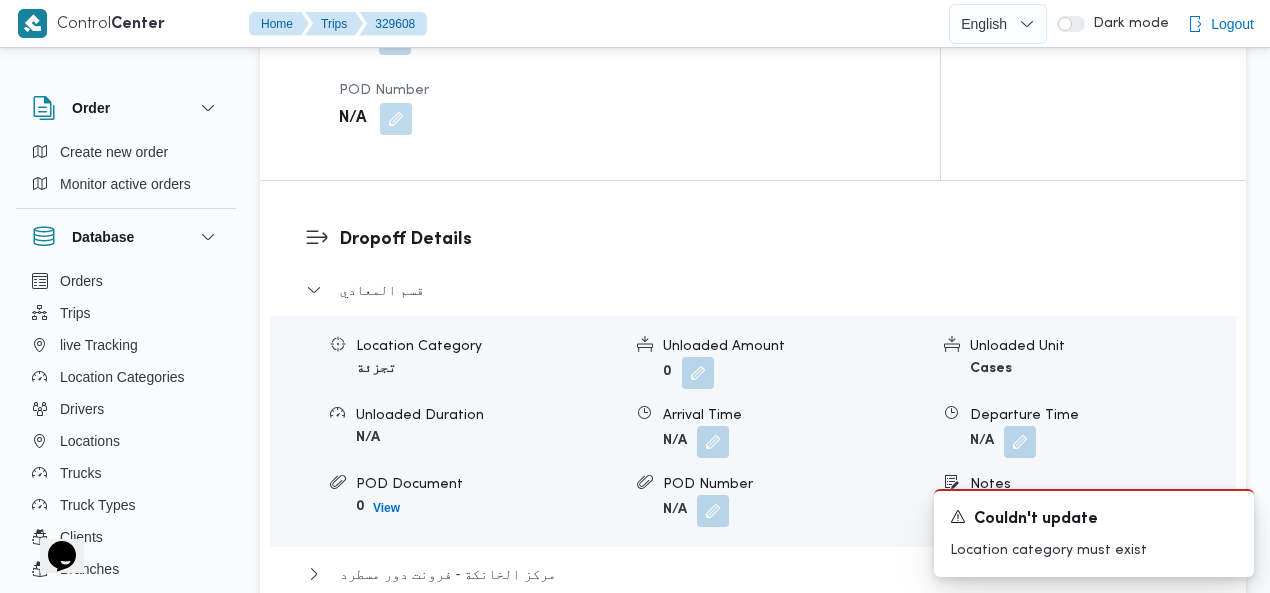scroll, scrollTop: 1784, scrollLeft: 0, axis: vertical 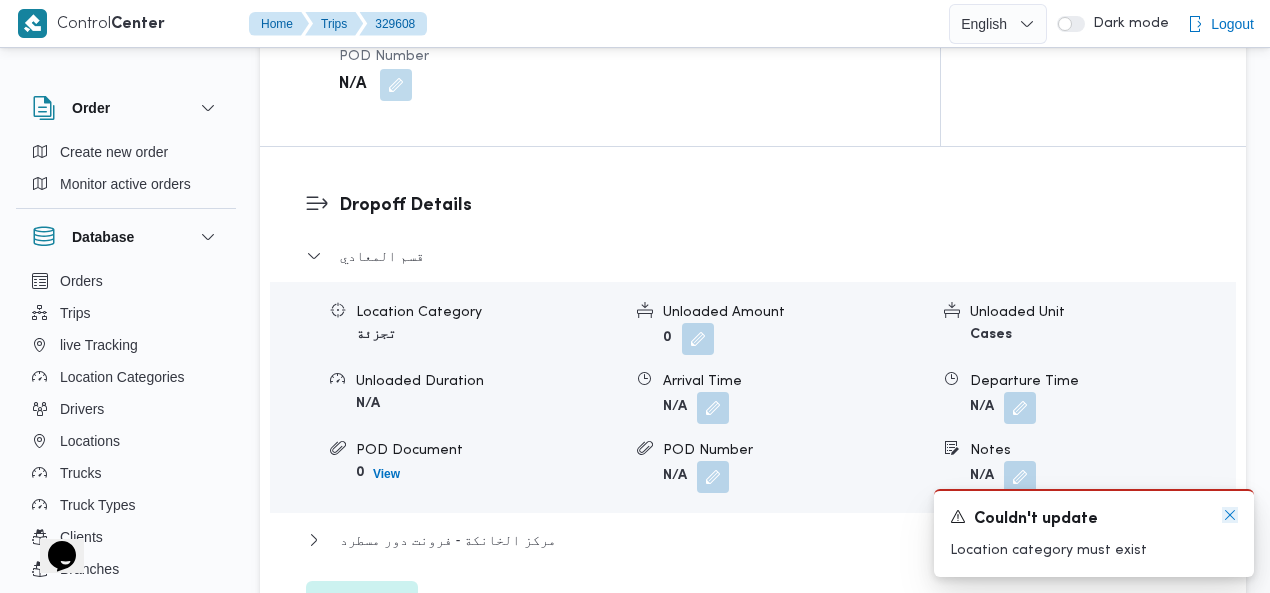click 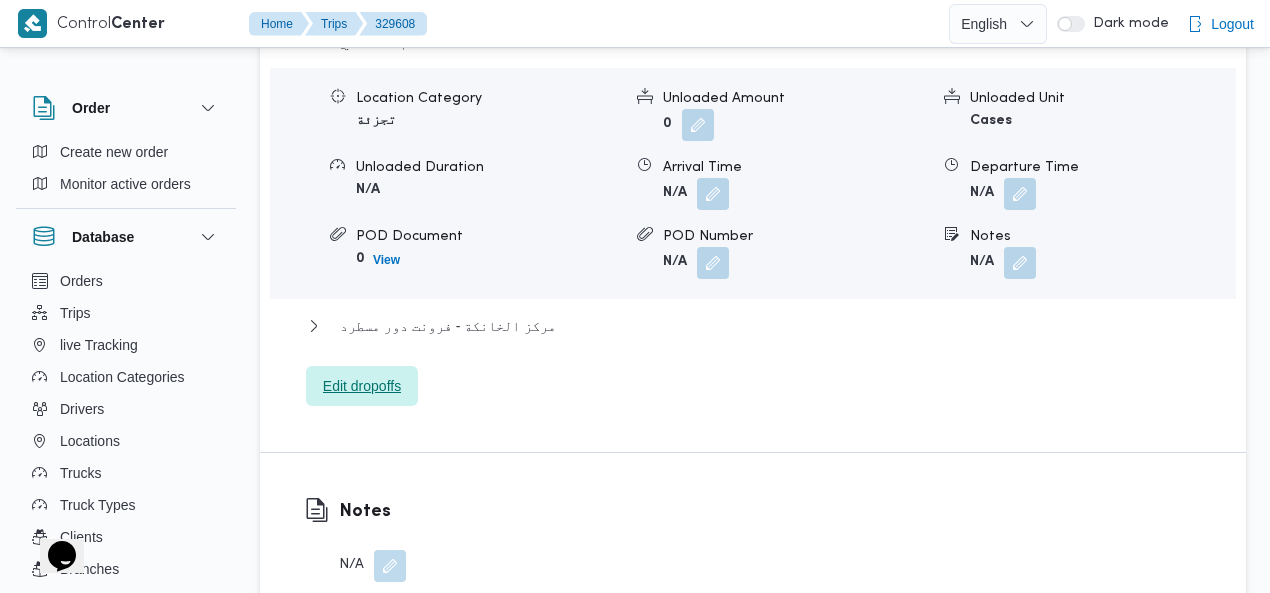 click on "Edit dropoffs" at bounding box center (362, 386) 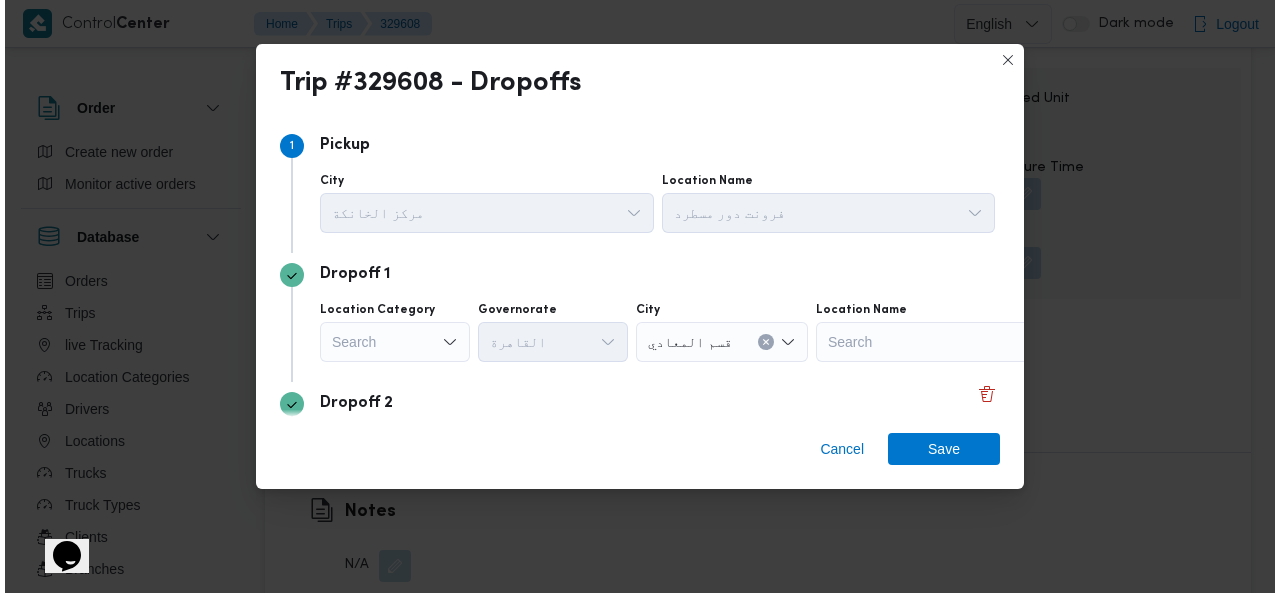 scroll, scrollTop: 1974, scrollLeft: 0, axis: vertical 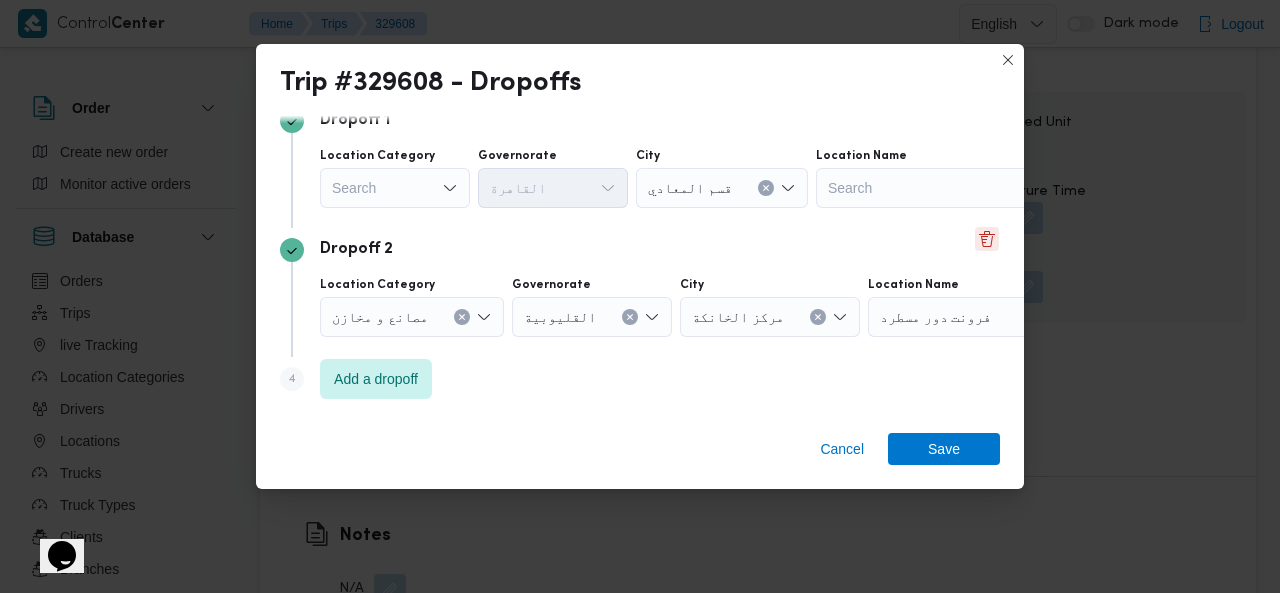click at bounding box center [987, 239] 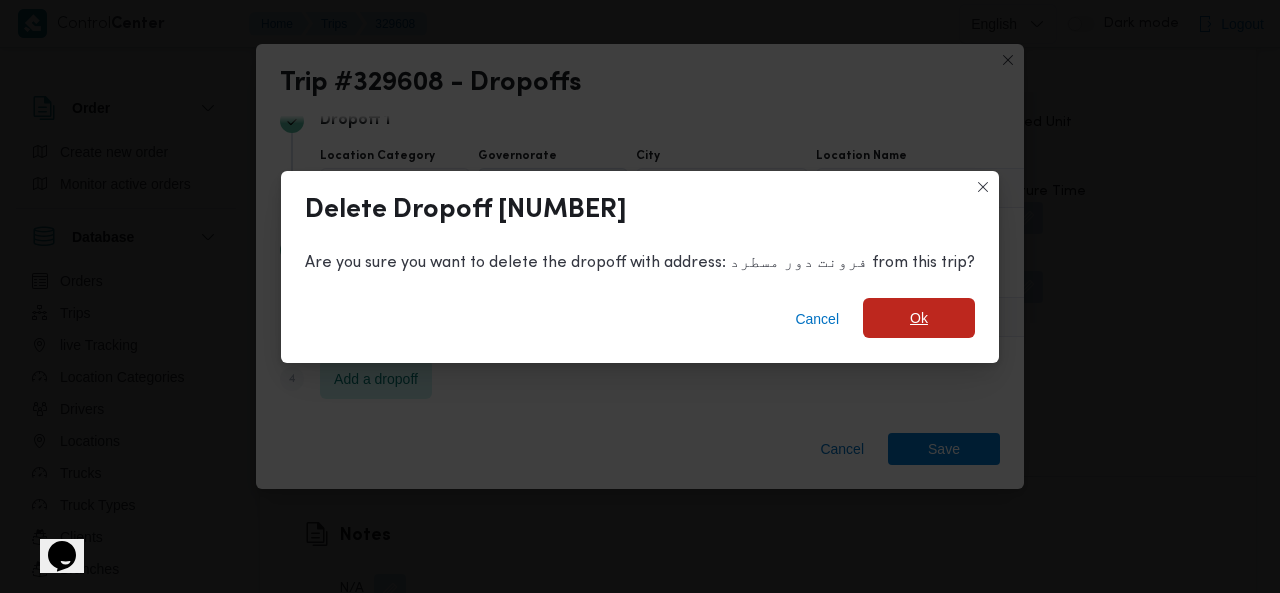 click on "Ok" at bounding box center [919, 318] 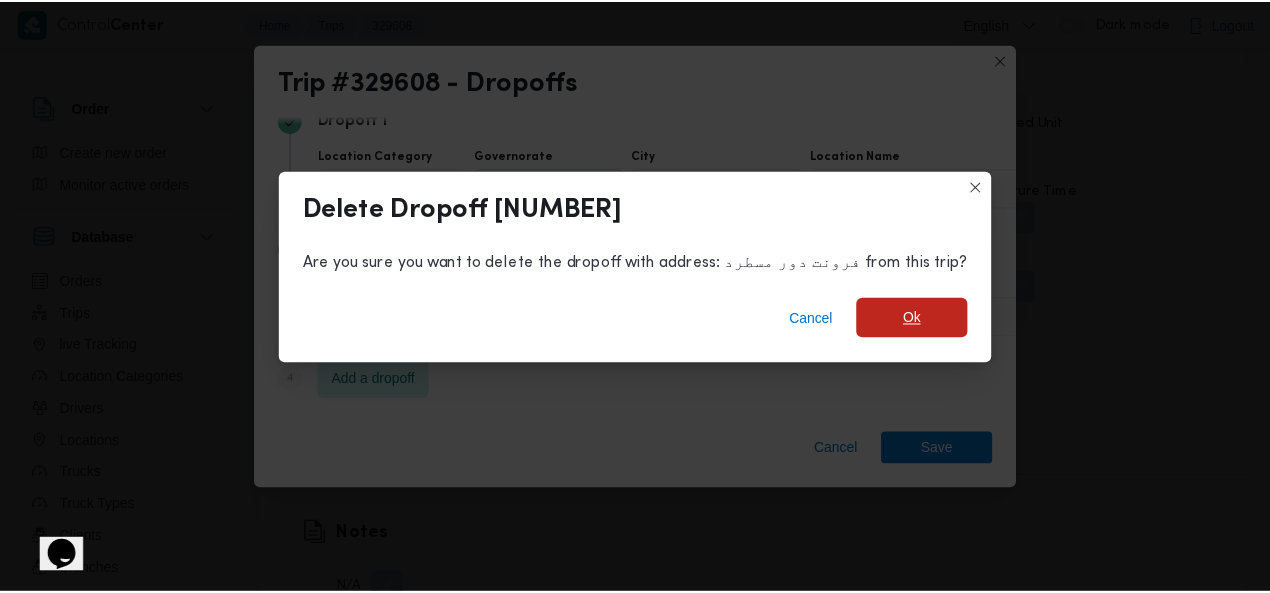 scroll, scrollTop: 1998, scrollLeft: 0, axis: vertical 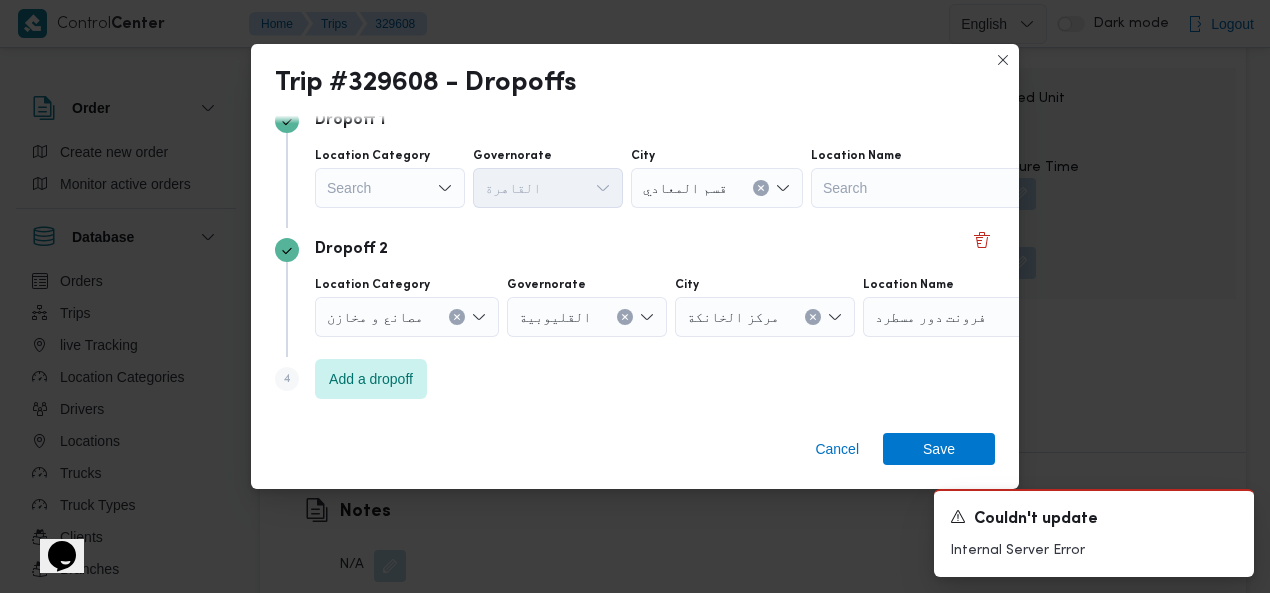 click 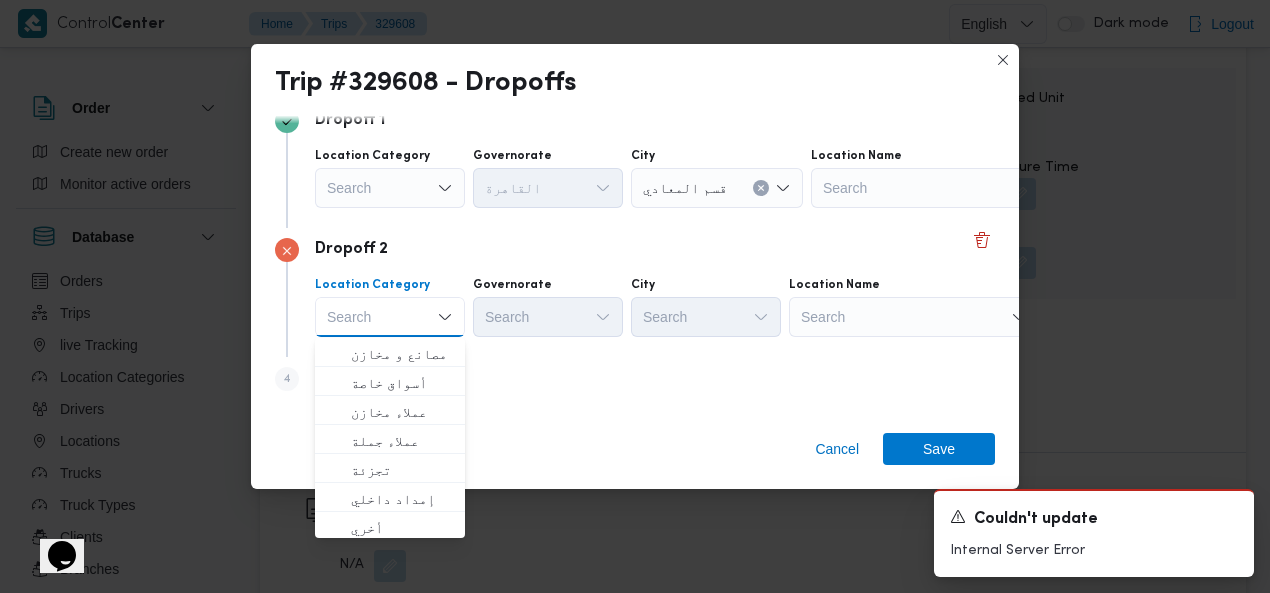 click on "Search" at bounding box center [390, 188] 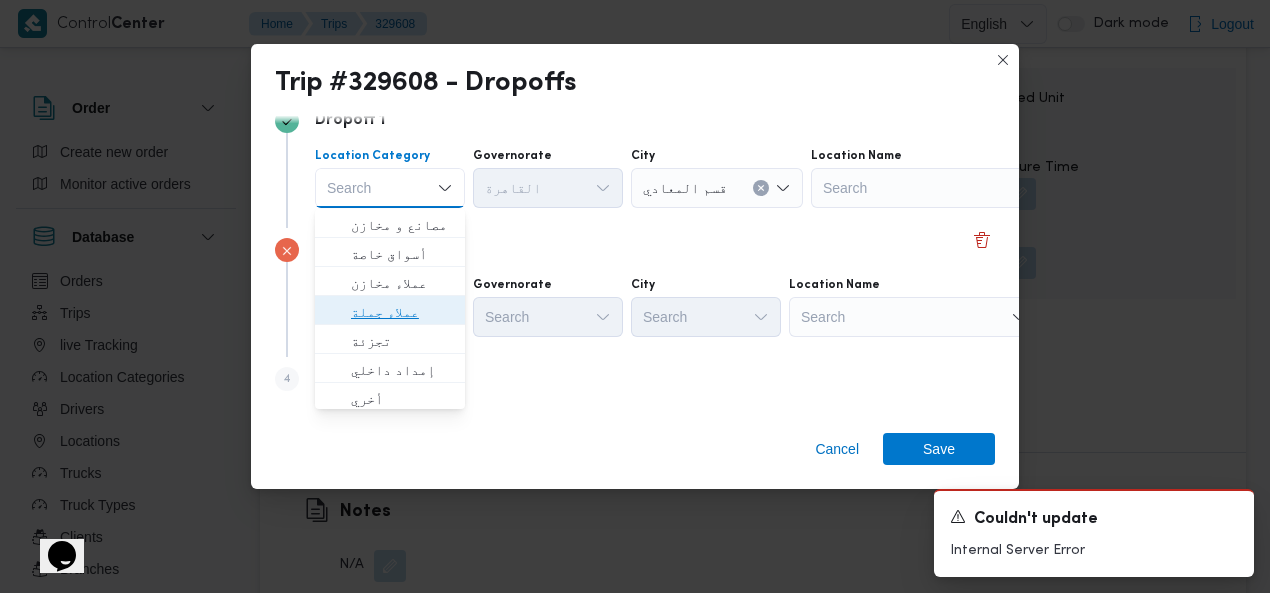 click on "عملاء جملة" at bounding box center (402, 312) 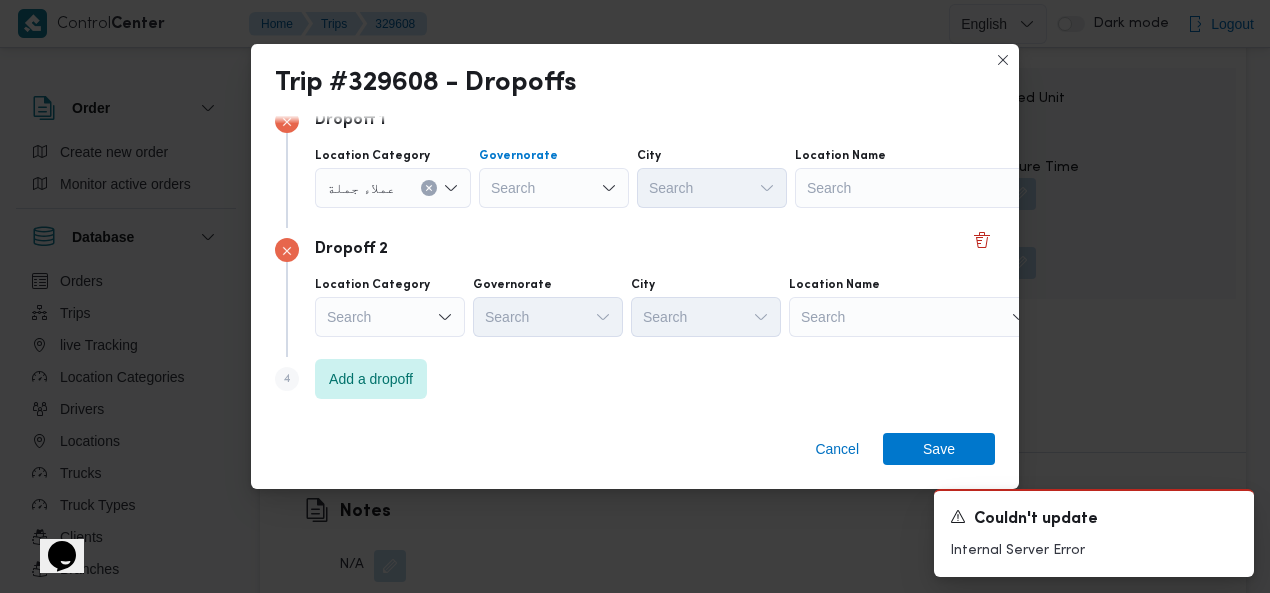 click on "Search" at bounding box center (554, 188) 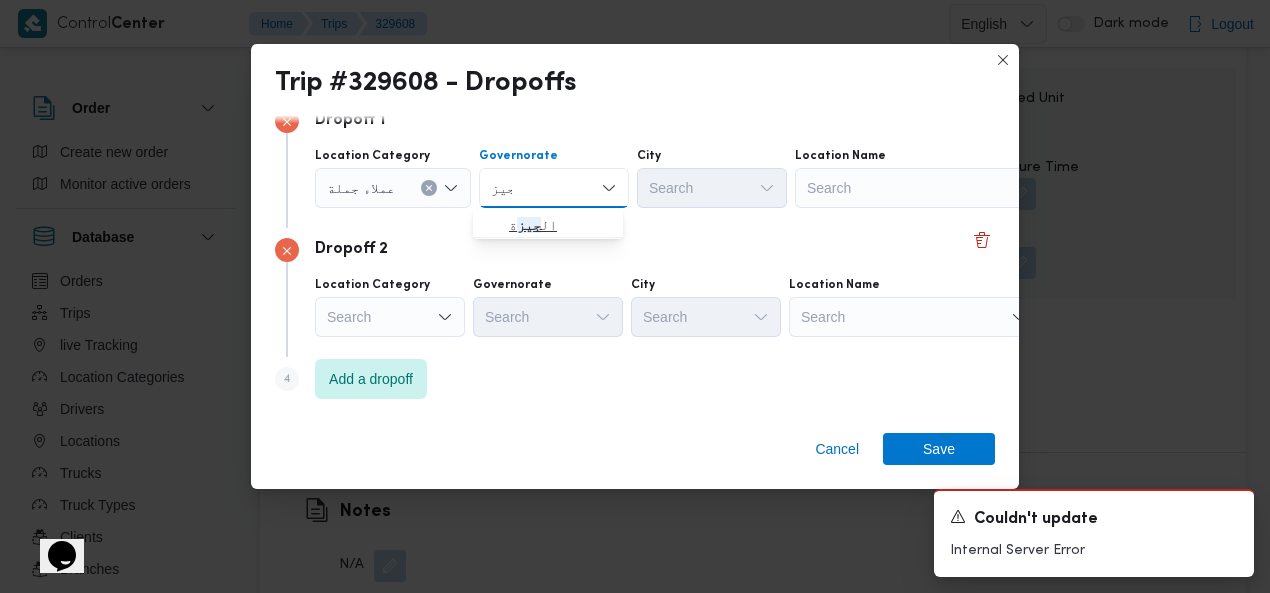 type on "جيز" 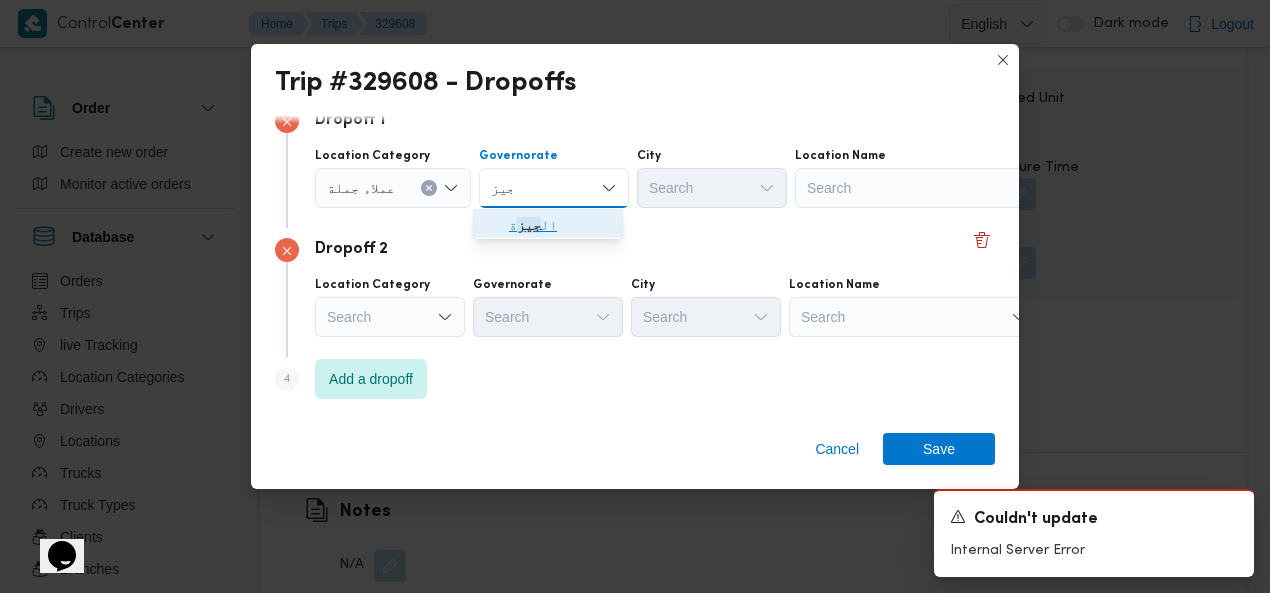 click on "ال جيز ة" at bounding box center [560, 225] 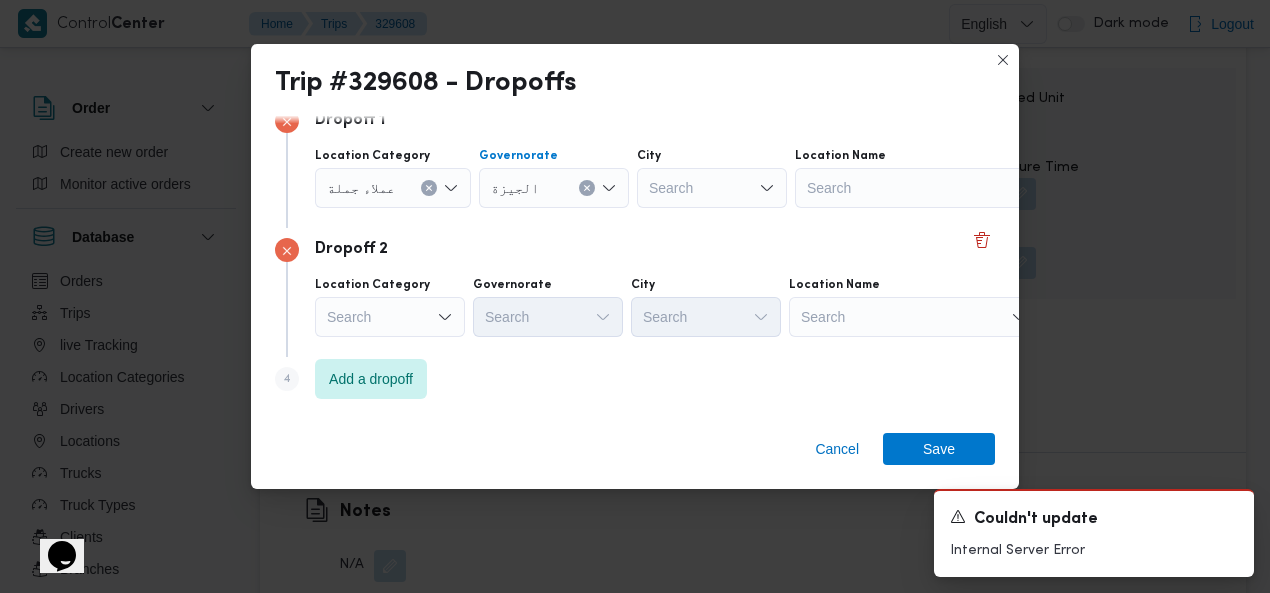 click on "Search" at bounding box center (712, 188) 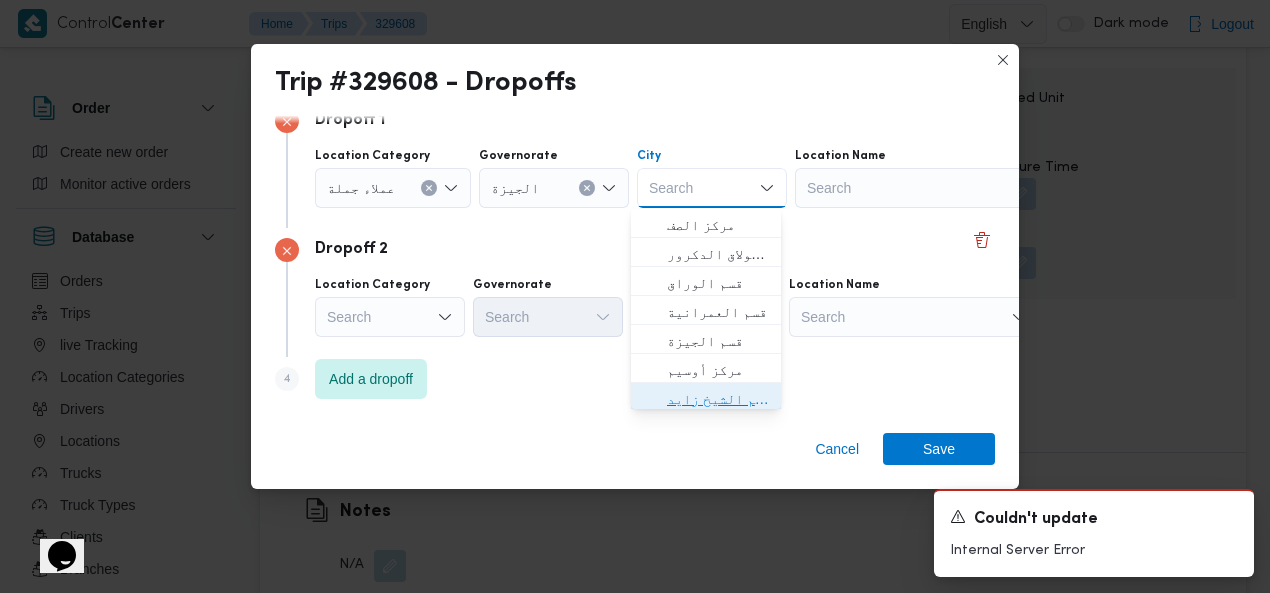 click on "قسم الشيخ زايد" at bounding box center (718, 399) 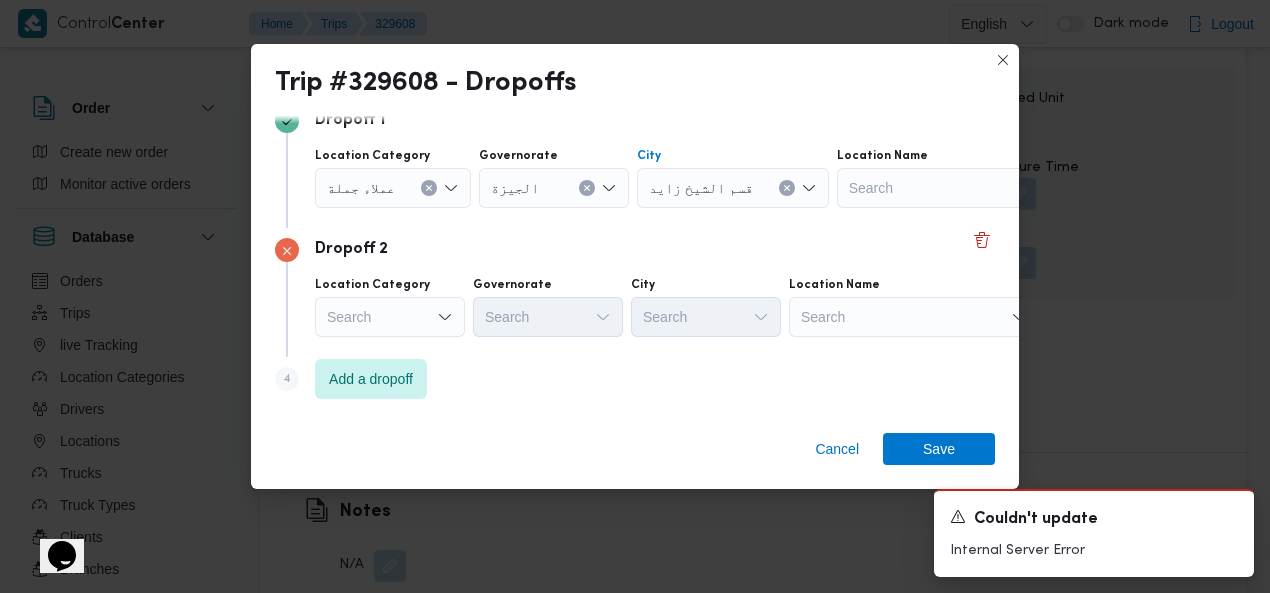 click on "Search" at bounding box center [393, 188] 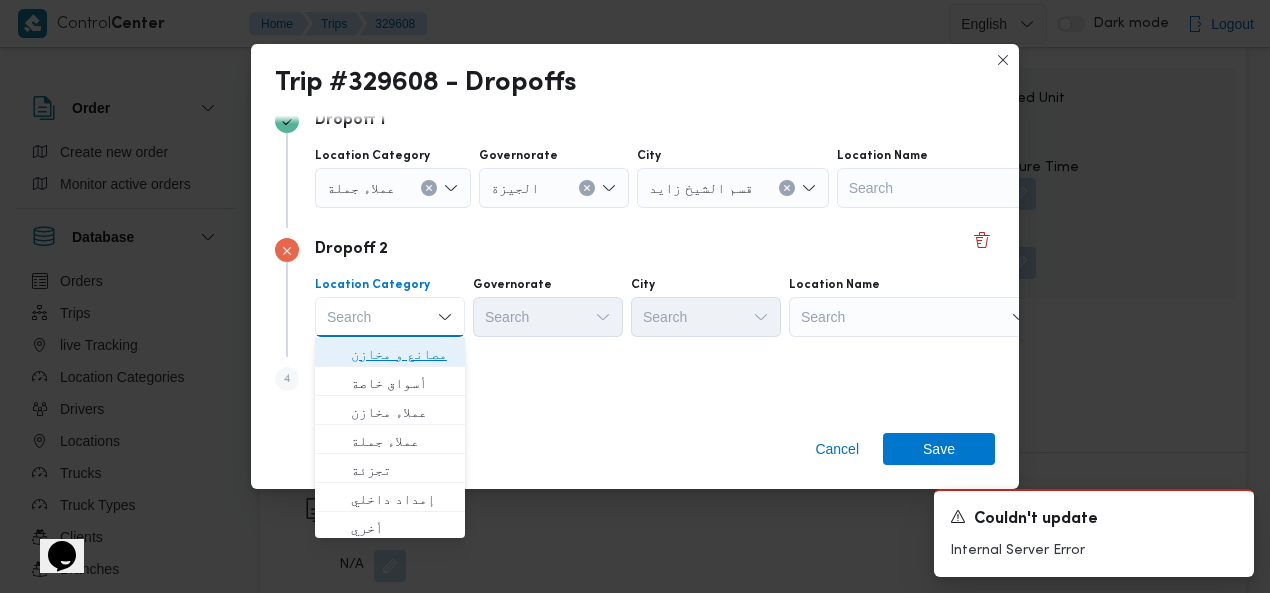 click on "مصانع و مخازن" at bounding box center (402, 354) 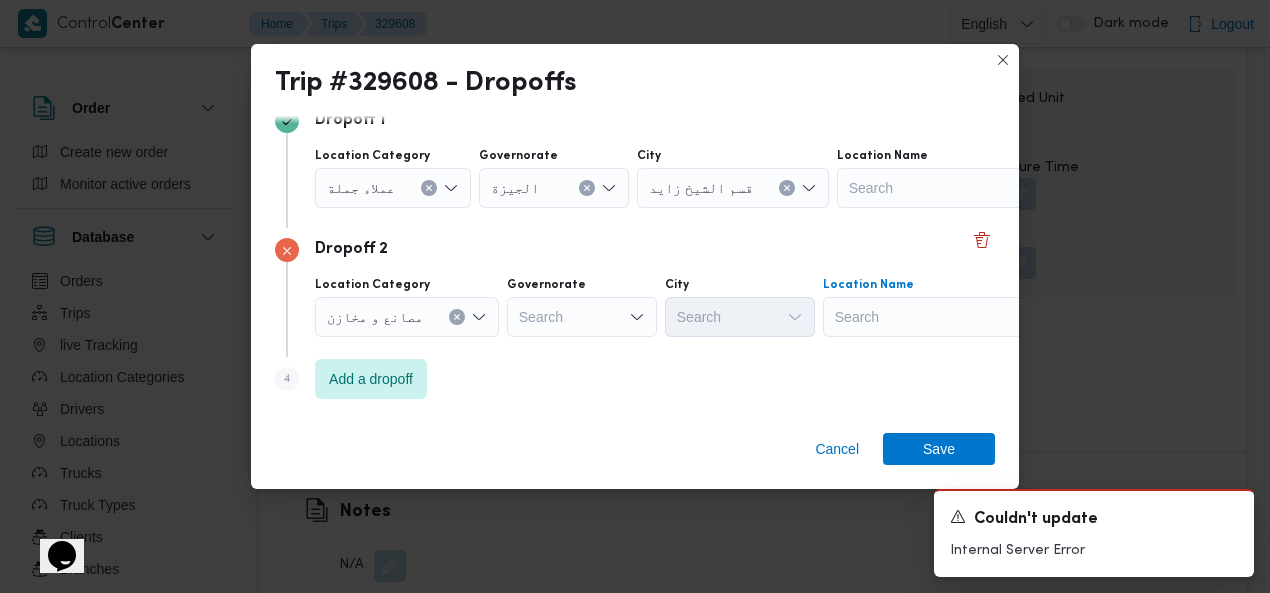 click on "Search" at bounding box center (962, 188) 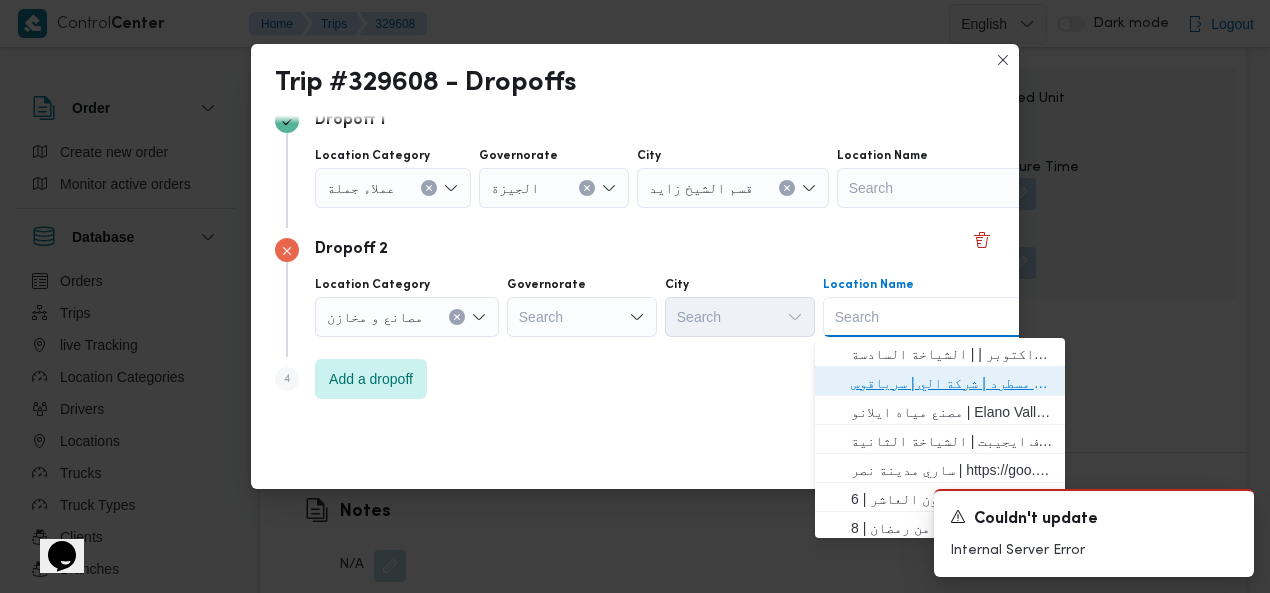 click on "فرونت دور مسطرد | شركة الي | سرياقوس" at bounding box center (952, 383) 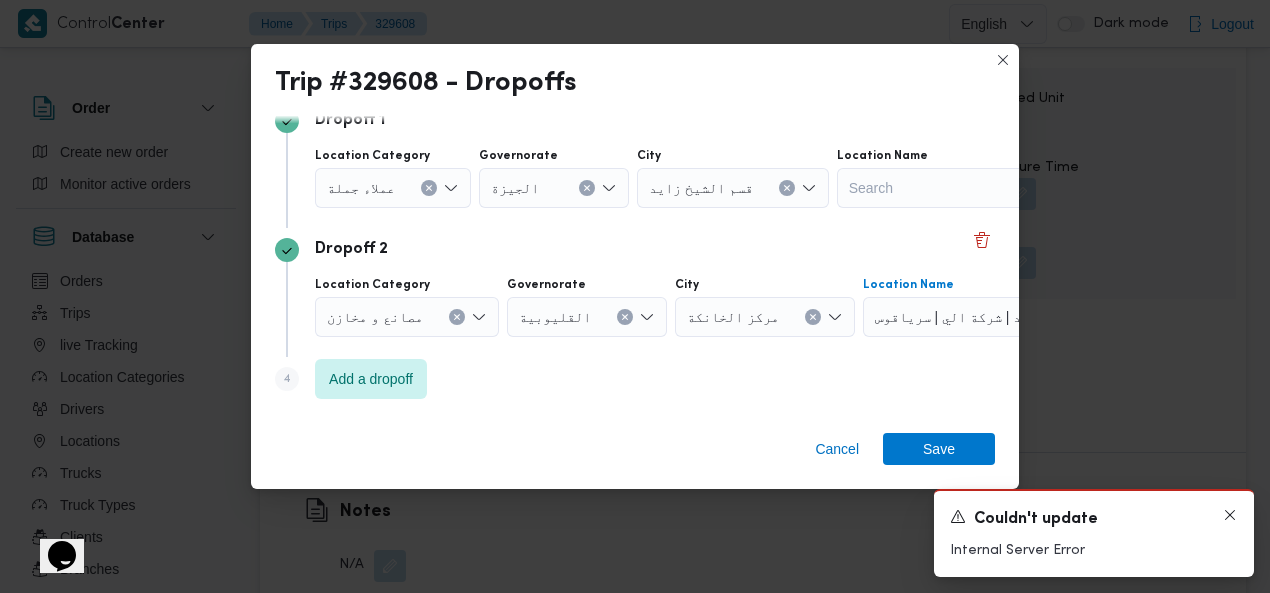 click 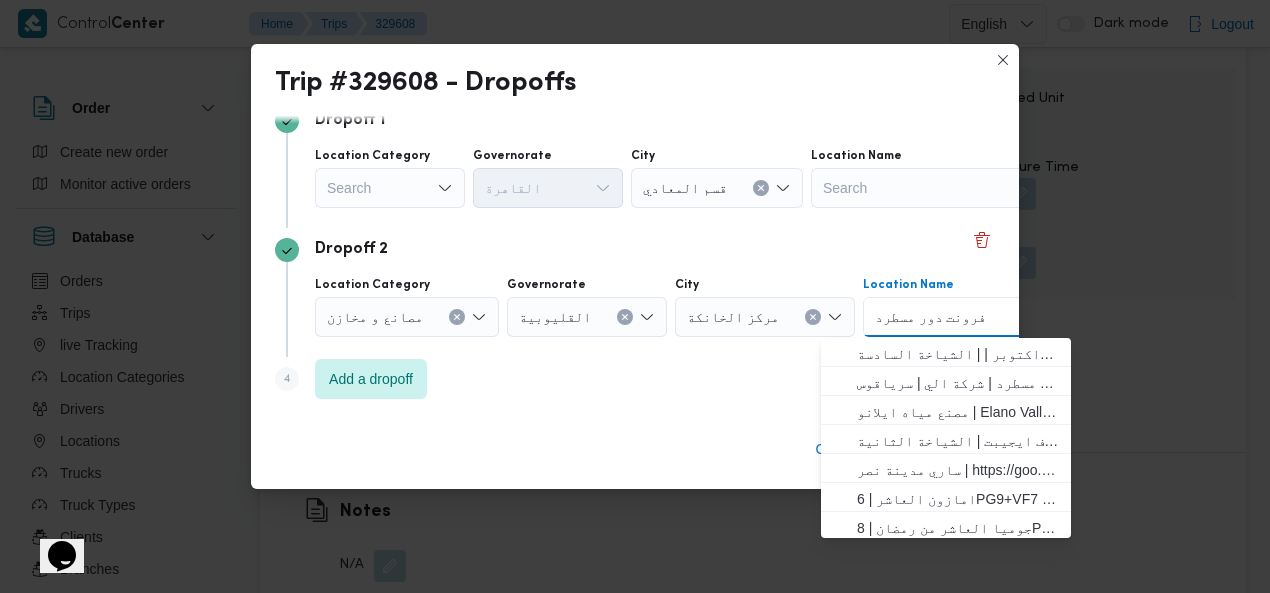 click on "Step 1 1 Pickup City مركز الخانكة Location Name فرونت دور مسطرد Dropoff 1 Location Category Search Governorate القاهرة City قسم المعادي Location Name Search Dropoff 2 Location Category مصانع و مخازن Governorate القليوبية City مركز الخانكة Location Name فرونت دور مسطرد Combo box. Selected. فرونت دور مسطرد. Press Backspace to delete فرونت دور مسطرد. Combo box input. Search. Type some text or, to display a list of choices, press Down Arrow. To exit the list of choices, press Escape. Step 4 is disabled 4 Add a dropoff" at bounding box center [635, 266] 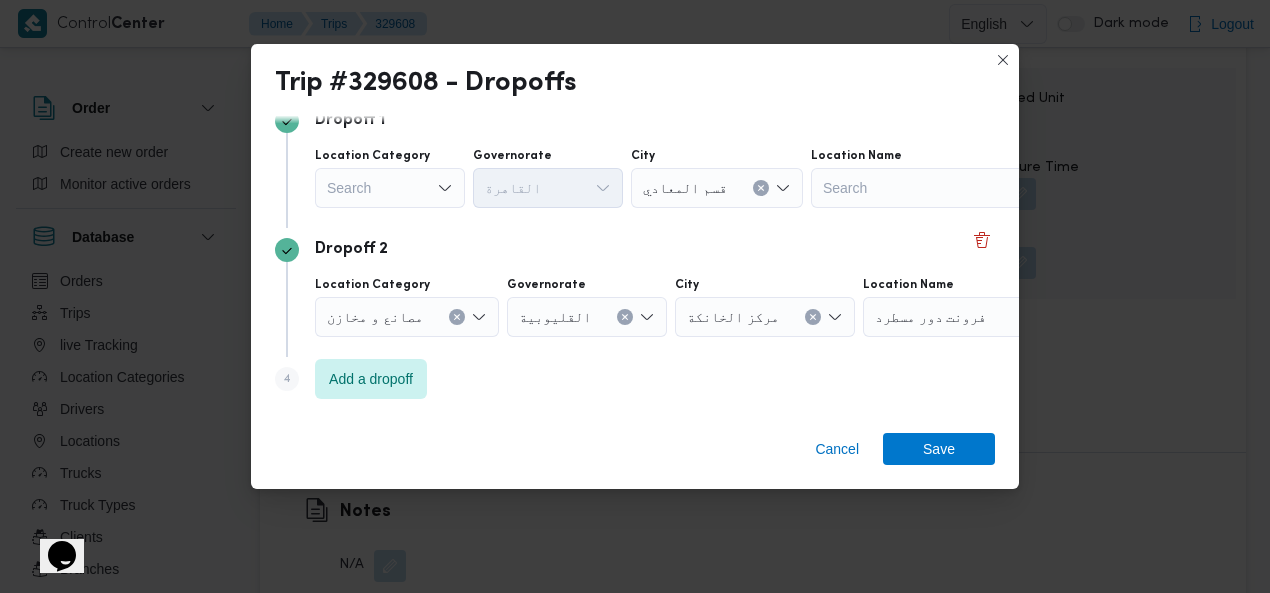 click on "Search" at bounding box center (390, 188) 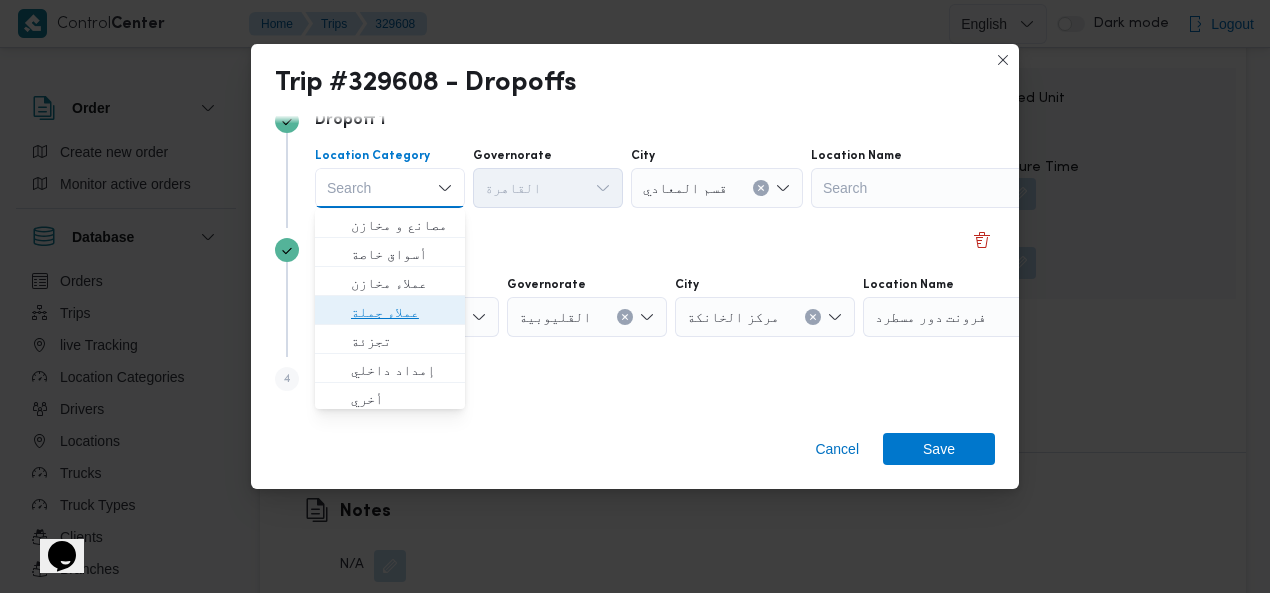 click on "عملاء جملة" at bounding box center [402, 312] 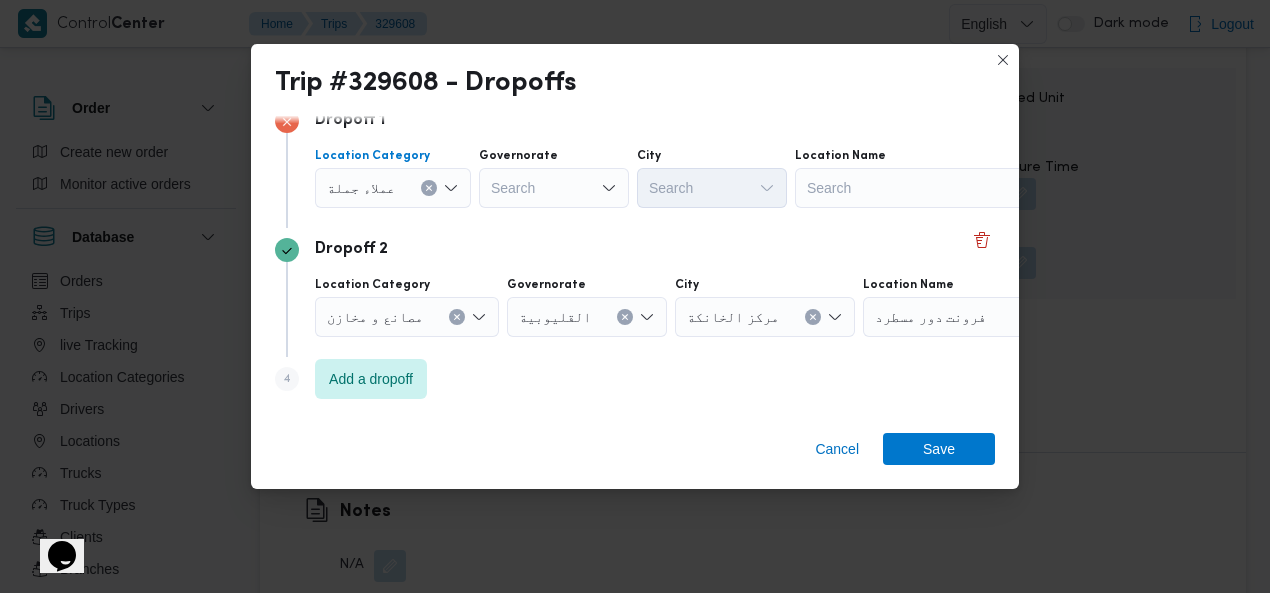 click on "Search" at bounding box center [554, 188] 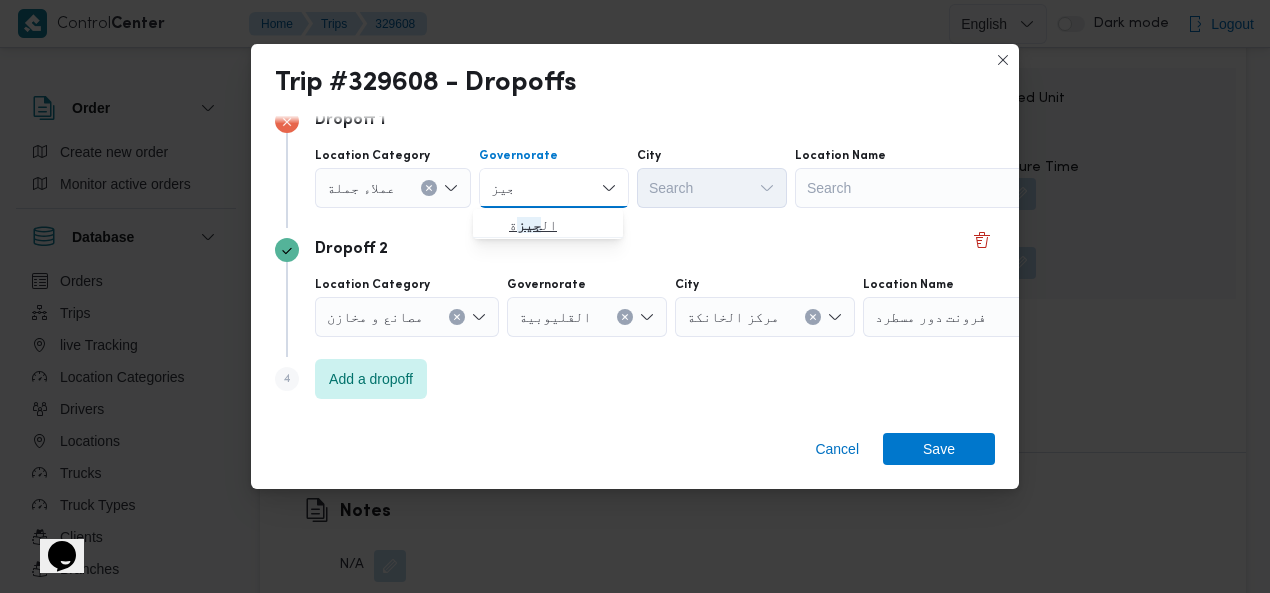 type on "جيز" 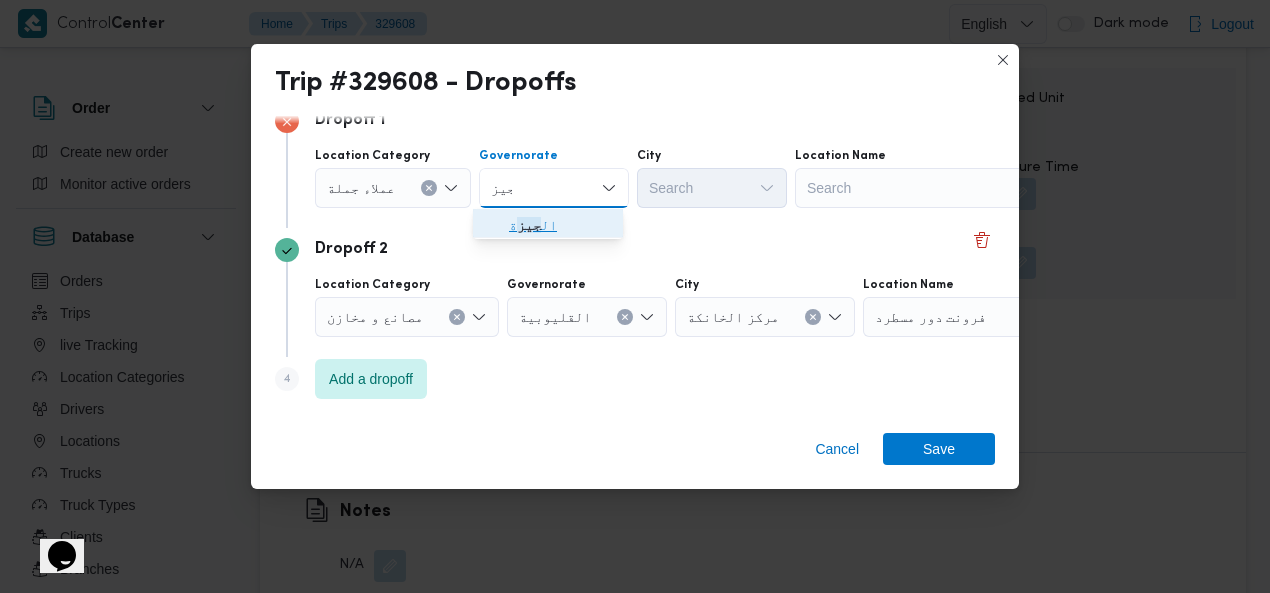 click on "ال جيز ة" at bounding box center [560, 225] 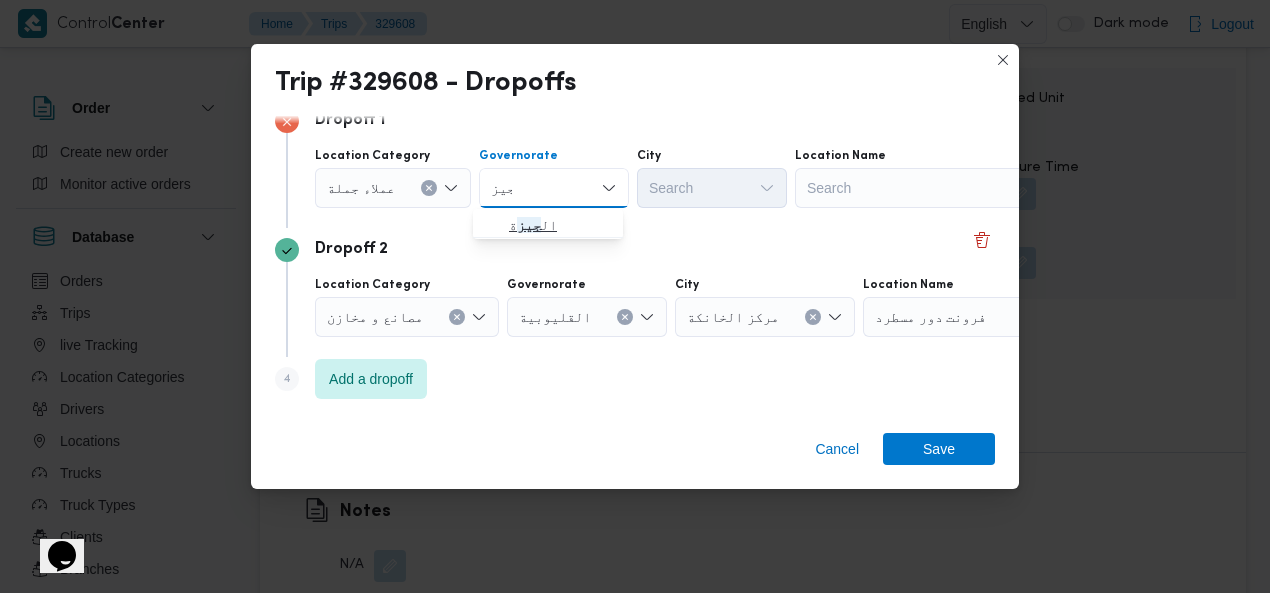 type 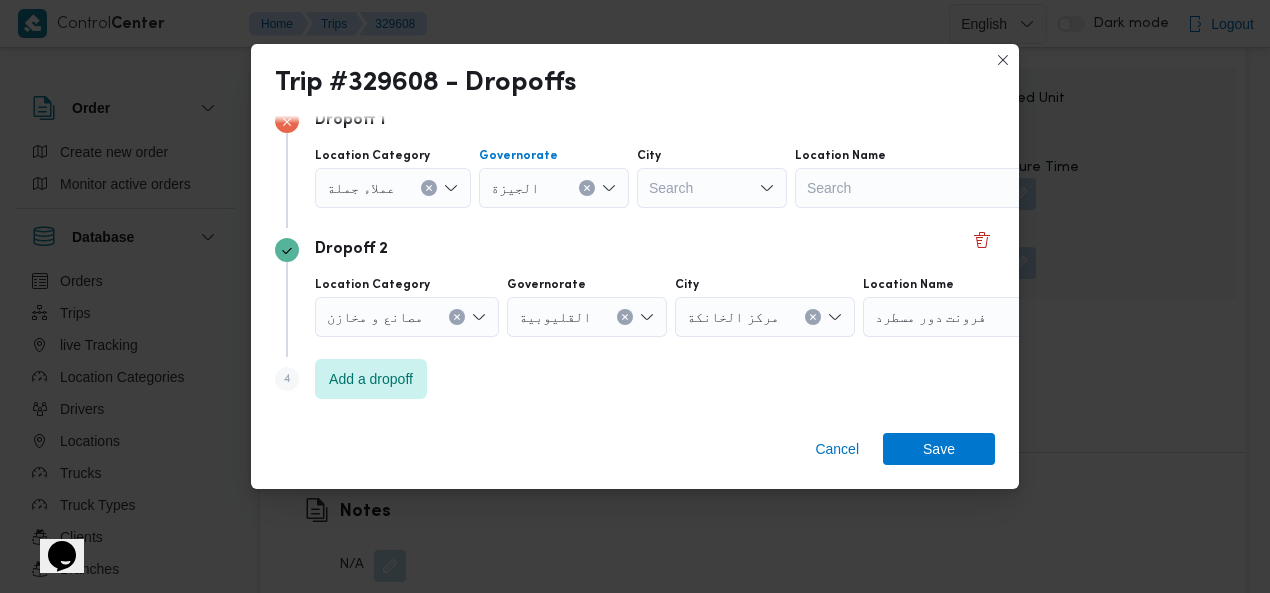 click on "Search" at bounding box center (712, 188) 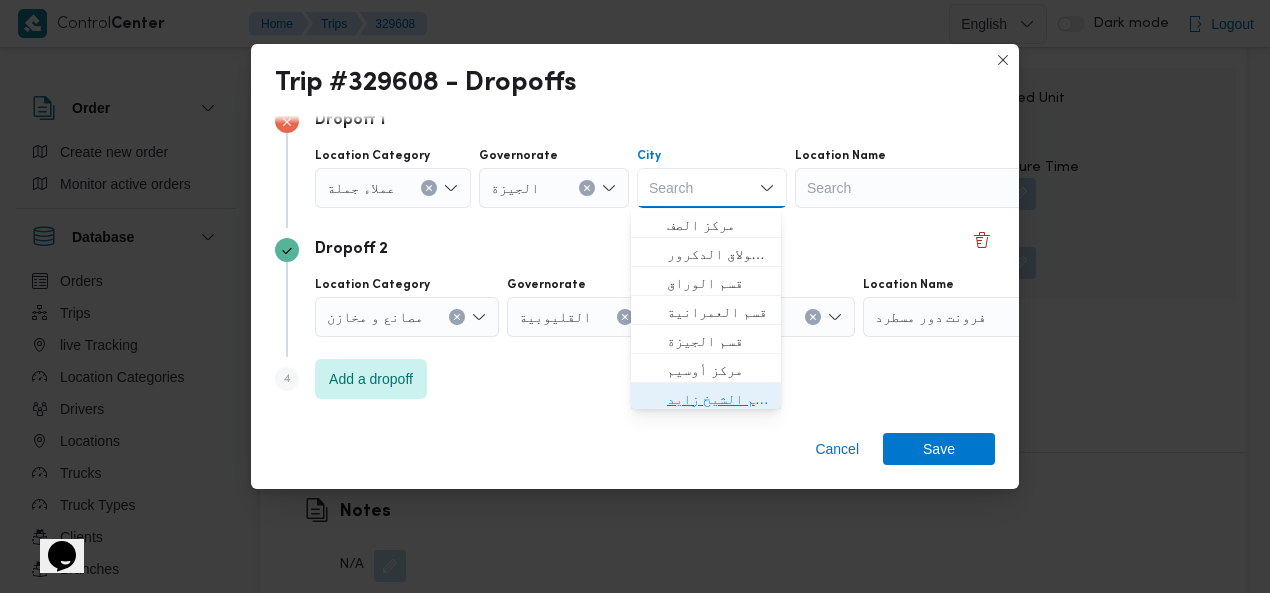 click on "قسم الشيخ زايد" at bounding box center [718, 399] 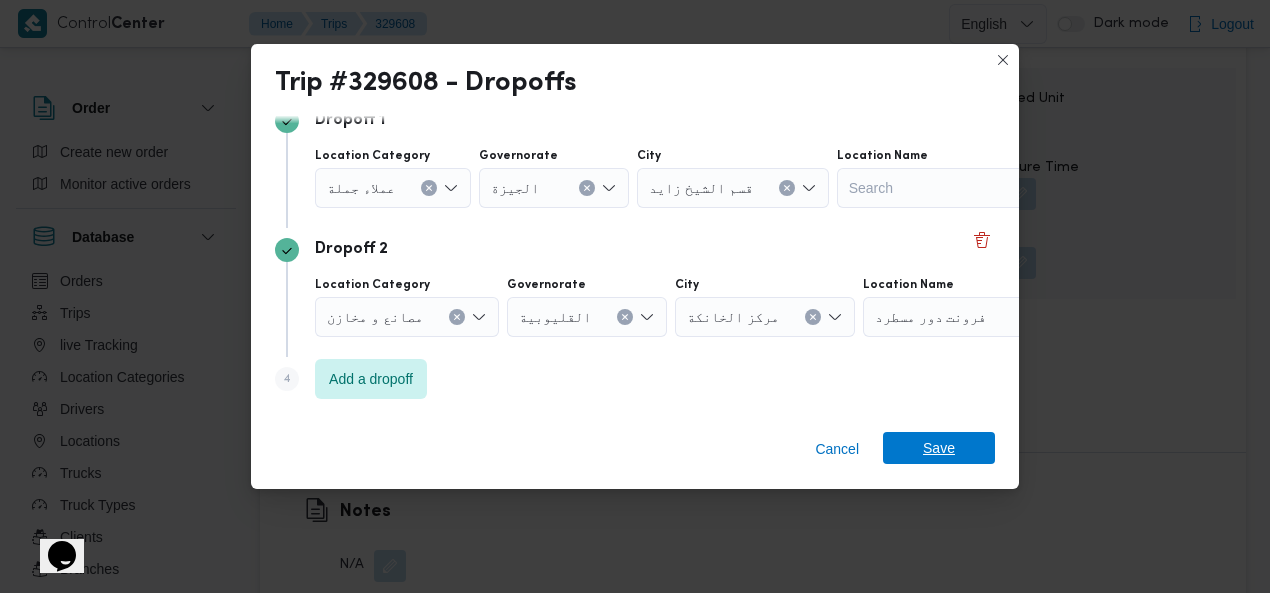 click on "Save" at bounding box center [939, 448] 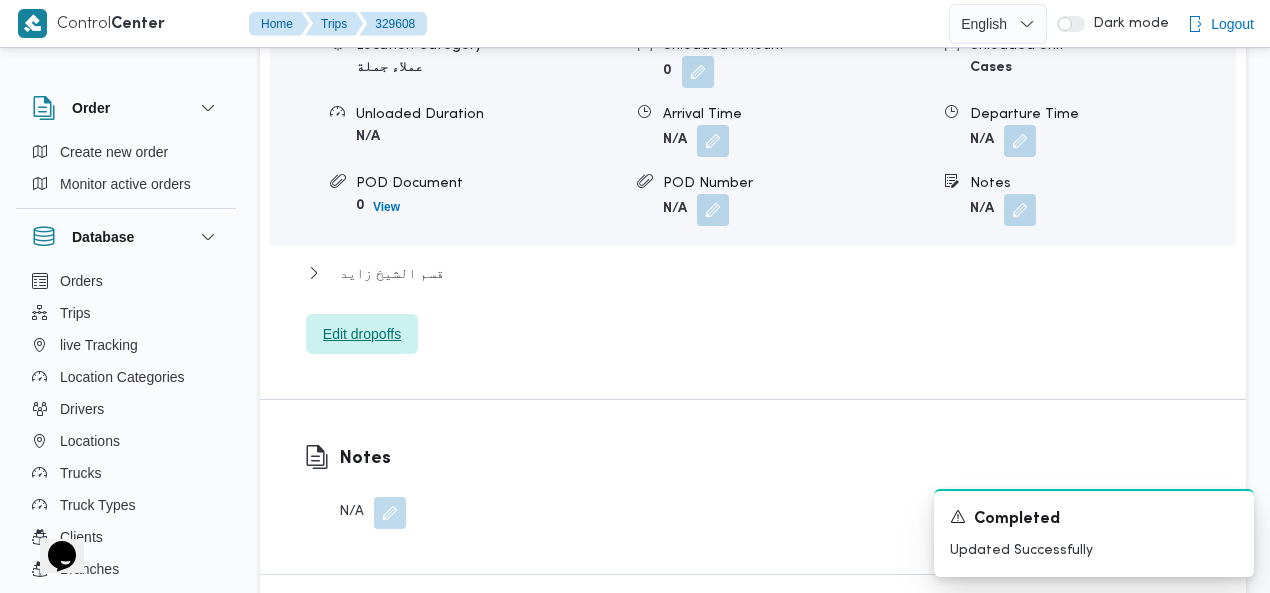 scroll, scrollTop: 2094, scrollLeft: 0, axis: vertical 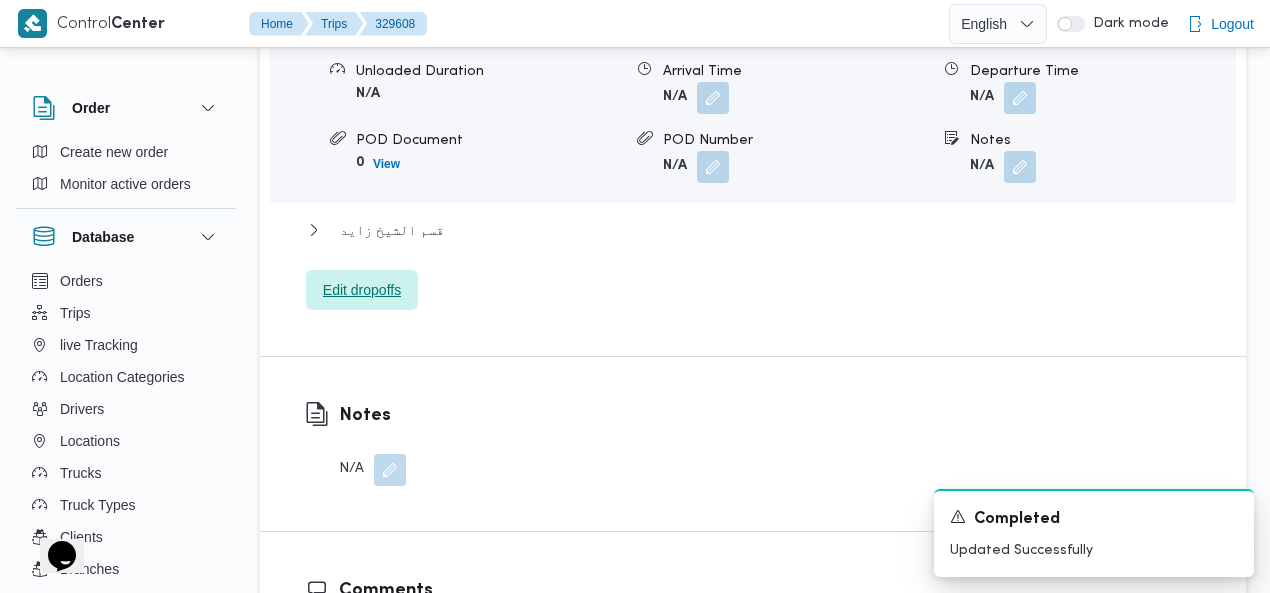 click on "Edit dropoffs" at bounding box center (362, 290) 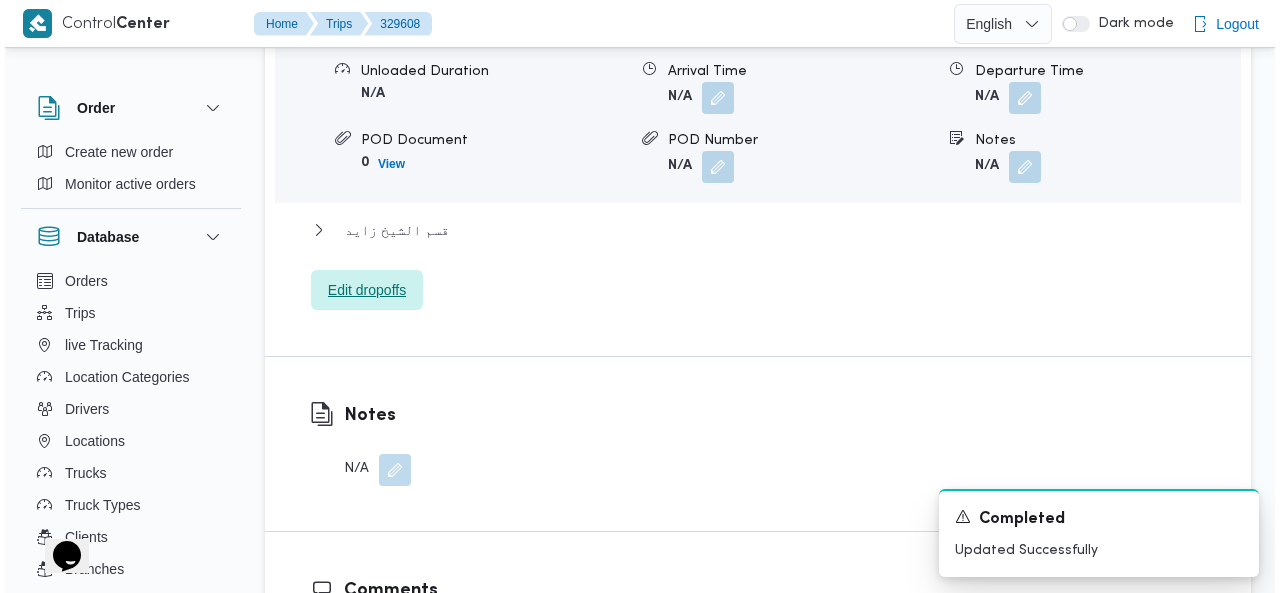 scroll, scrollTop: 2070, scrollLeft: 0, axis: vertical 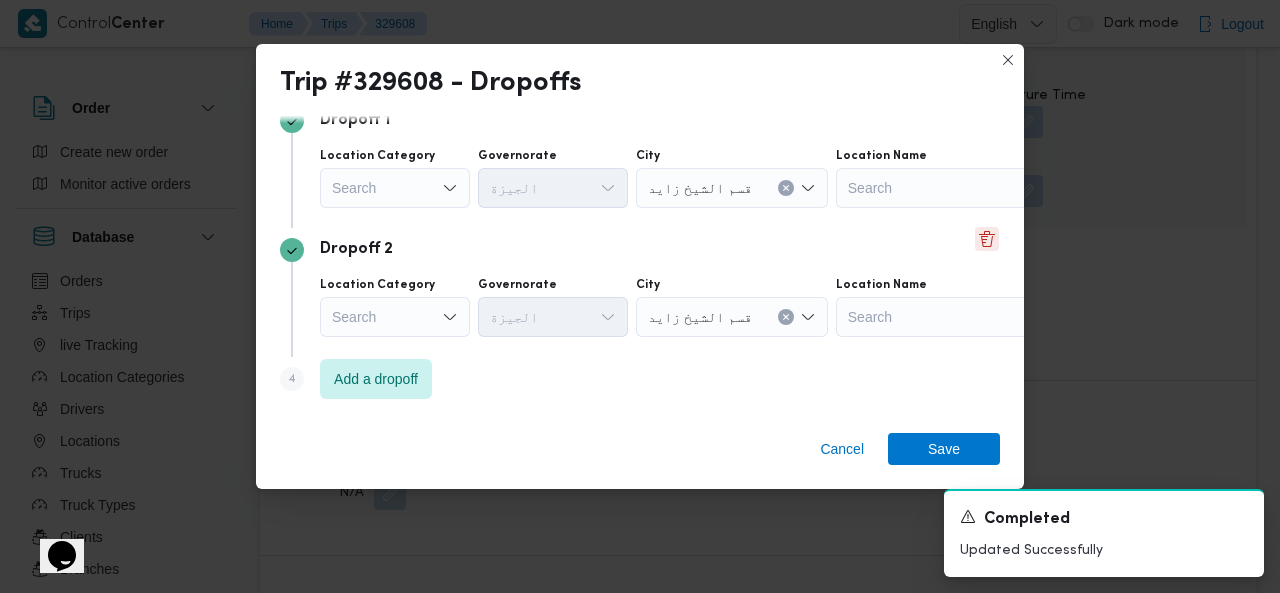 click at bounding box center [987, 239] 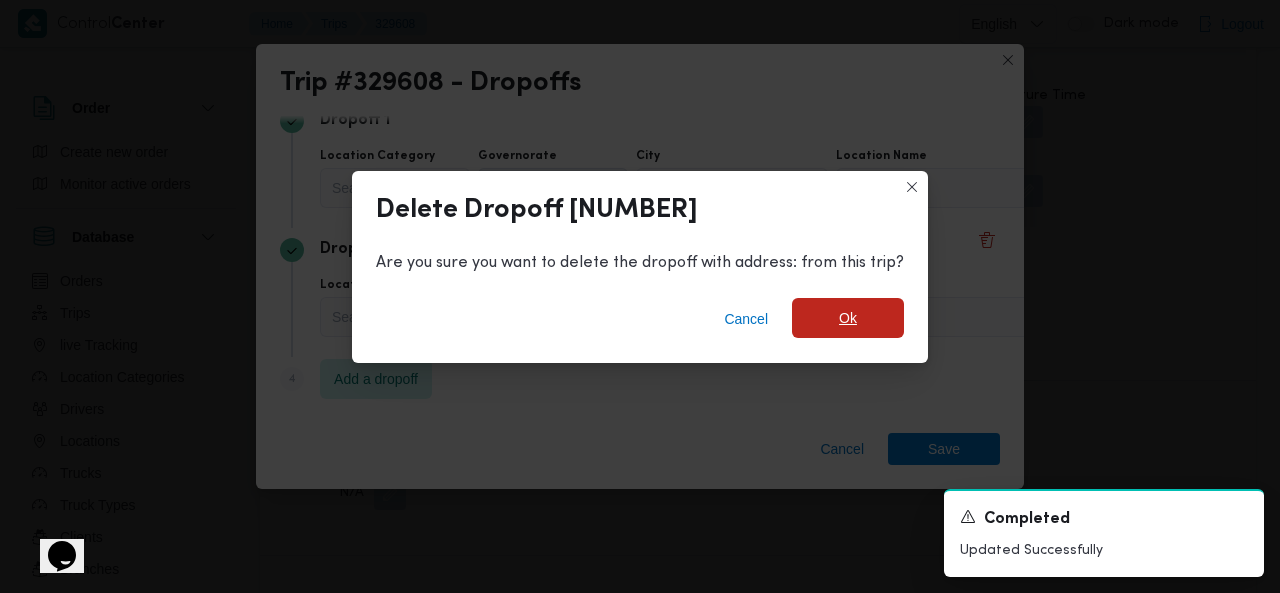 click on "Ok" at bounding box center (848, 318) 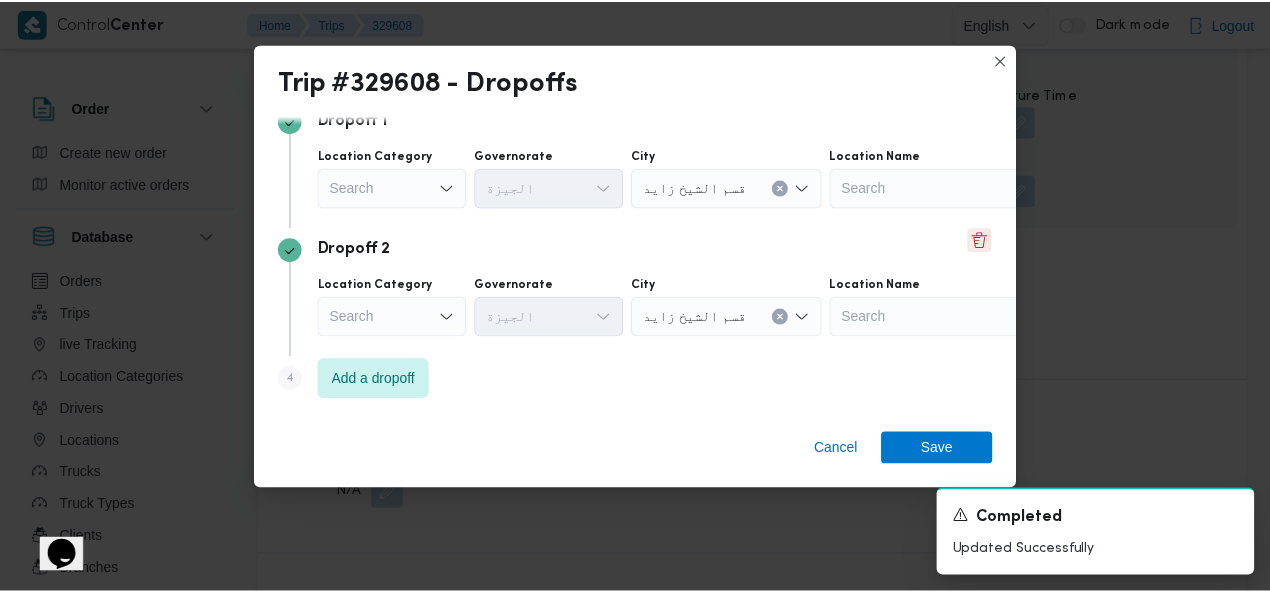 scroll, scrollTop: 2094, scrollLeft: 0, axis: vertical 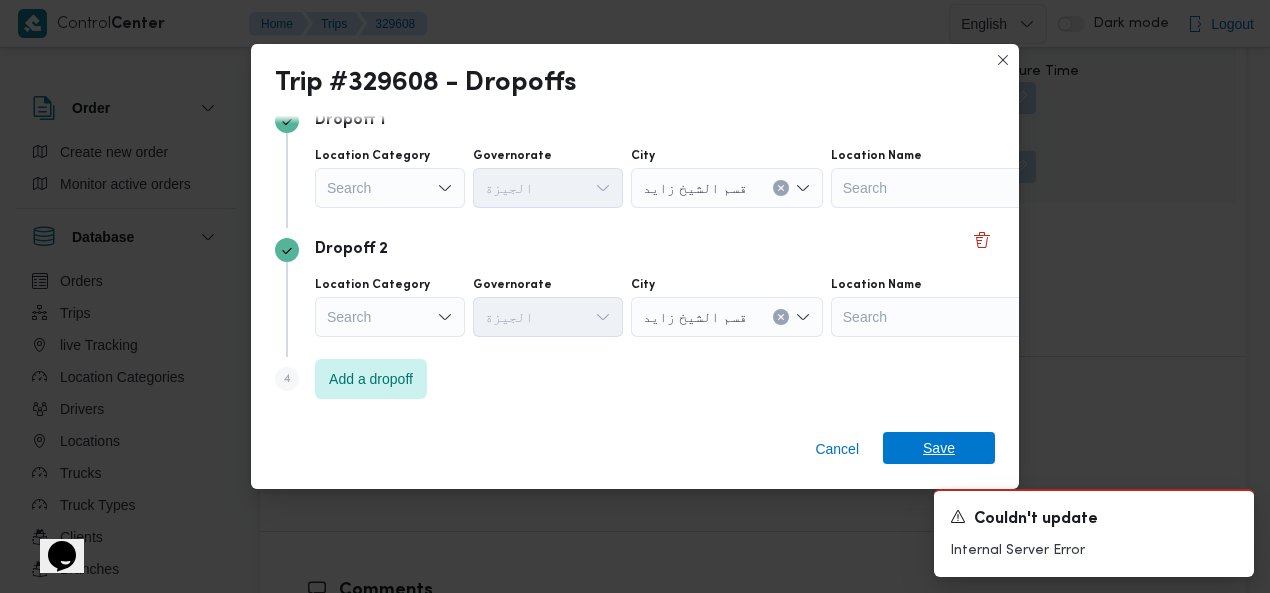 click on "Save" at bounding box center [939, 448] 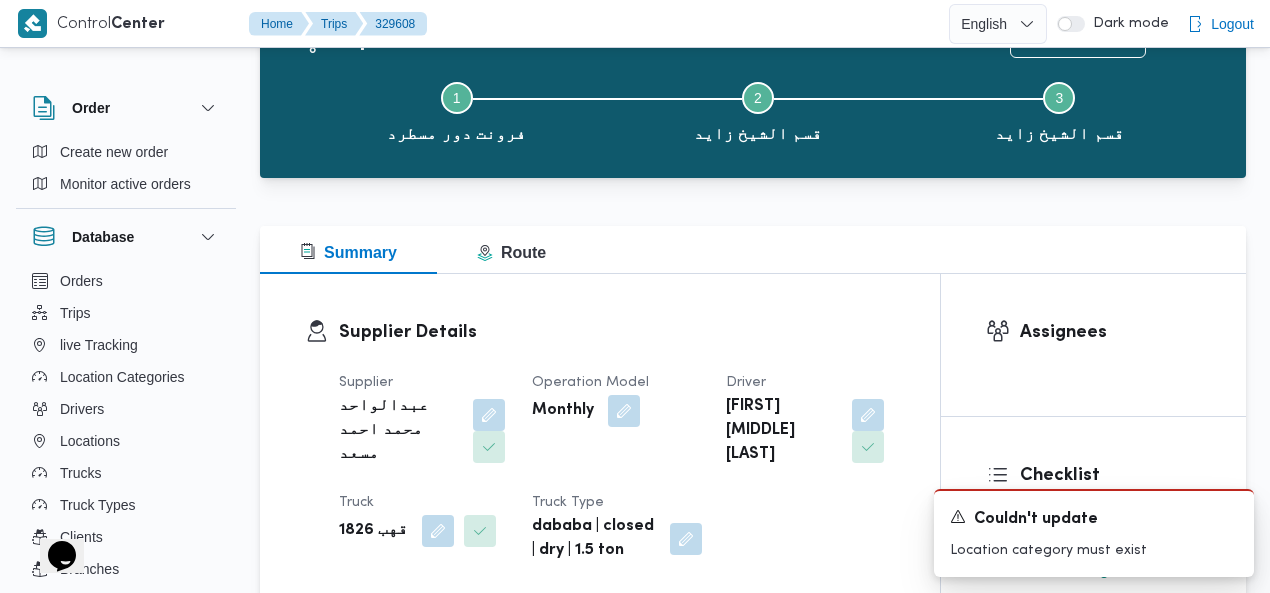 scroll, scrollTop: 0, scrollLeft: 0, axis: both 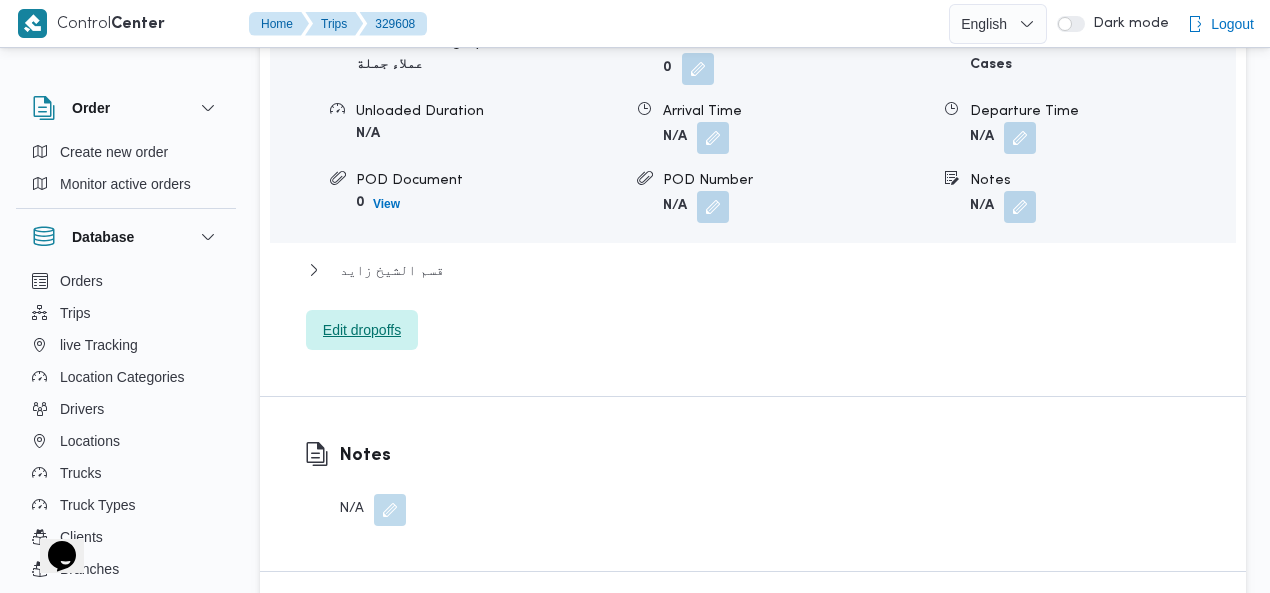 click on "Edit dropoffs" at bounding box center [362, 330] 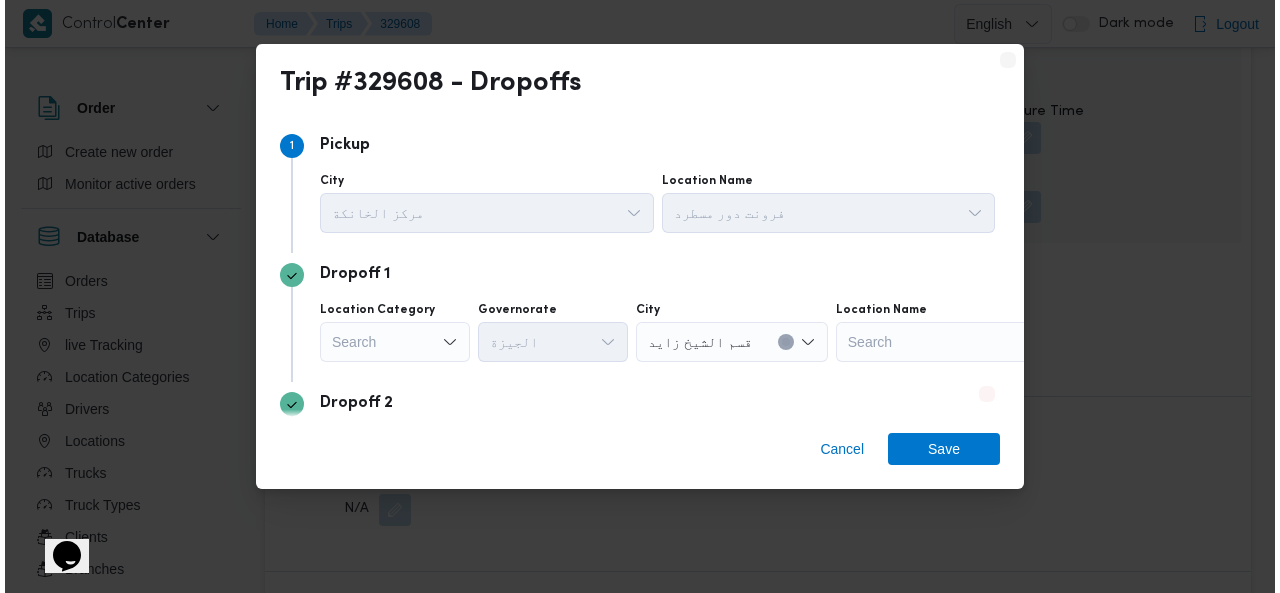 scroll, scrollTop: 2030, scrollLeft: 0, axis: vertical 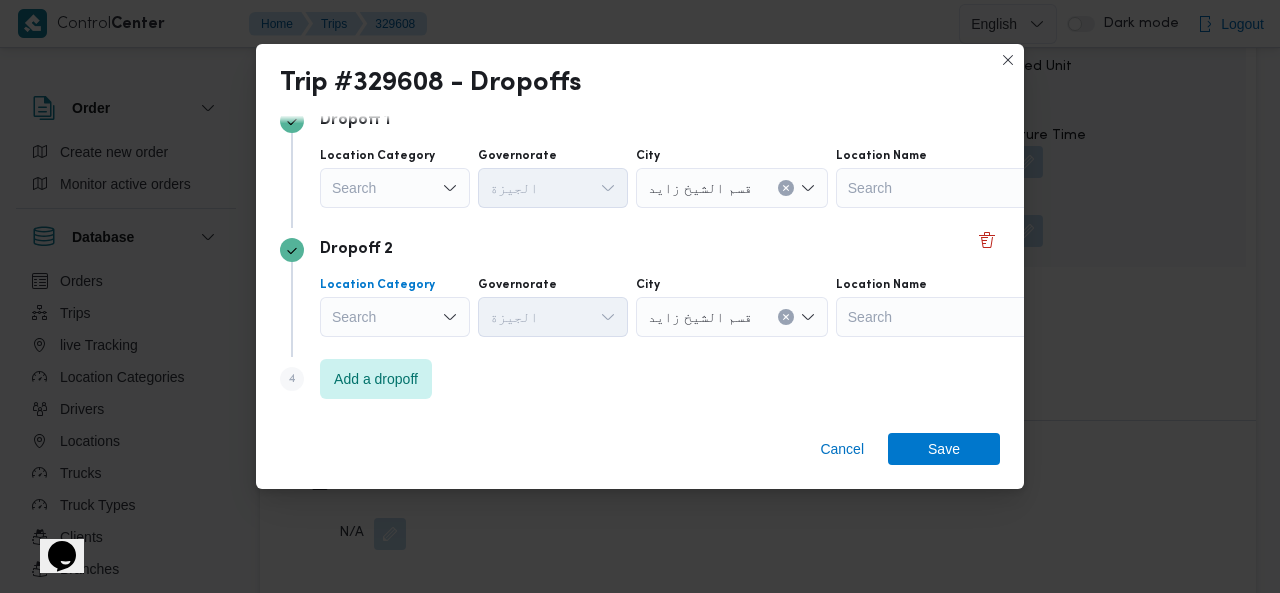 click on "Search" at bounding box center [395, 188] 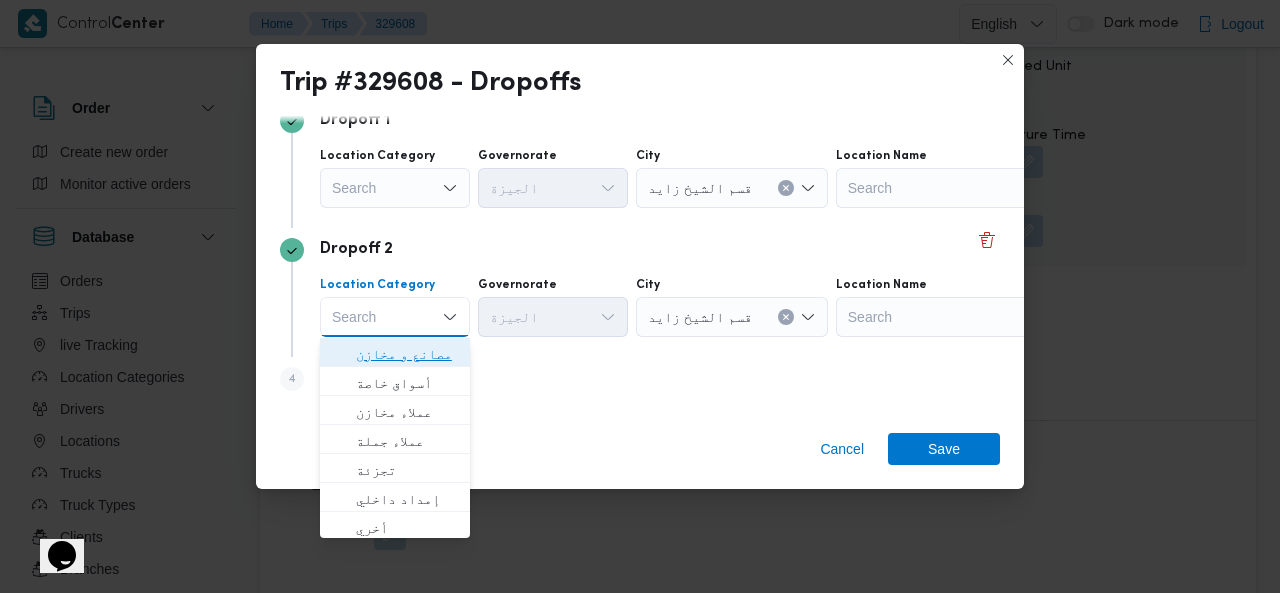 click on "مصانع و مخازن" at bounding box center [407, 354] 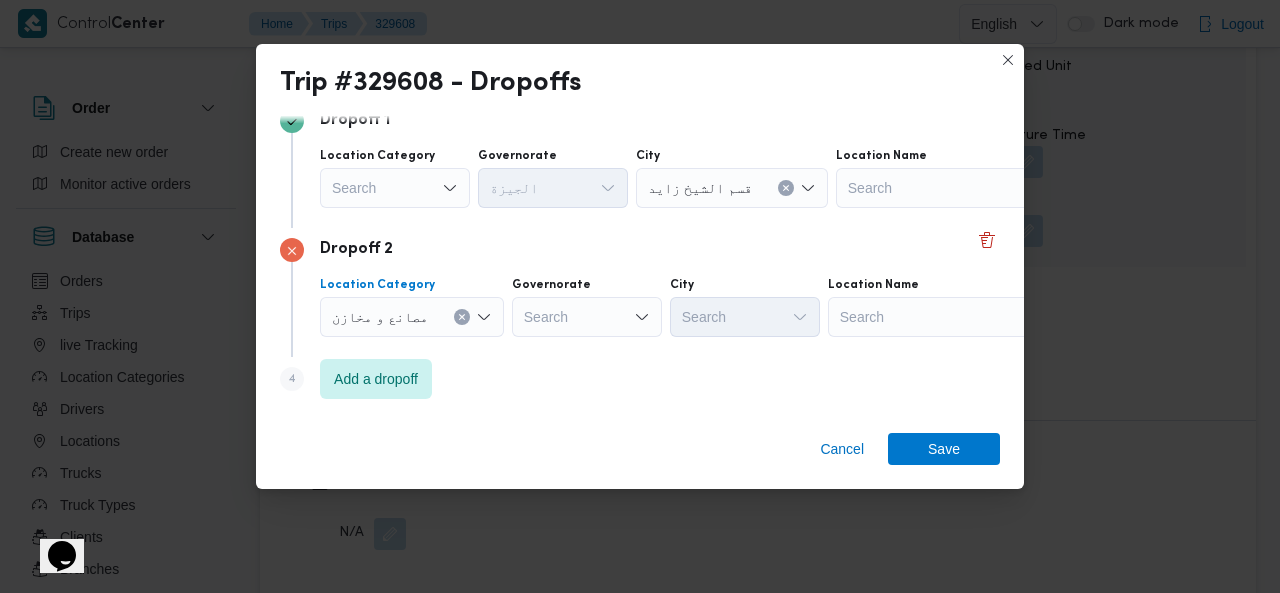 click on "Search" at bounding box center (961, 188) 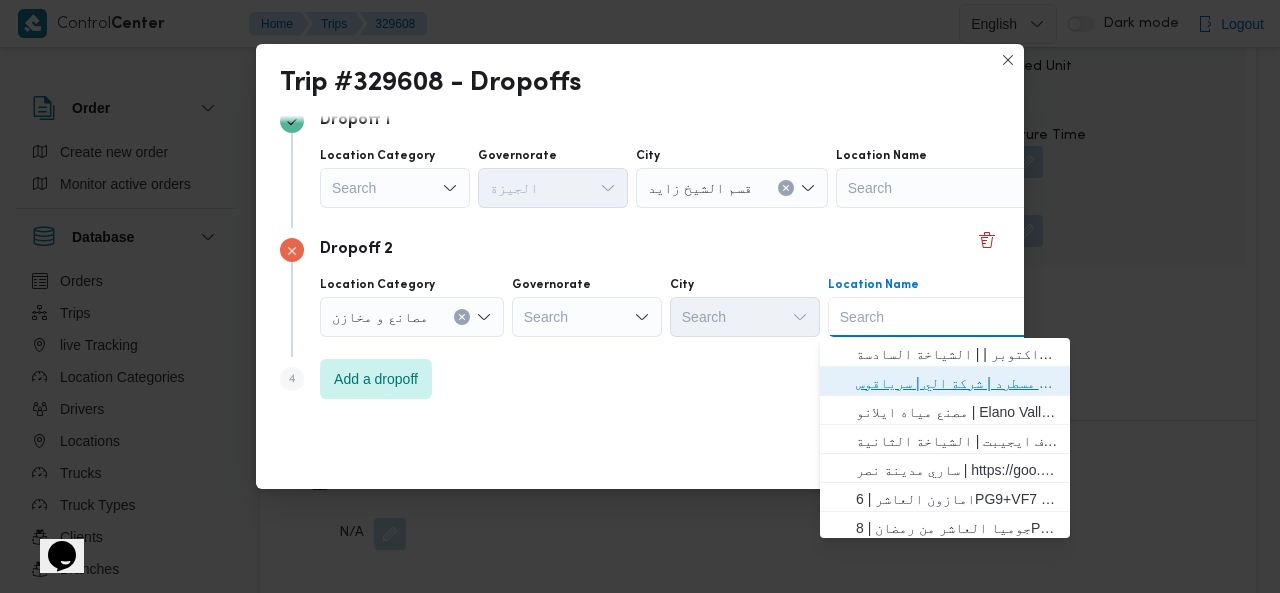 click on "فرونت دور مسطرد | شركة الي | سرياقوس" at bounding box center [957, 383] 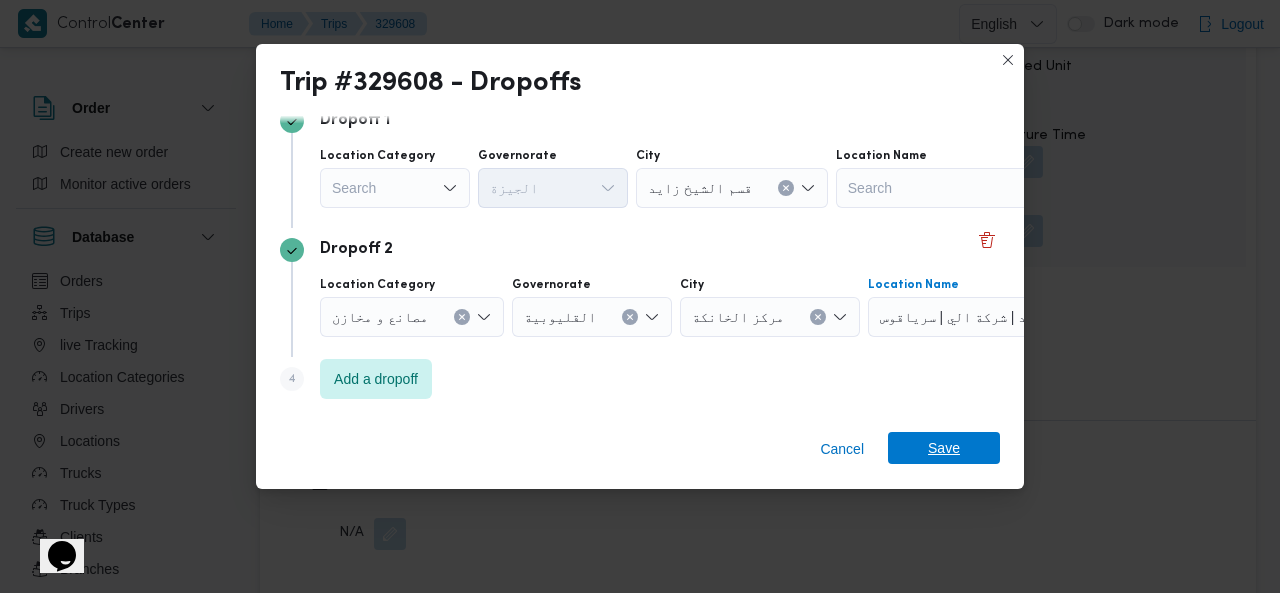 click on "Save" at bounding box center (944, 448) 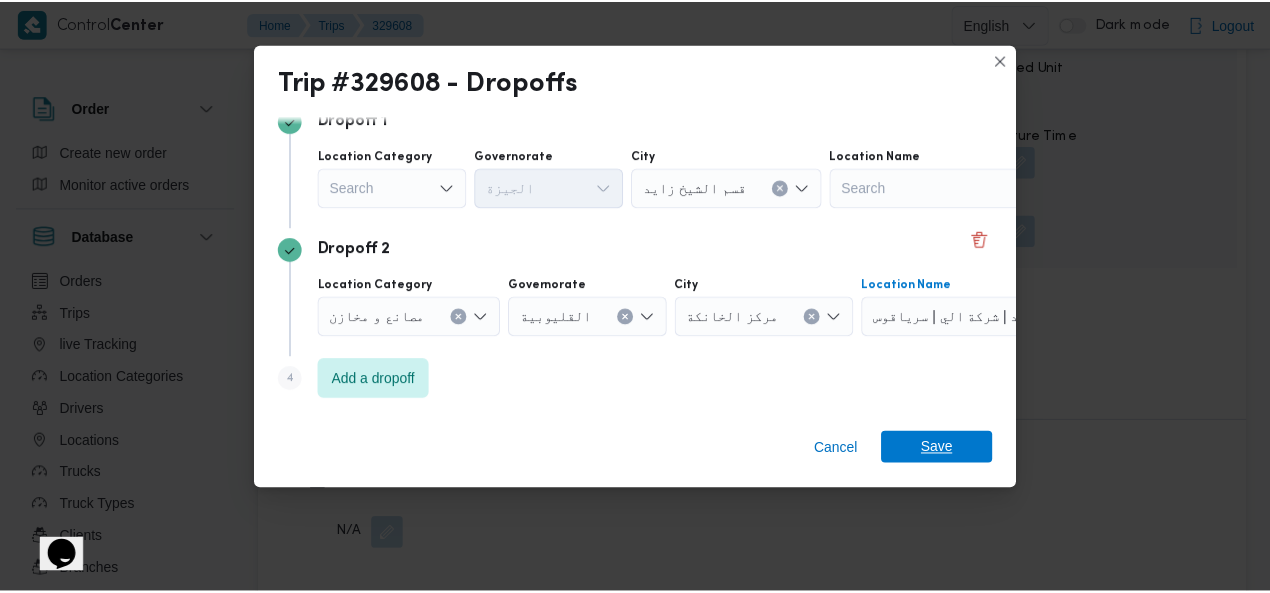 scroll, scrollTop: 2054, scrollLeft: 0, axis: vertical 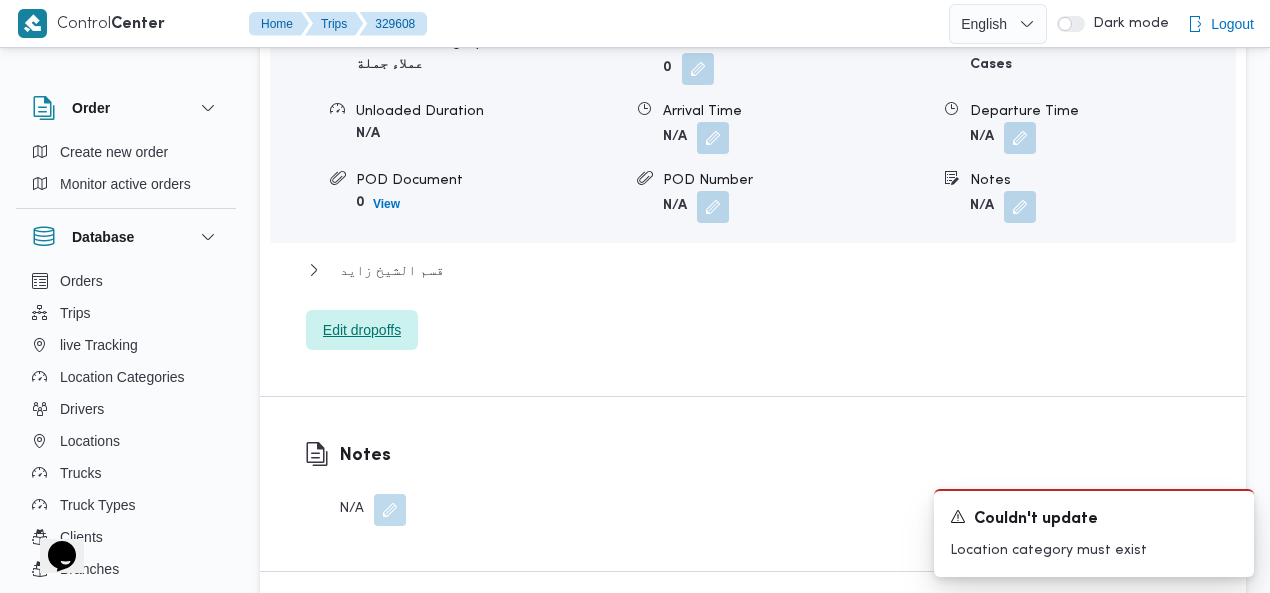 click on "Edit dropoffs" at bounding box center (362, 330) 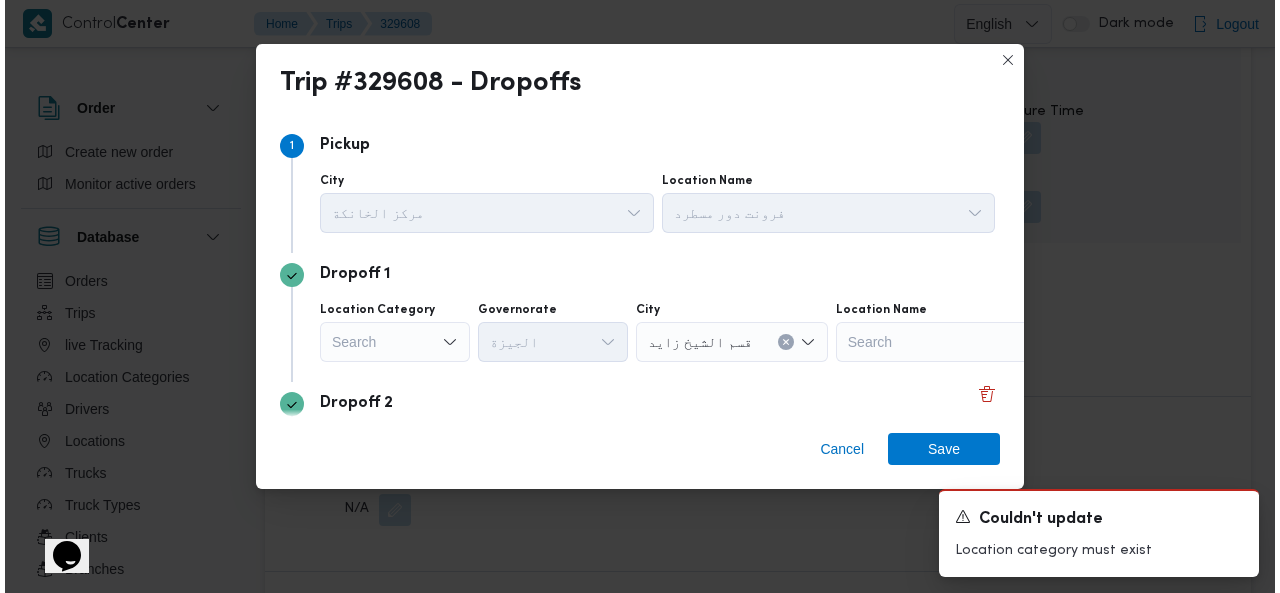 scroll, scrollTop: 2030, scrollLeft: 0, axis: vertical 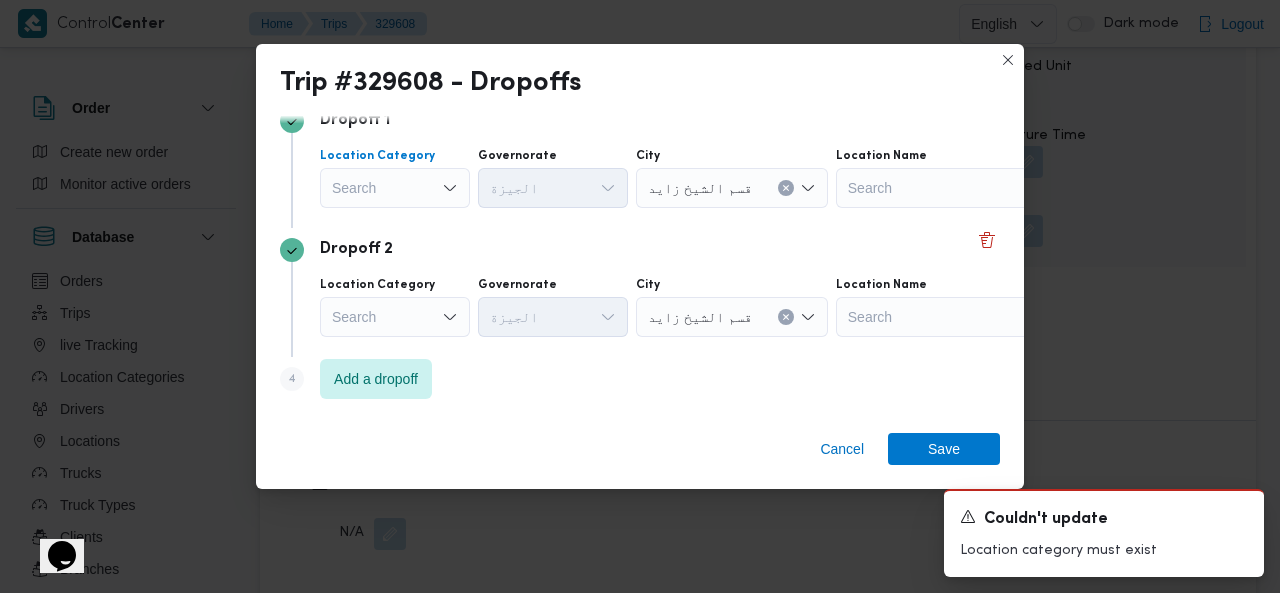 click on "Search" at bounding box center (395, 188) 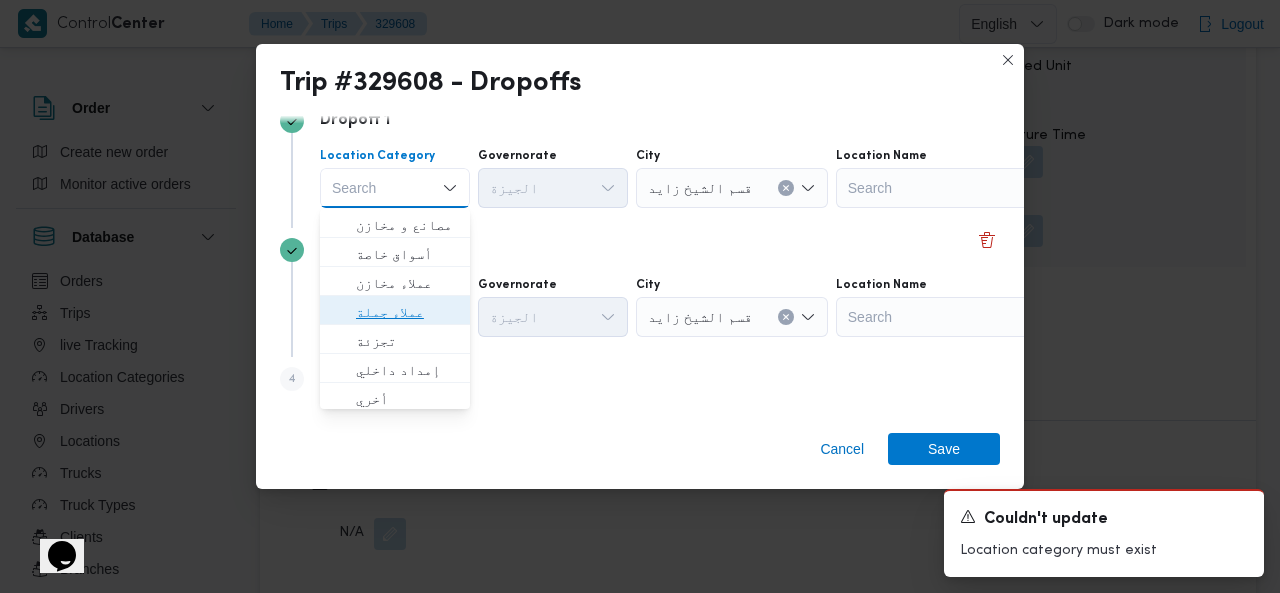 click on "عملاء جملة" at bounding box center [407, 312] 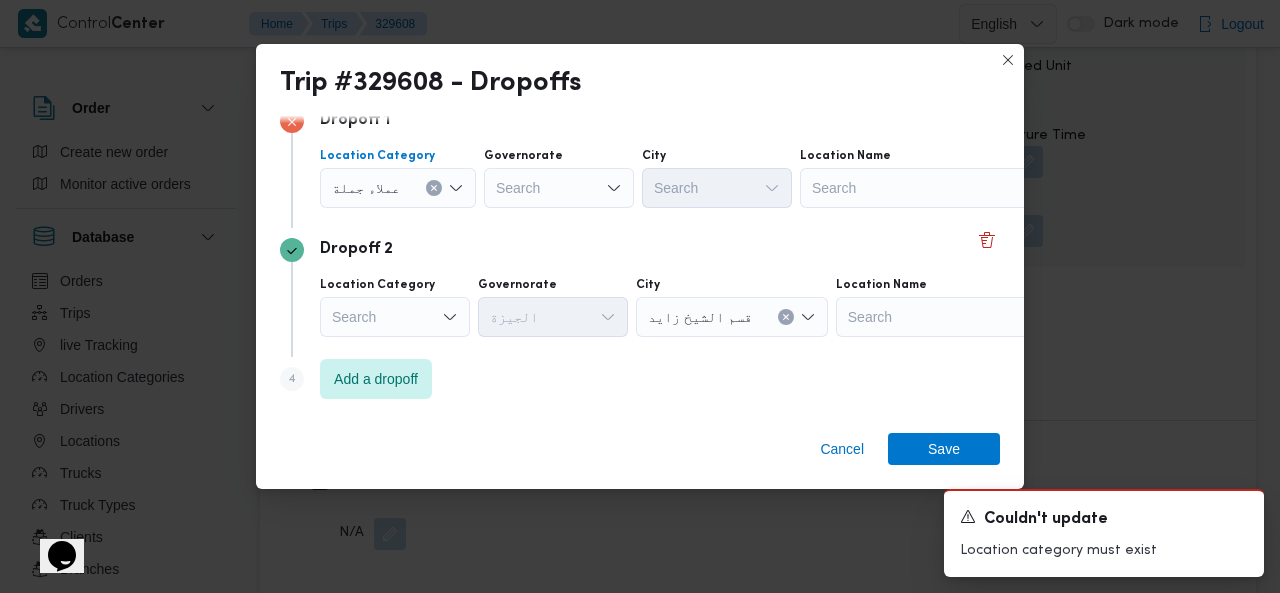 click on "Search" at bounding box center (559, 188) 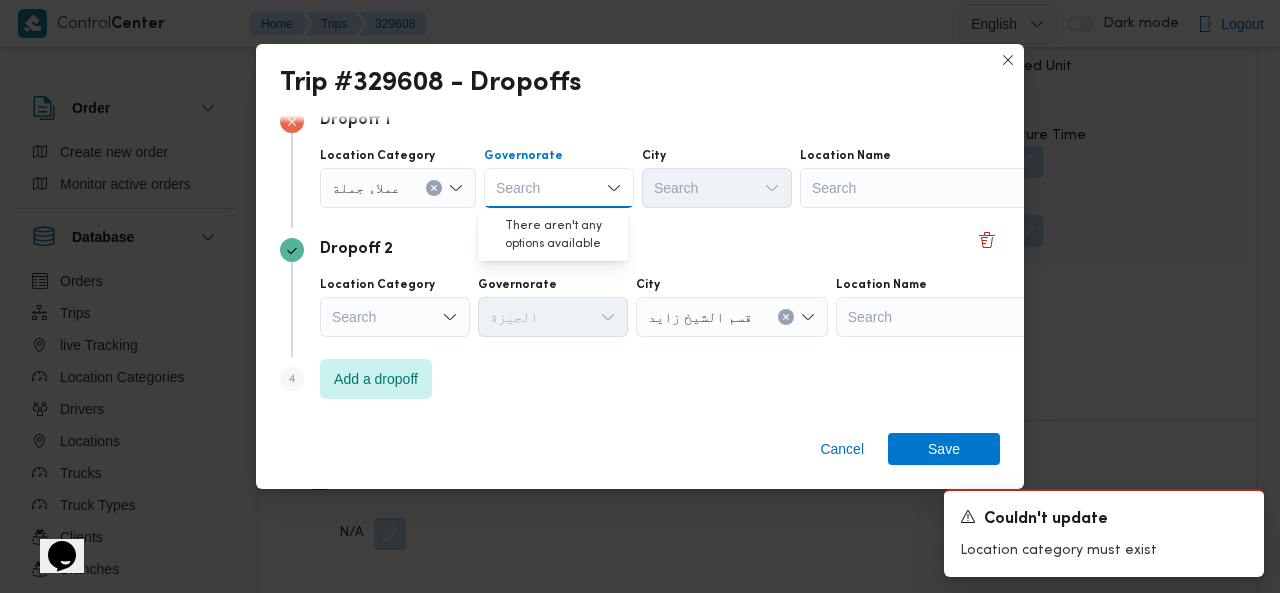 click on "Dropoff 2 Location Category Search Governorate الجيزة City قسم الشيخ زايد Location Name Search" at bounding box center [640, 292] 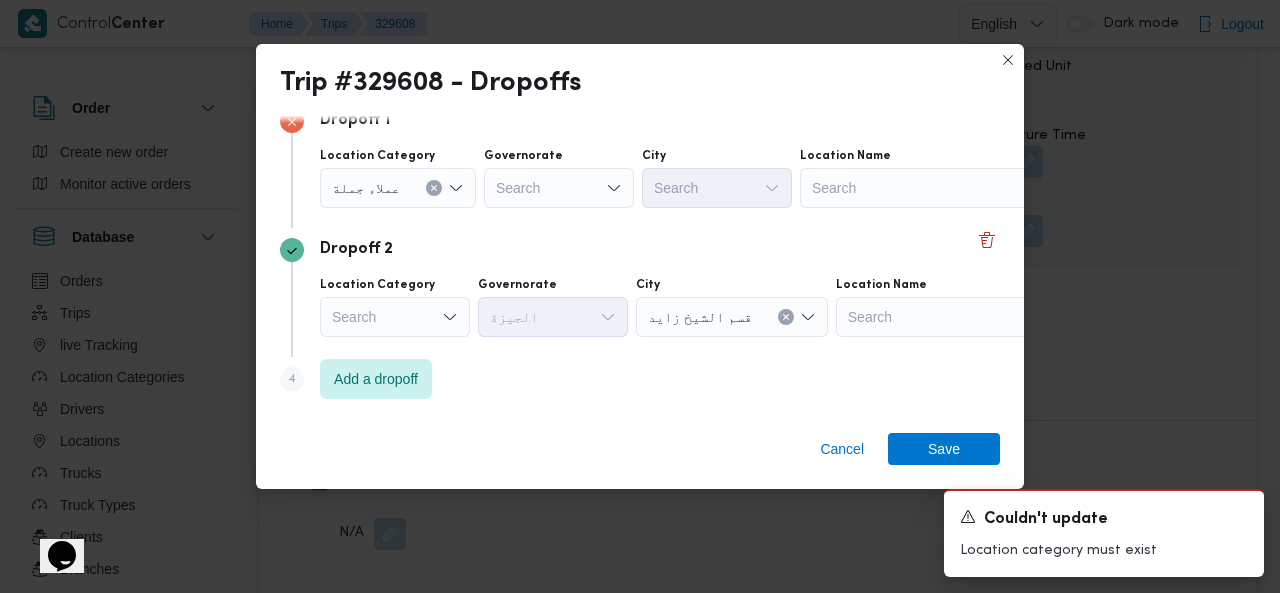 click on "Search" at bounding box center (559, 188) 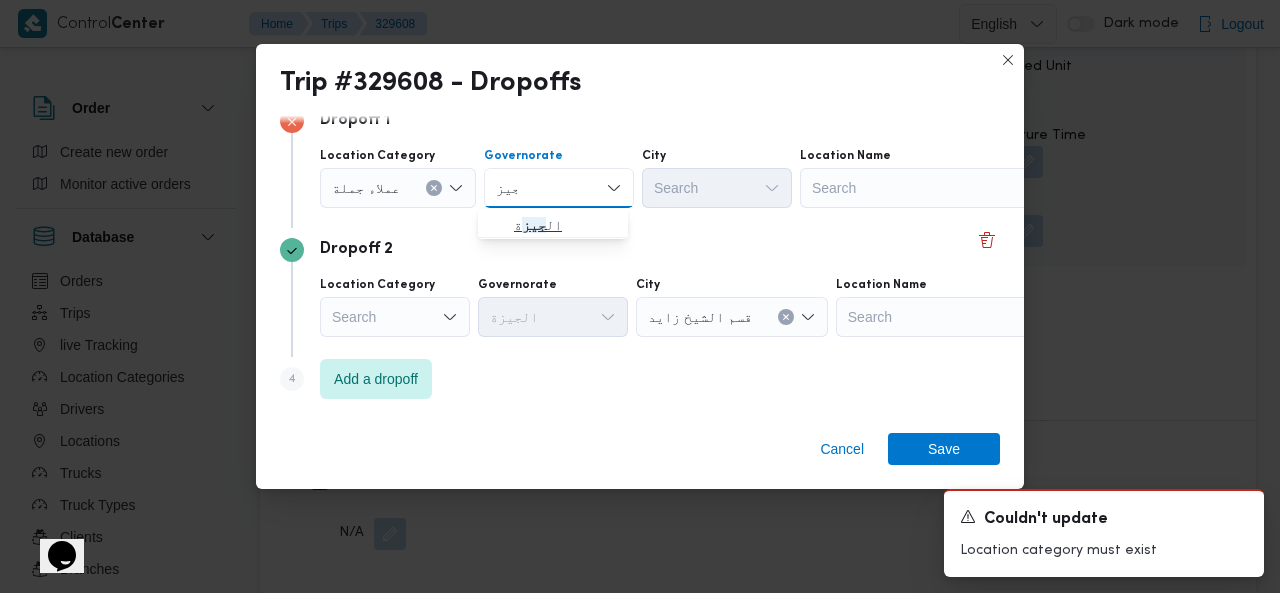 type on "جيز" 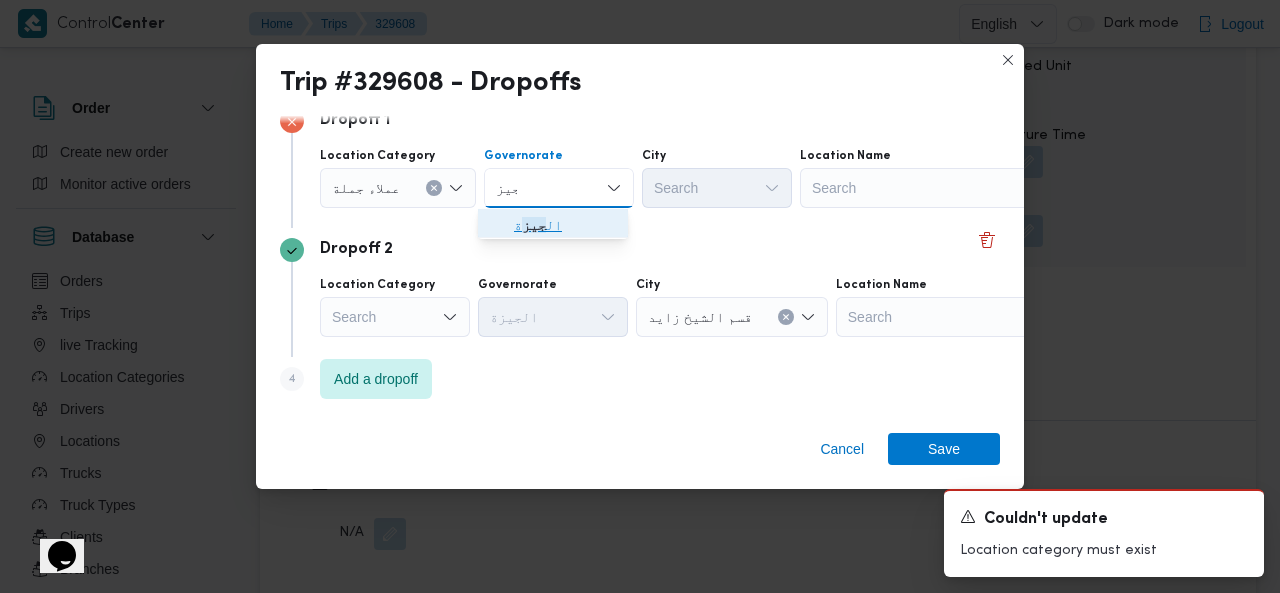 click on "ال جيز ة" at bounding box center (565, 225) 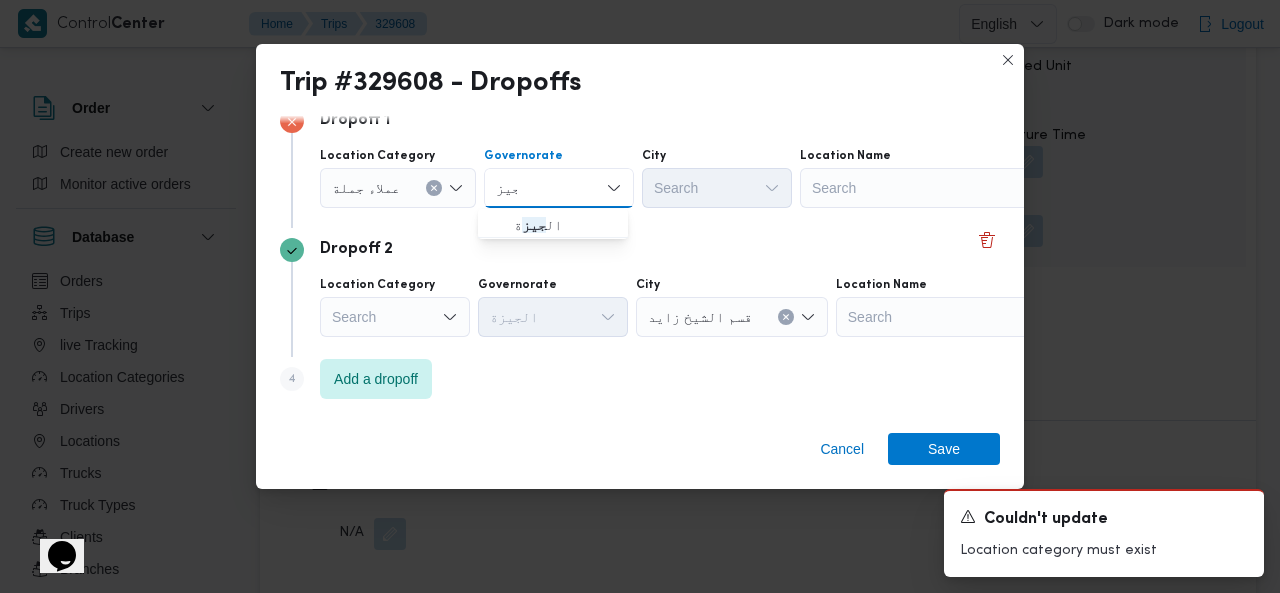type 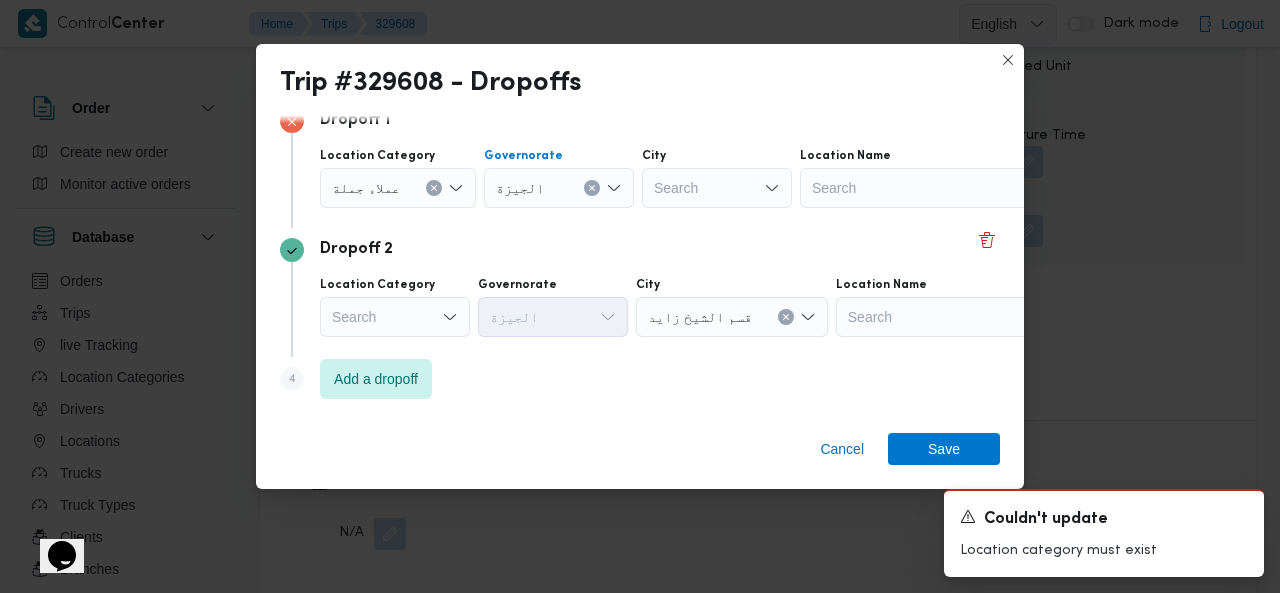 click on "Search" at bounding box center (717, 188) 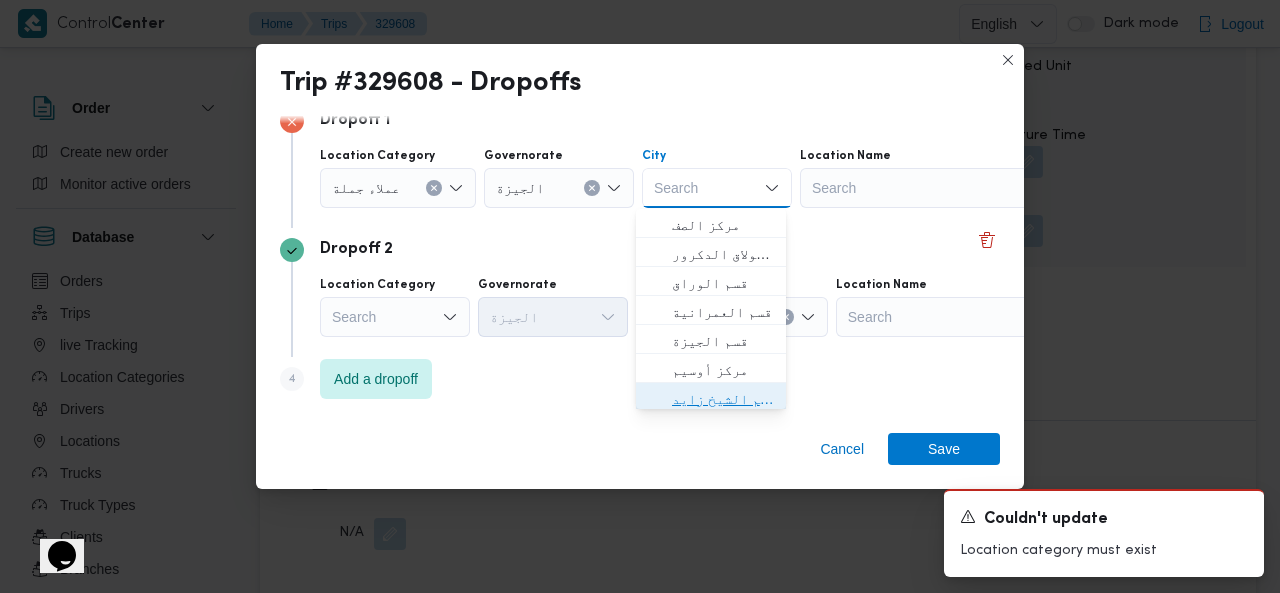 click on "قسم الشيخ زايد" at bounding box center [723, 399] 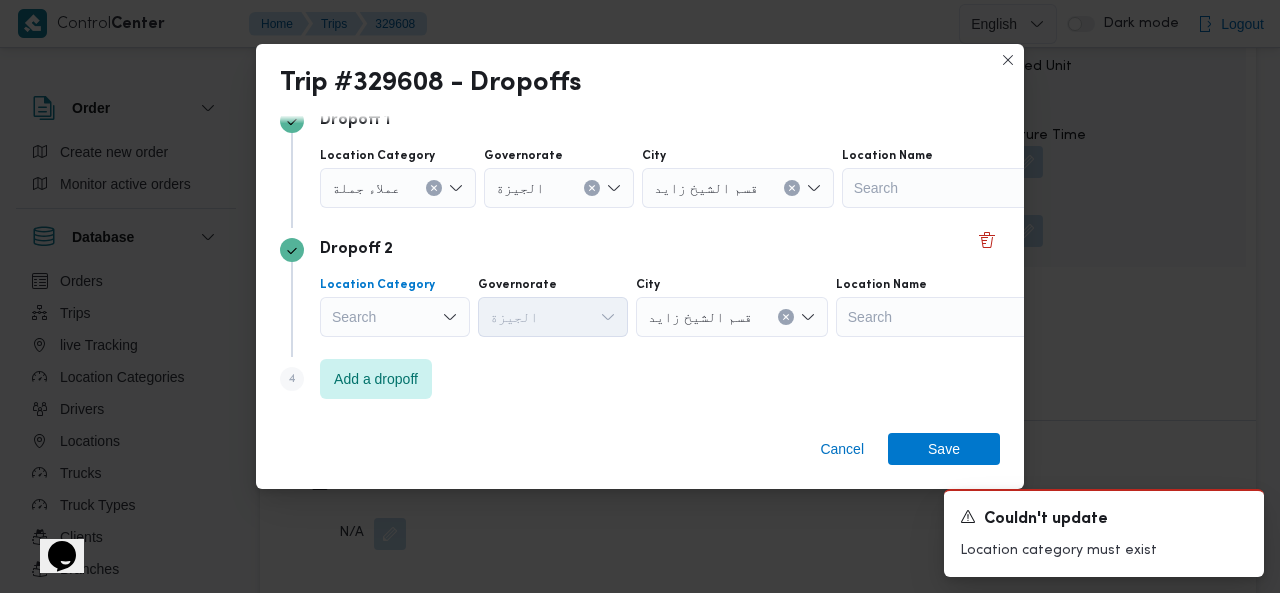click on "Search" at bounding box center [398, 188] 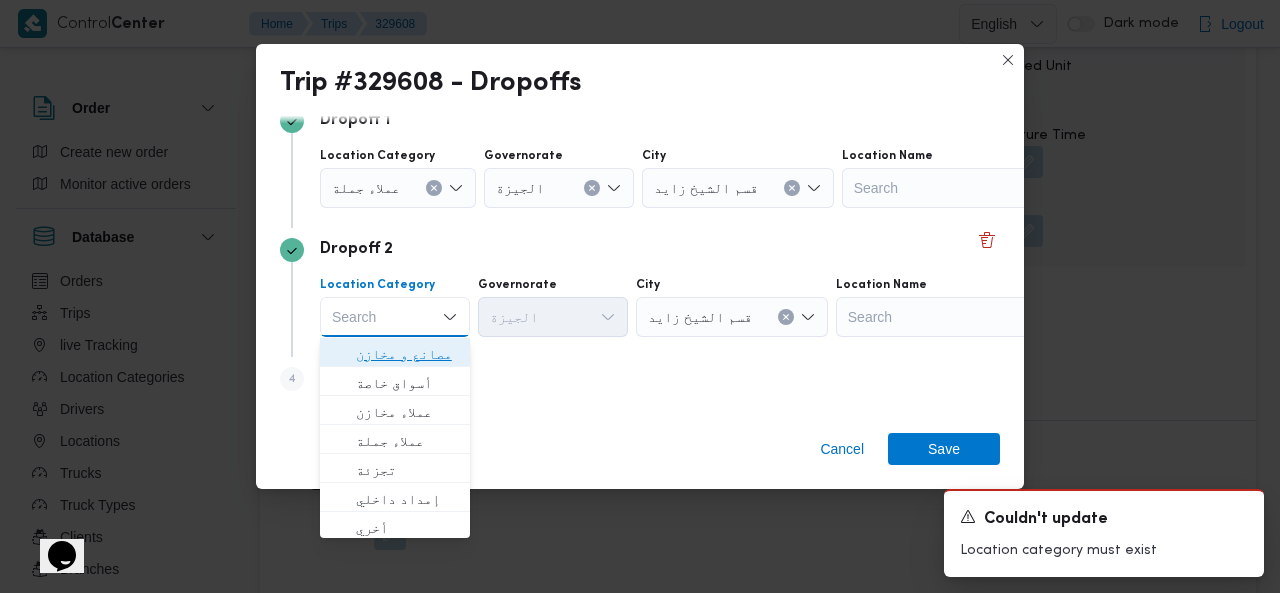 click on "مصانع و مخازن" at bounding box center [407, 354] 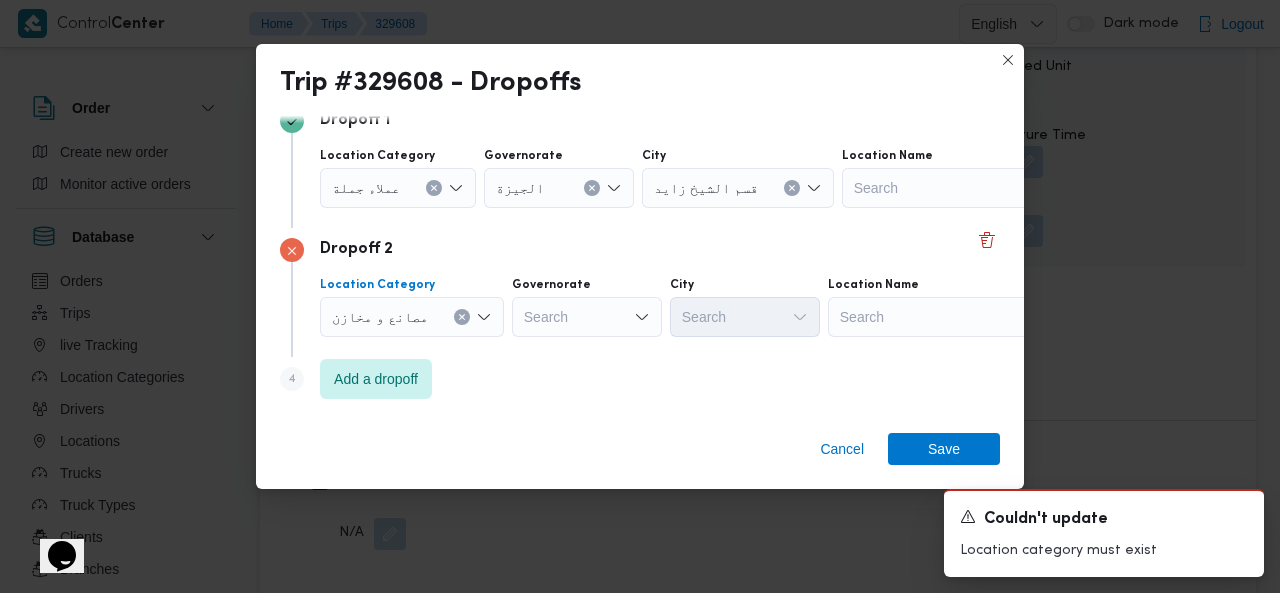 click on "Search" at bounding box center [967, 188] 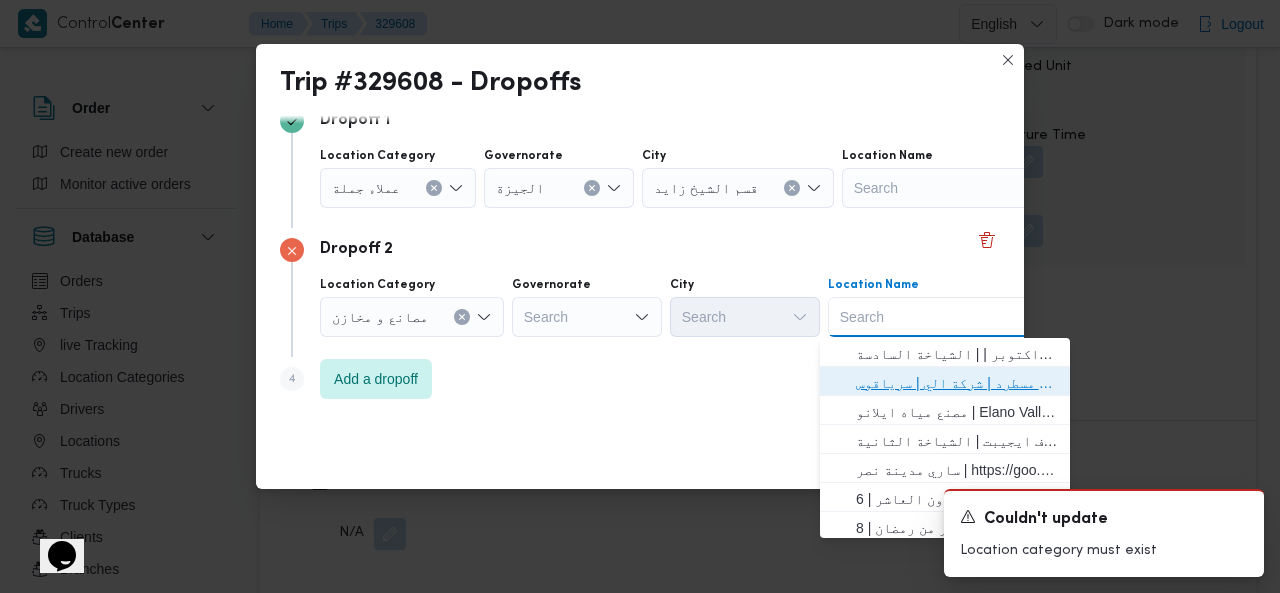 click on "فرونت دور مسطرد | شركة الي | سرياقوس" at bounding box center (957, 383) 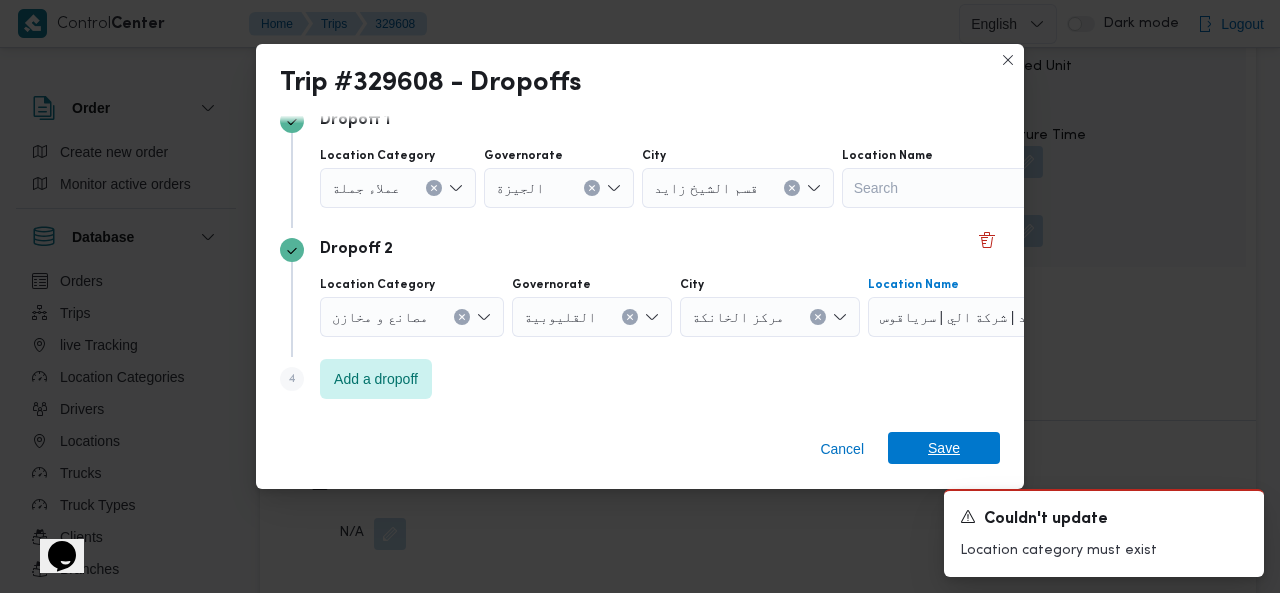 click on "Save" at bounding box center (944, 448) 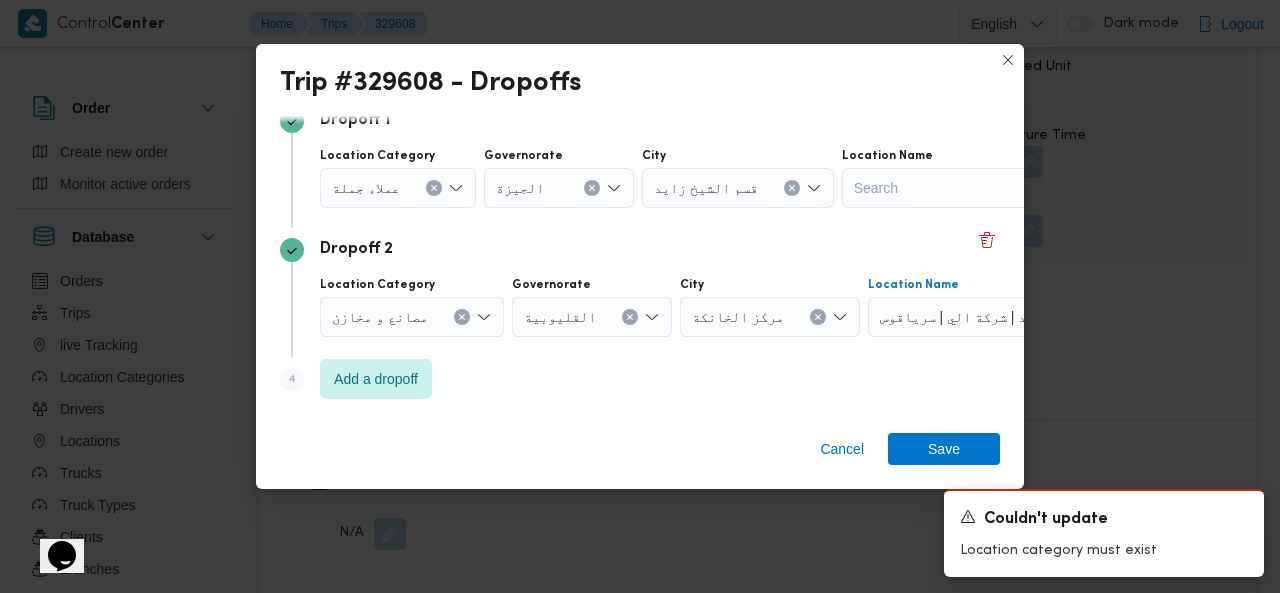 click on "Notes N/A" at bounding box center [758, 508] 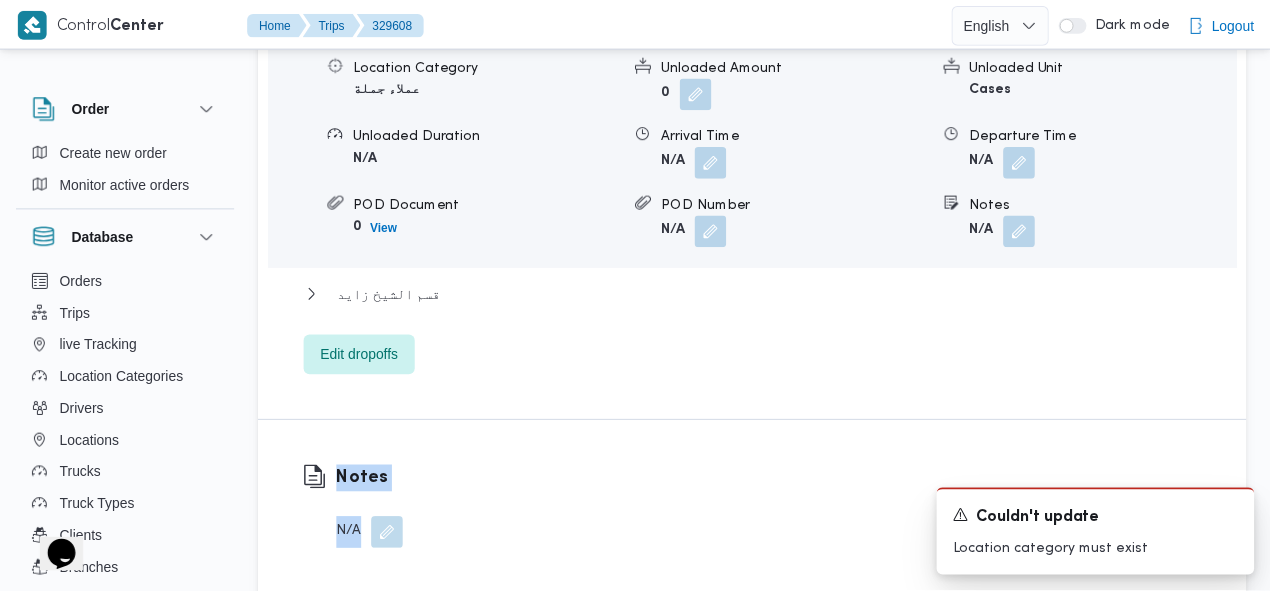 scroll, scrollTop: 2054, scrollLeft: 0, axis: vertical 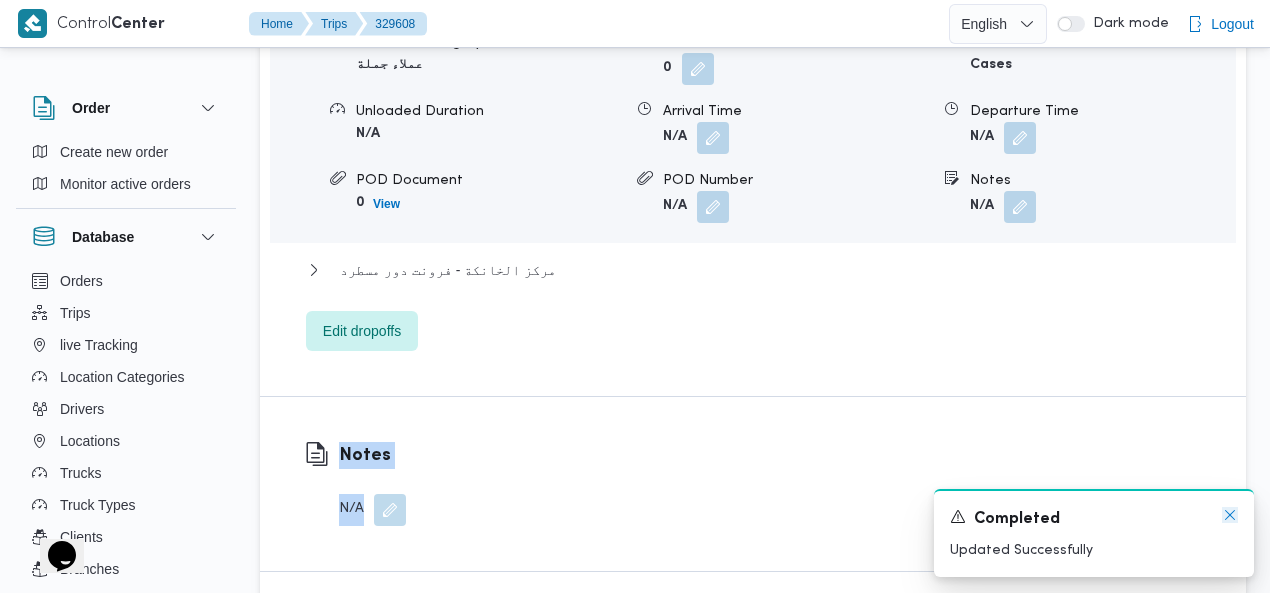 click 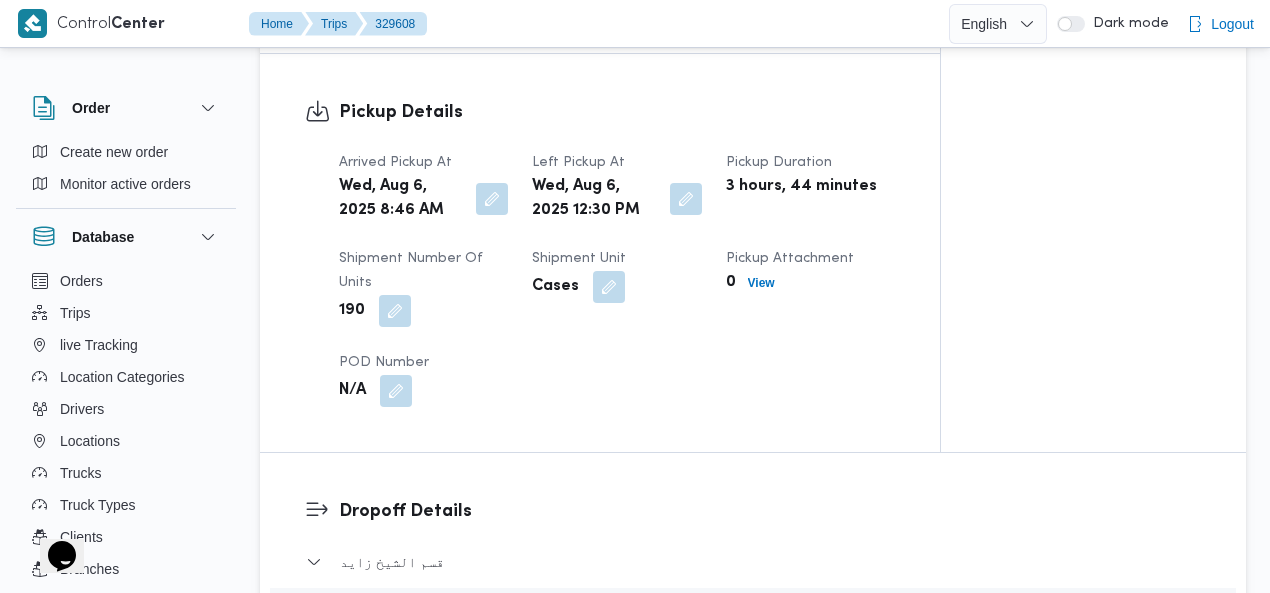 scroll, scrollTop: 0, scrollLeft: 0, axis: both 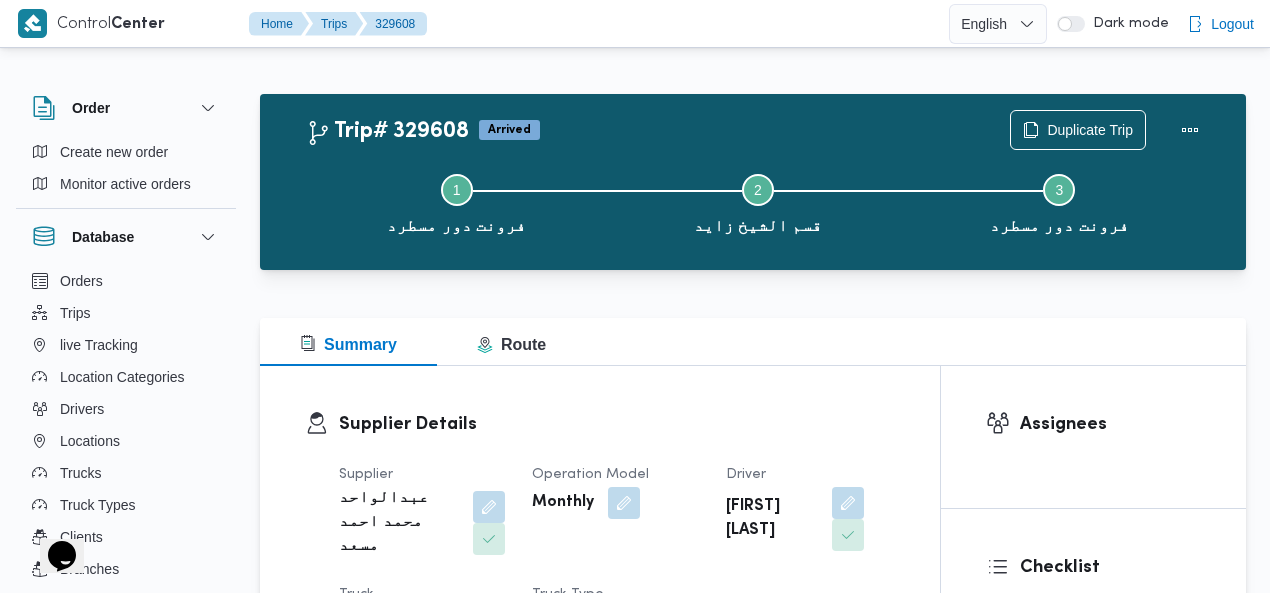 click on "Trip# 329608 Arrived Duplicate Trip   Step 1 is incomplete 1 فرونت دور مسطرد Step 2 is incomplete 2 قسم الشيخ زايد Step 3 is incomplete 3 فرونت دور مسطرد Summary Route Supplier Details Supplier عبدالواحد محمد احمد مسعد Operation Model Monthly Driver سلامه محمود يونس سليمان Truck قهب 1826 Truck Type dababa | closed | dry | 1.5 ton Trip Details Client Frontdoor Branch فرونت دور مسطرد Trip Type عملاء جملة Pickup date & time Wed, Aug 6, 2025 7:00 AM Source System App Version 3.8.6.production.driver-release (166) Returnable No Geofencing Yes Auto Ending Yes Collect Shipment Amounts No Contract Type Monthly Project Name Frontdoor Google distance in KMs 46.05 KMs Distance Traveled 53.52 KMs Manual Distance N/A Trip Cost N/A Number of Helpers N/A Number of Scales N/A Number of Toll Station Gates N/A Pre Trip Distance 0.0 Pickup Details Arrived Pickup At Wed, Aug 6, 2025 8:46 AM Left Pickup At Pickup Duration 190 0" at bounding box center [753, 1869] 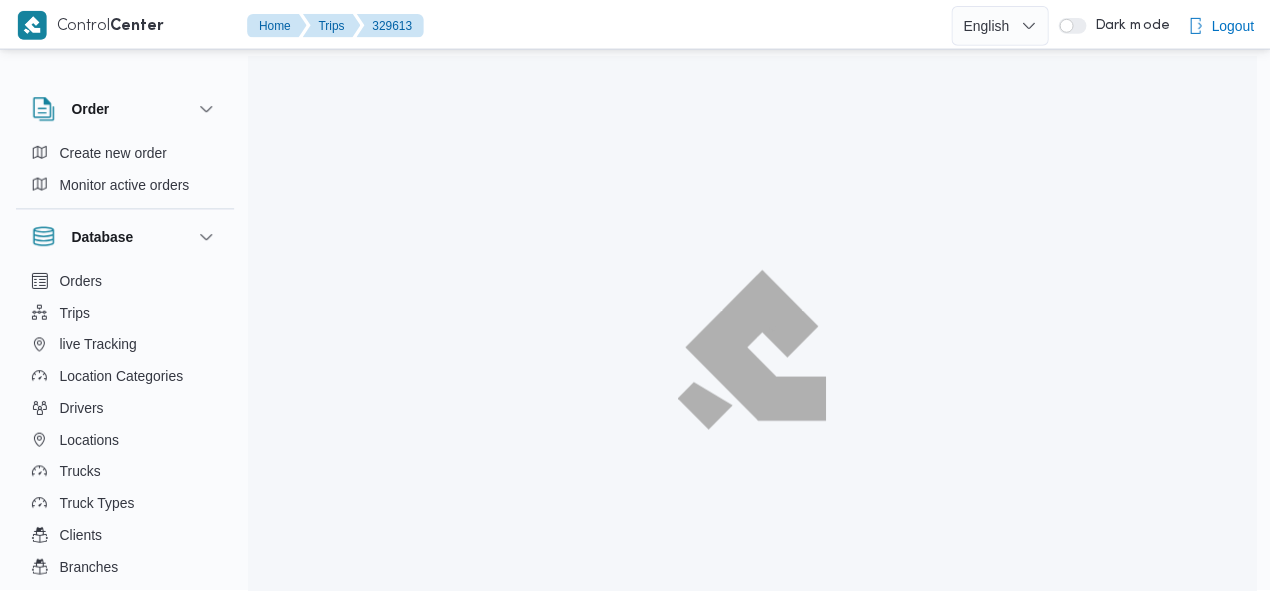 scroll, scrollTop: 0, scrollLeft: 0, axis: both 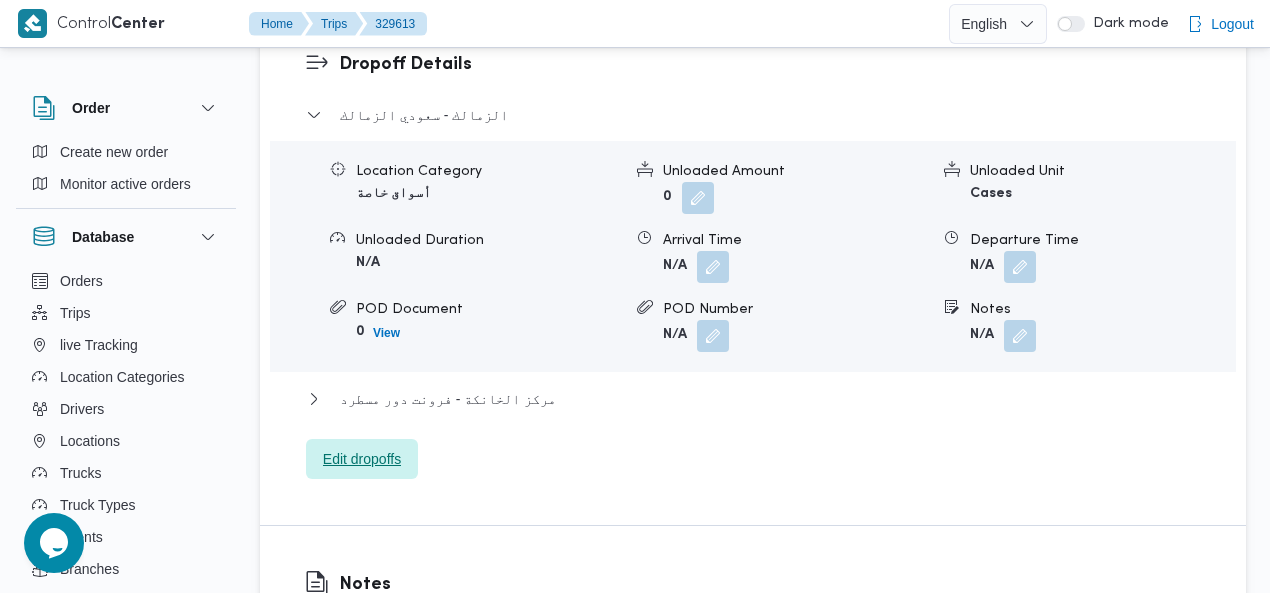 click on "Edit dropoffs" at bounding box center (362, 459) 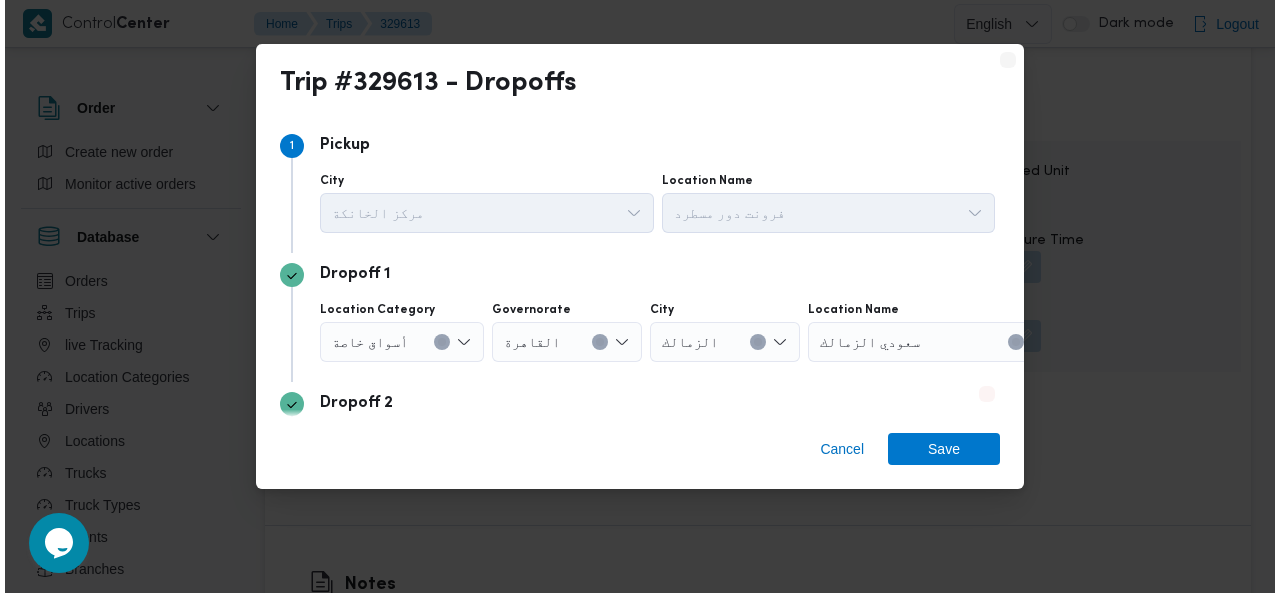 scroll, scrollTop: 1893, scrollLeft: 0, axis: vertical 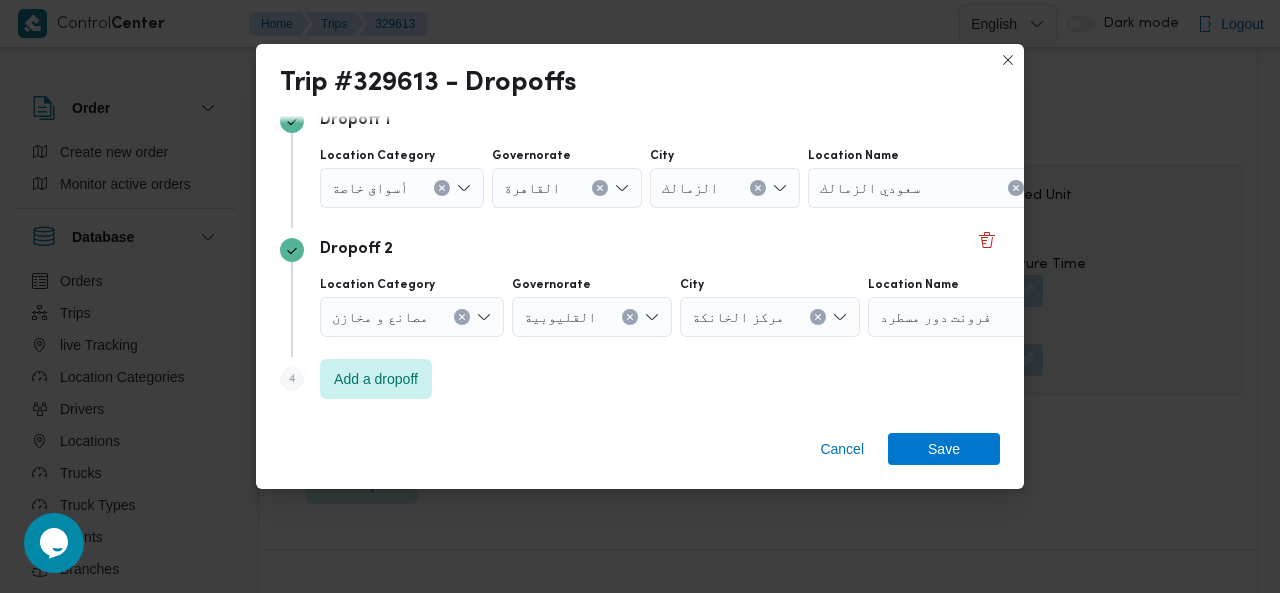 click 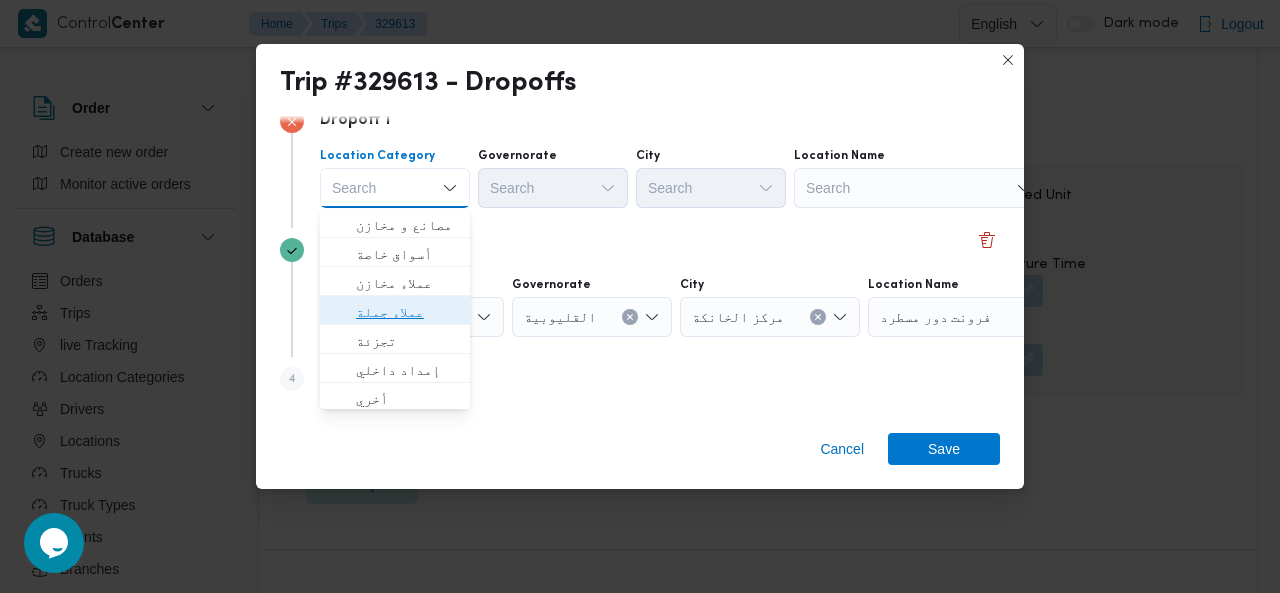 click on "عملاء جملة" at bounding box center [407, 312] 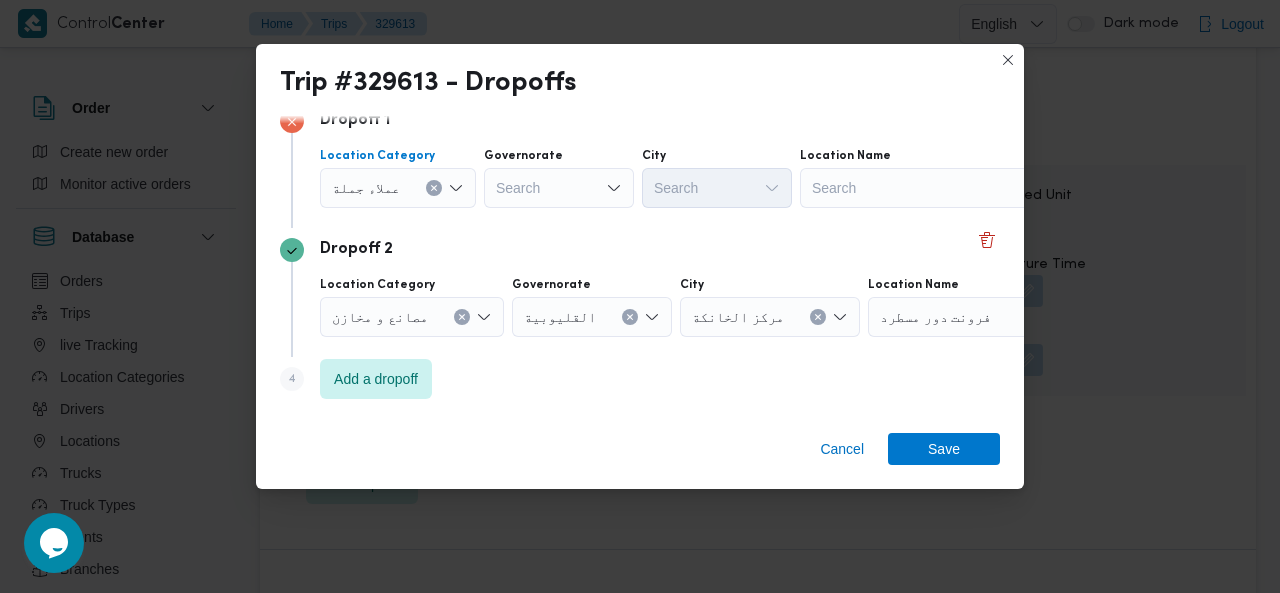 click on "Search" at bounding box center [559, 188] 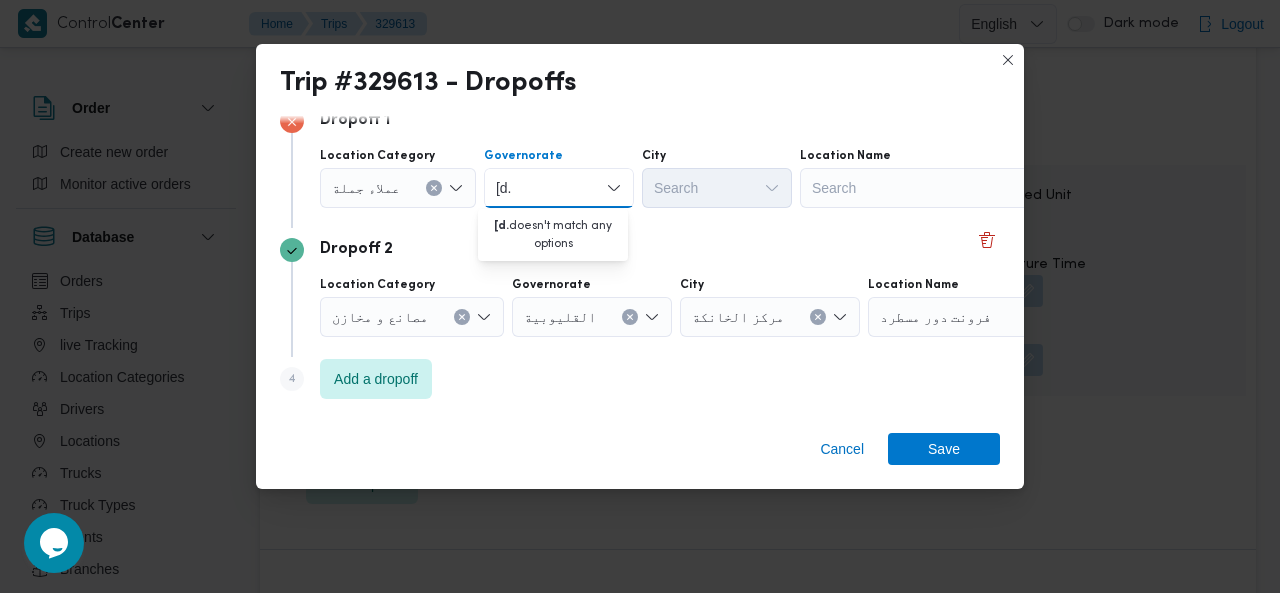 click on "[d." at bounding box center [505, 188] 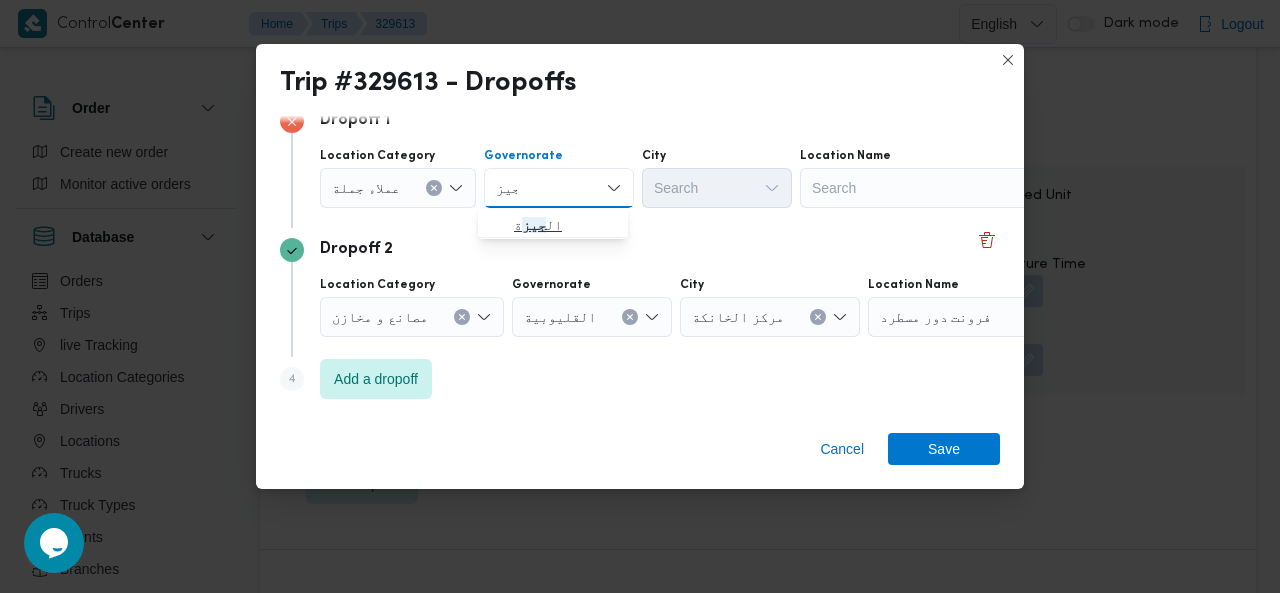 type on "جيز" 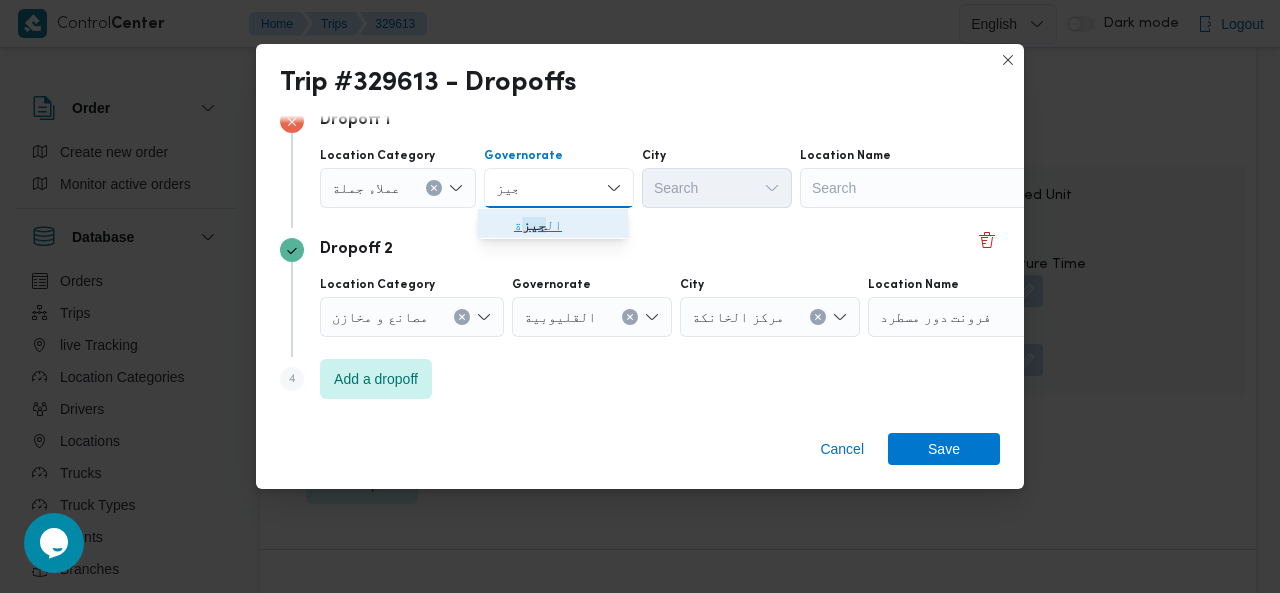 click on "ال جيز ة" at bounding box center (565, 225) 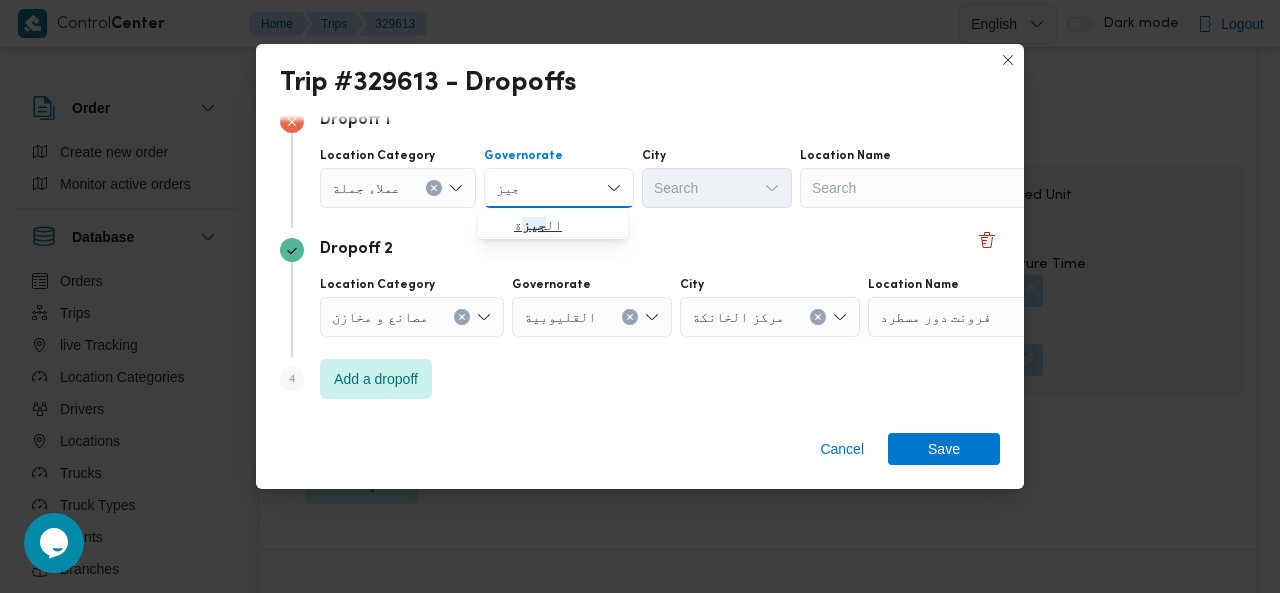 type 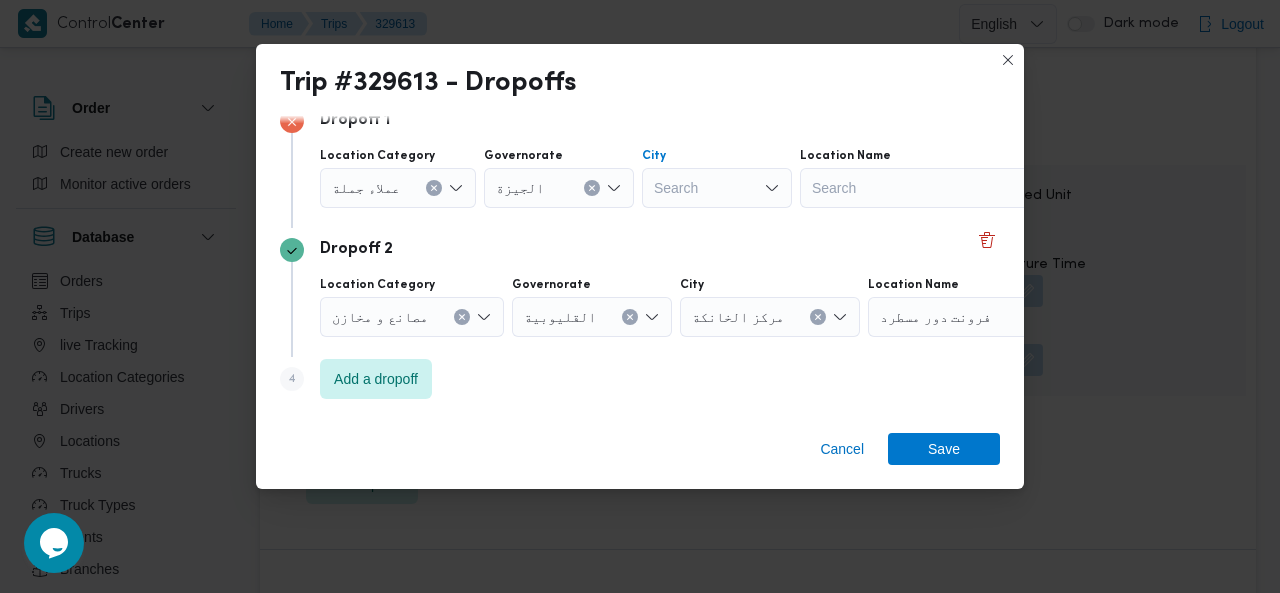 click on "Search" at bounding box center (717, 188) 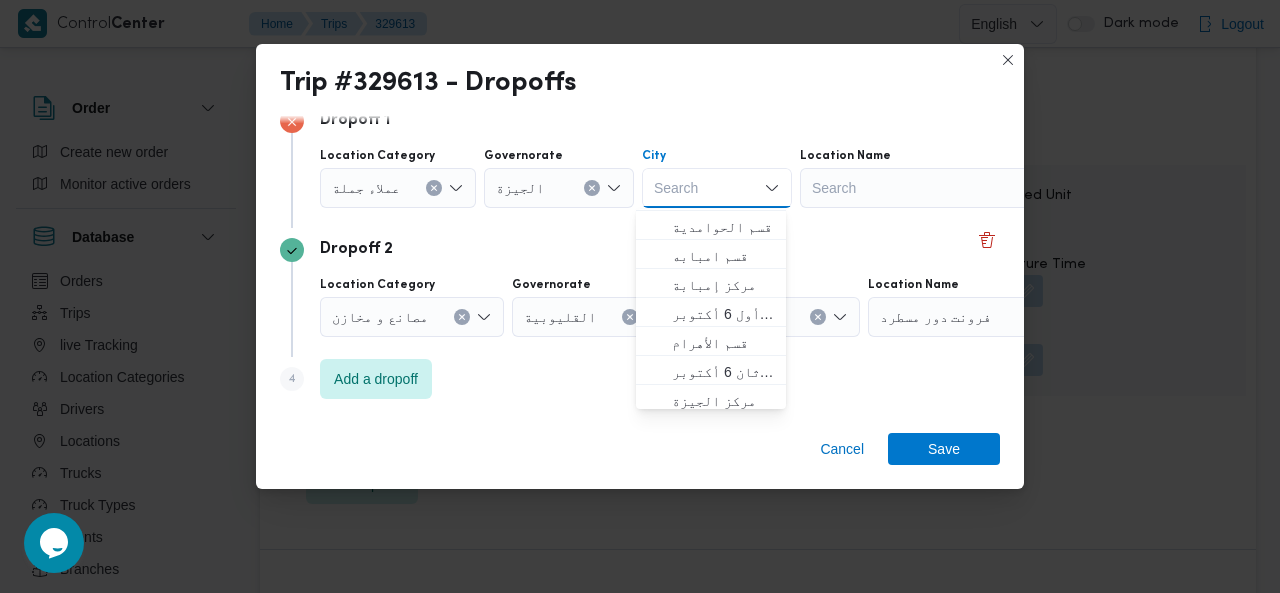 scroll, scrollTop: 360, scrollLeft: 0, axis: vertical 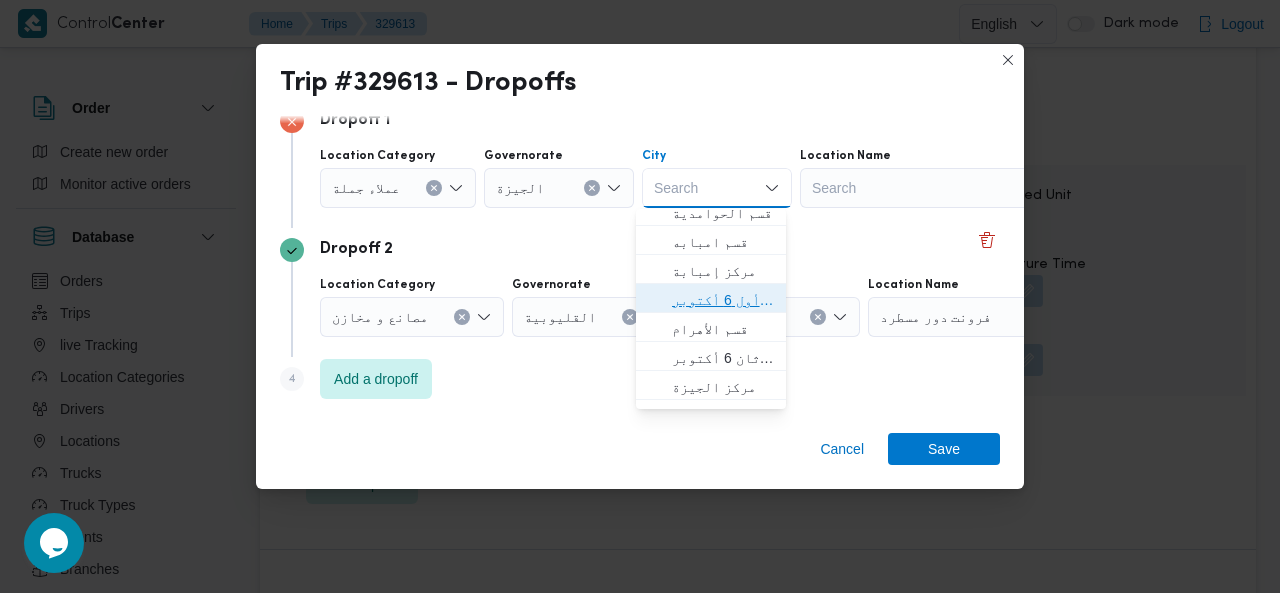 click on "قسم أول 6 أكتوبر" at bounding box center (723, 300) 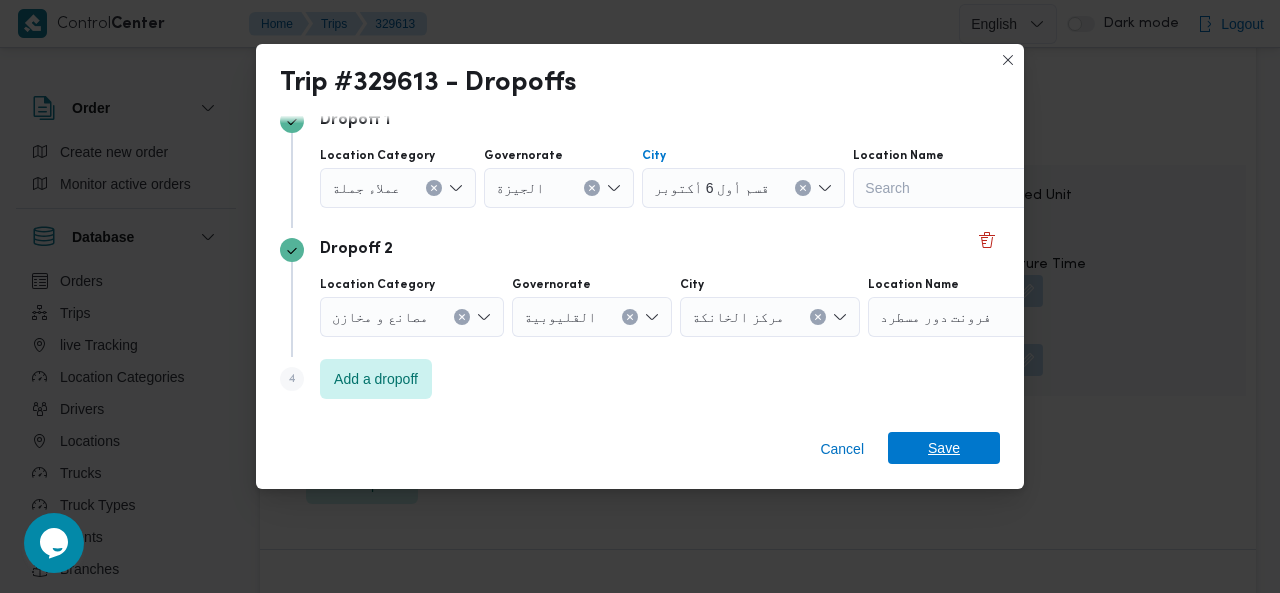 click on "Save" at bounding box center (944, 448) 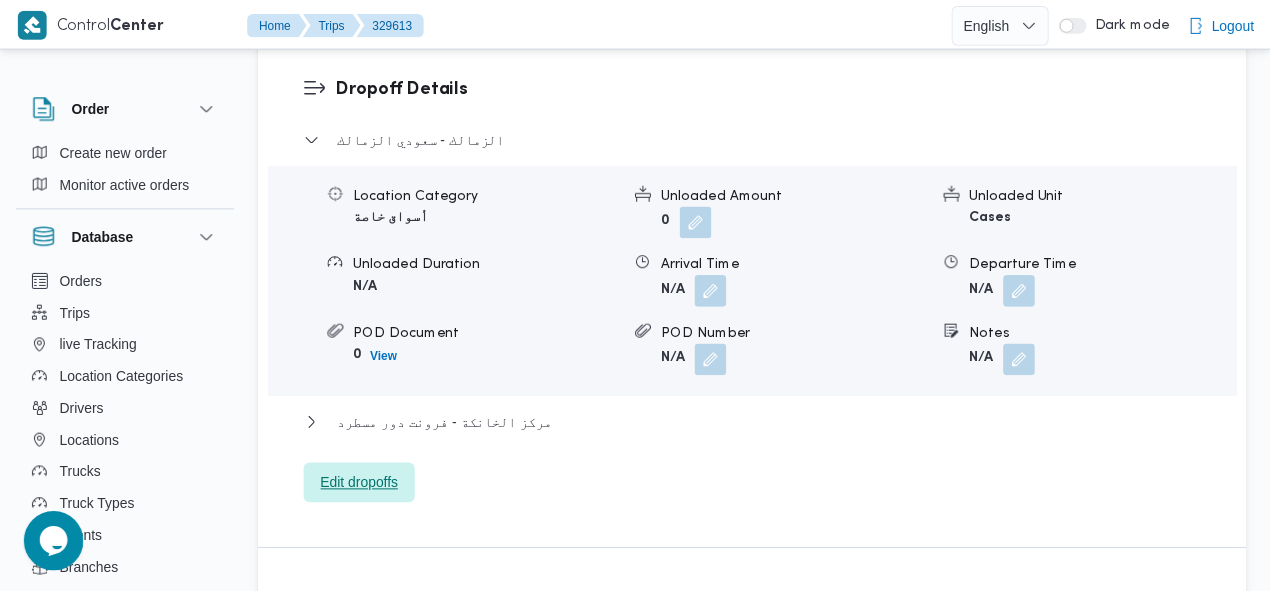 scroll, scrollTop: 1917, scrollLeft: 0, axis: vertical 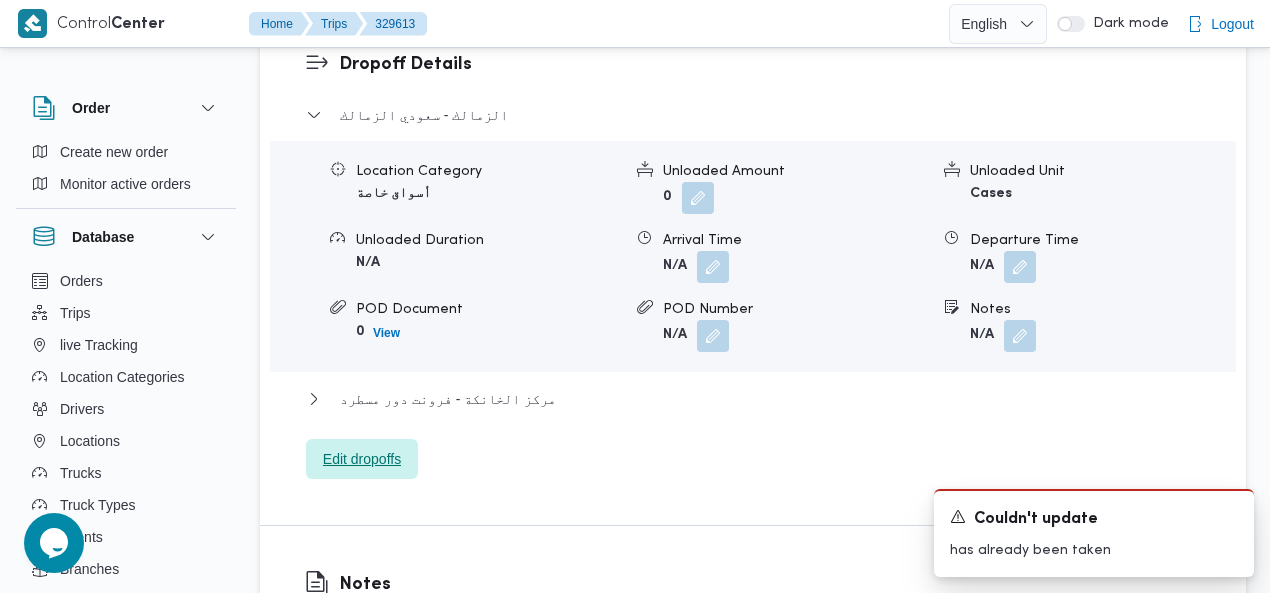 click on "Edit dropoffs" at bounding box center (362, 459) 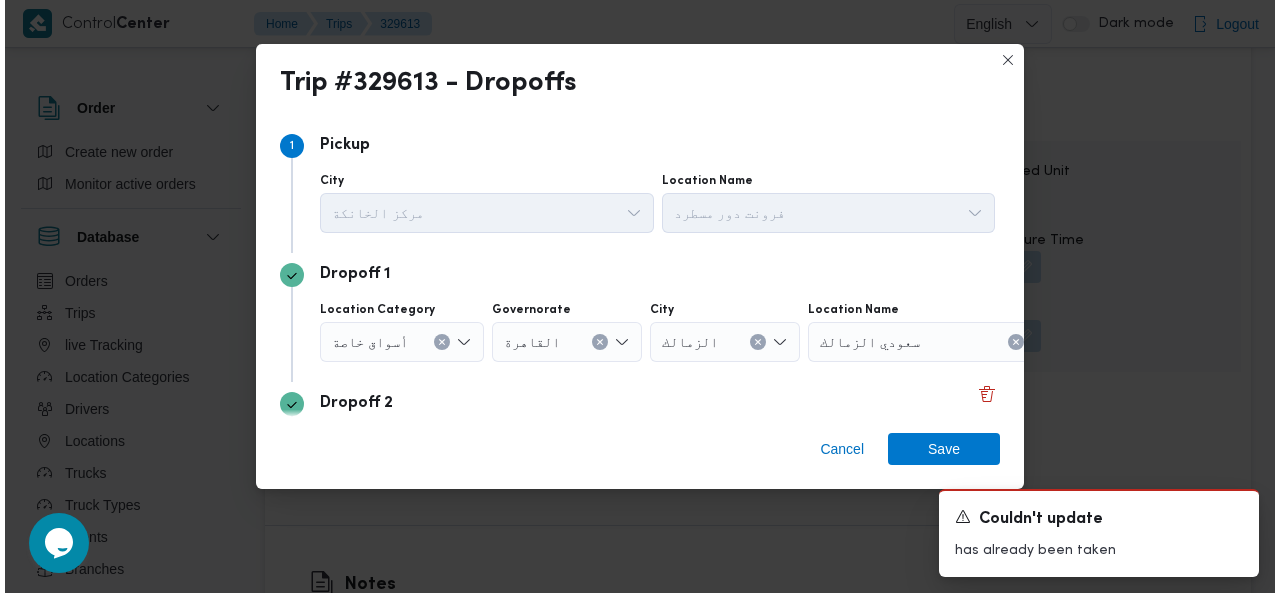 scroll, scrollTop: 1893, scrollLeft: 0, axis: vertical 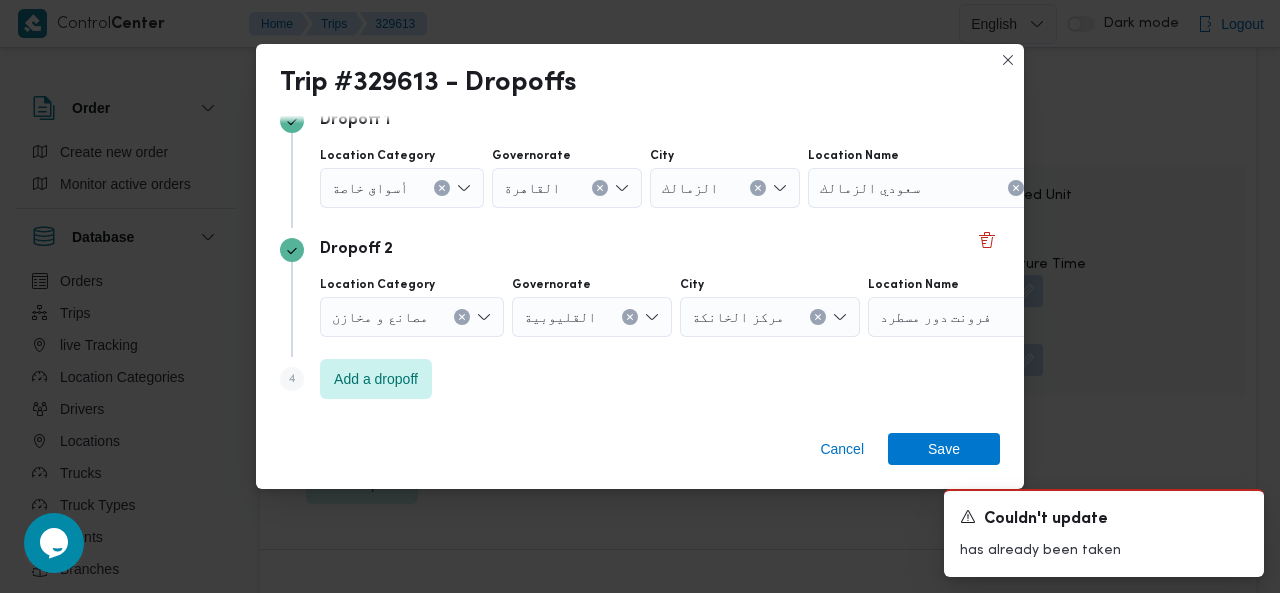 click 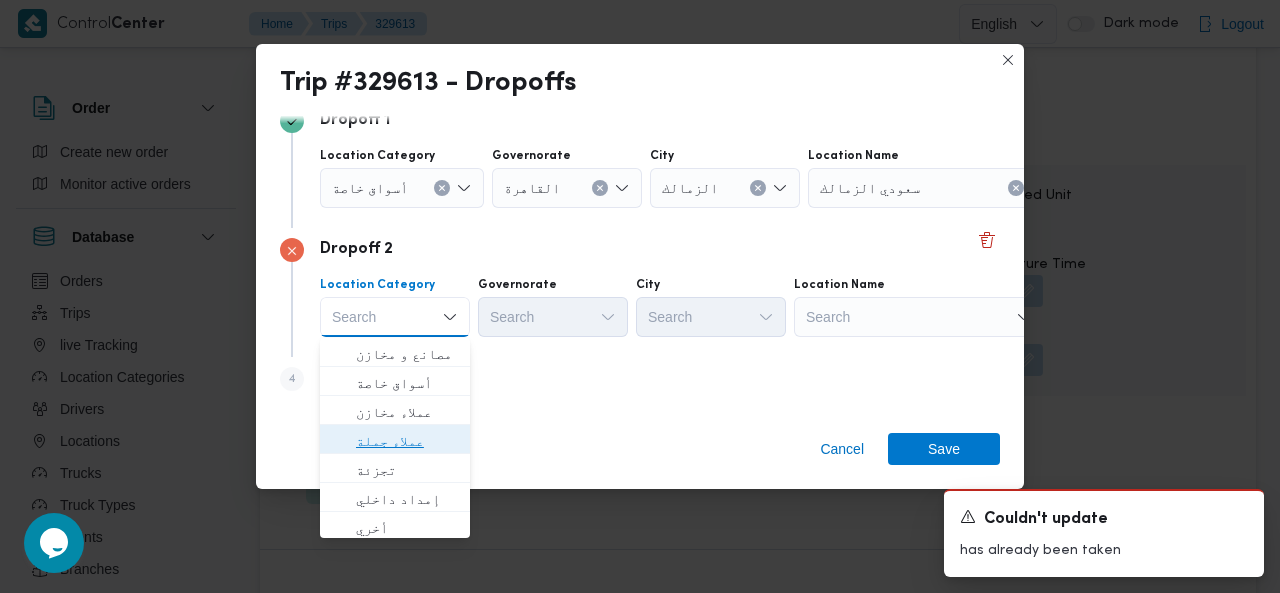 click on "عملاء جملة" at bounding box center (407, 441) 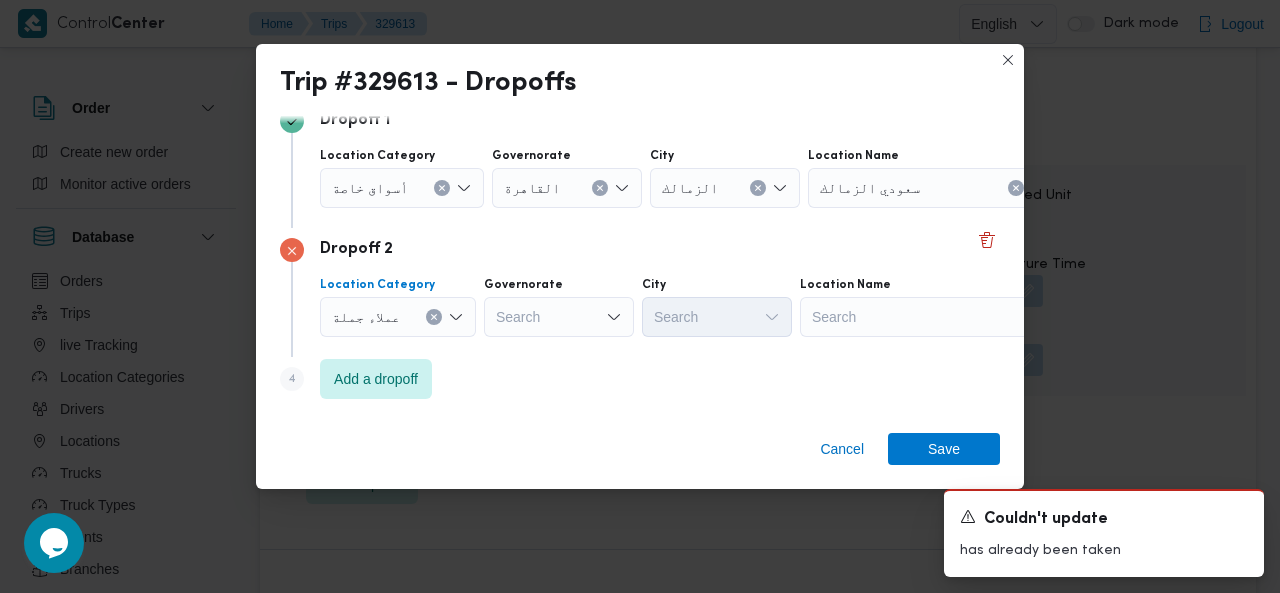 click on "Search" at bounding box center (567, 188) 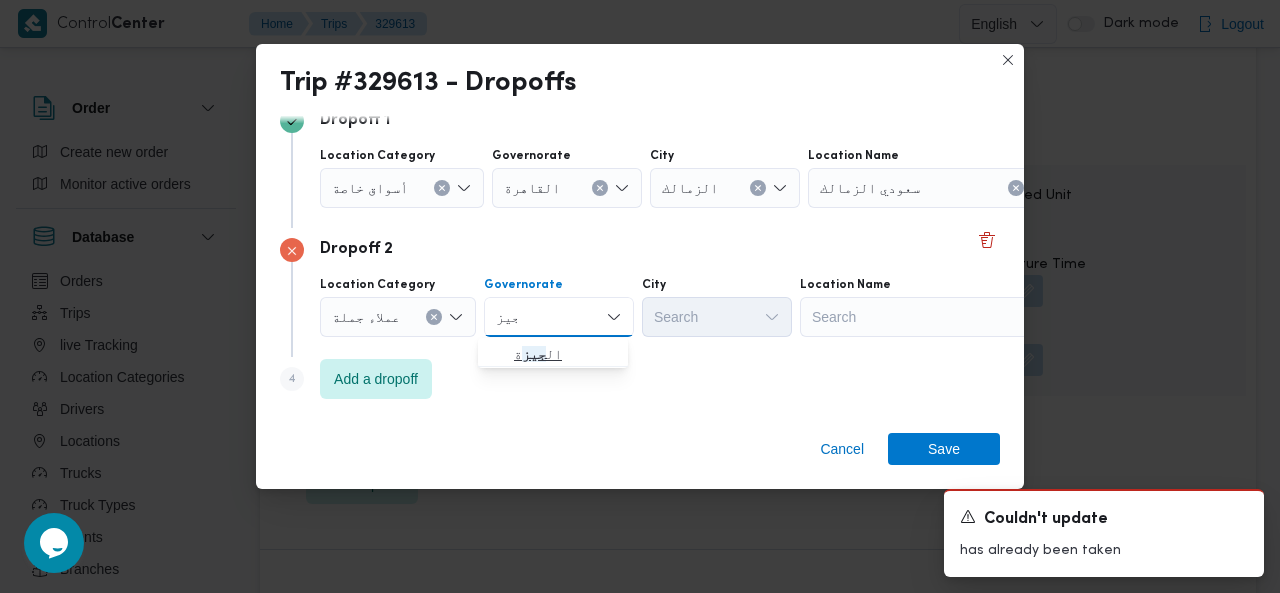 type on "جيز" 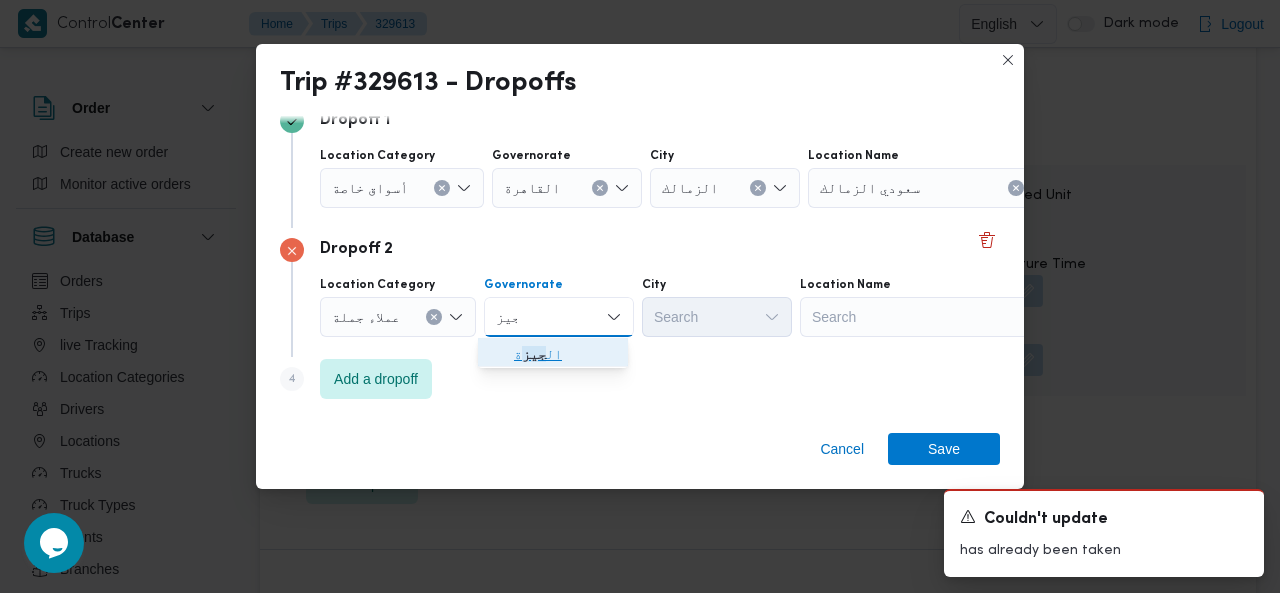 click on "ال جيز ة" at bounding box center (565, 354) 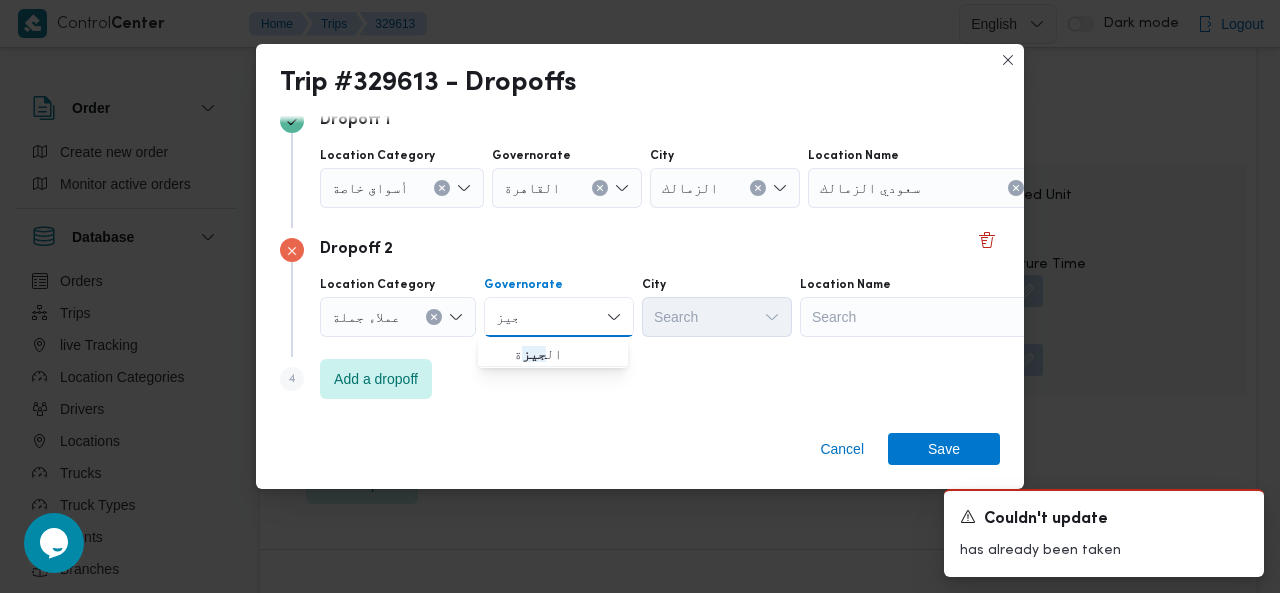 type 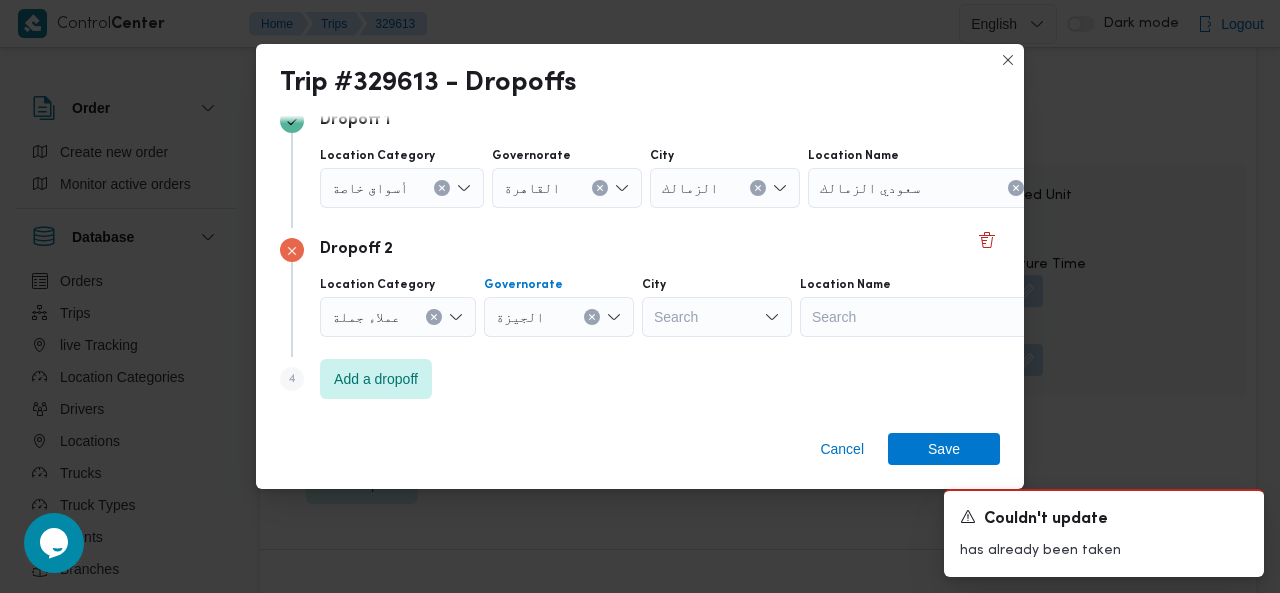 click on "Search" at bounding box center (725, 188) 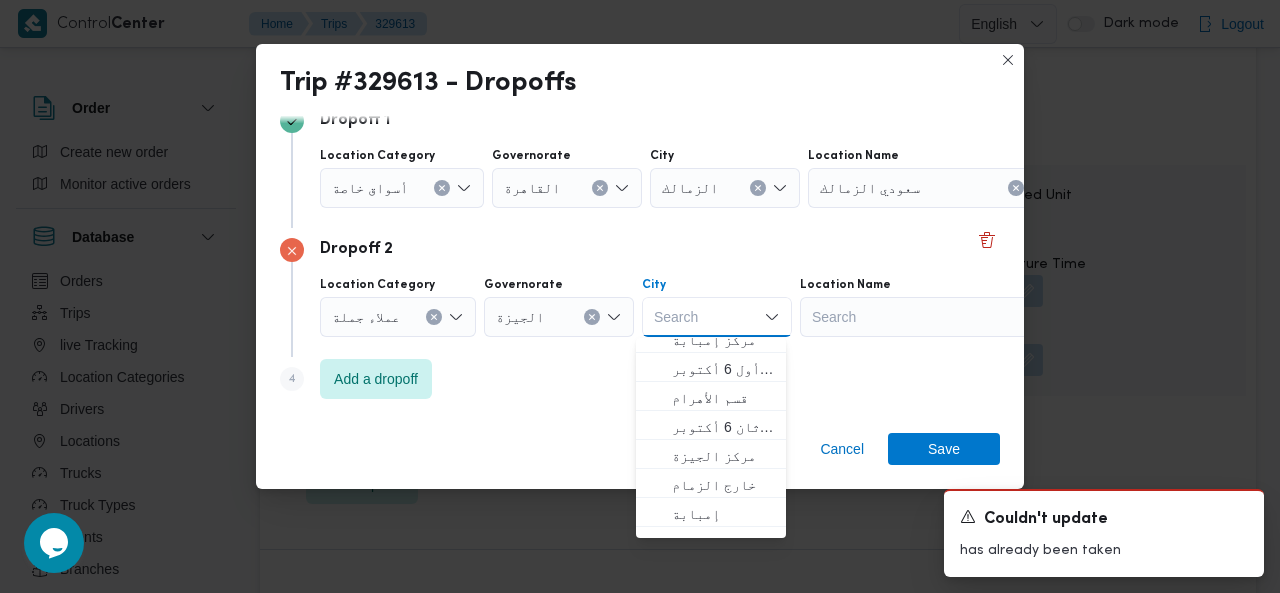 scroll, scrollTop: 423, scrollLeft: 0, axis: vertical 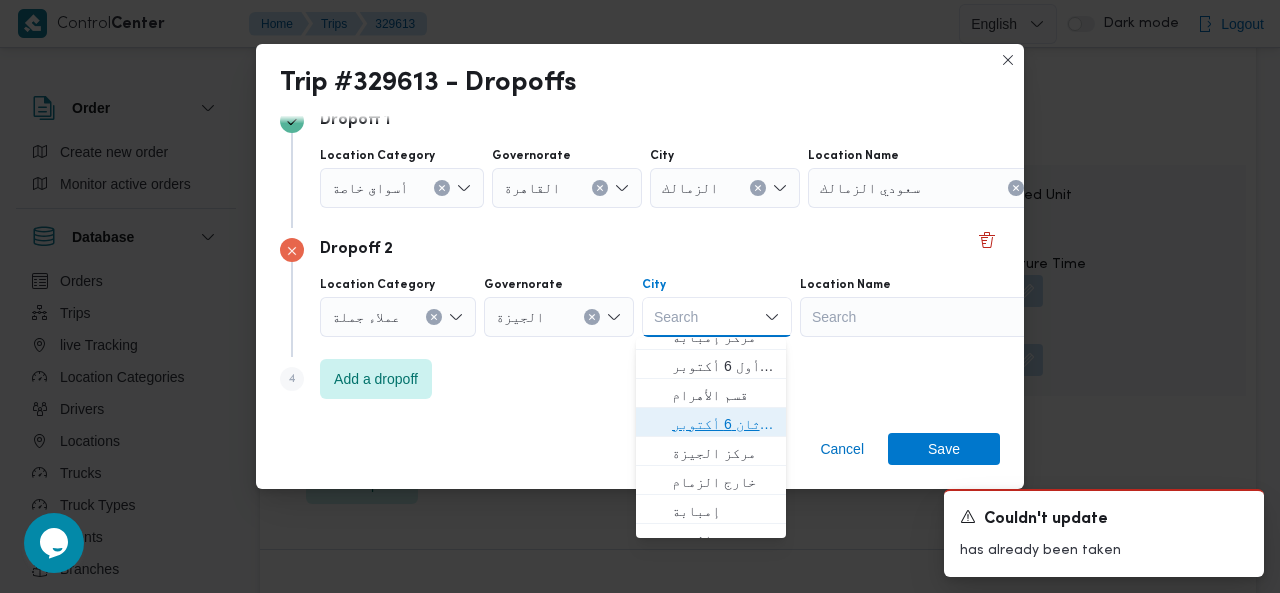 click on "قسم ثان 6 أكتوبر" at bounding box center [723, 424] 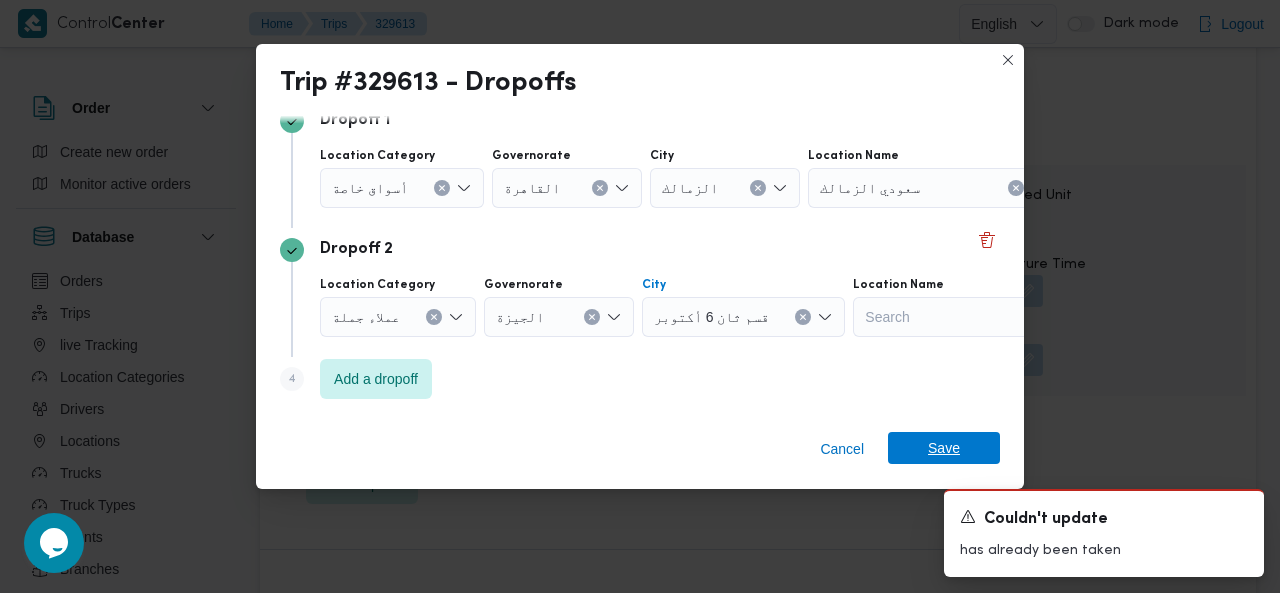 click on "Save" at bounding box center (944, 448) 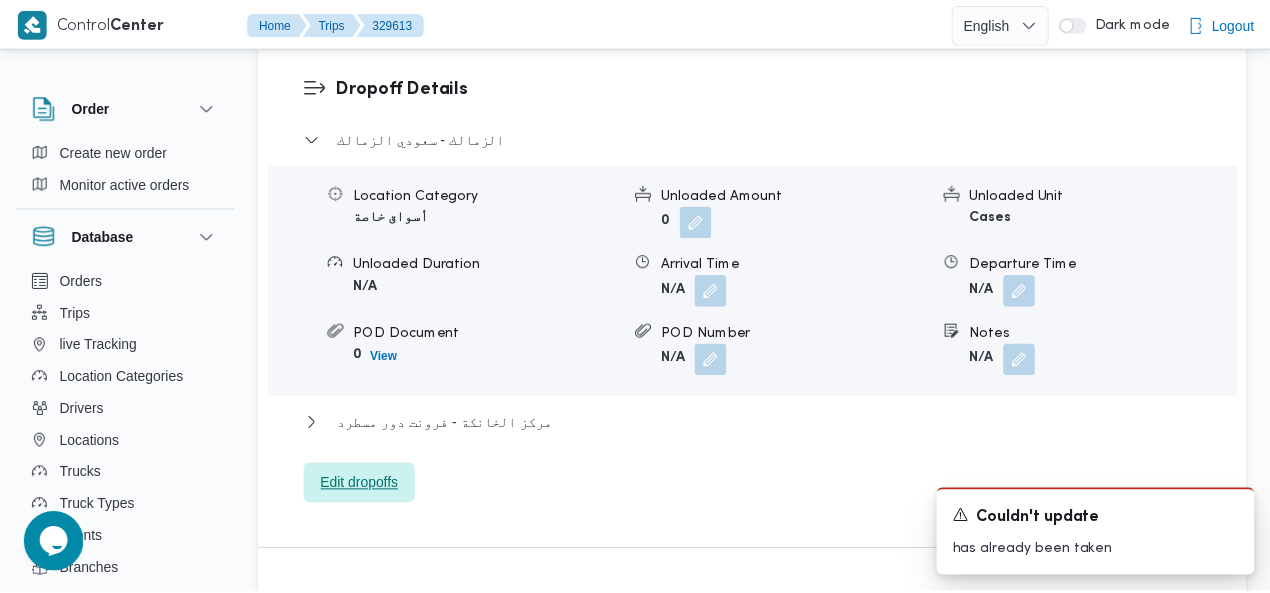 scroll, scrollTop: 1917, scrollLeft: 0, axis: vertical 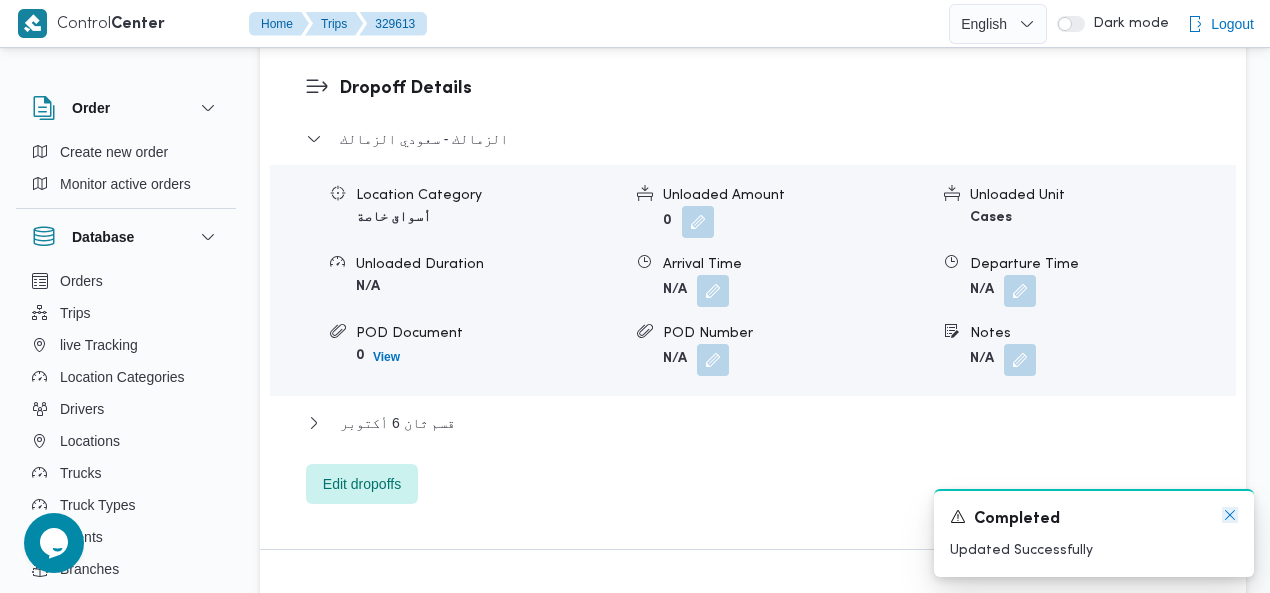 click 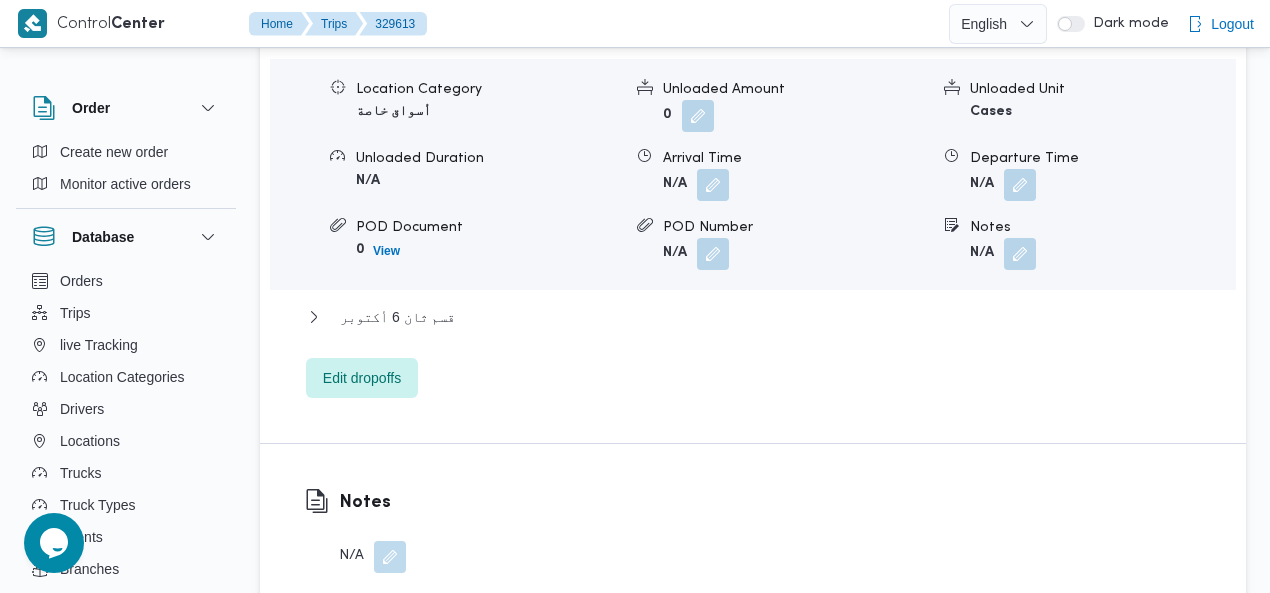scroll, scrollTop: 2044, scrollLeft: 0, axis: vertical 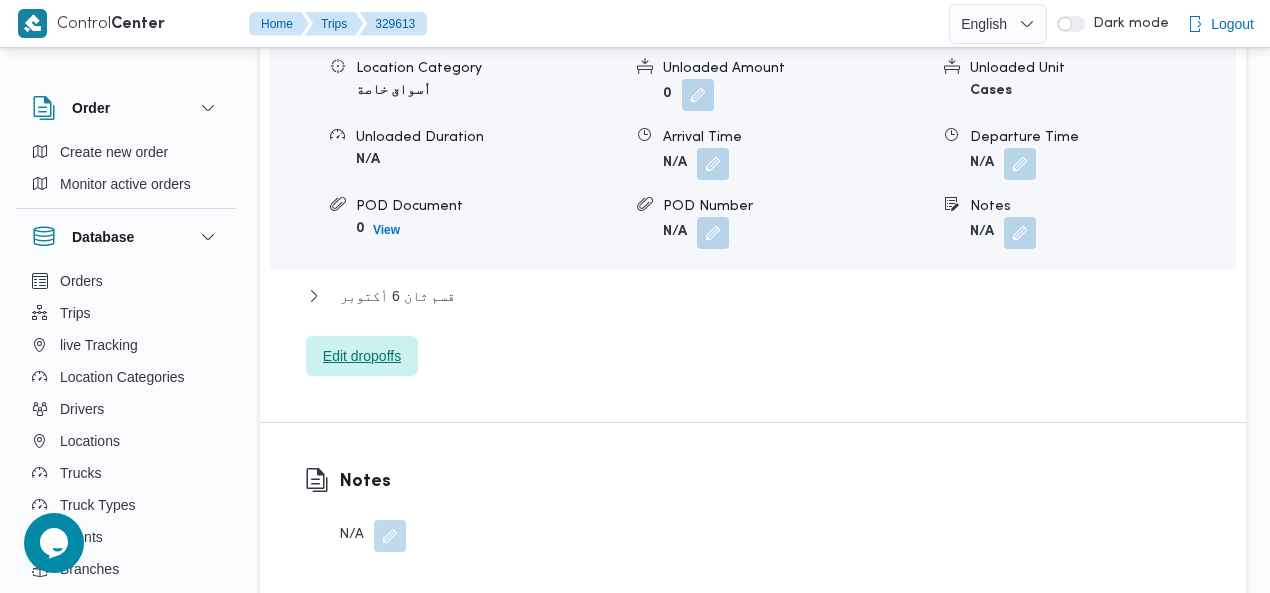 click on "Edit dropoffs" at bounding box center (362, 356) 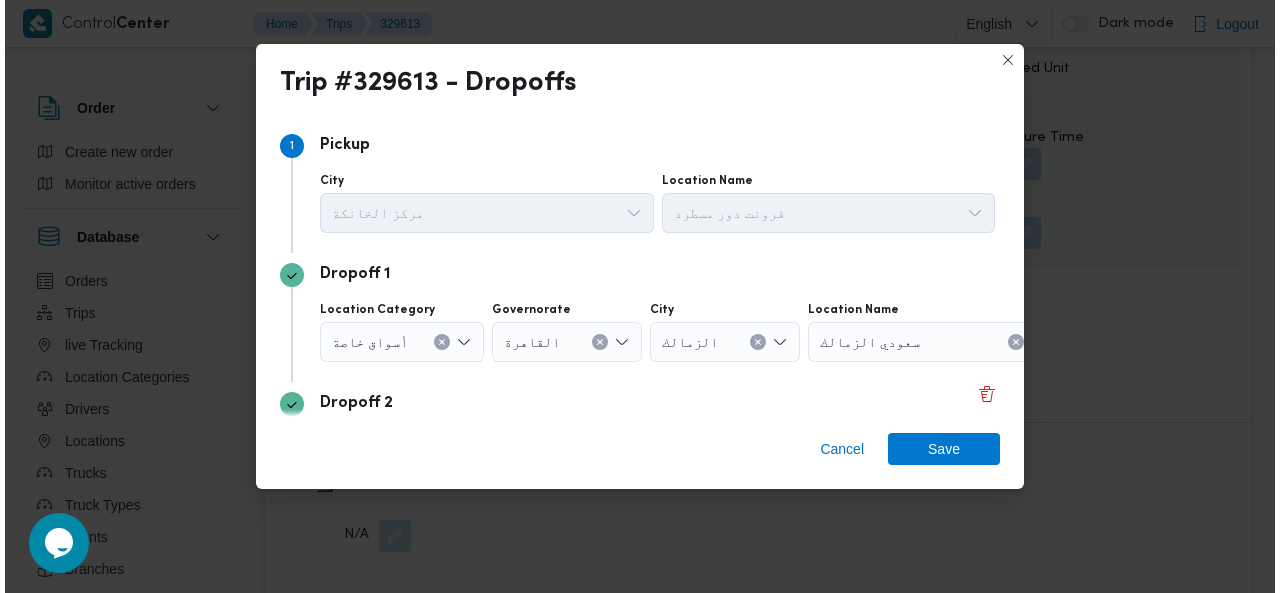 scroll, scrollTop: 2020, scrollLeft: 0, axis: vertical 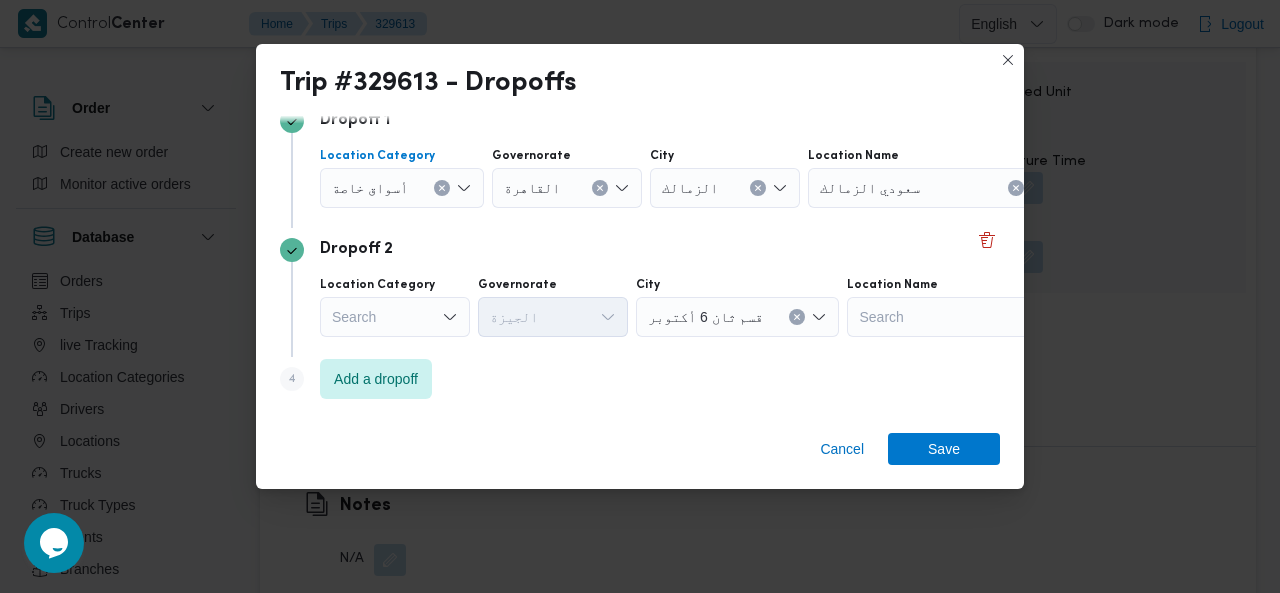 click 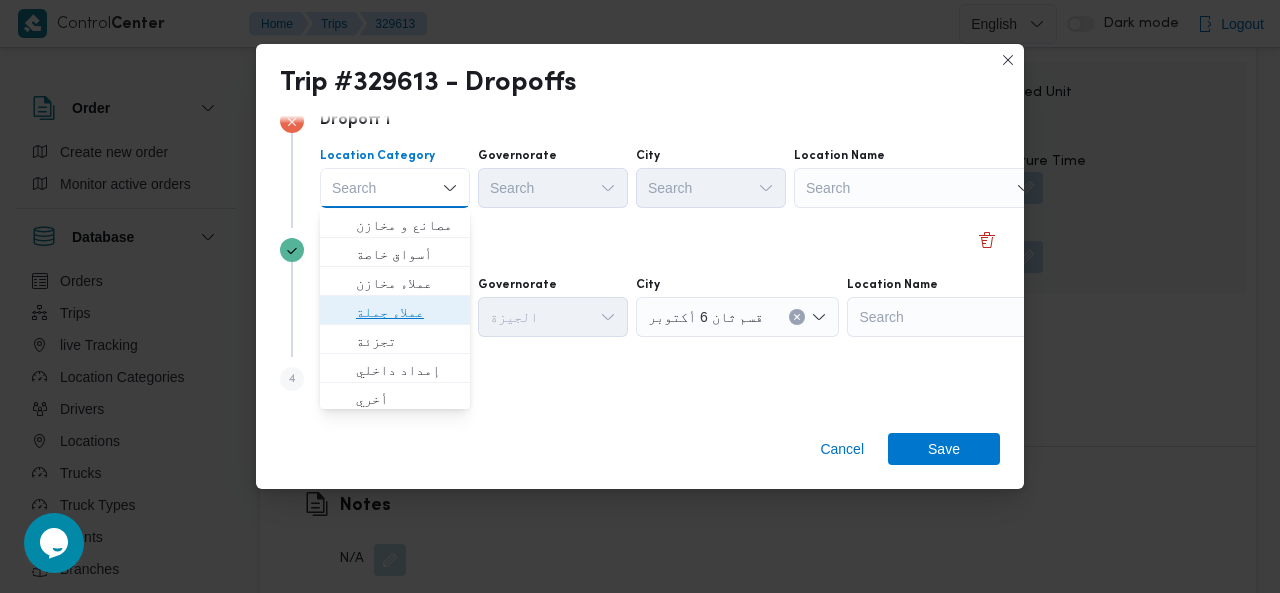 click on "عملاء جملة" at bounding box center [407, 312] 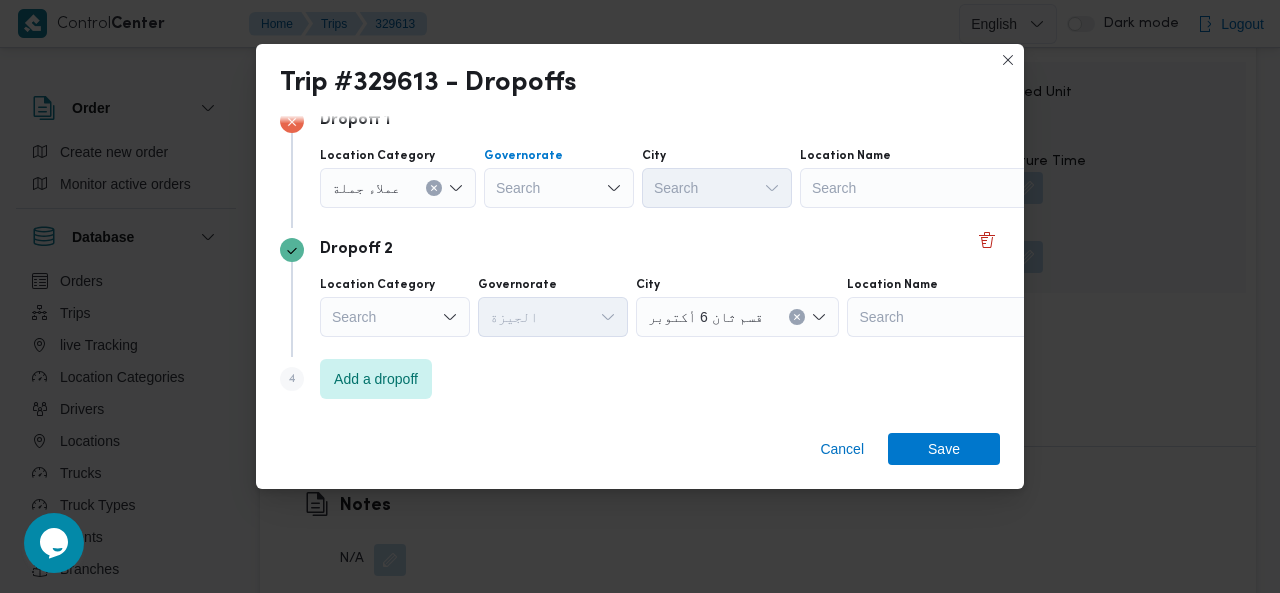 click on "Search" at bounding box center [559, 188] 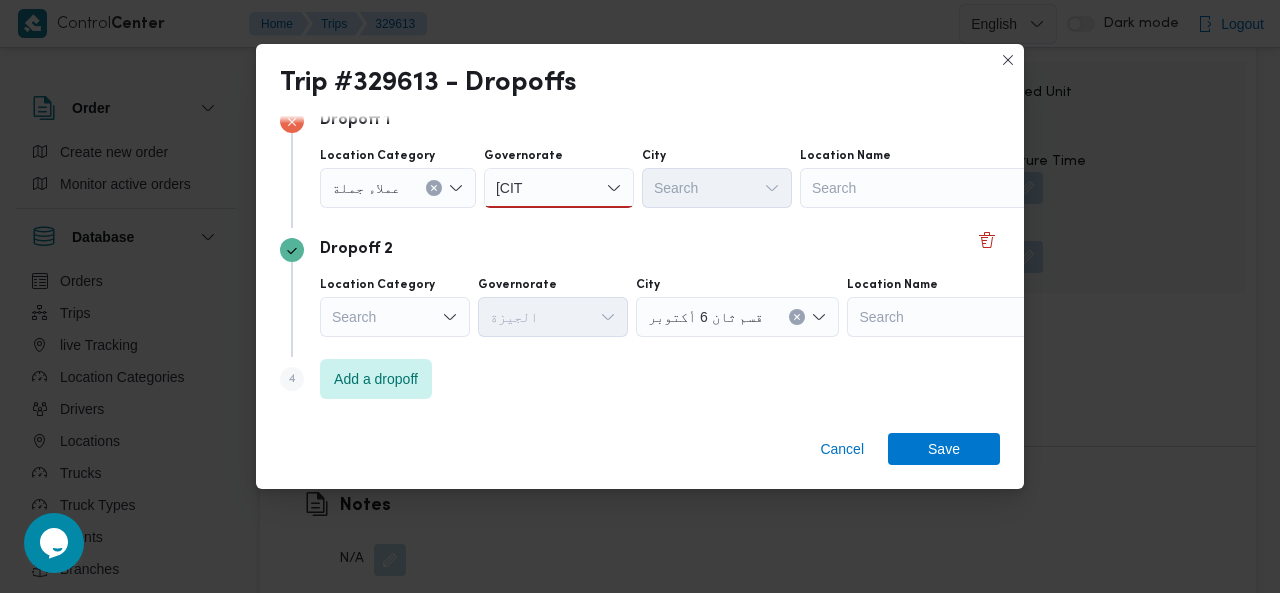 click on "جيزه جيزه" at bounding box center [559, 188] 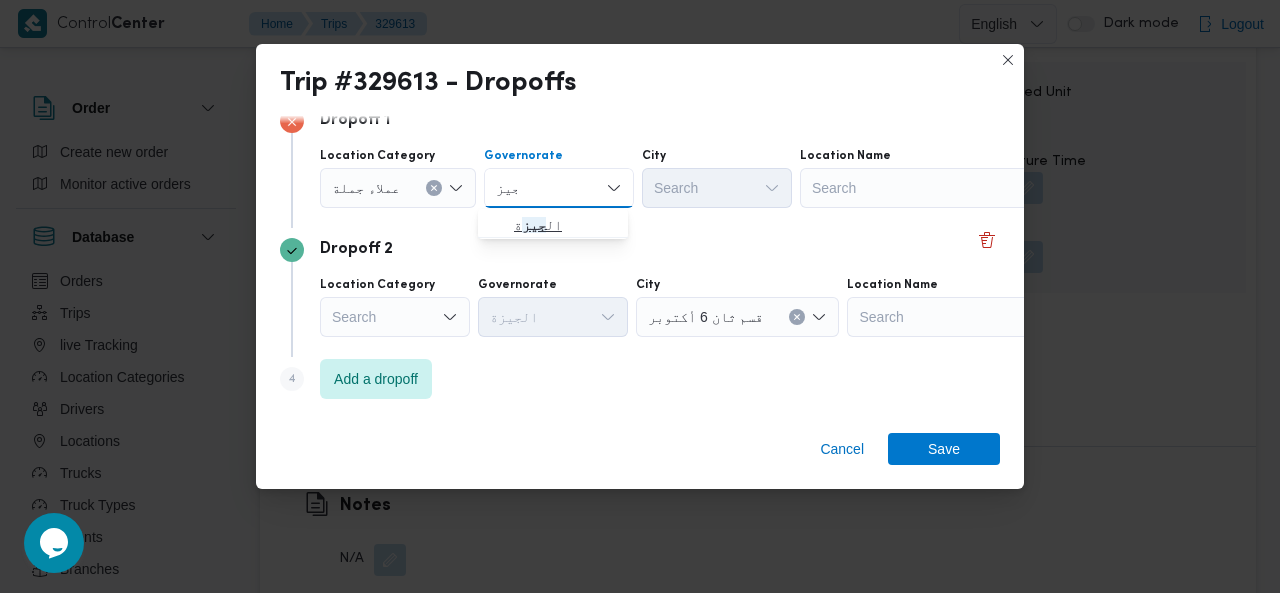 type on "جيز" 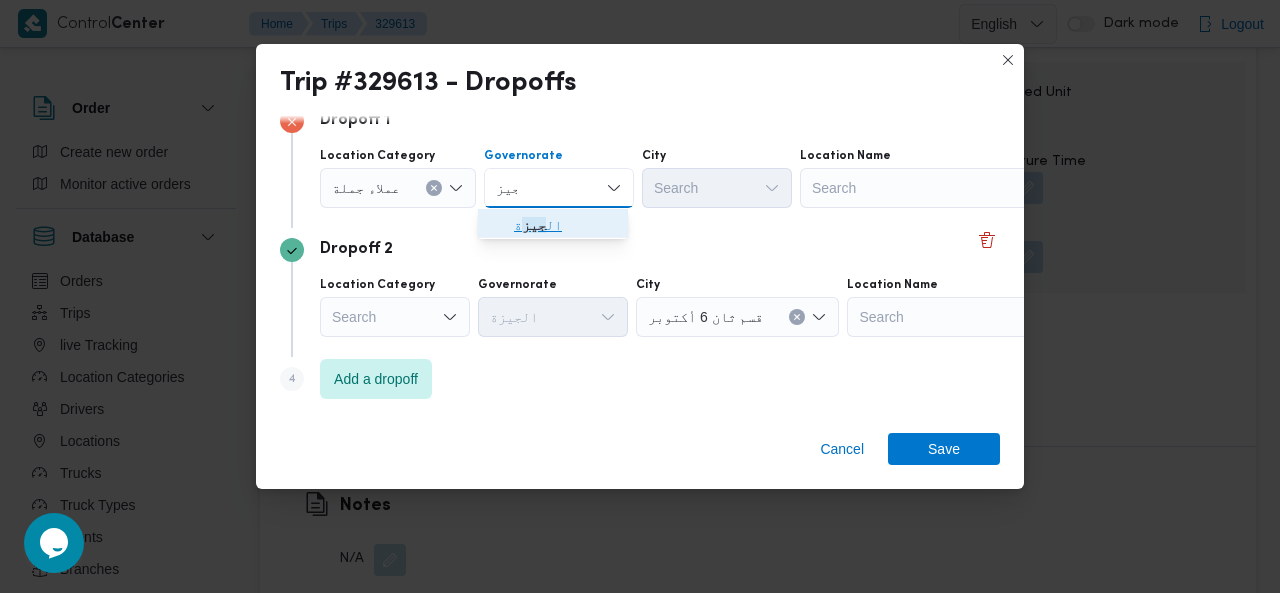 click on "ال جيز ة" at bounding box center [565, 225] 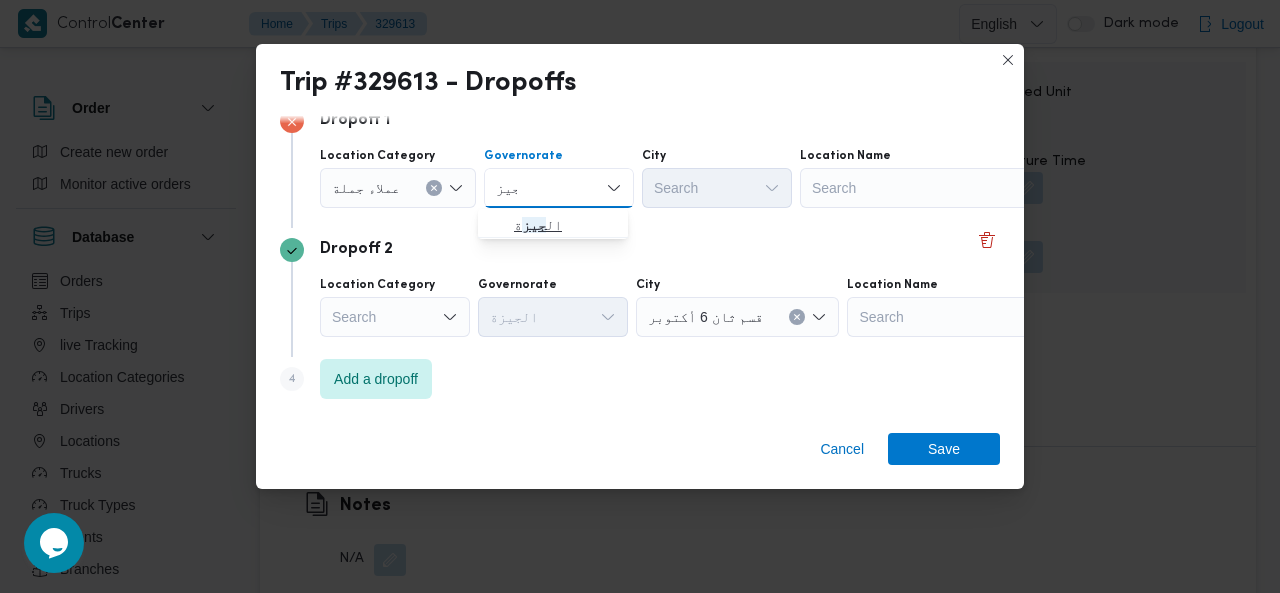 type 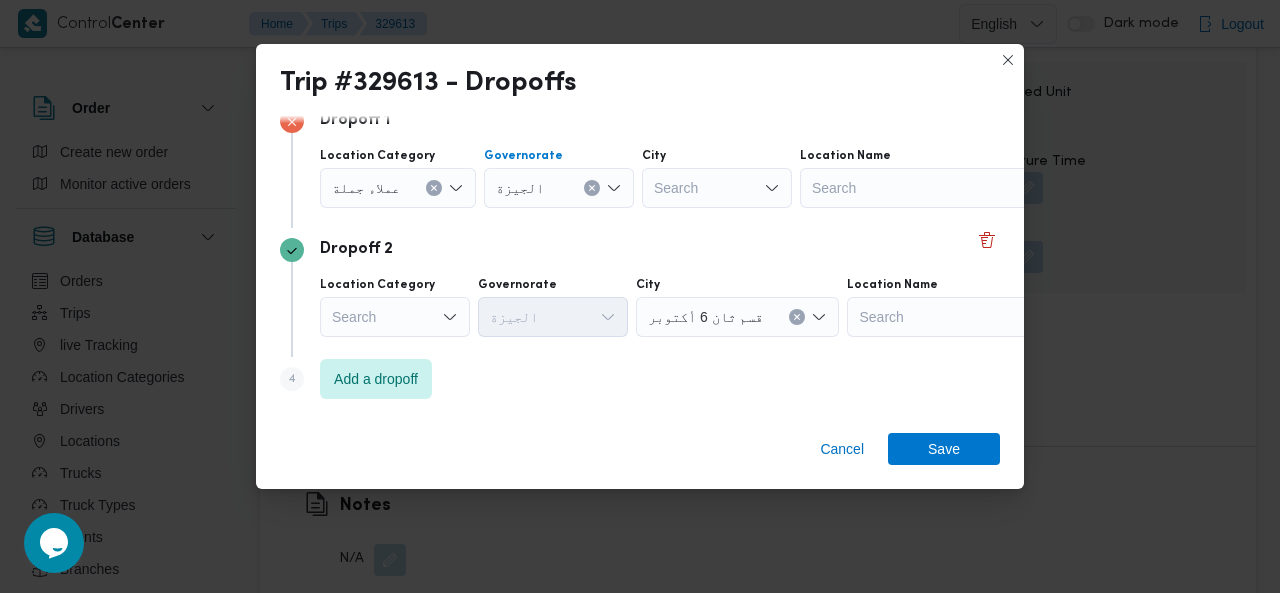 click on "Search" at bounding box center (717, 188) 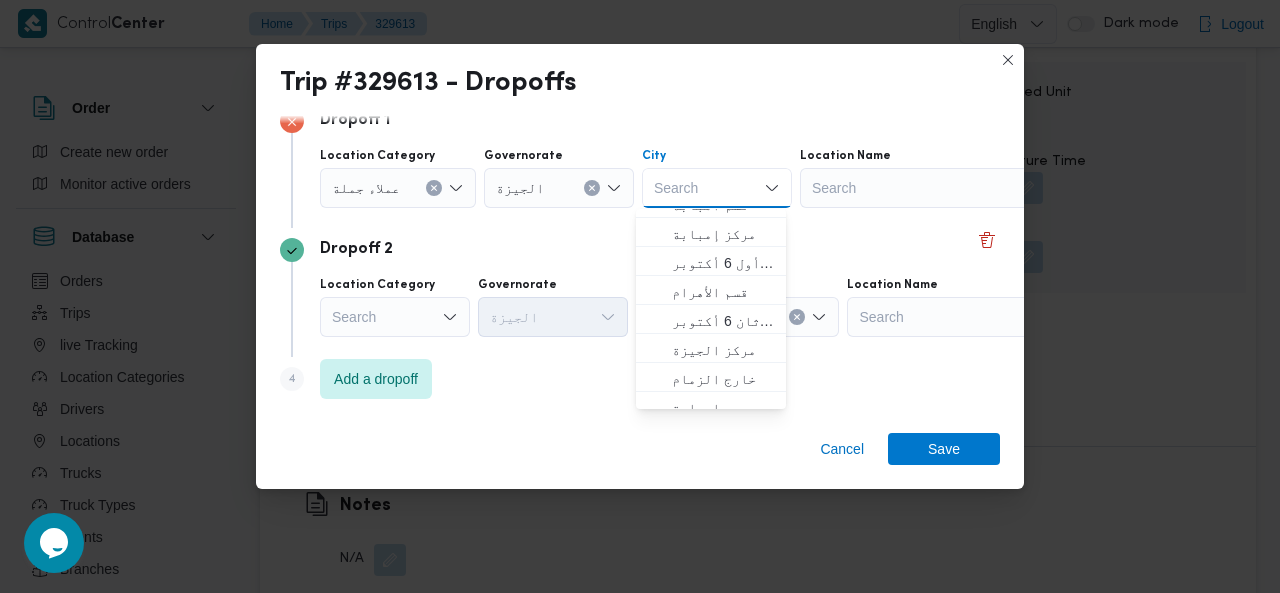 scroll, scrollTop: 406, scrollLeft: 0, axis: vertical 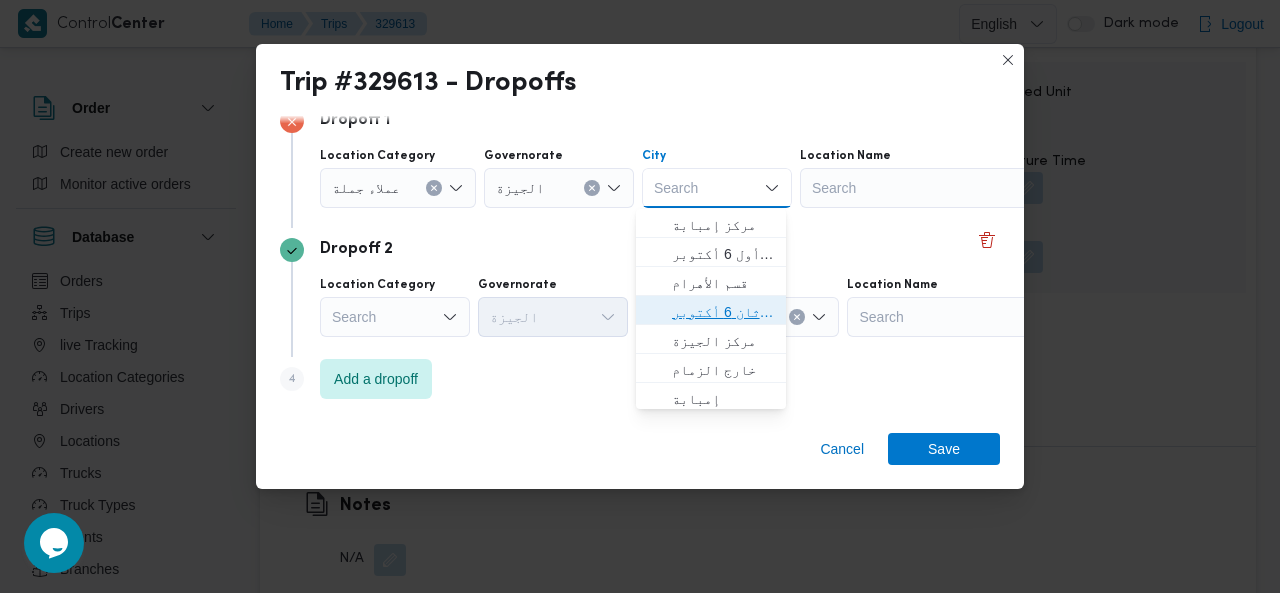 click on "قسم ثان 6 أكتوبر" at bounding box center [723, 312] 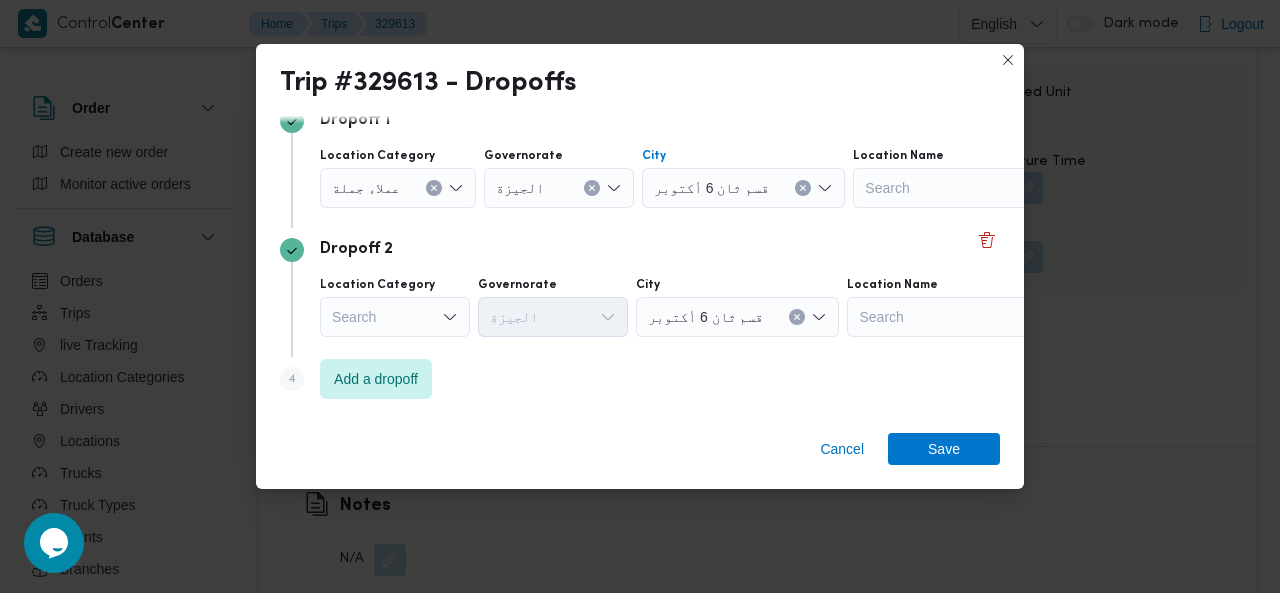 click on "Search" at bounding box center (398, 188) 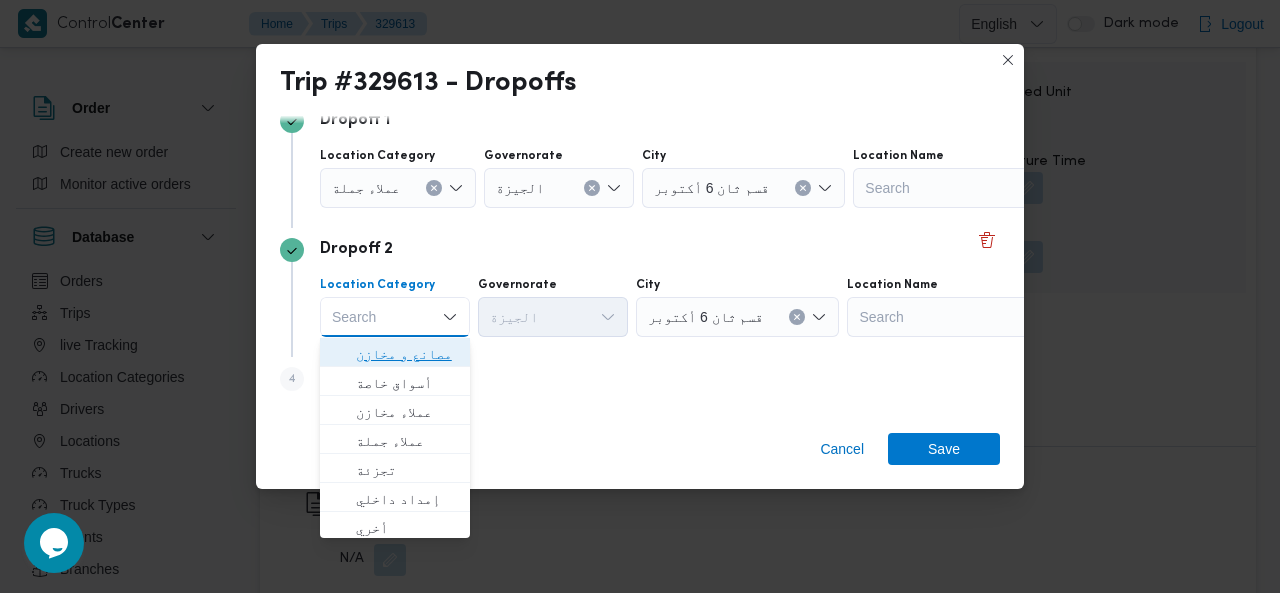 click on "مصانع و مخازن" at bounding box center [407, 354] 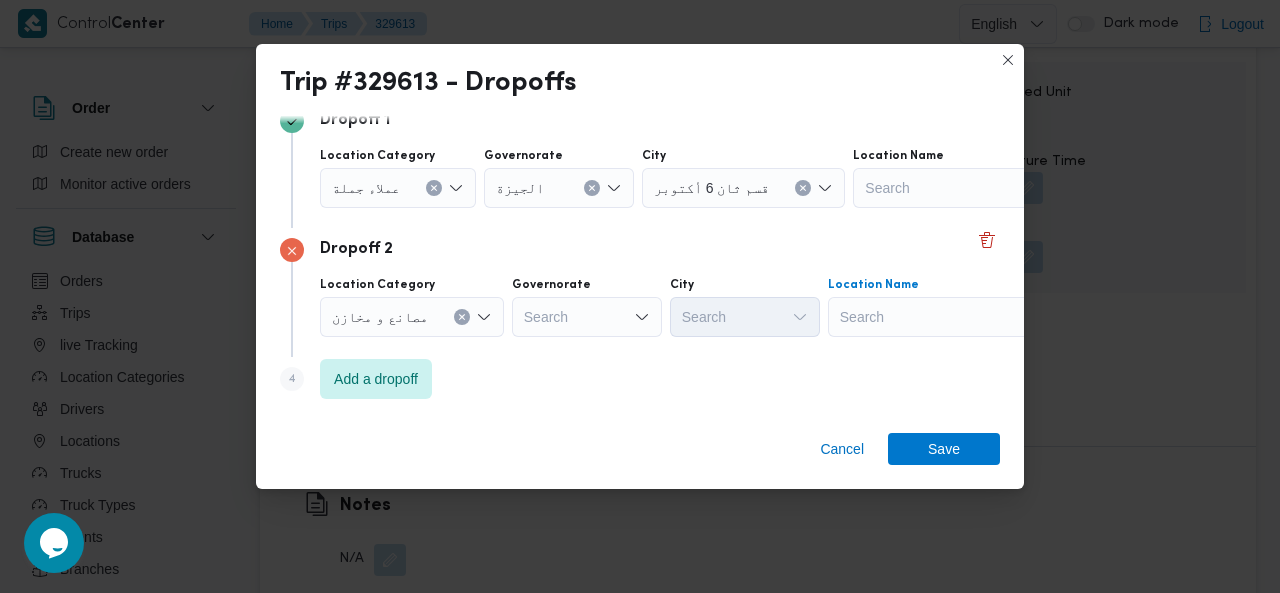 click on "Search" at bounding box center [978, 188] 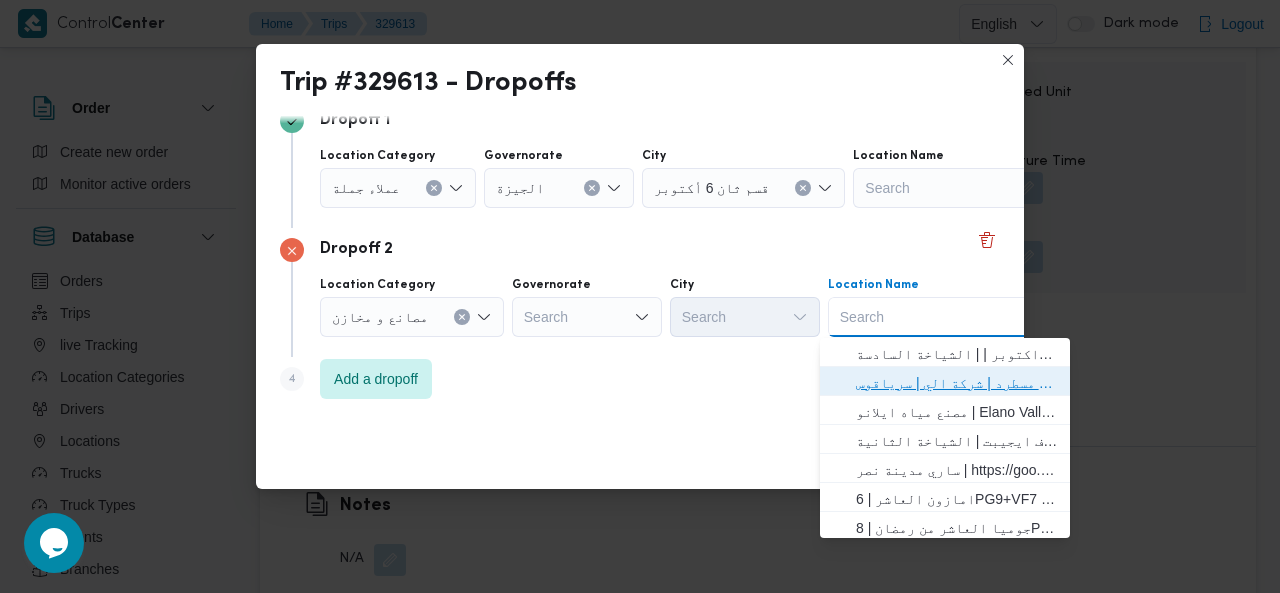 click on "فرونت دور مسطرد | شركة الي | سرياقوس" at bounding box center (957, 383) 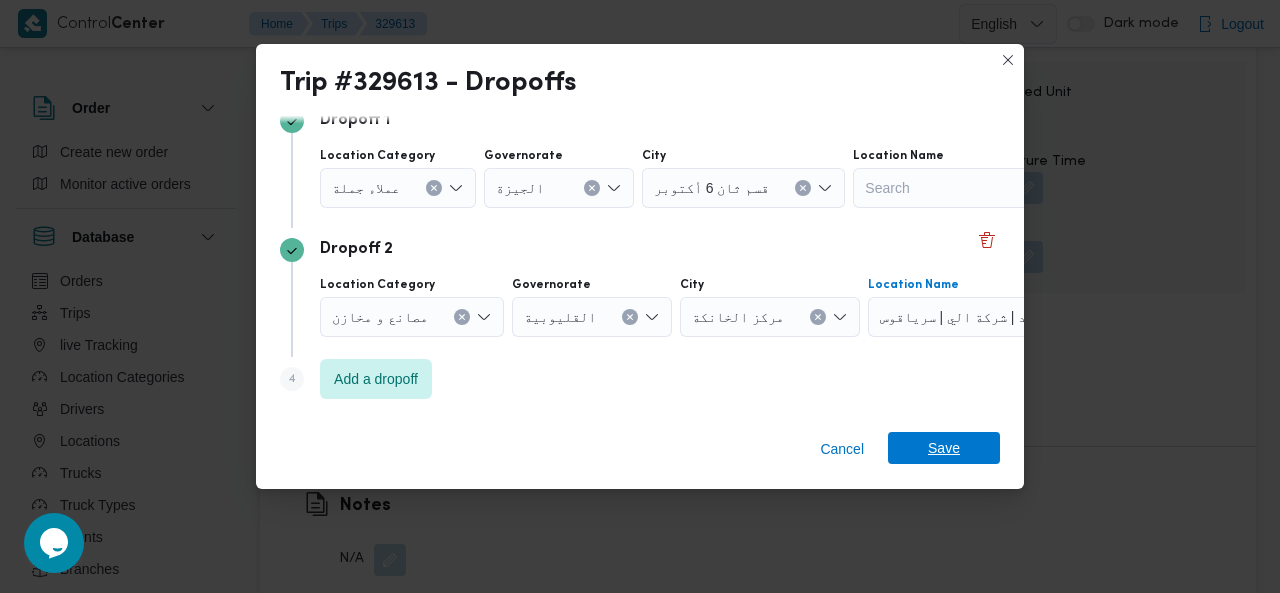 click on "Save" at bounding box center [944, 448] 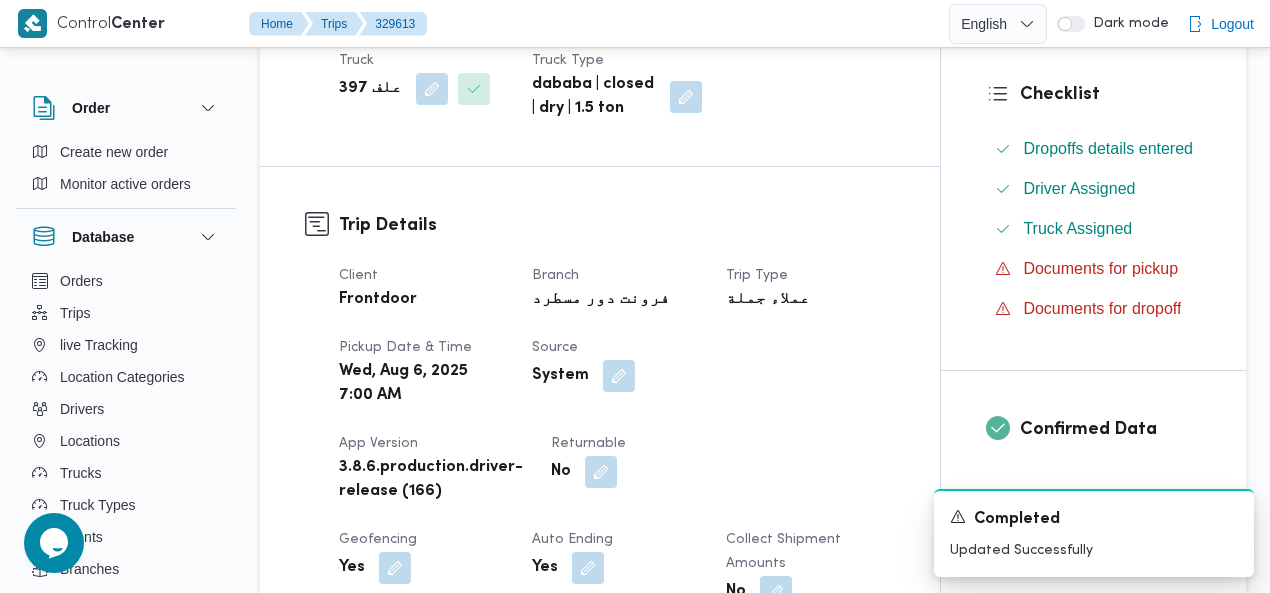 scroll, scrollTop: 0, scrollLeft: 0, axis: both 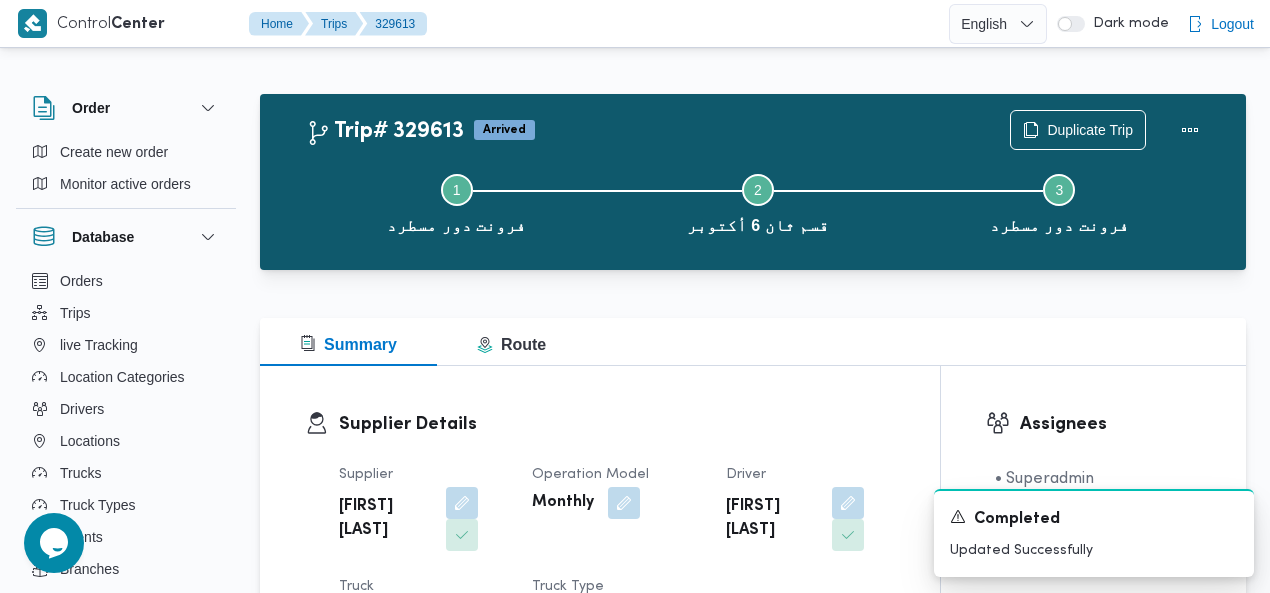 click on "Trip# 329613 Arrived Duplicate Trip" at bounding box center (758, 130) 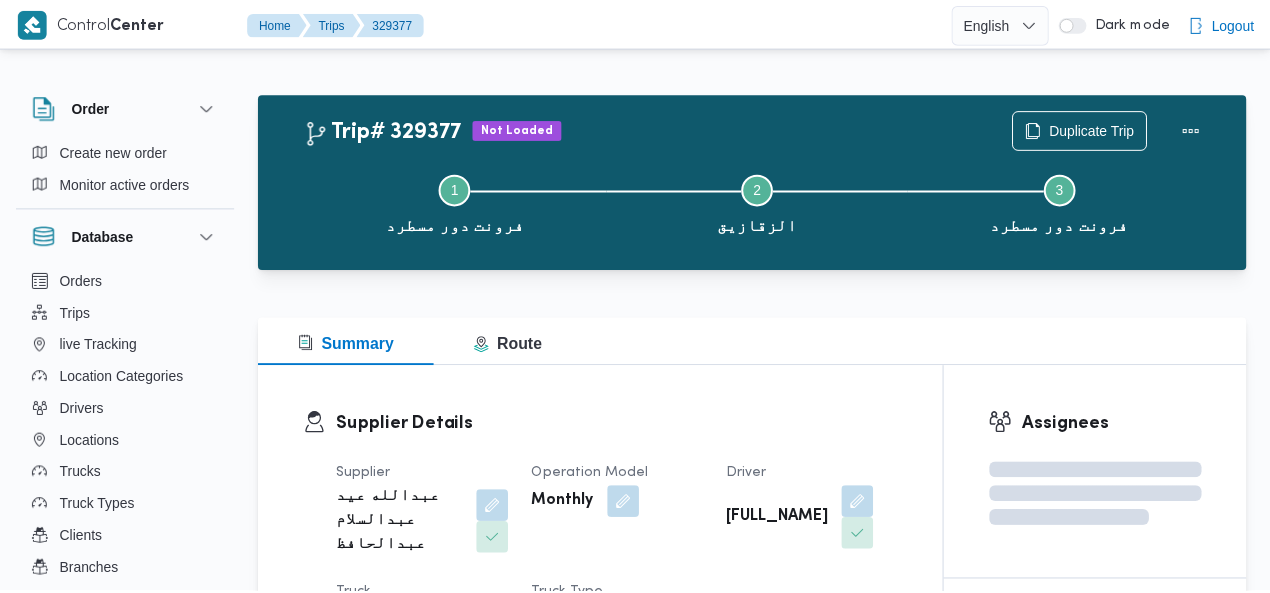 scroll, scrollTop: 0, scrollLeft: 0, axis: both 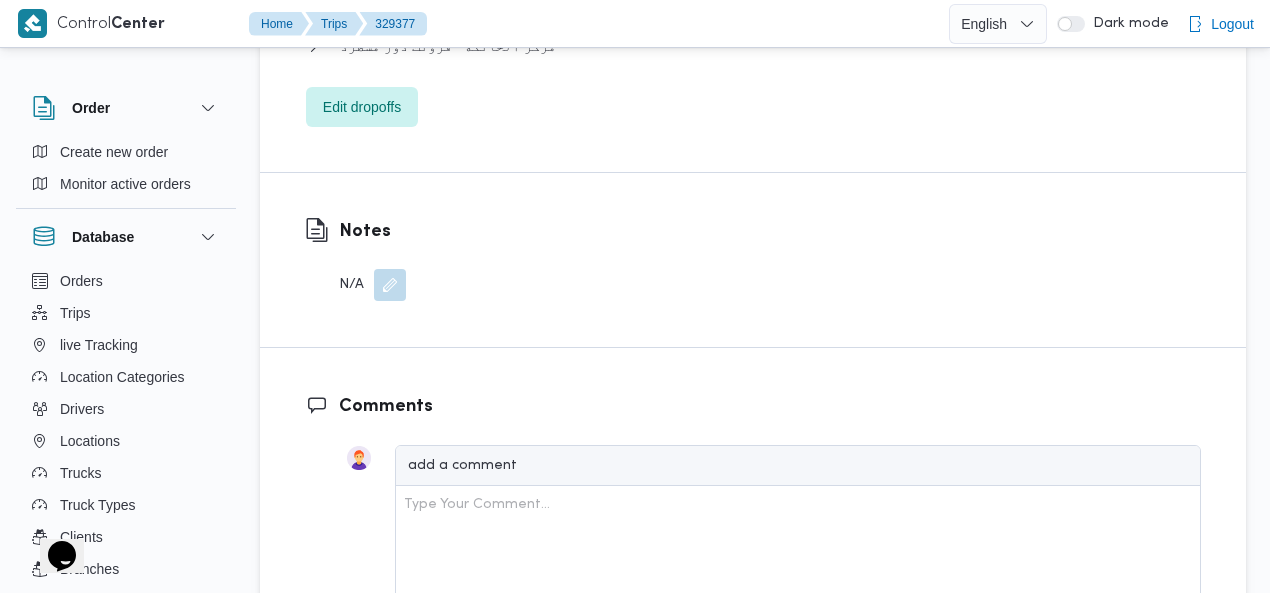 click at bounding box center [390, 285] 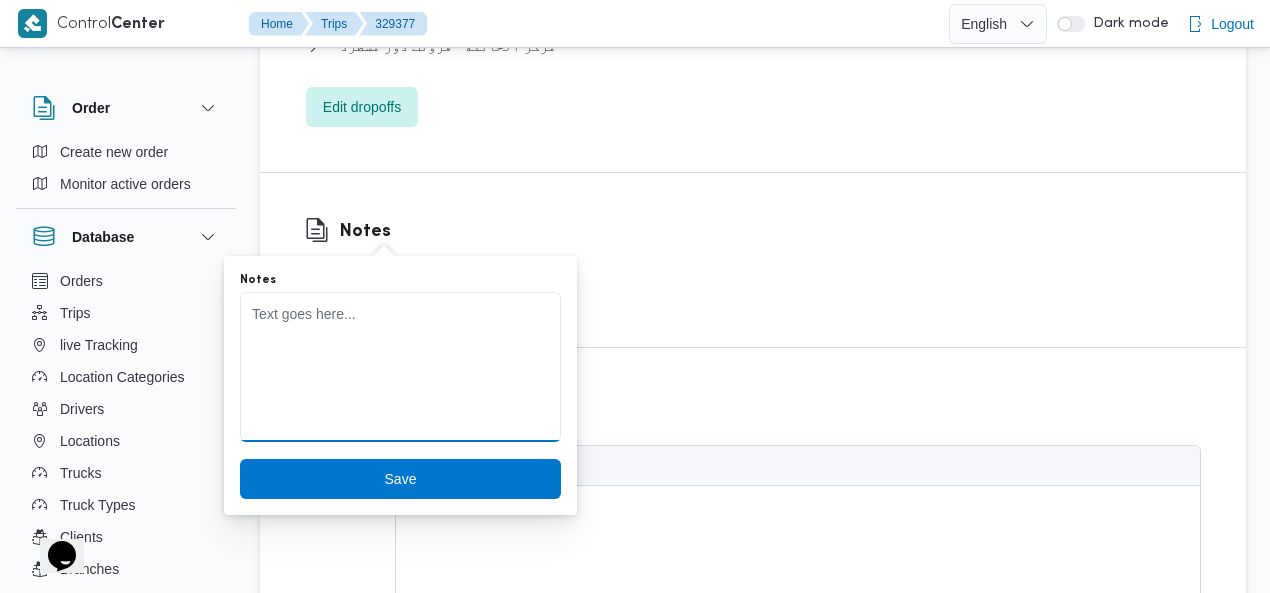 click on "Notes" at bounding box center (400, 367) 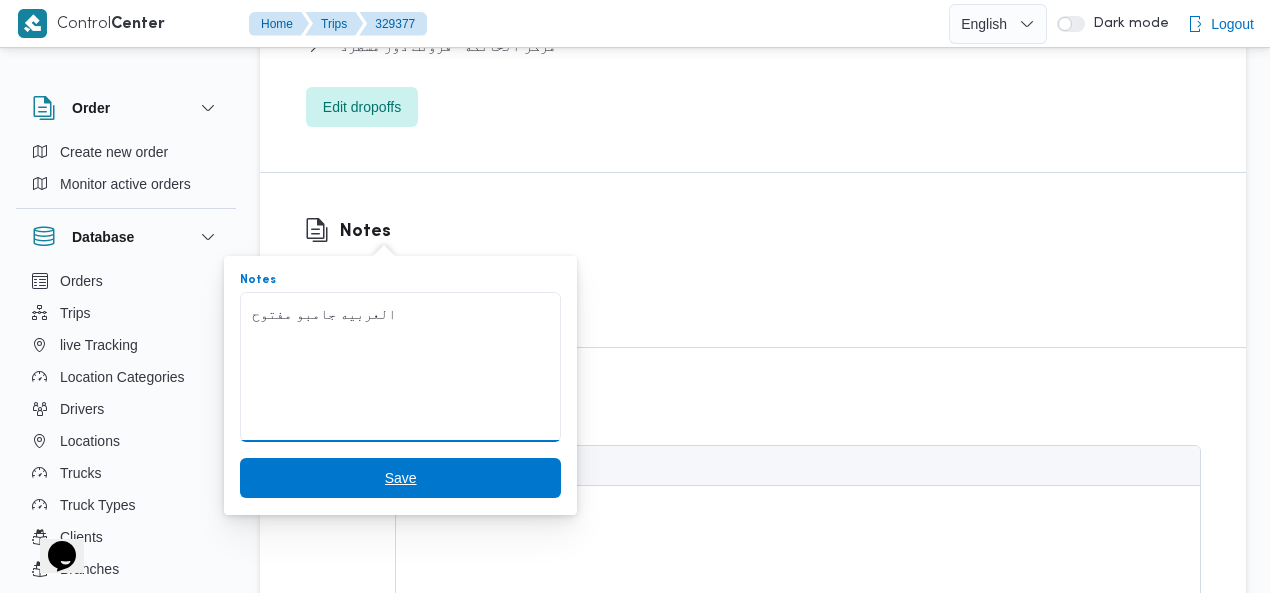 type on "العربيه جامبو مفتوح" 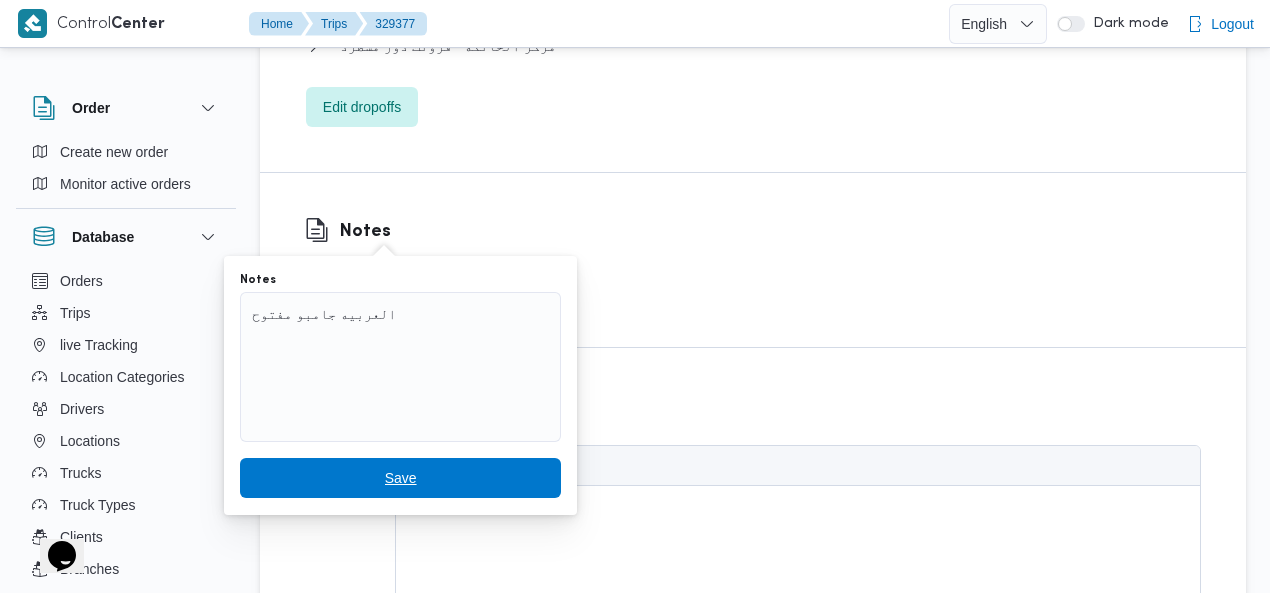 click on "Save" at bounding box center [400, 478] 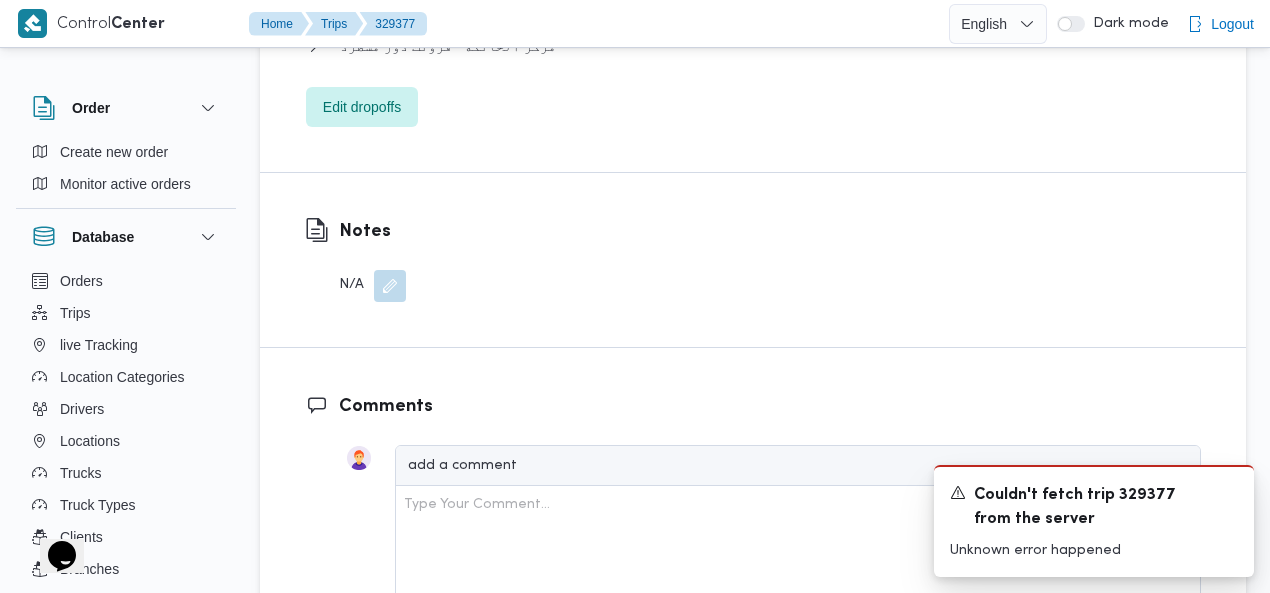 scroll, scrollTop: 2330, scrollLeft: 0, axis: vertical 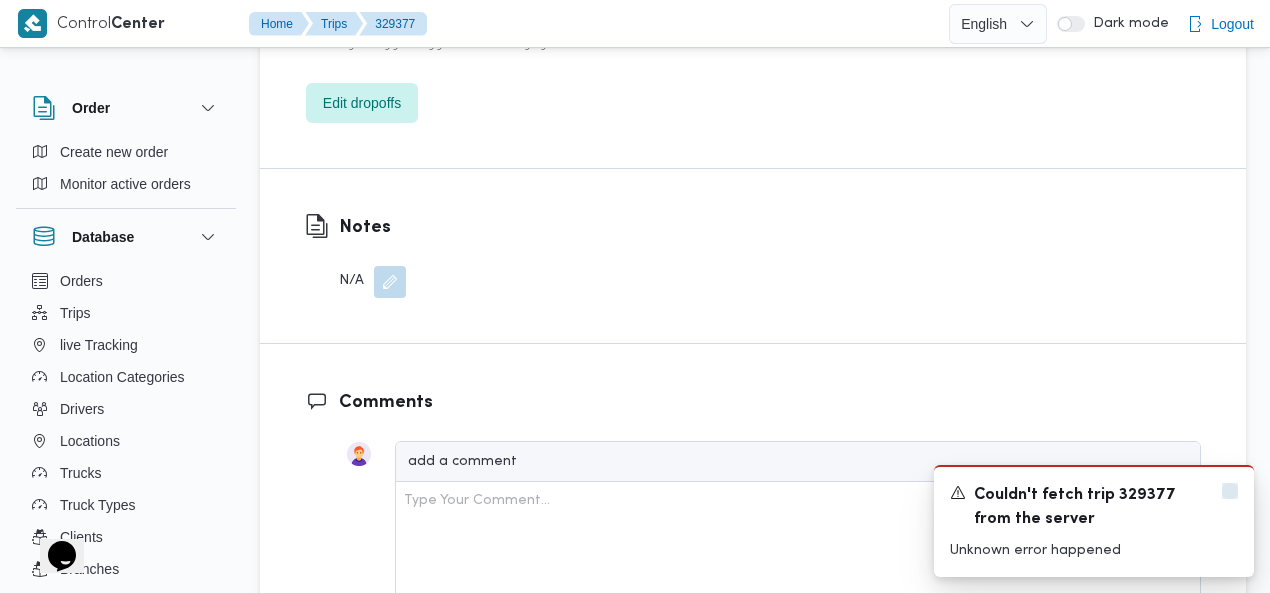 click 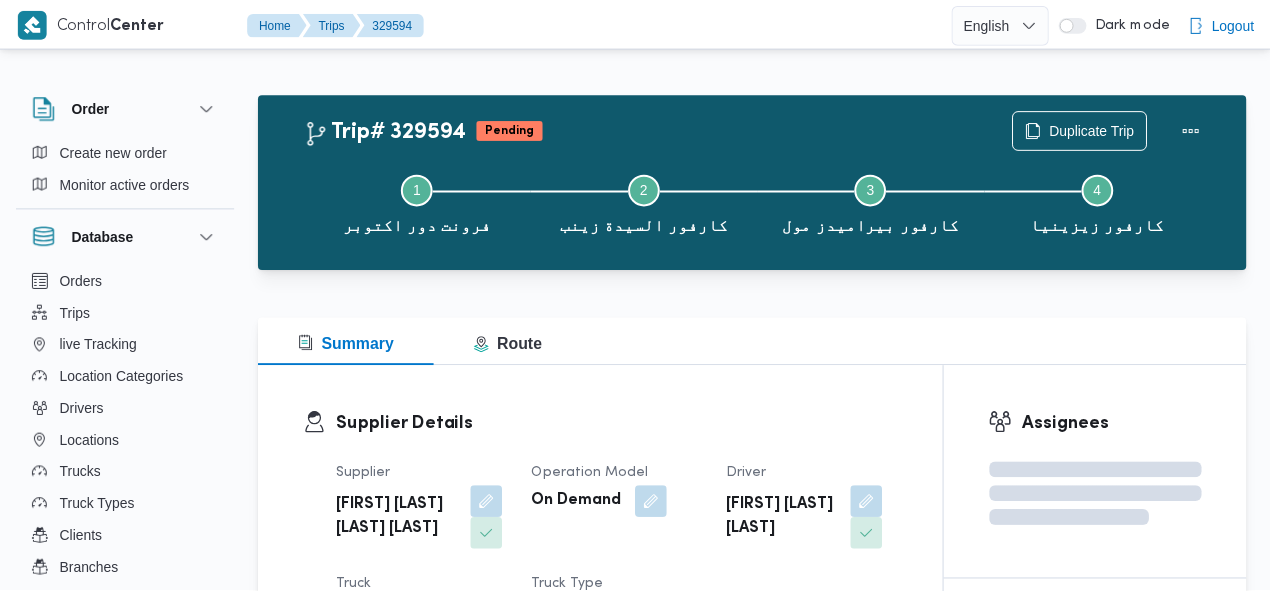 scroll, scrollTop: 0, scrollLeft: 0, axis: both 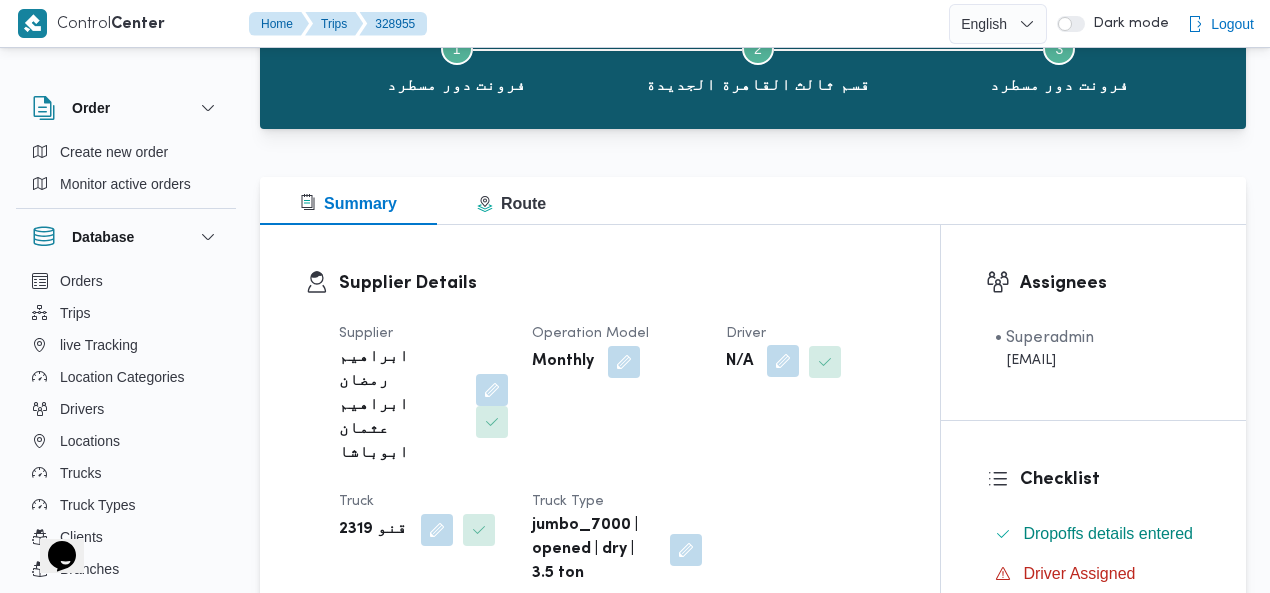click at bounding box center (783, 361) 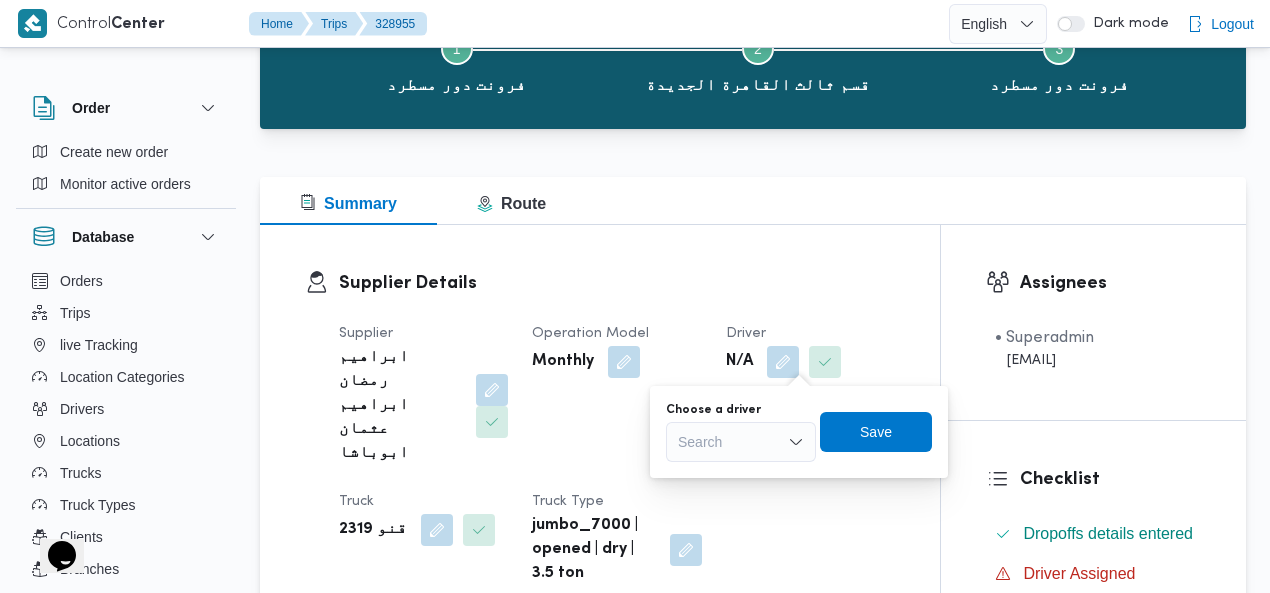 click on "Search" at bounding box center [741, 442] 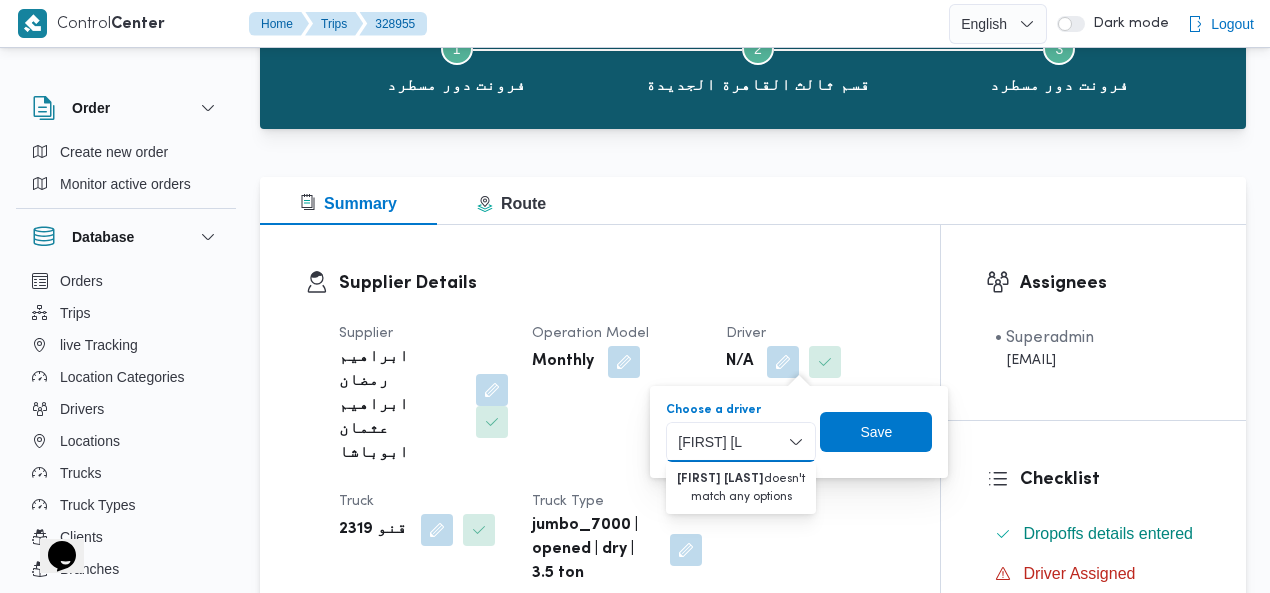 click on "[FIRST] [LAST]" at bounding box center [710, 442] 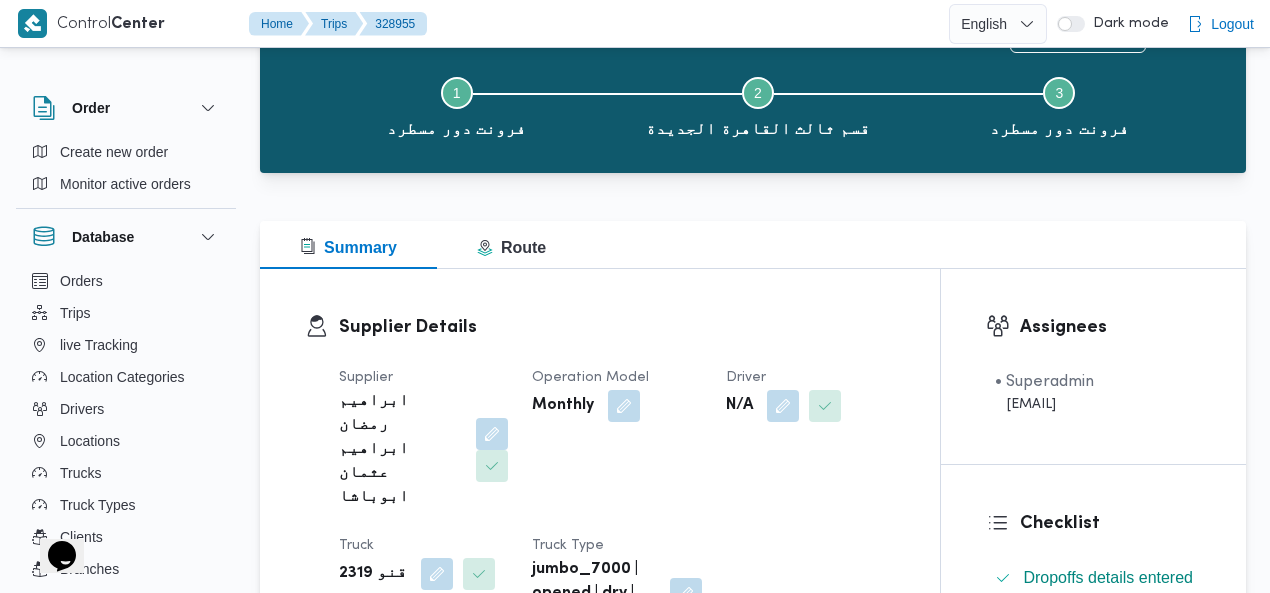 scroll, scrollTop: 0, scrollLeft: 0, axis: both 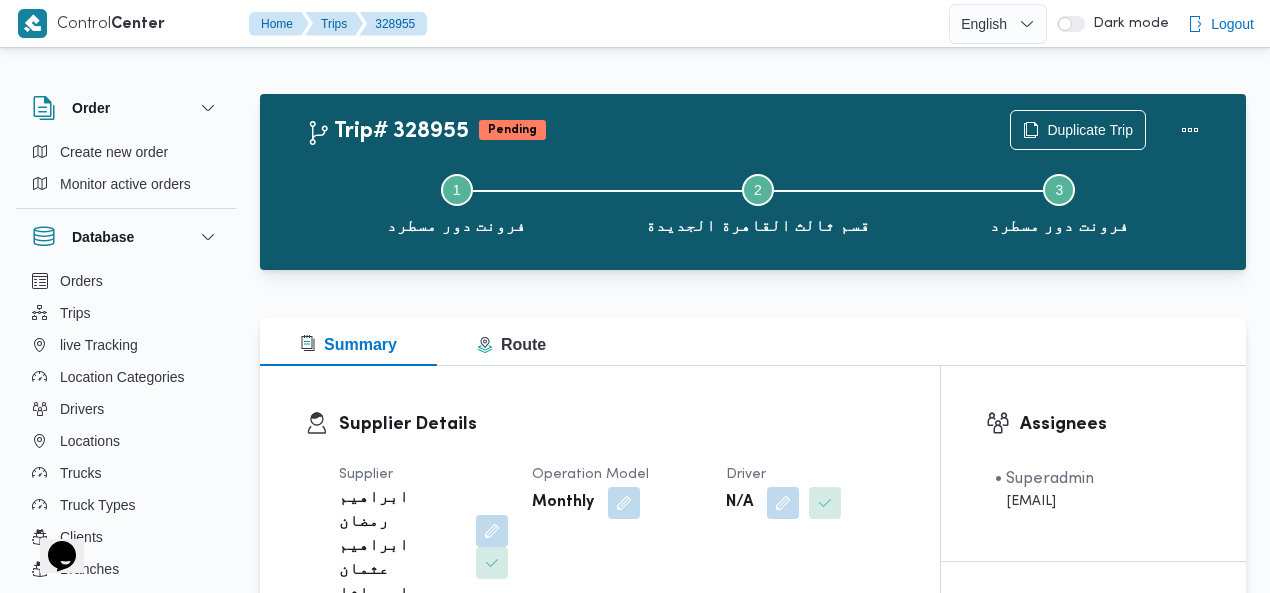 click at bounding box center [753, 282] 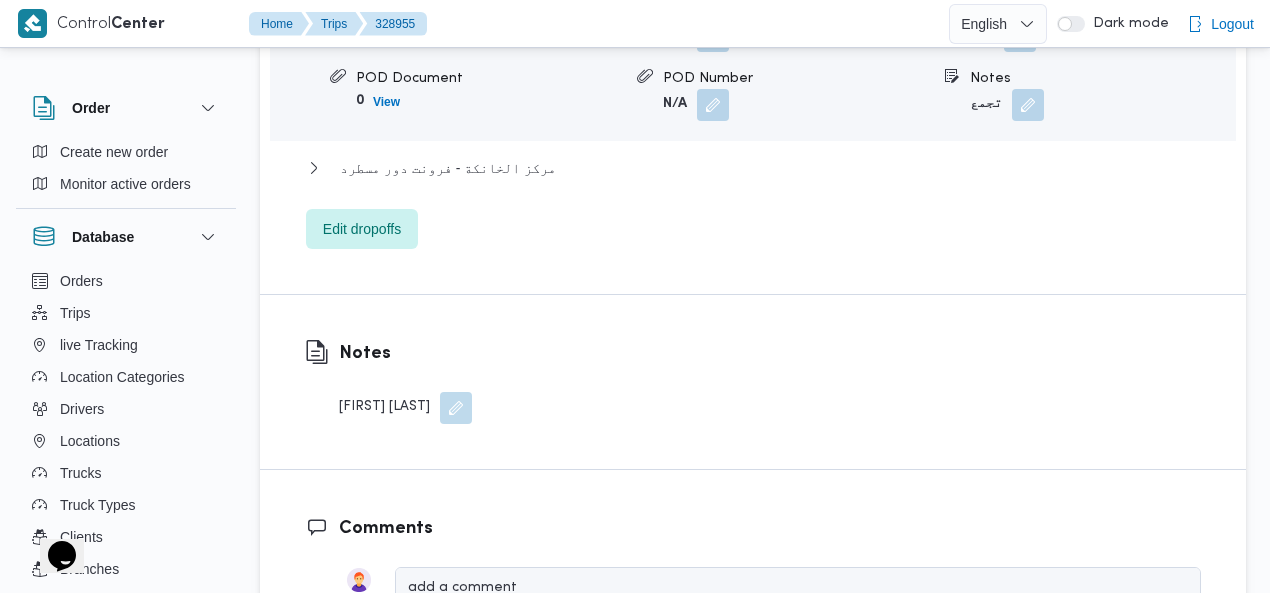 scroll, scrollTop: 2179, scrollLeft: 0, axis: vertical 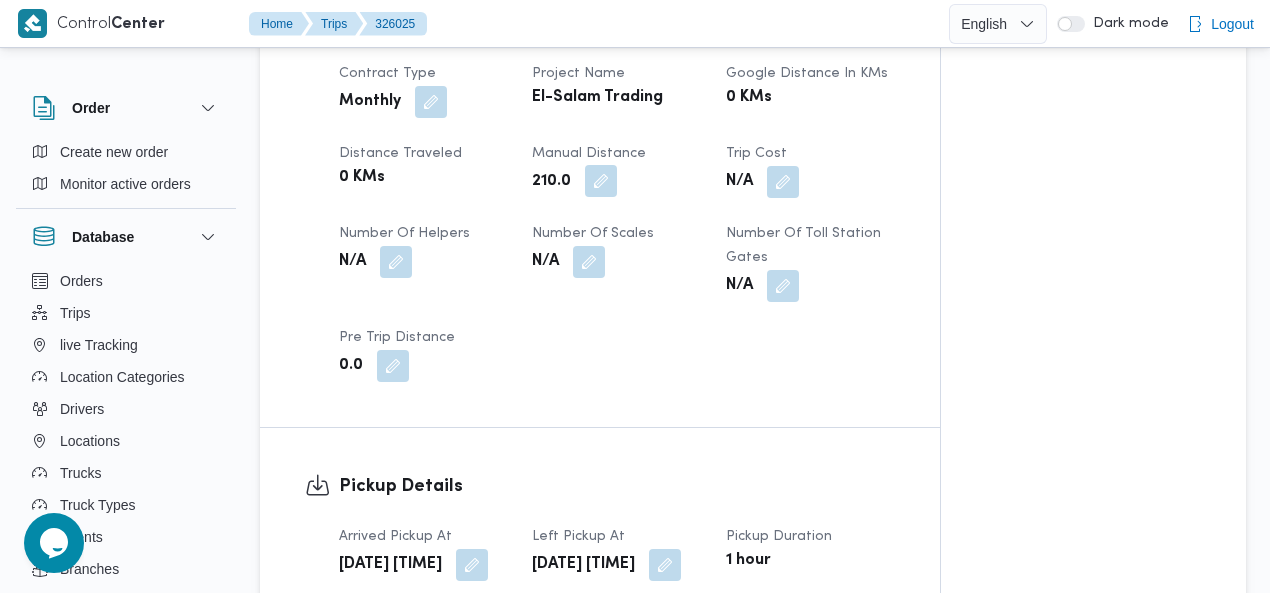 click at bounding box center [601, 181] 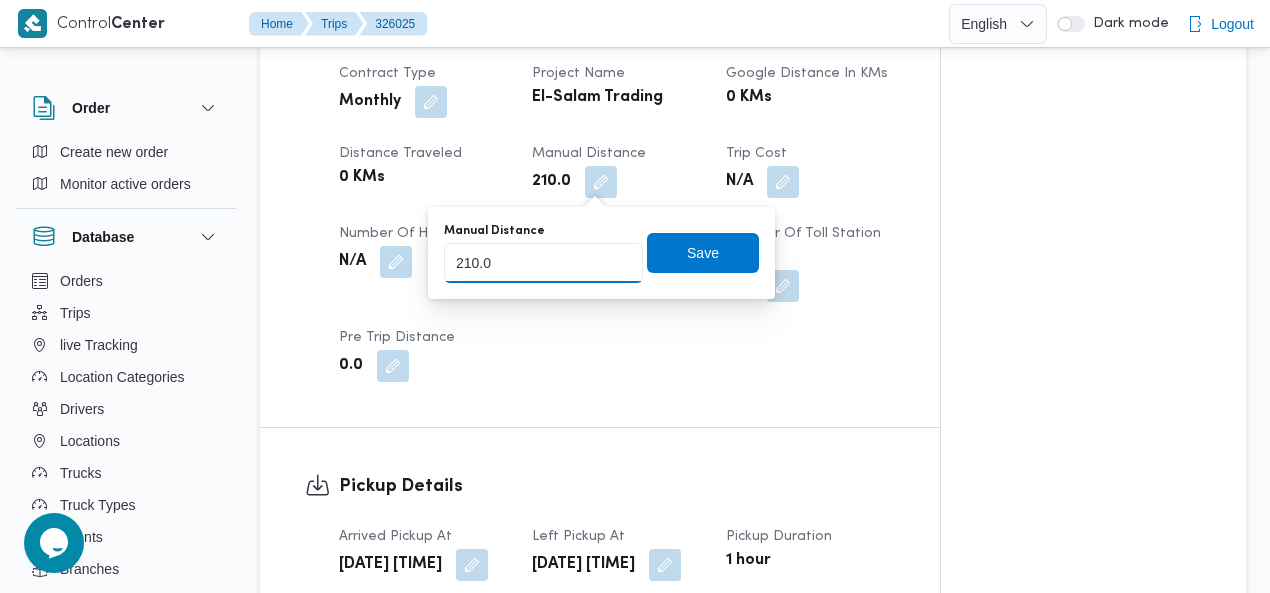 click on "210.0" at bounding box center [543, 263] 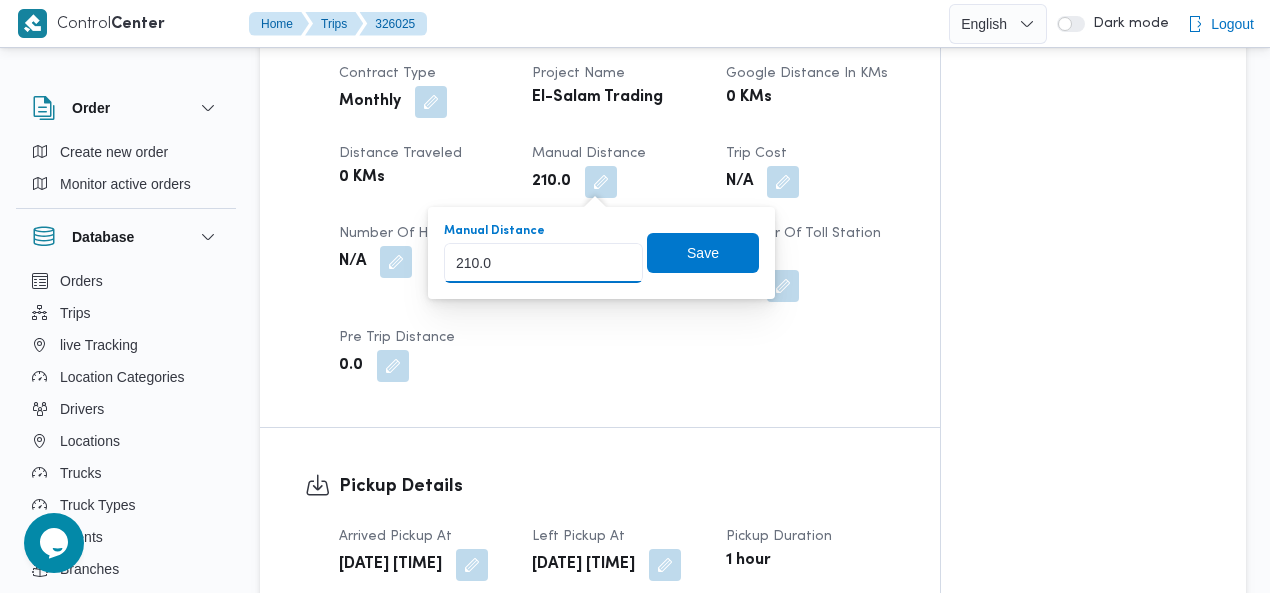 click on "210.0" at bounding box center [543, 263] 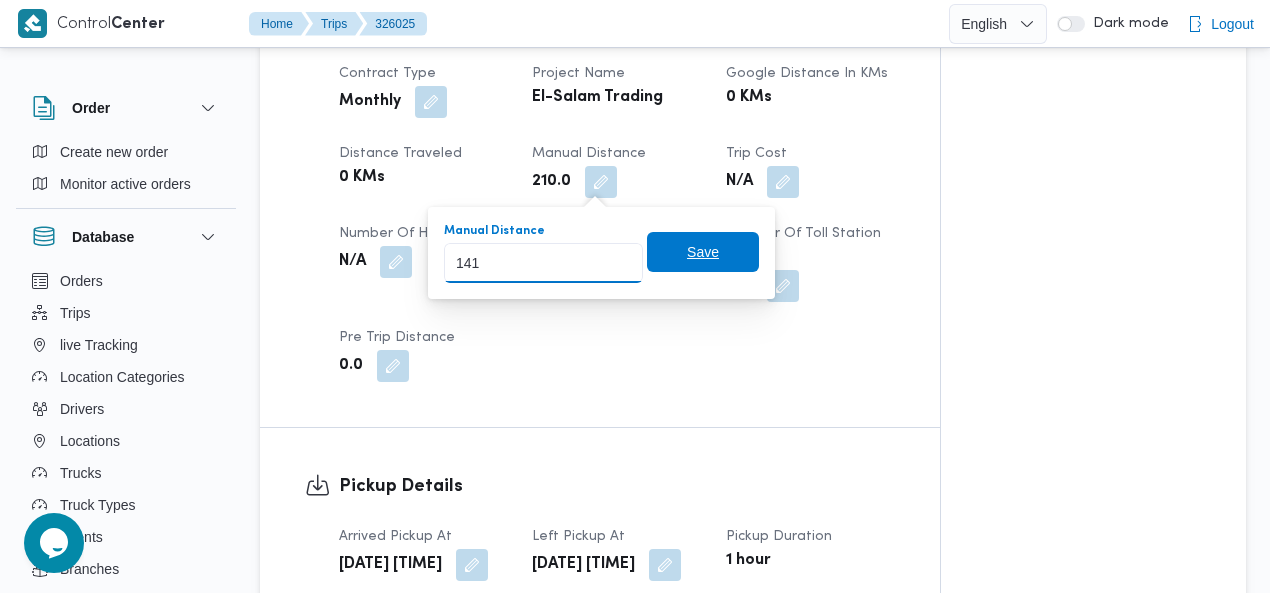 type on "141" 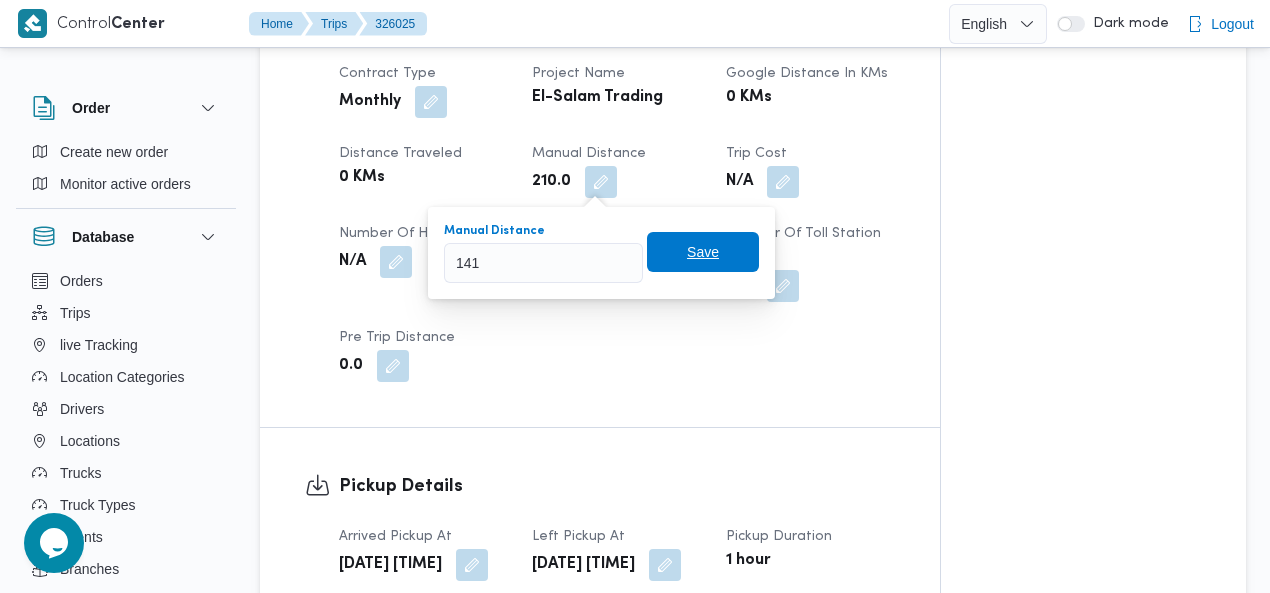 click on "Save" at bounding box center (703, 252) 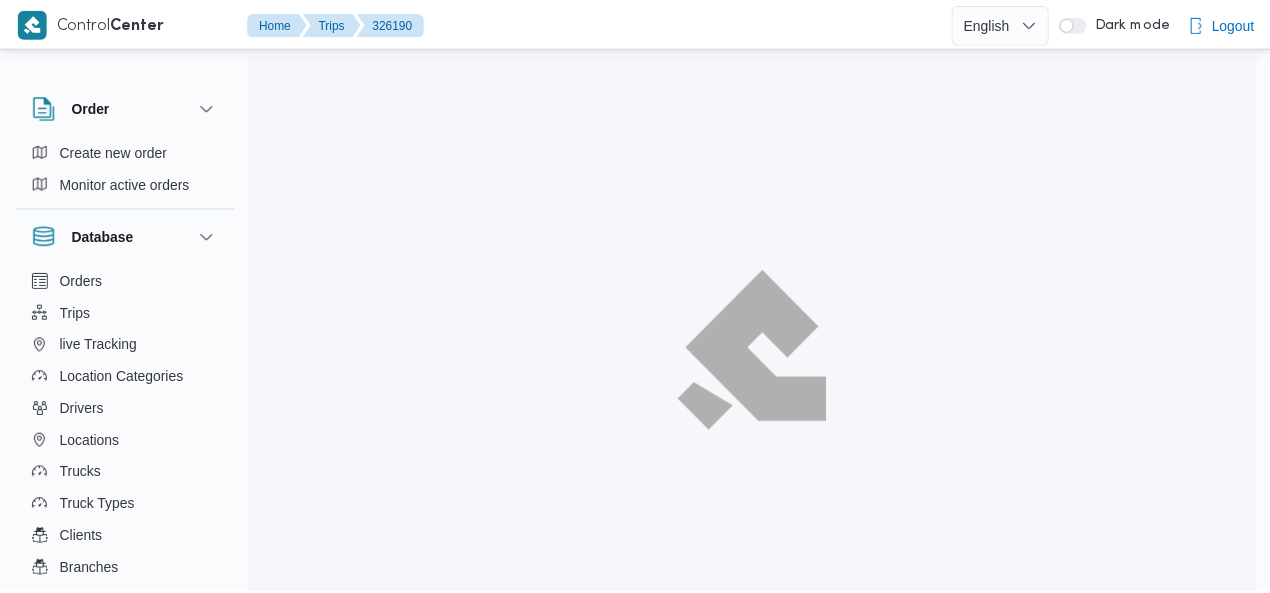 scroll, scrollTop: 0, scrollLeft: 0, axis: both 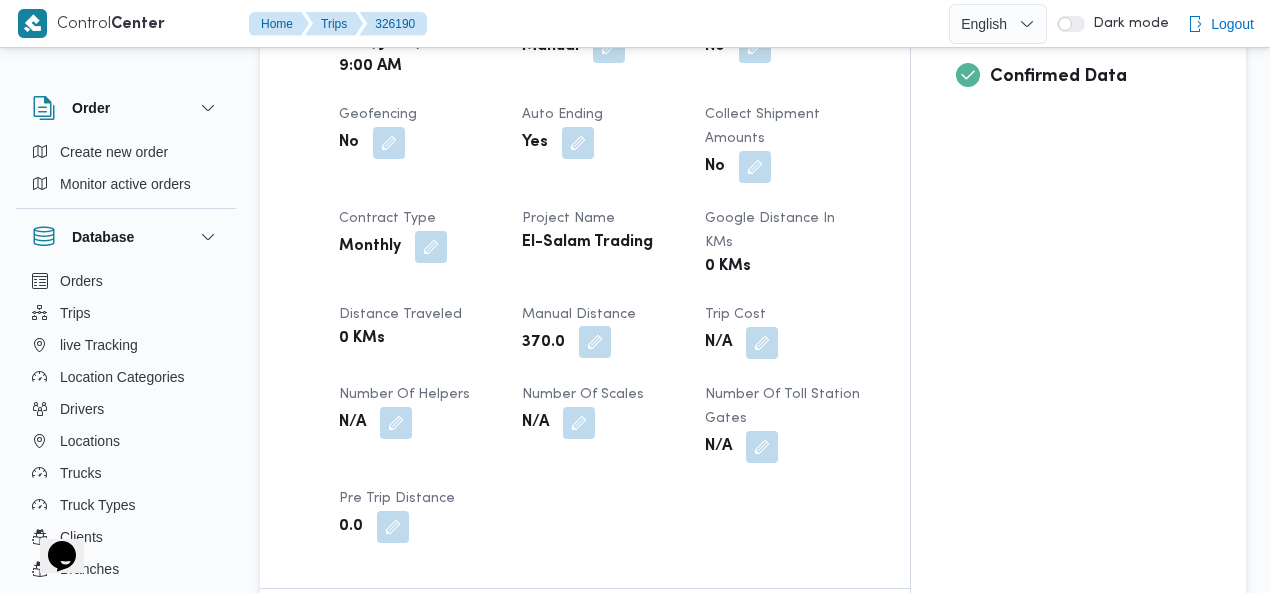 click at bounding box center (595, 342) 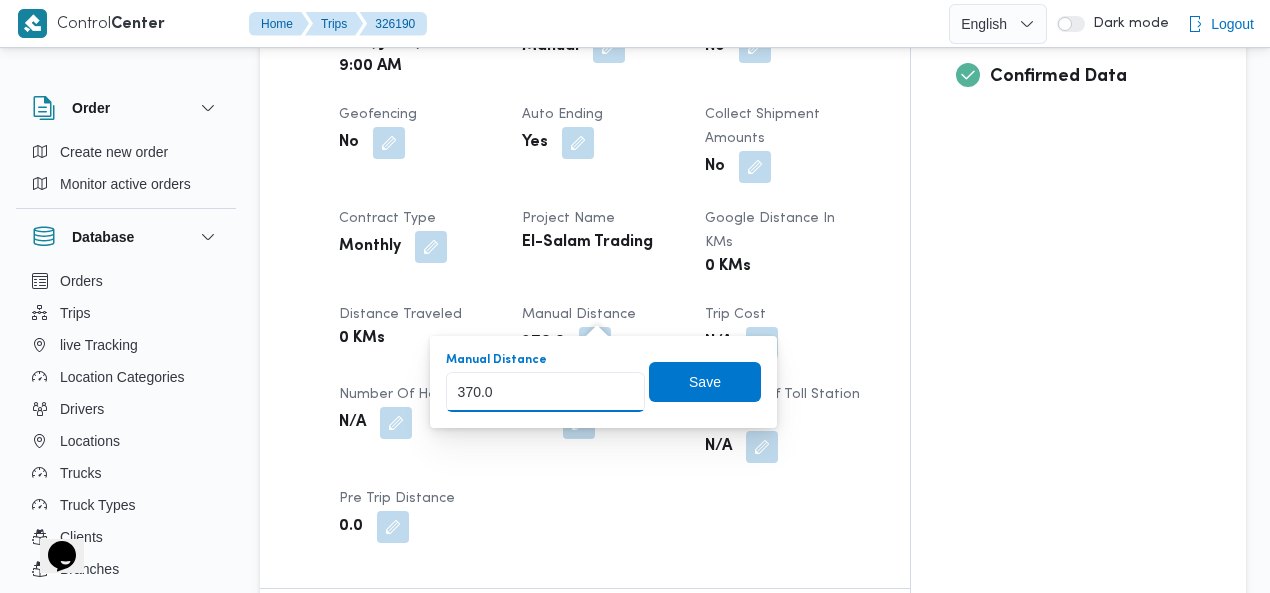 click on "370.0" at bounding box center [545, 392] 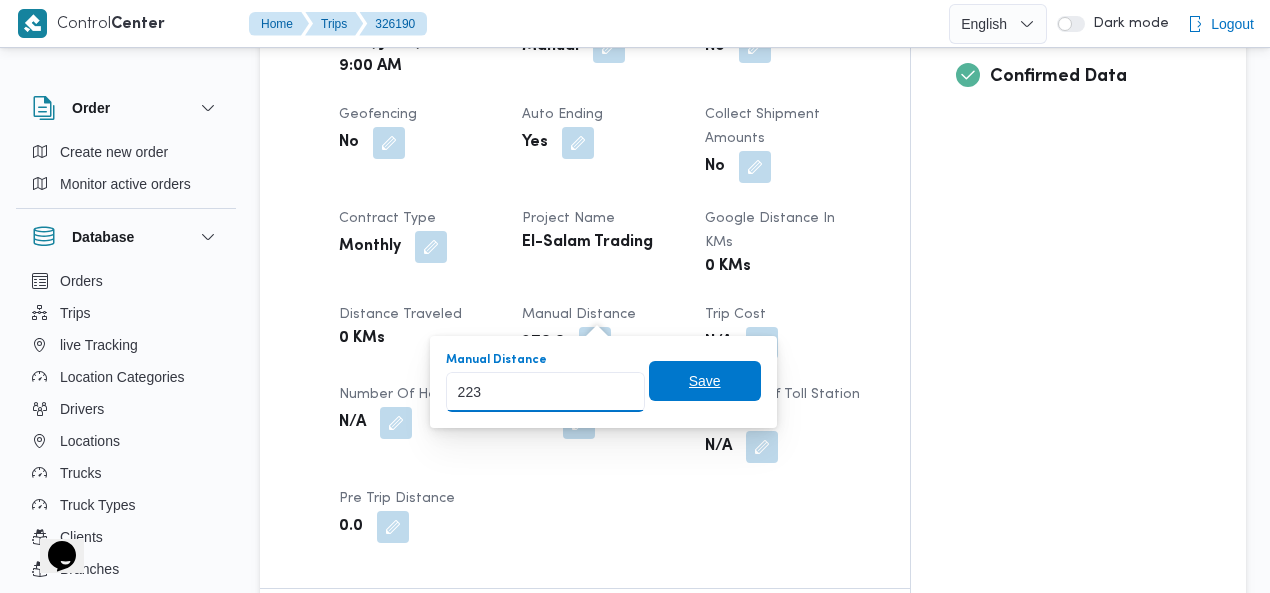 type on "223" 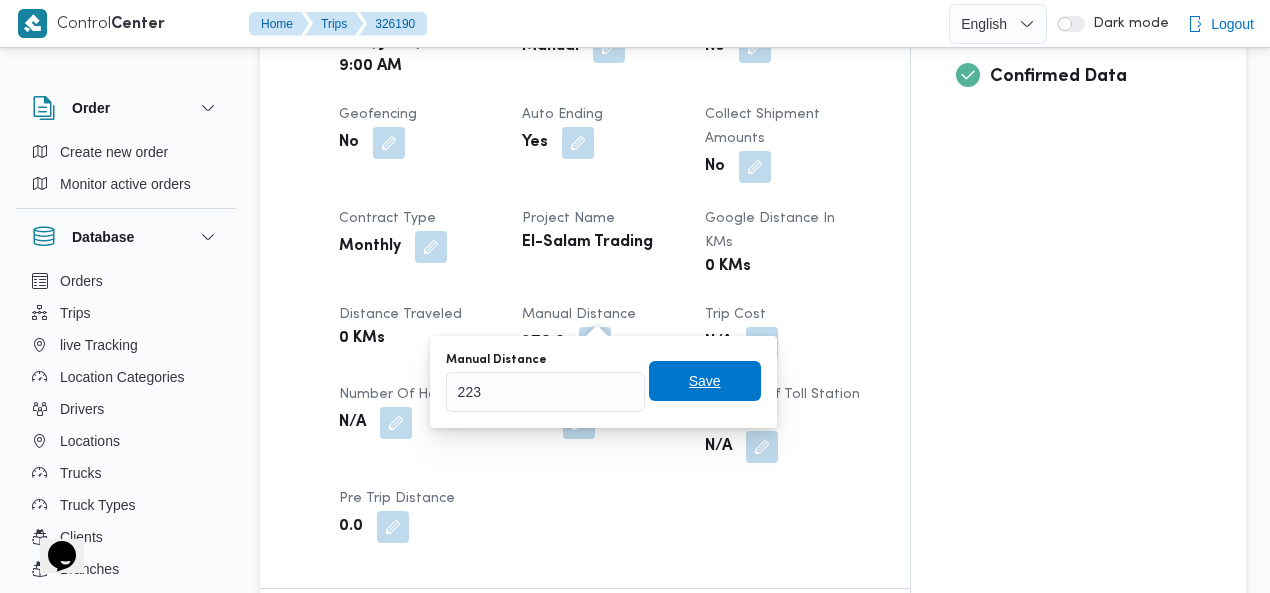 click on "Save" at bounding box center (705, 381) 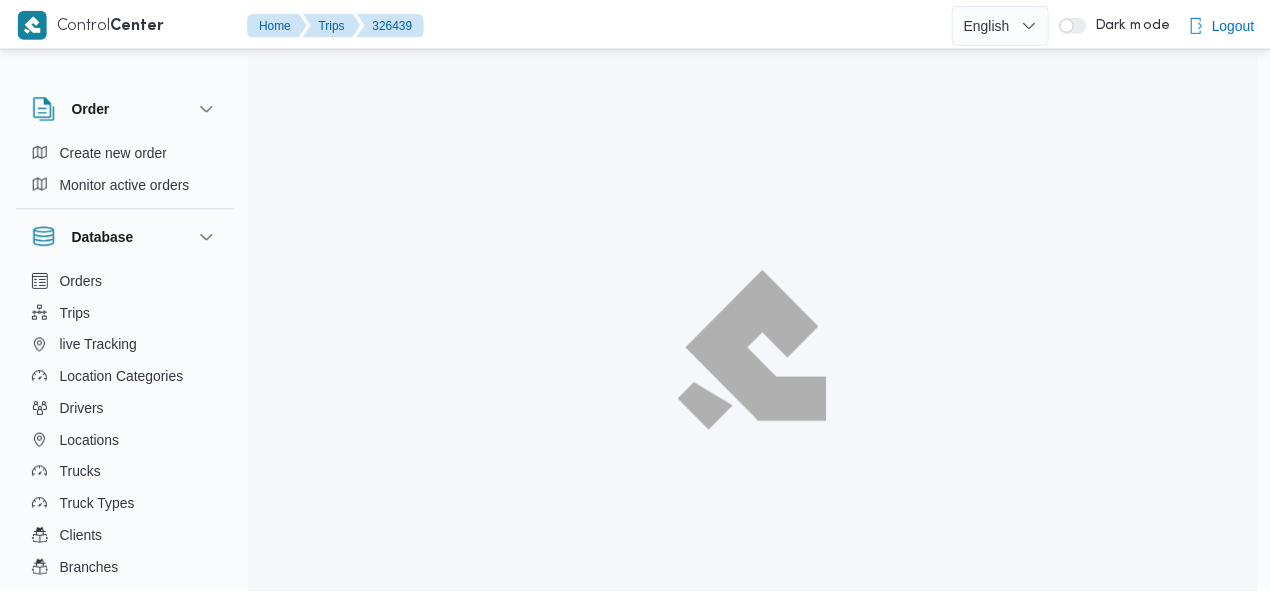 scroll, scrollTop: 0, scrollLeft: 0, axis: both 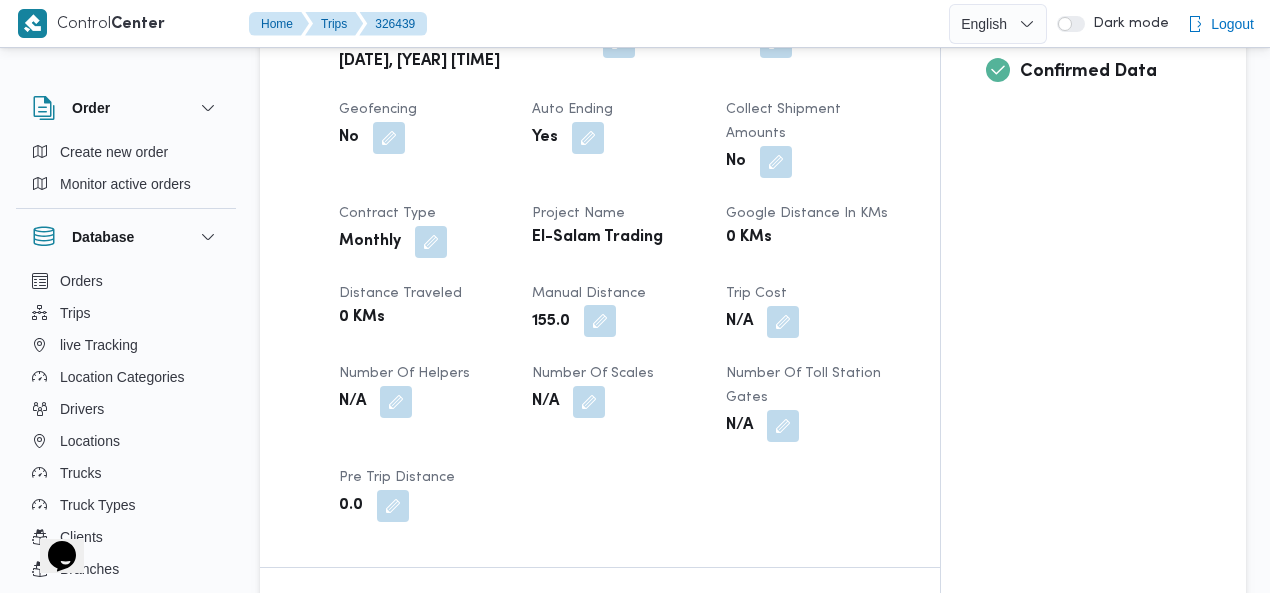 click at bounding box center (600, 321) 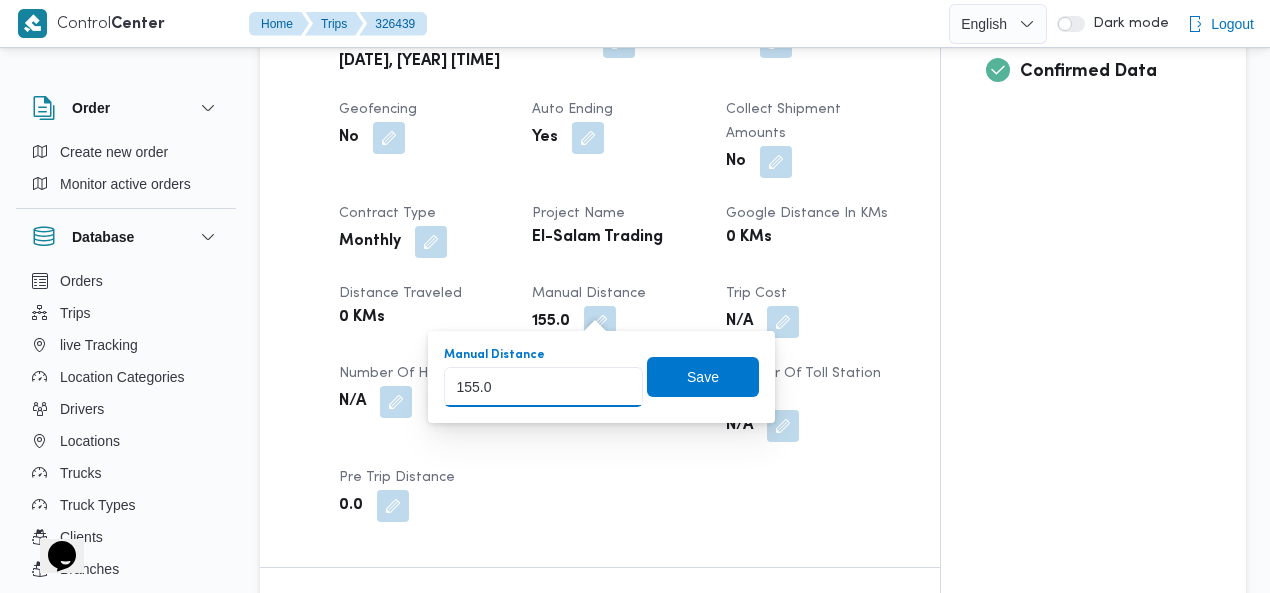 click on "155.0" at bounding box center [543, 387] 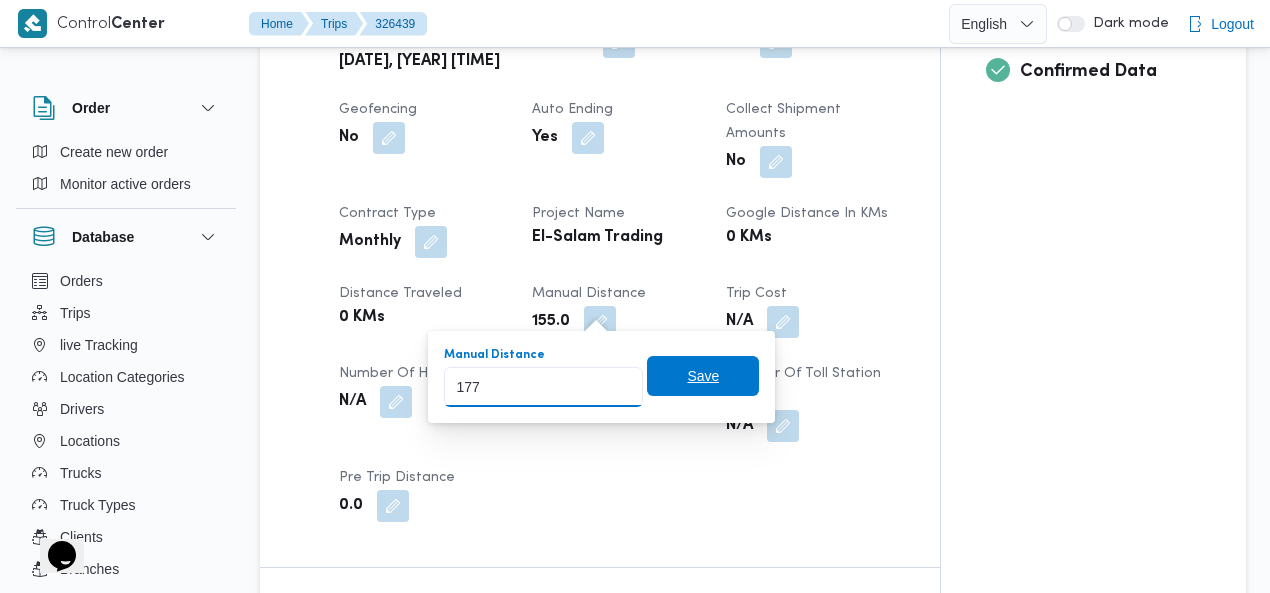 type on "177" 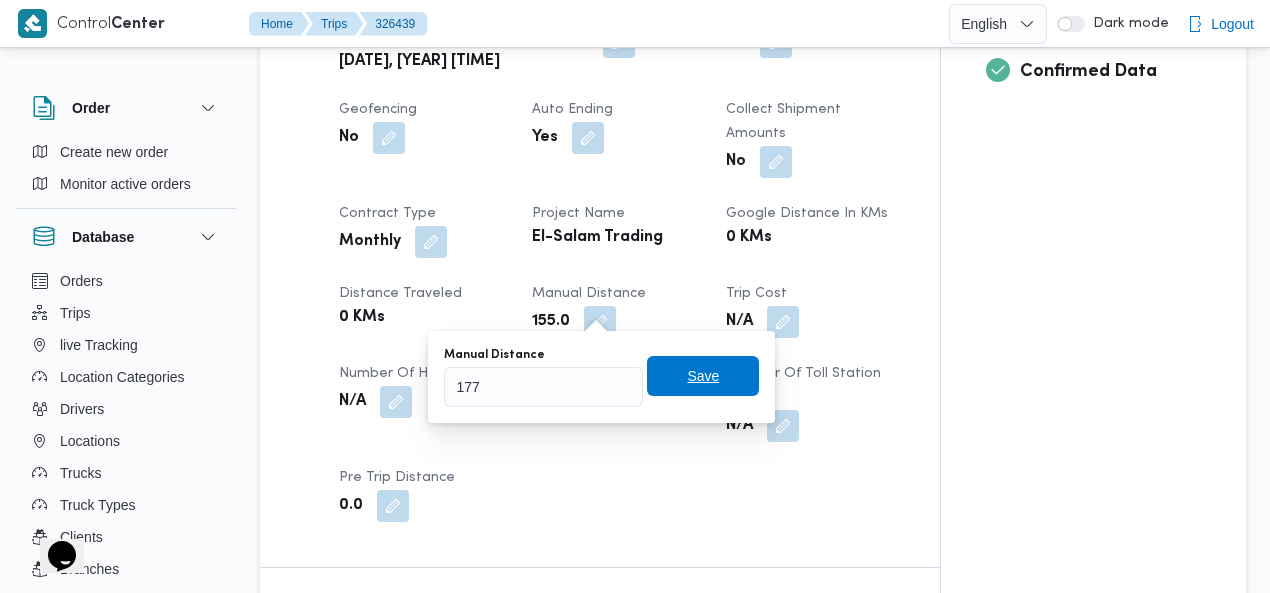 click on "Save" at bounding box center (703, 376) 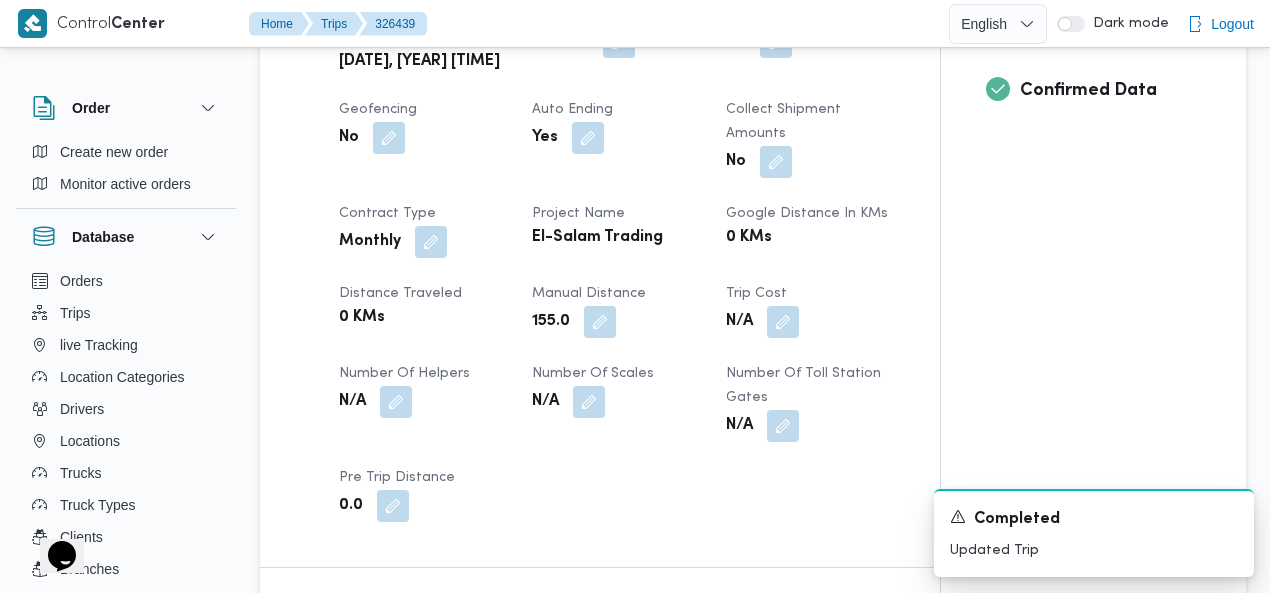 click on "Assignees Checklist Dropoffs details entered Driver Assigned Truck Assigned Documents for pickup Documents for dropoff Confirmed Data" at bounding box center (1093, 236) 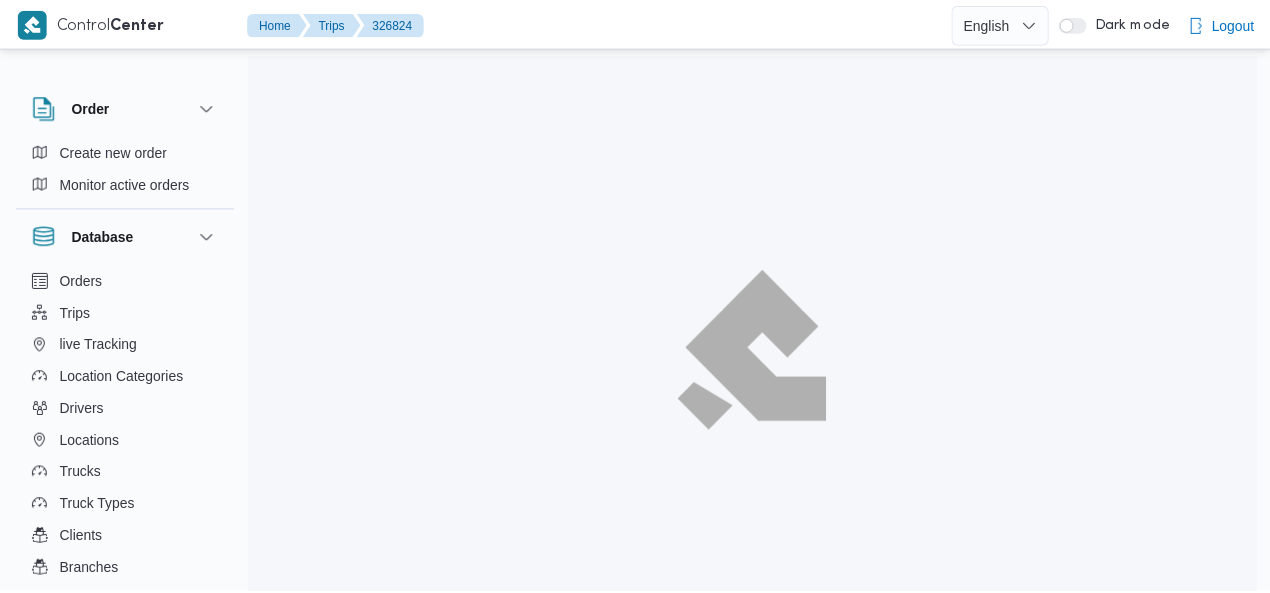 scroll, scrollTop: 0, scrollLeft: 0, axis: both 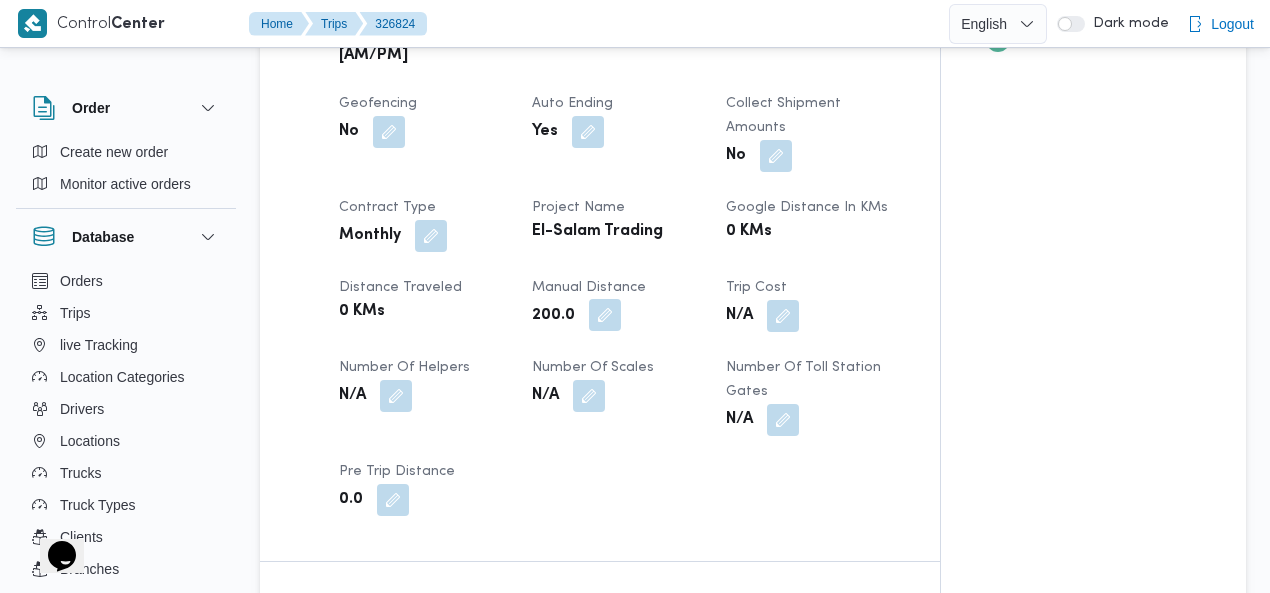 click at bounding box center (605, 315) 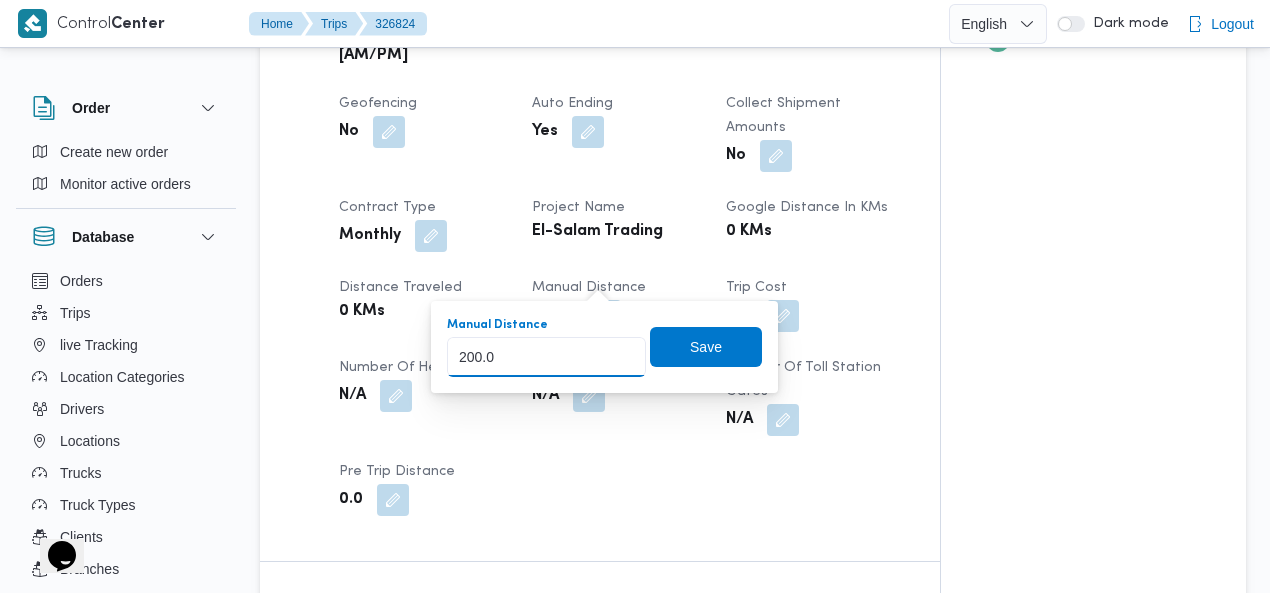 click on "200.0" at bounding box center [546, 357] 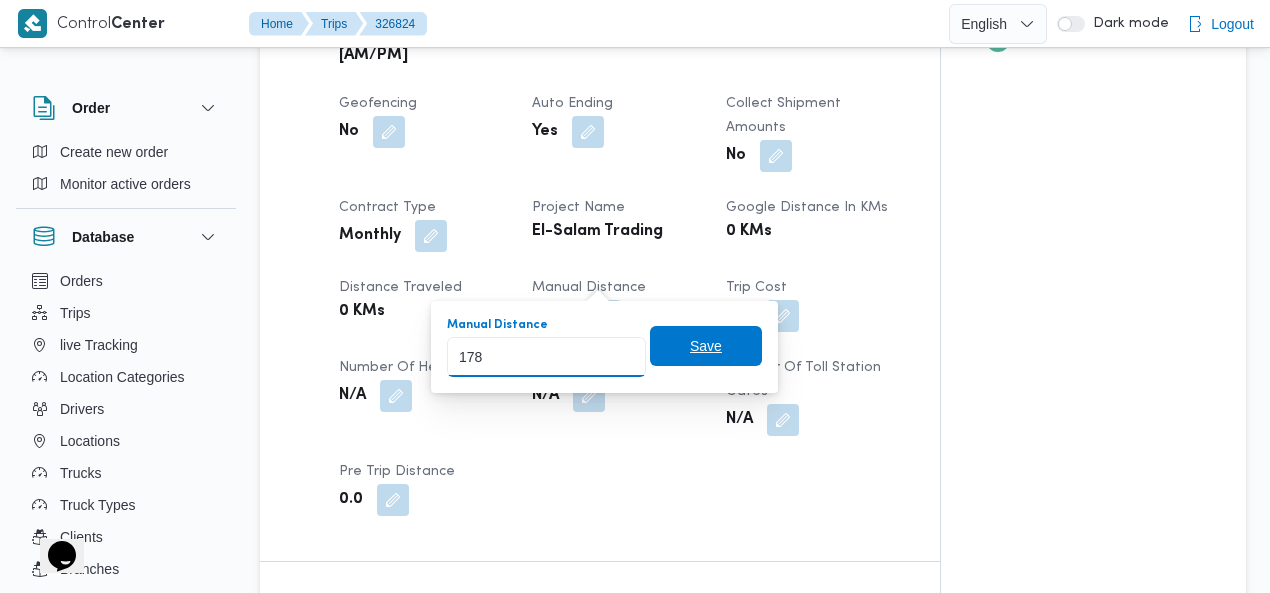 type on "178" 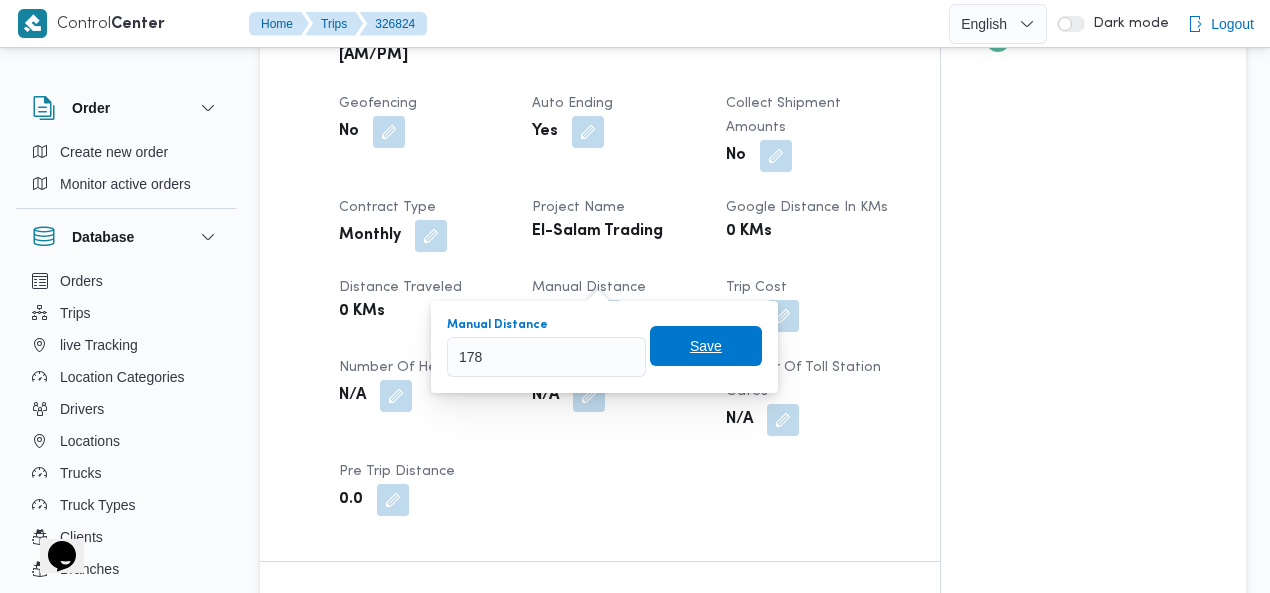 click on "Save" at bounding box center (706, 346) 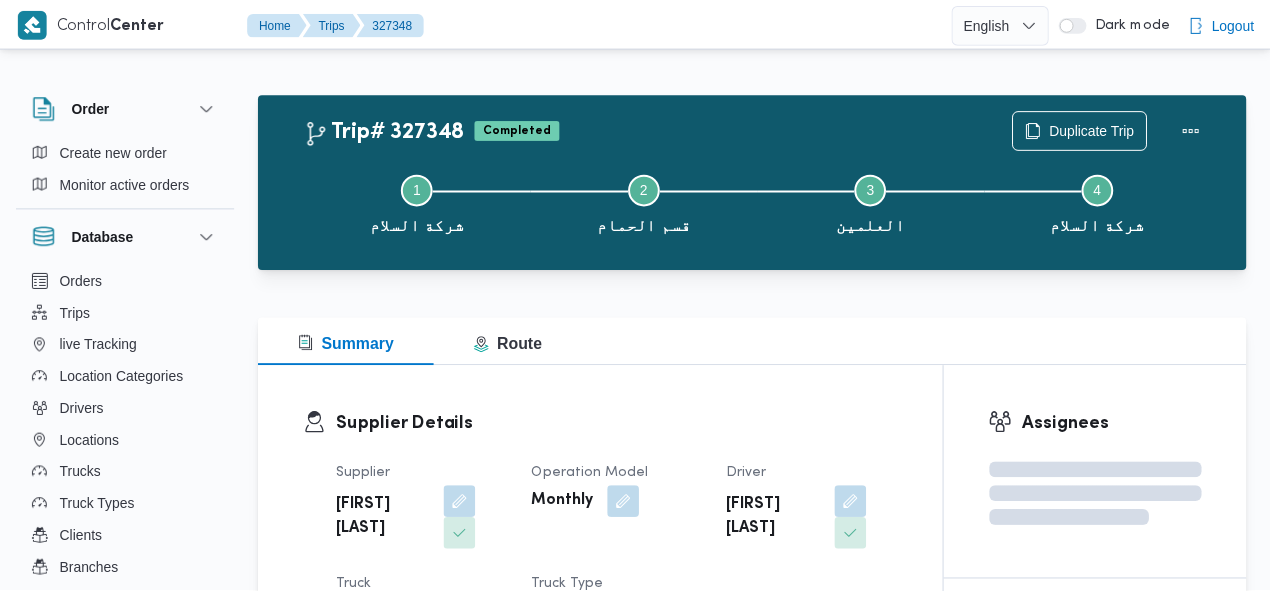 scroll, scrollTop: 0, scrollLeft: 0, axis: both 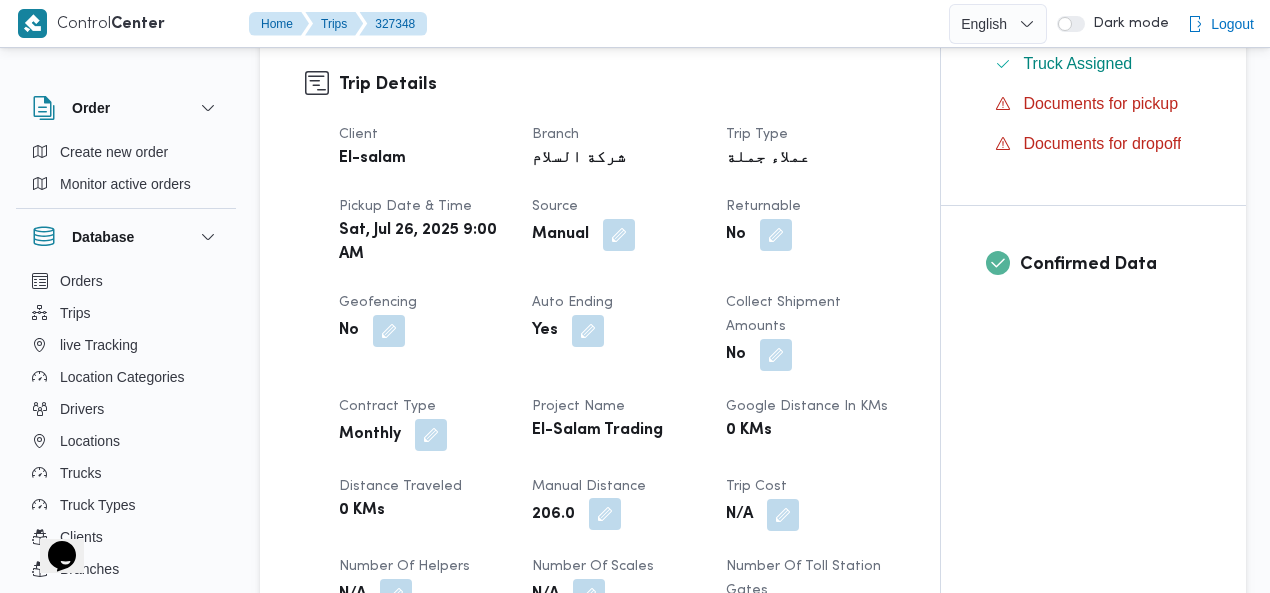 click at bounding box center (605, 514) 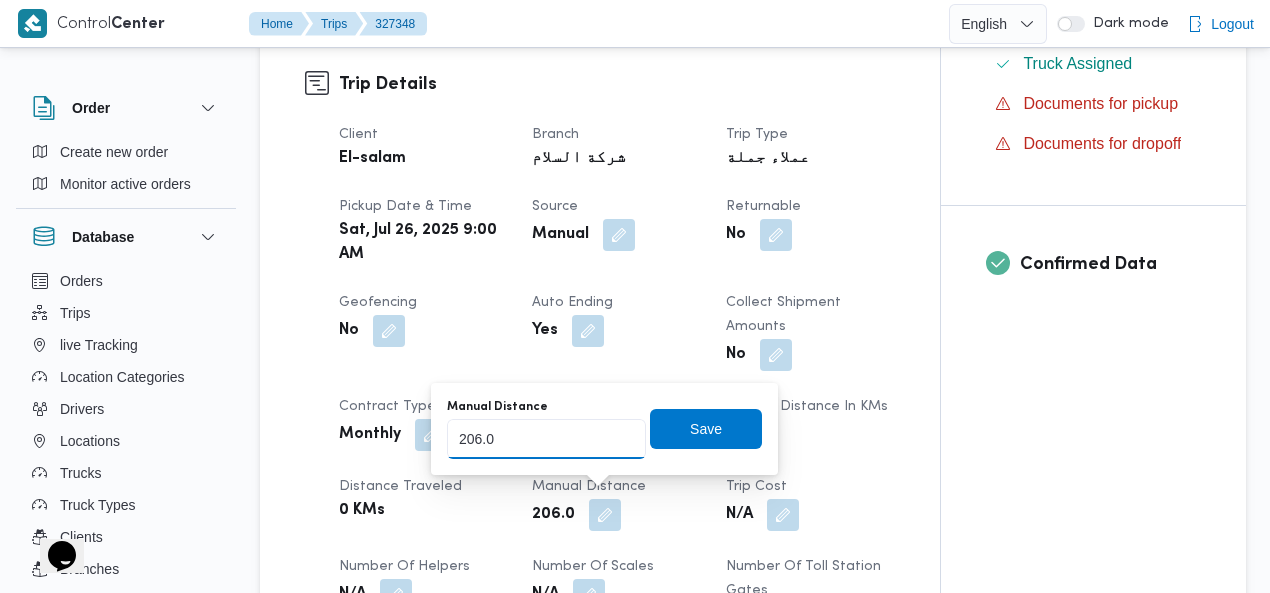 click on "206.0" at bounding box center [546, 439] 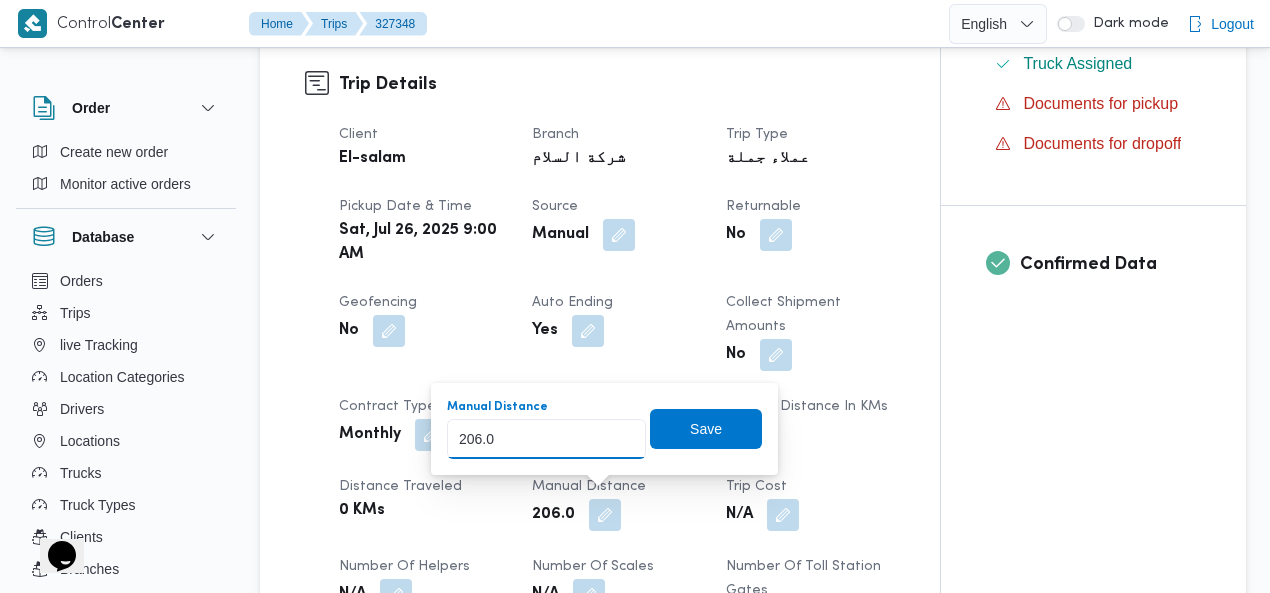 click on "206.0" at bounding box center [546, 439] 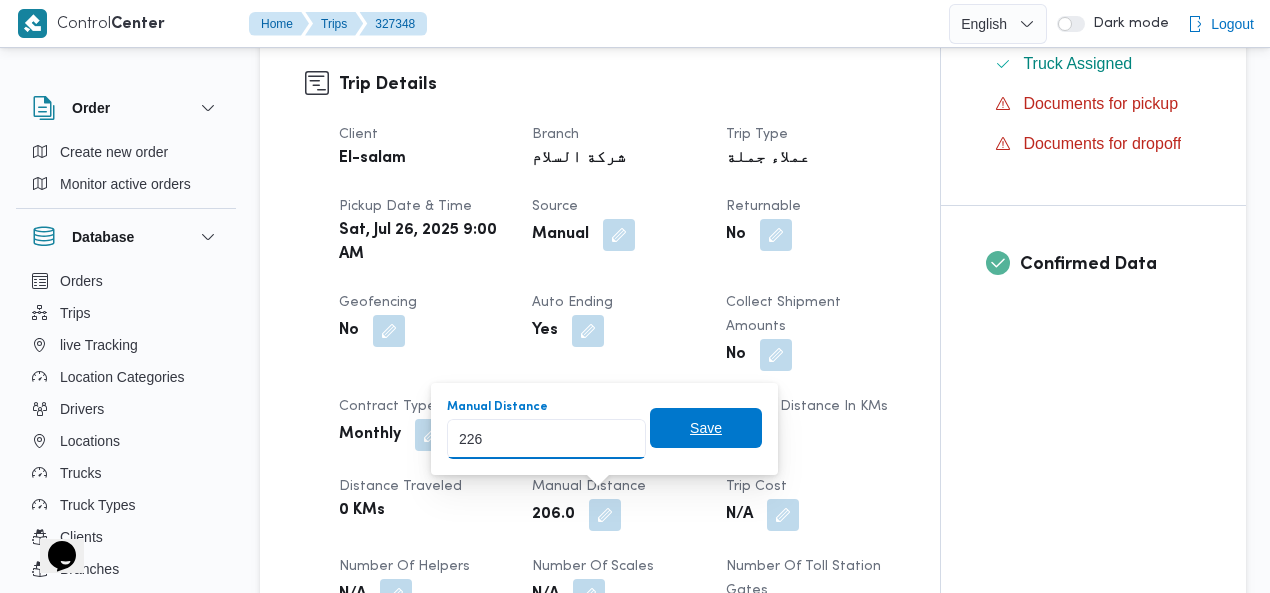 type on "226" 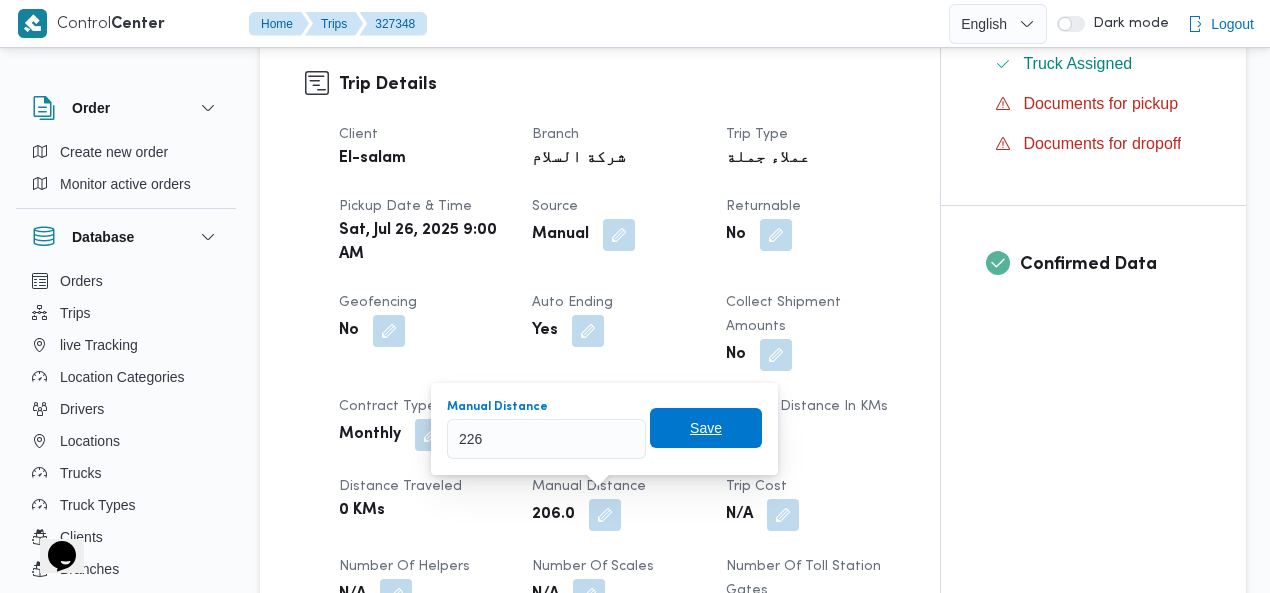 click on "Save" at bounding box center (706, 428) 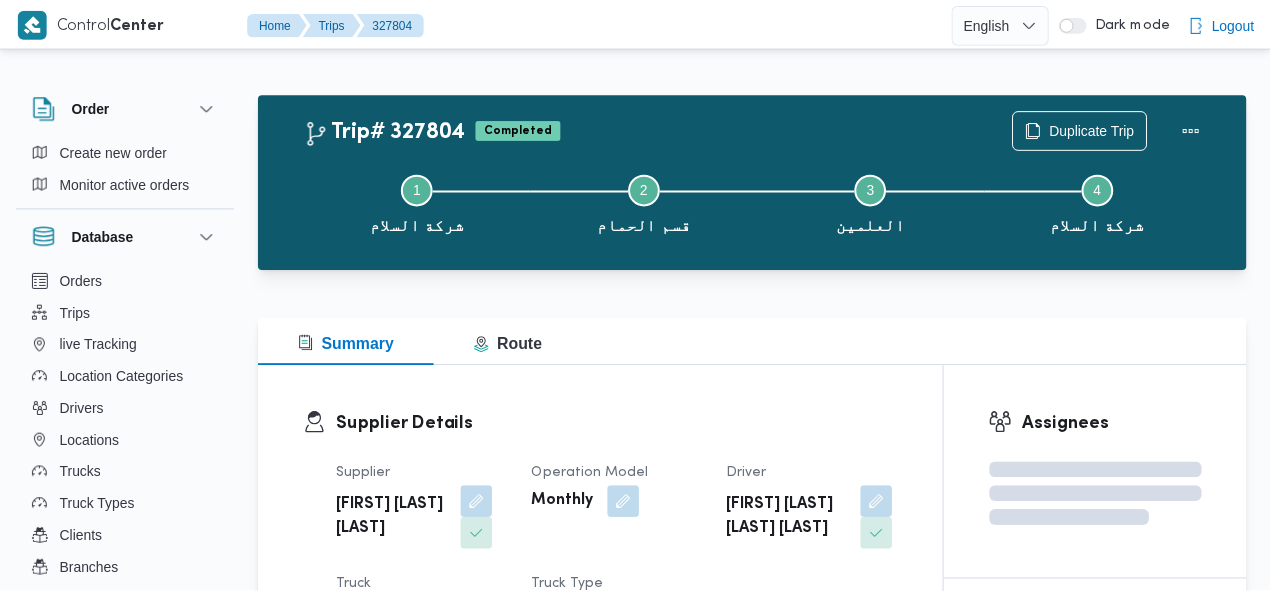 scroll, scrollTop: 0, scrollLeft: 0, axis: both 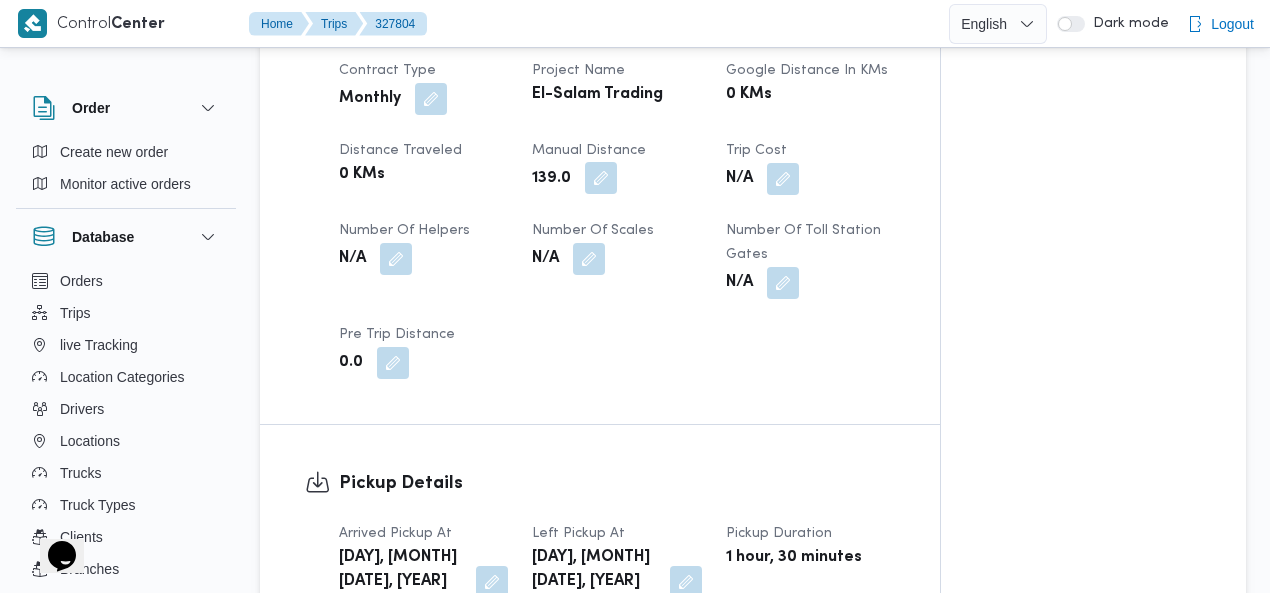 click at bounding box center [601, 178] 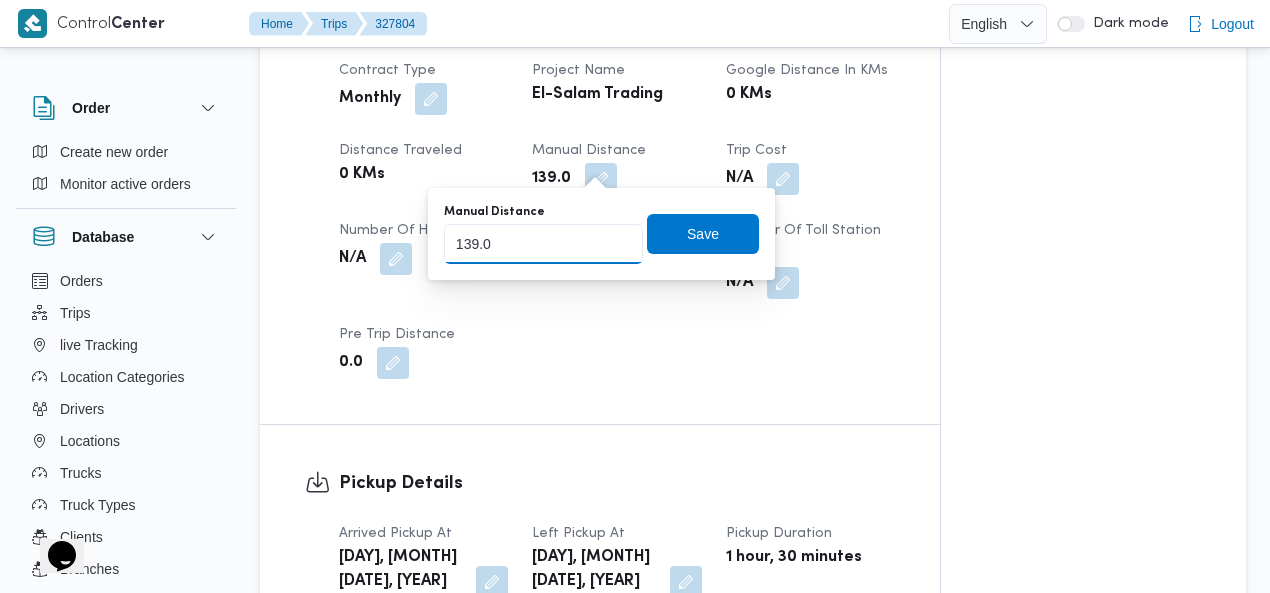 click on "139.0" at bounding box center (543, 244) 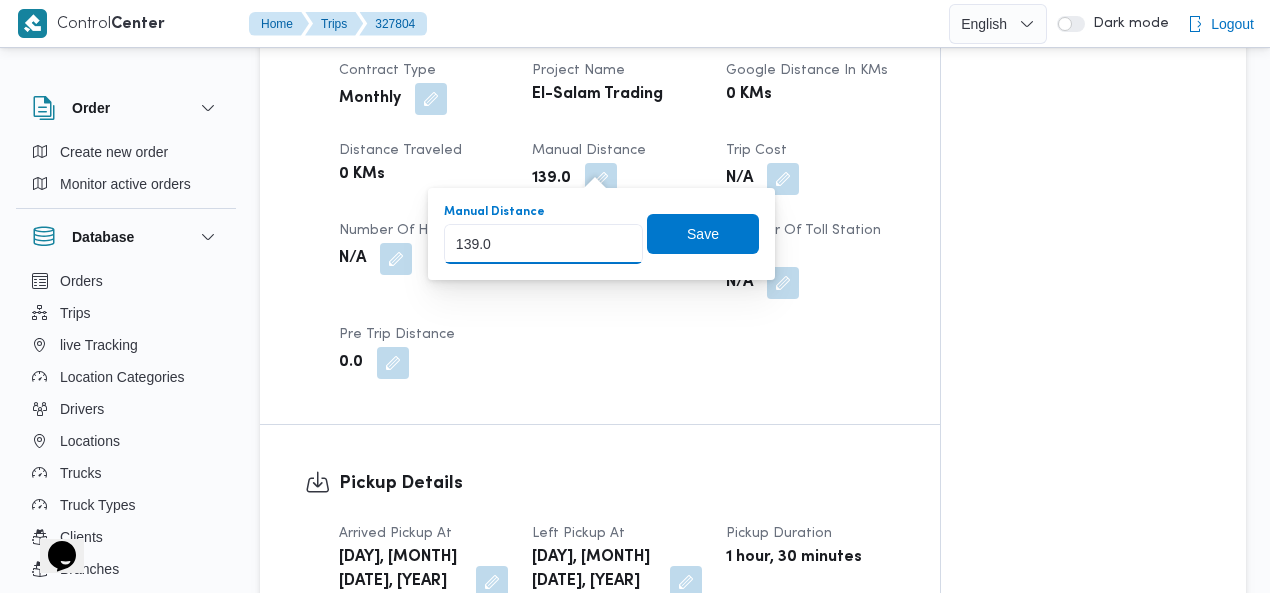 click on "139.0" at bounding box center [543, 244] 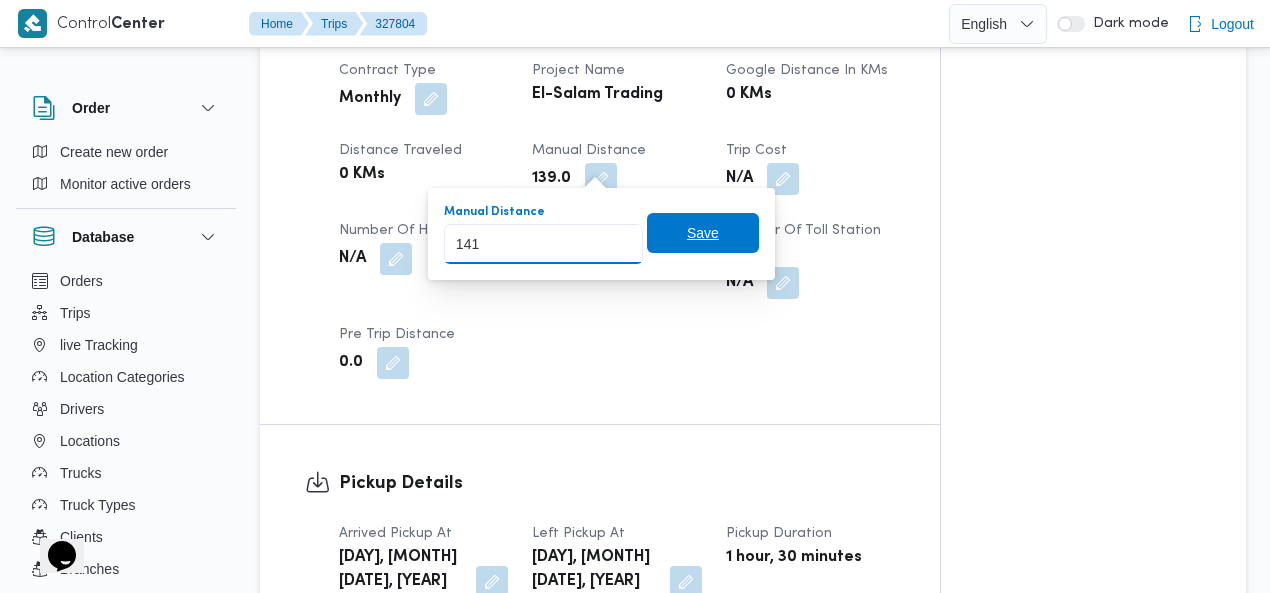 type on "141" 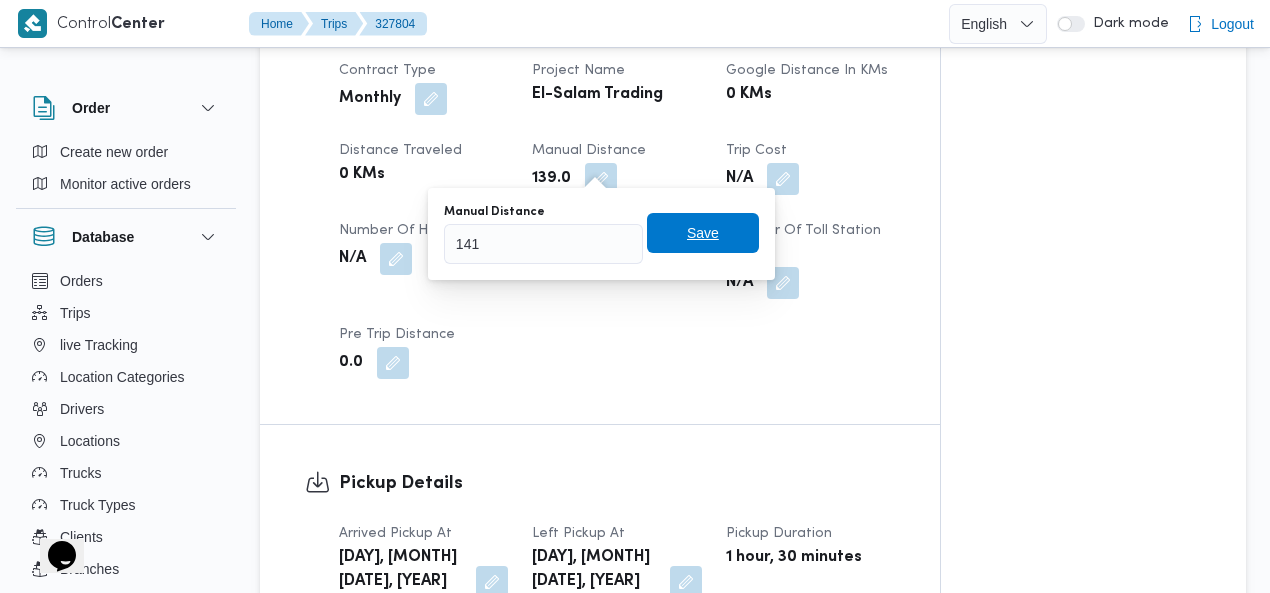 click on "Save" at bounding box center (703, 233) 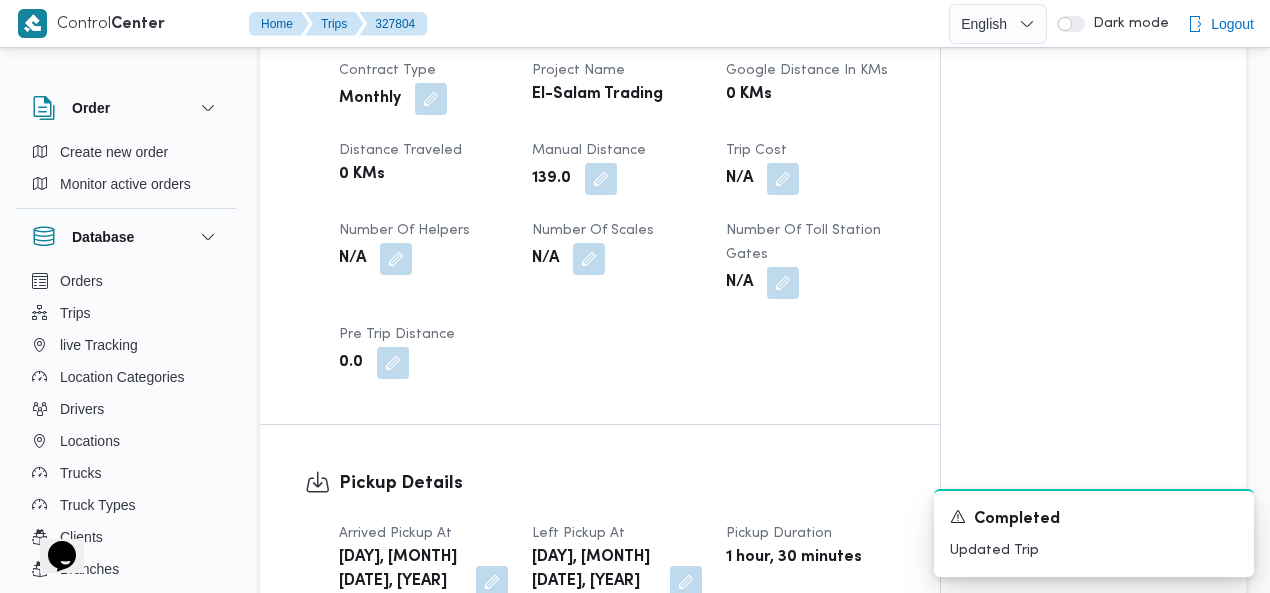 click on "Trip Details Client El-salam Branch شركة السلام Trip Type عملاء جملة Pickup date & time [DAY], [MONTH] [DATE], [YEAR] [TIME] Source Manual Returnable No Geofencing No Auto Ending Yes Collect Shipment Amounts No Contract Type Monthly Project Name El-Salam Trading Google distance in KMs 0 KMs Distance Traveled 0 KMs Manual Distance 139.0 Trip Cost N/A Number of Helpers N/A Number of Scales N/A Number of Toll Station Gates N/A Pre Trip Distance 0.0" at bounding box center [600, 57] 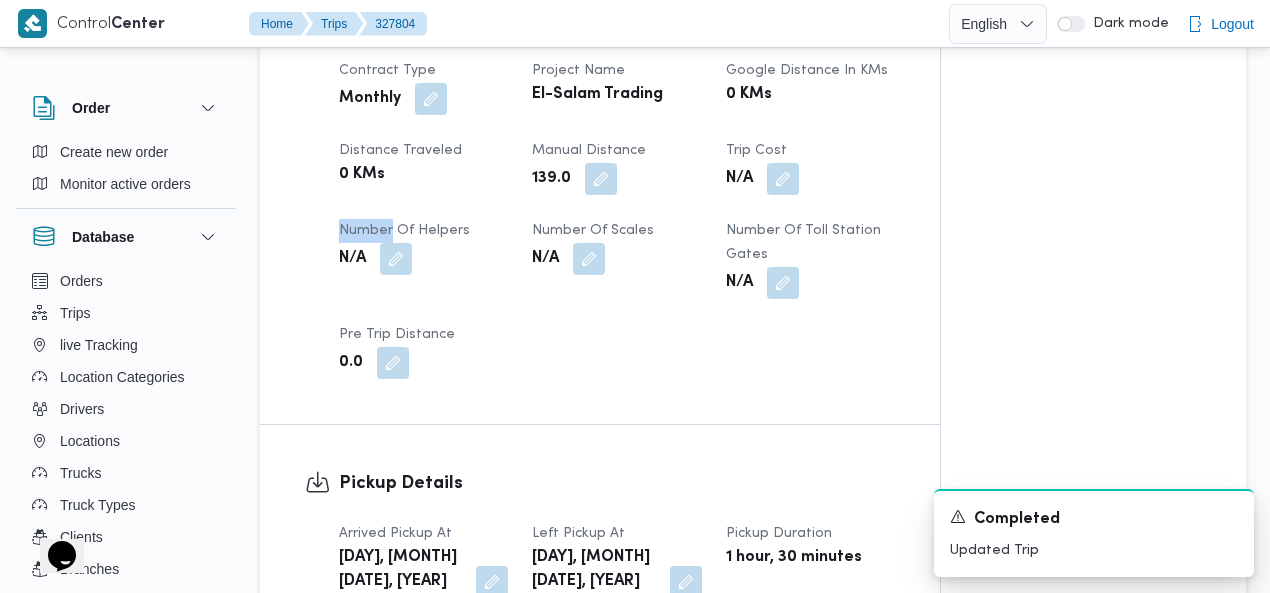 click on "Trip Details Client El-salam Branch شركة السلام Trip Type عملاء جملة Pickup date & time [DAY], [MONTH] [DATE], [YEAR] [TIME] Source Manual Returnable No Geofencing No Auto Ending Yes Collect Shipment Amounts No Contract Type Monthly Project Name El-Salam Trading Google distance in KMs 0 KMs Distance Traveled 0 KMs Manual Distance 139.0 Trip Cost N/A Number of Helpers N/A Number of Scales N/A Number of Toll Station Gates N/A Pre Trip Distance 0.0" at bounding box center [600, 57] 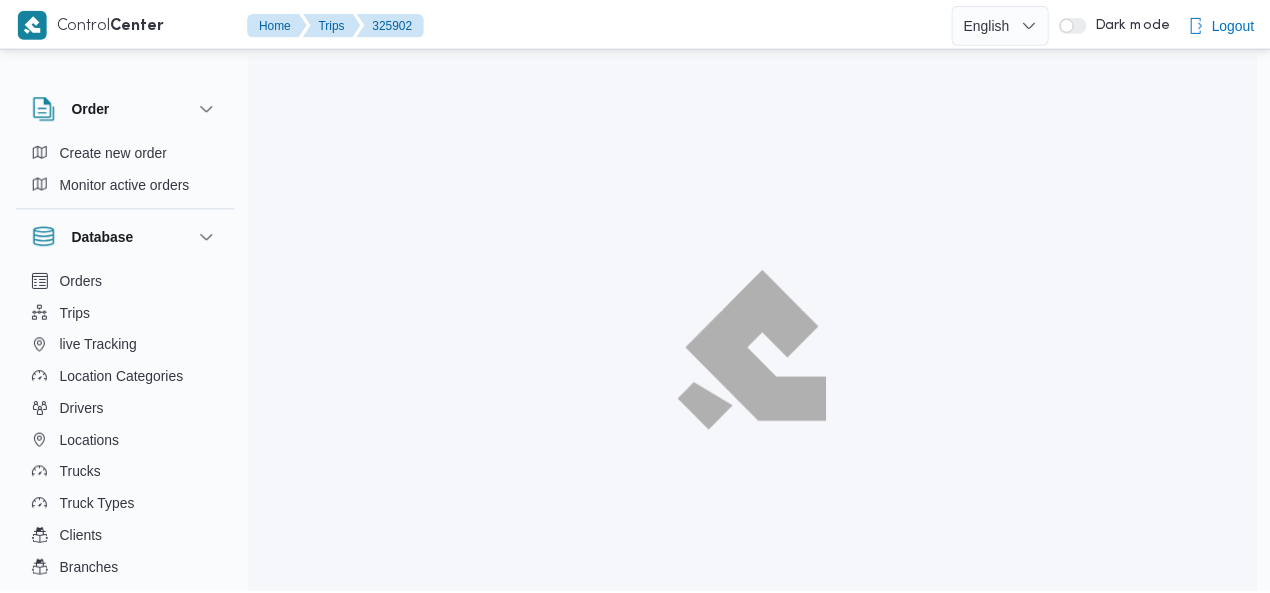scroll, scrollTop: 0, scrollLeft: 0, axis: both 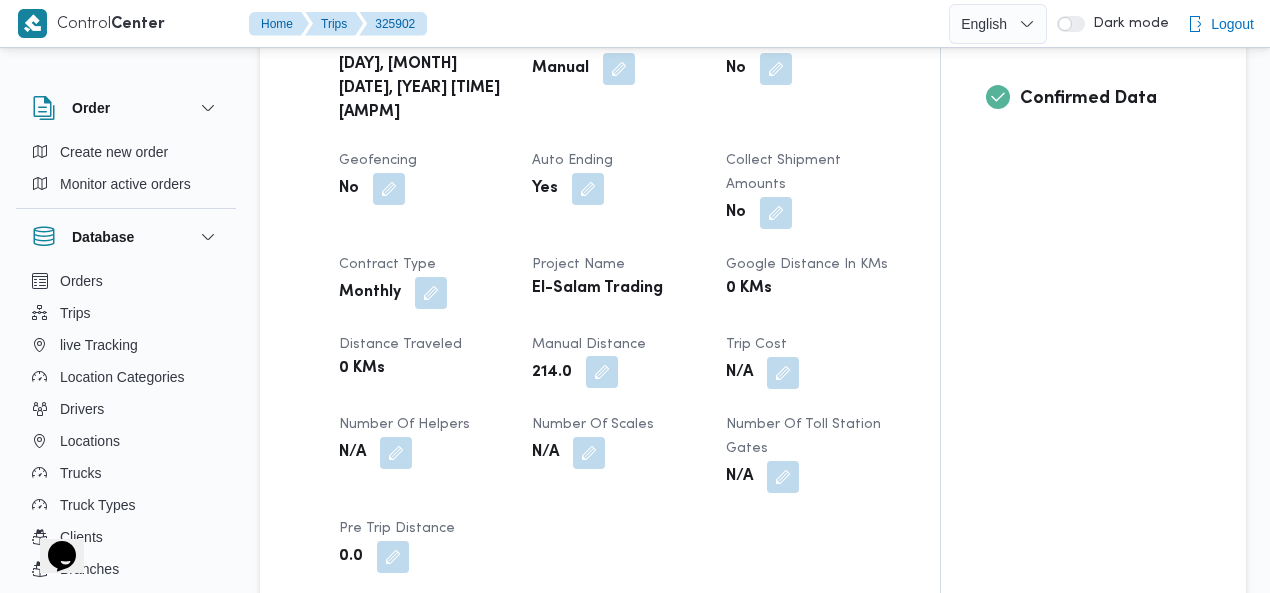 click at bounding box center (602, 372) 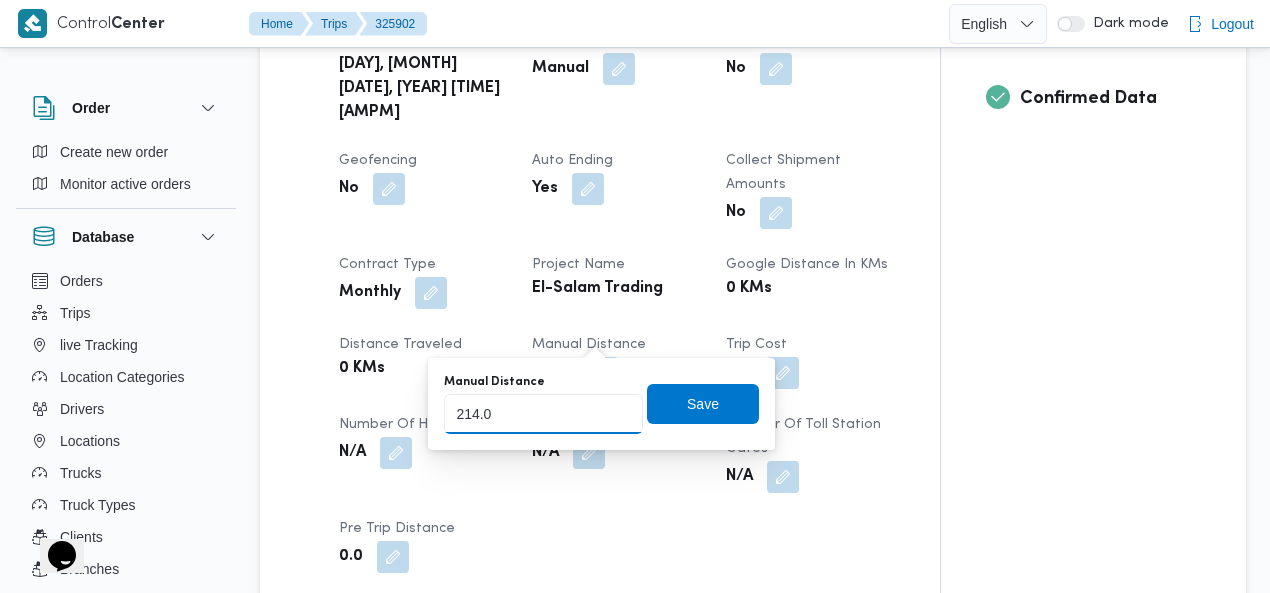 click on "214.0" at bounding box center (543, 414) 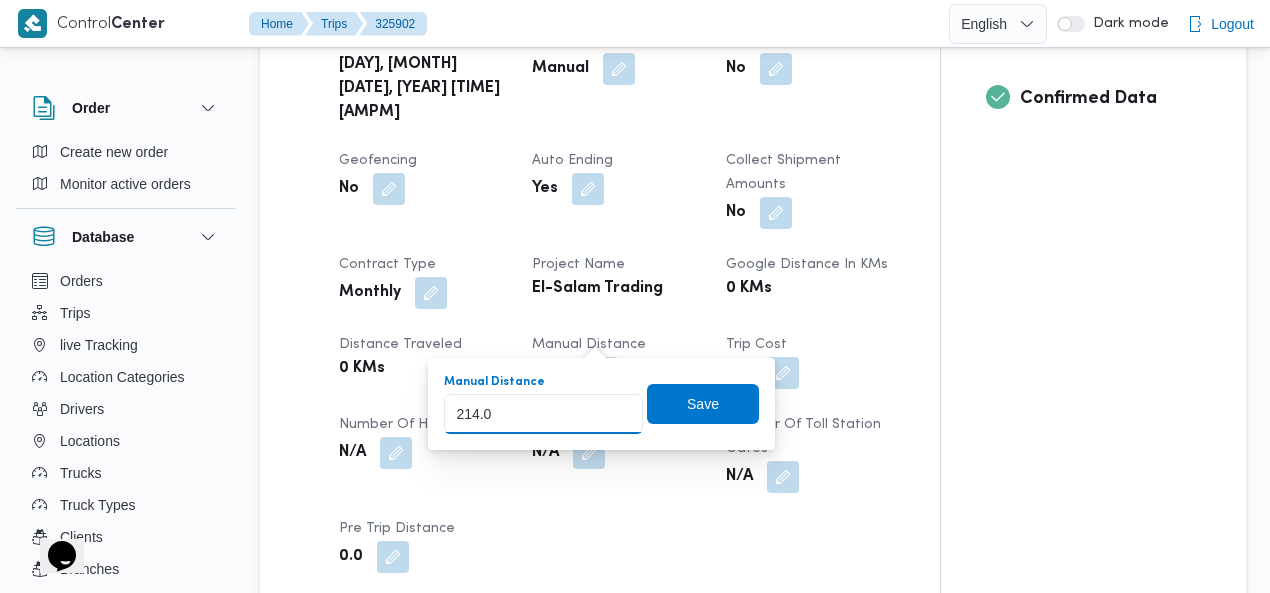 click on "214.0" at bounding box center (543, 414) 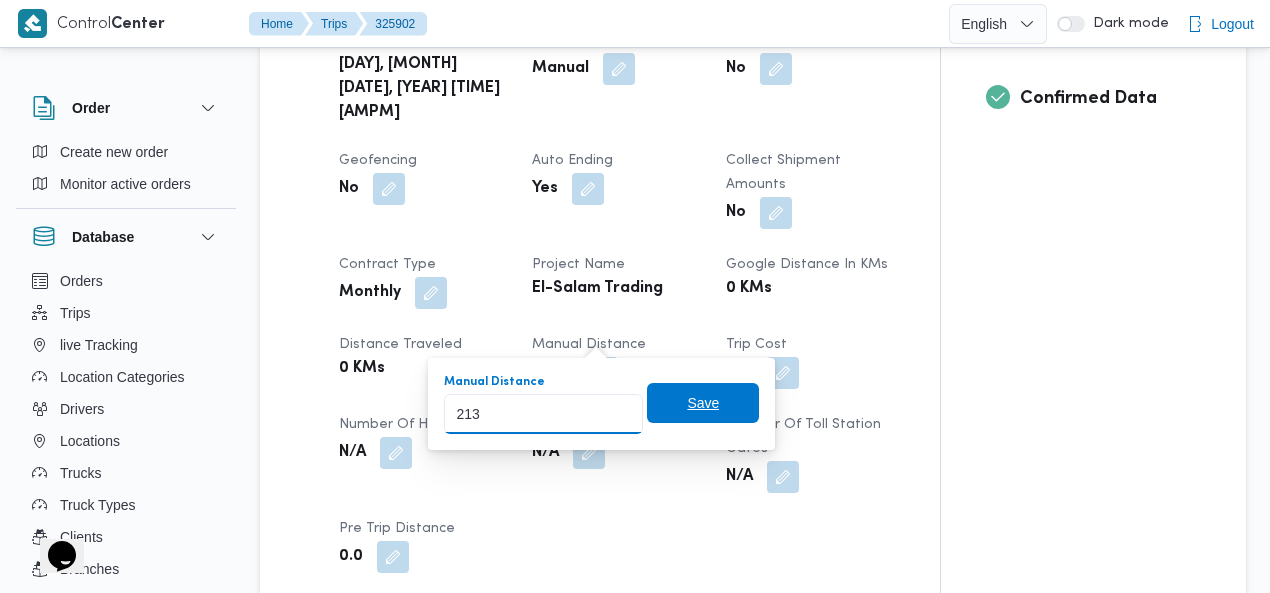 type on "213" 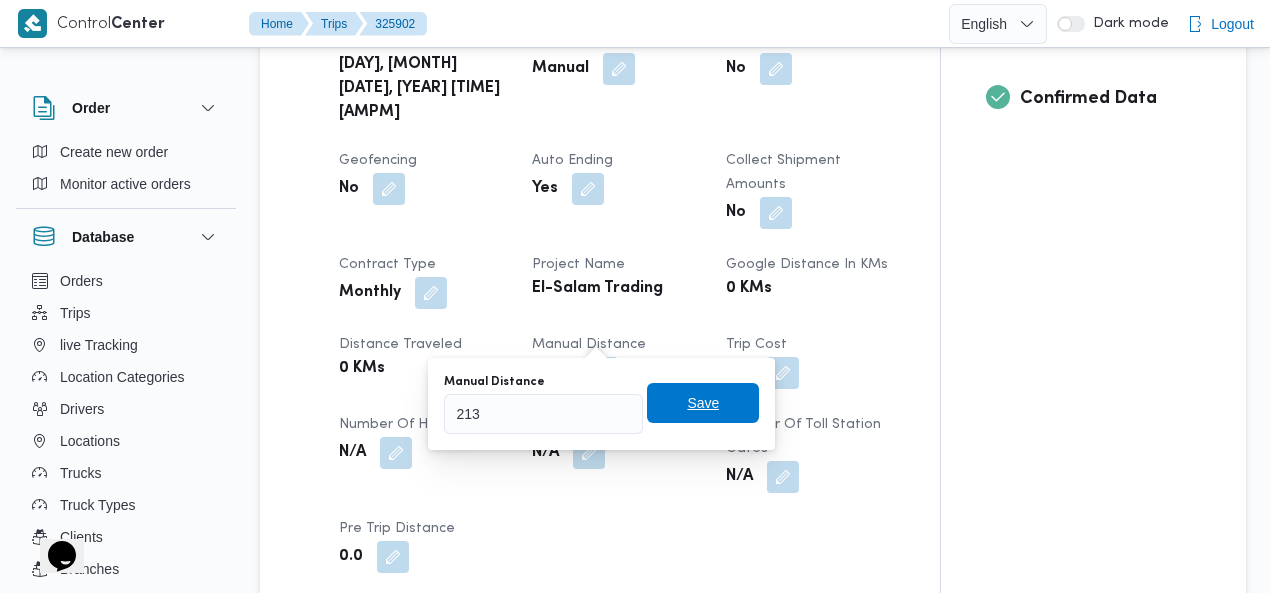 click on "Save" at bounding box center (703, 403) 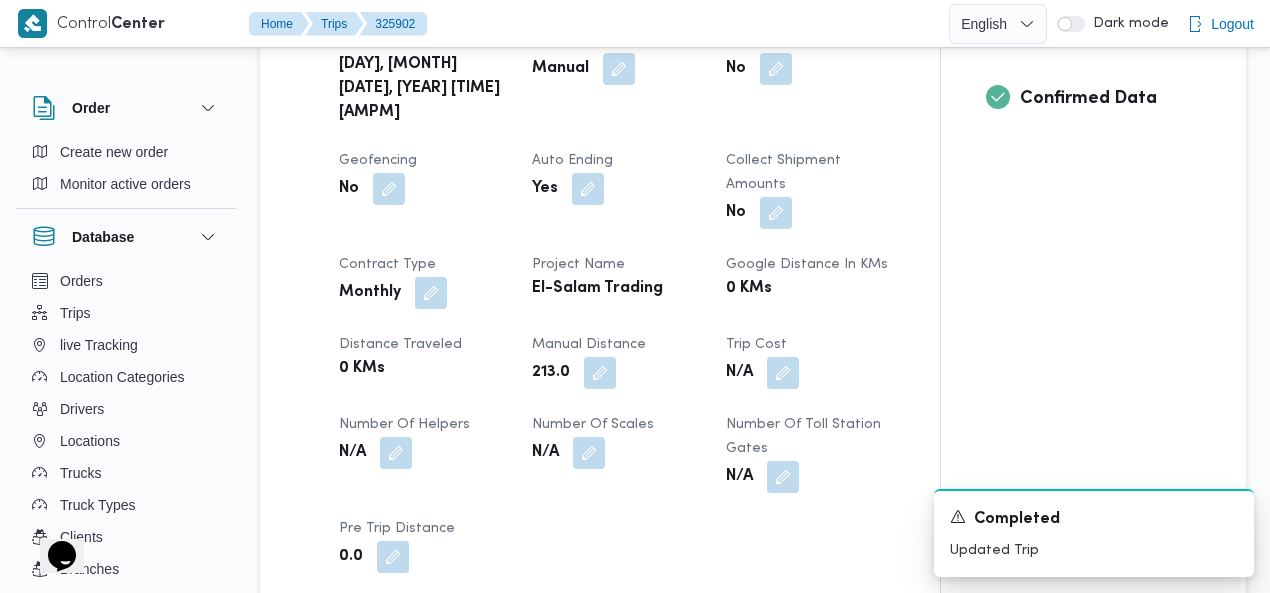 scroll, scrollTop: 0, scrollLeft: 0, axis: both 